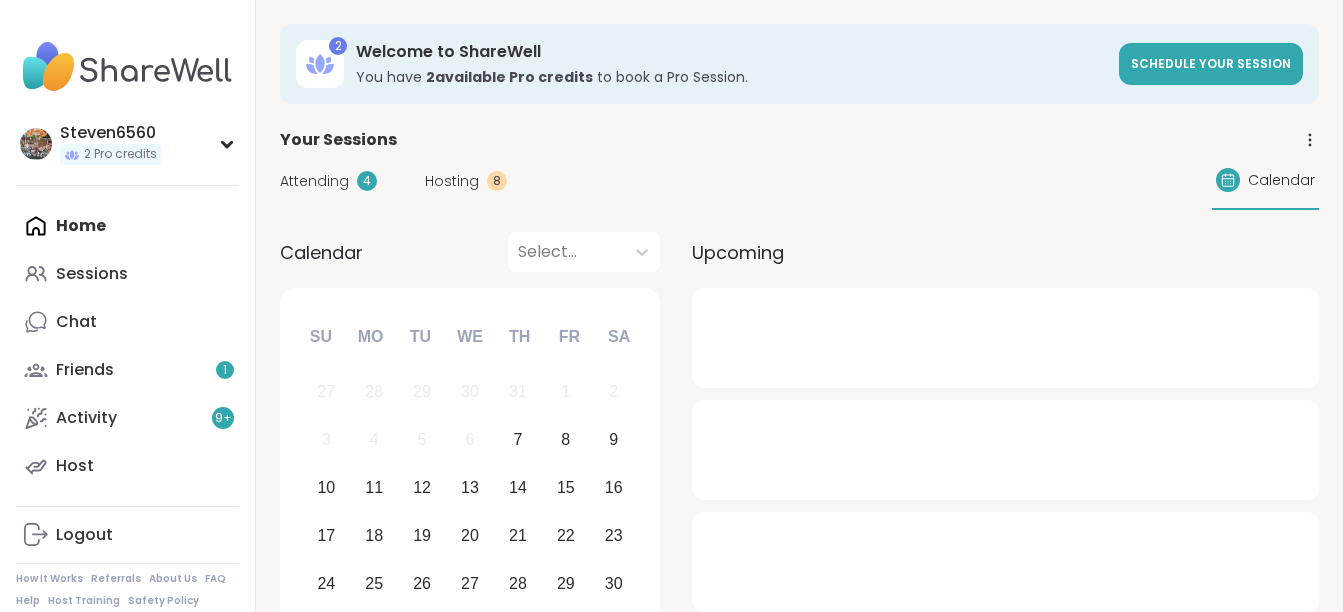 scroll, scrollTop: 0, scrollLeft: 0, axis: both 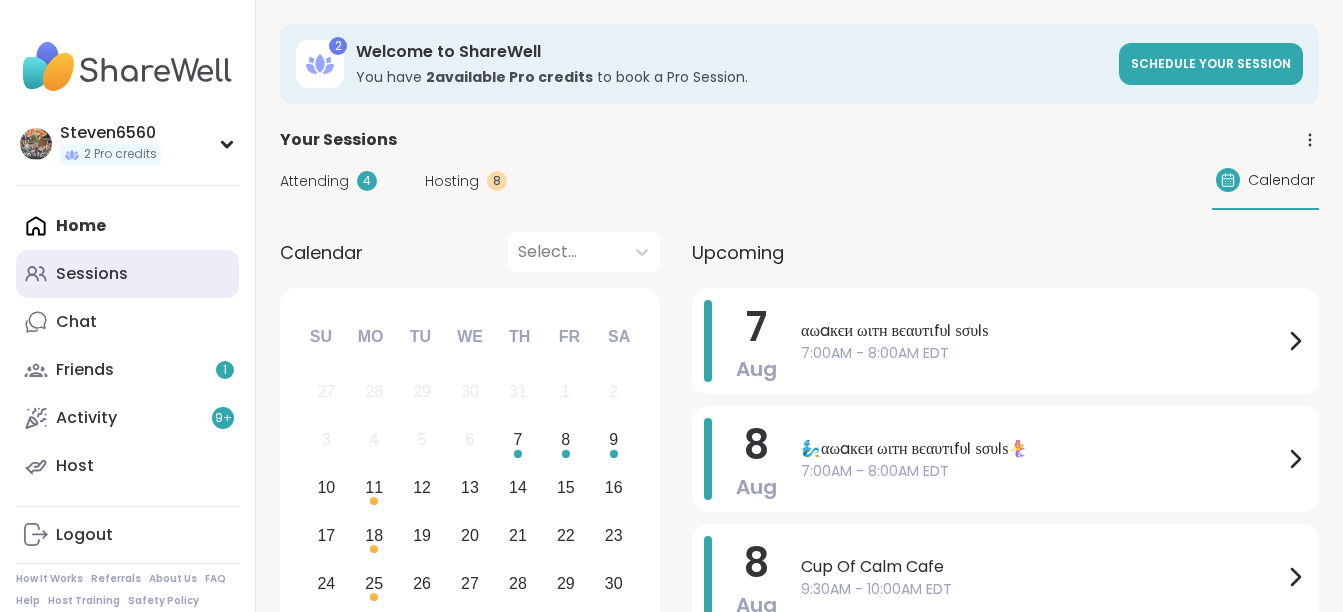 click on "Sessions" at bounding box center (92, 274) 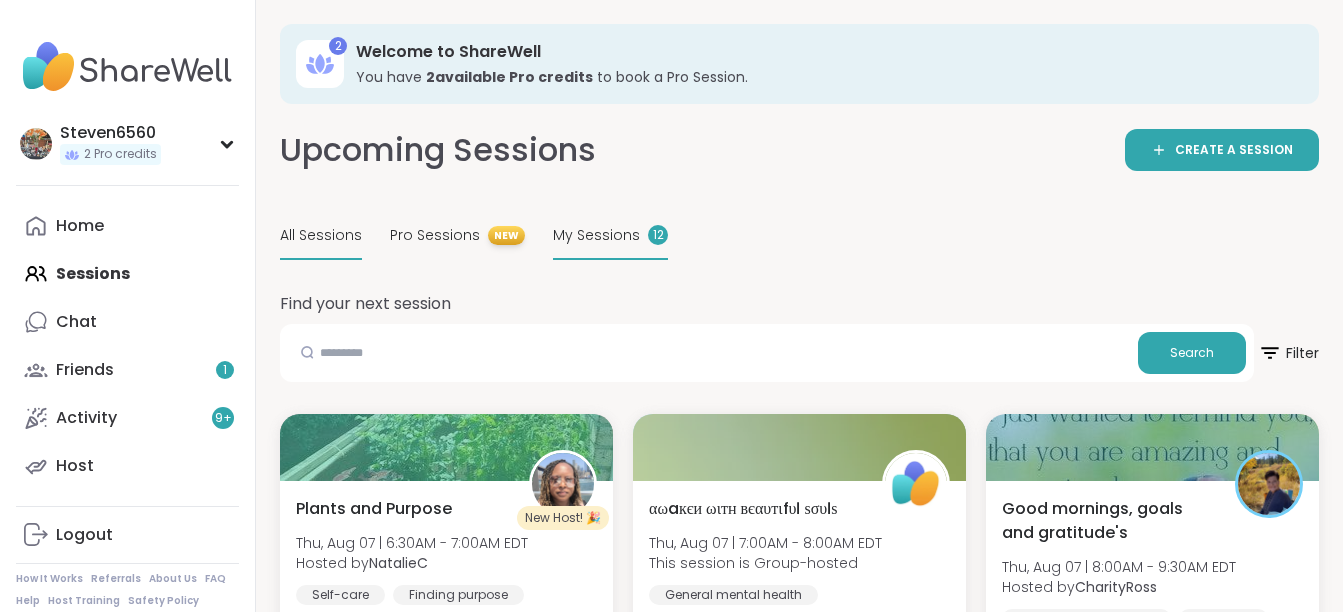 click on "My Sessions" at bounding box center (596, 235) 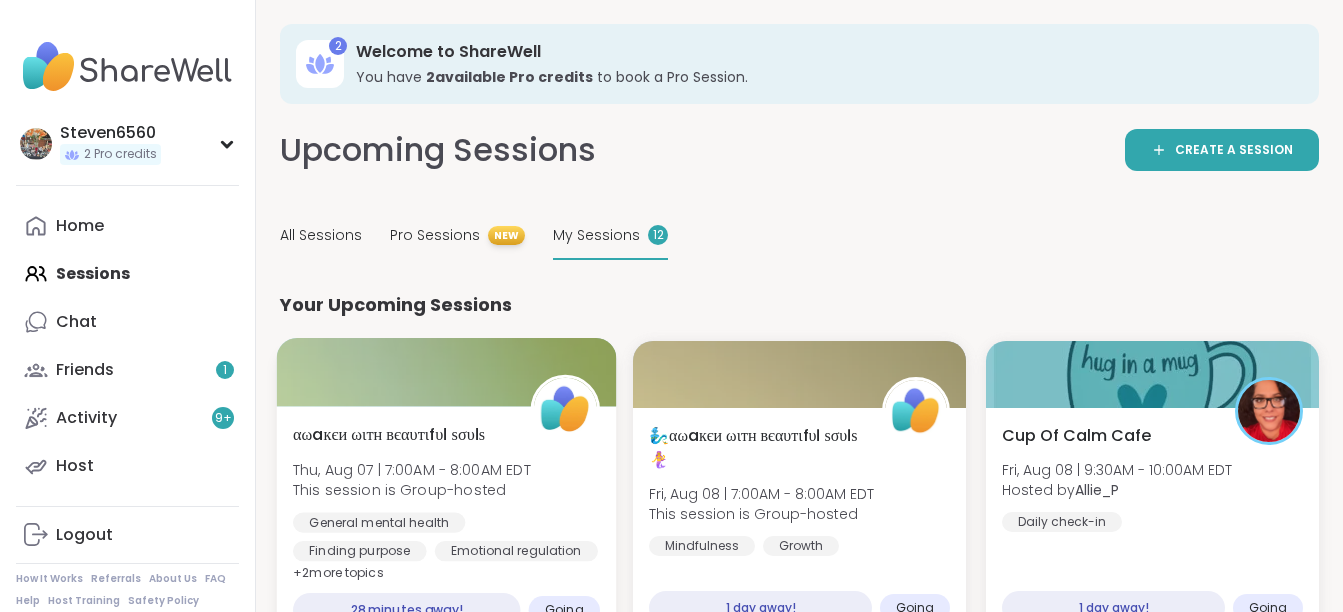 click on "αωaкєи ωιтн вєαυтιfυℓ ѕσυℓѕ" at bounding box center (389, 435) 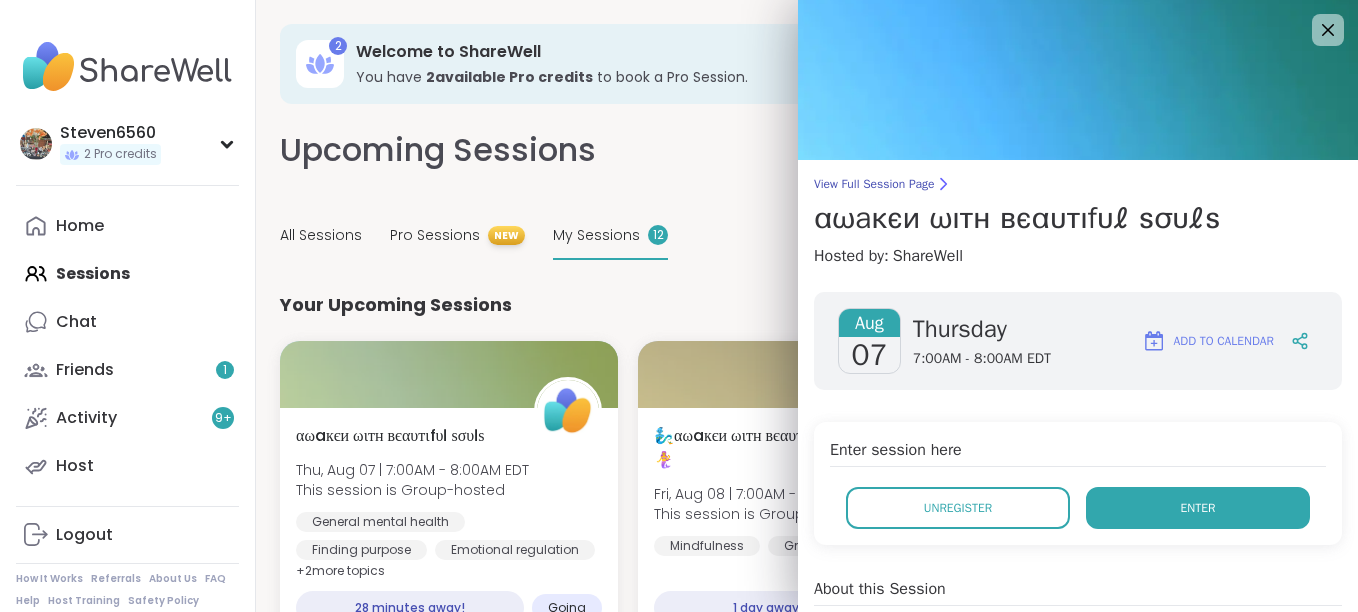 click on "Enter" at bounding box center (1198, 508) 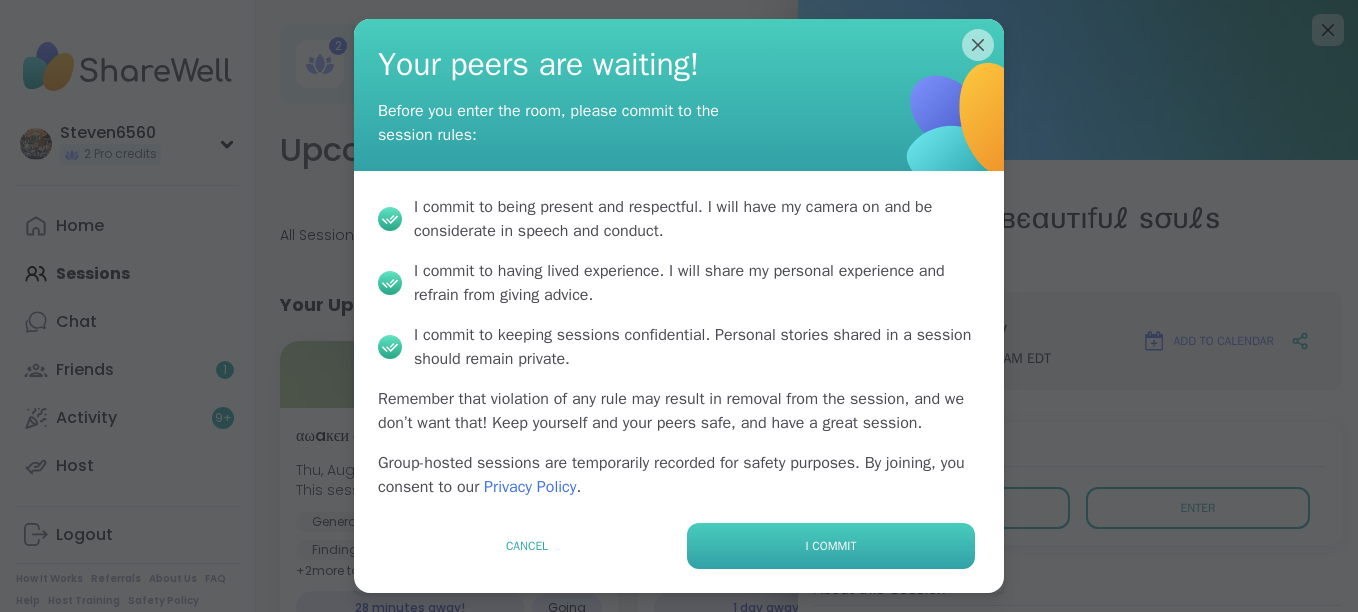 click on "I commit" at bounding box center (831, 546) 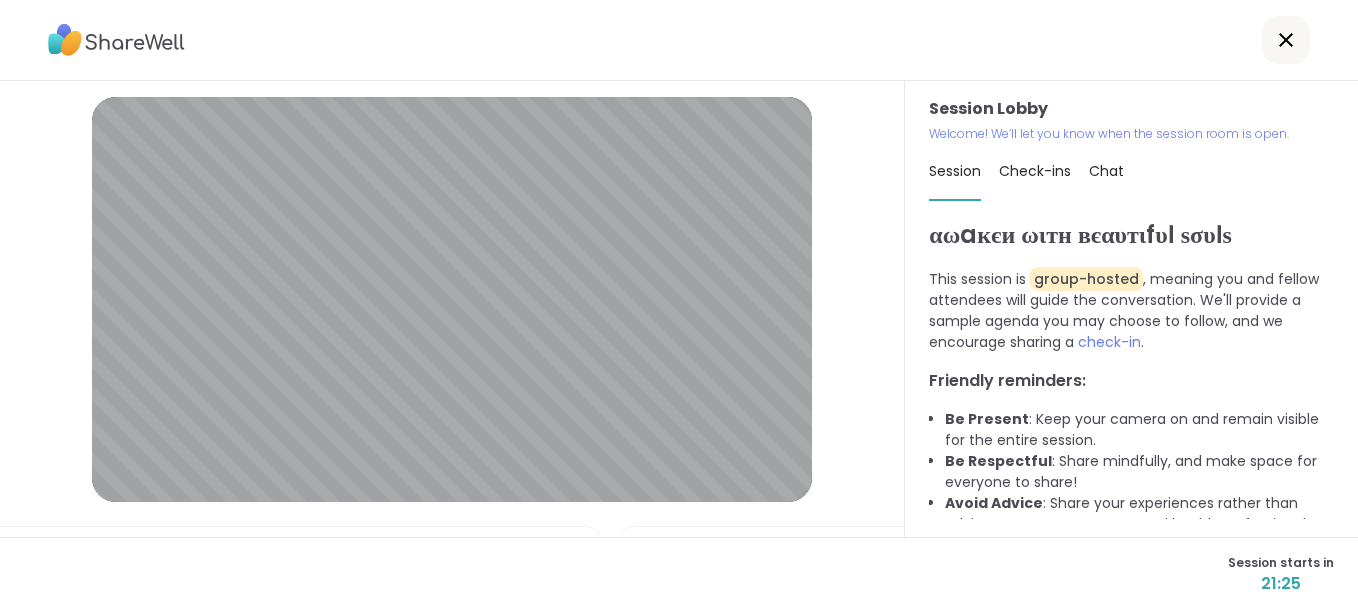 click on "Check-ins" at bounding box center [1035, 171] 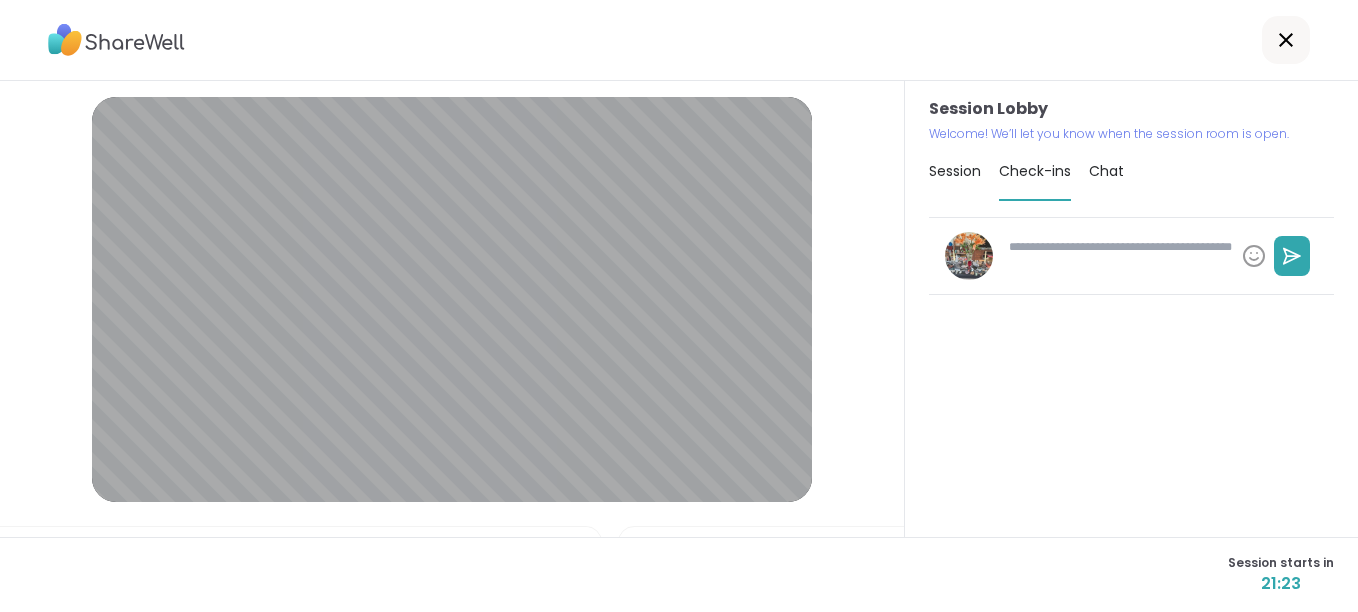 click at bounding box center [1117, 256] 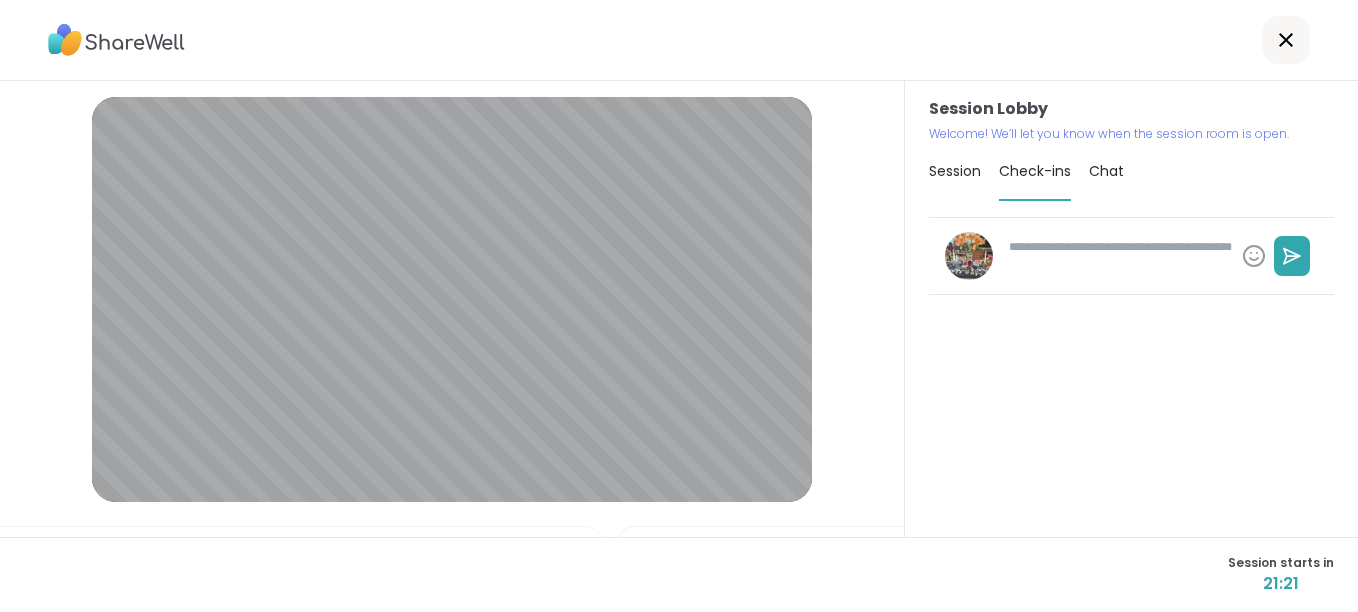 type on "*" 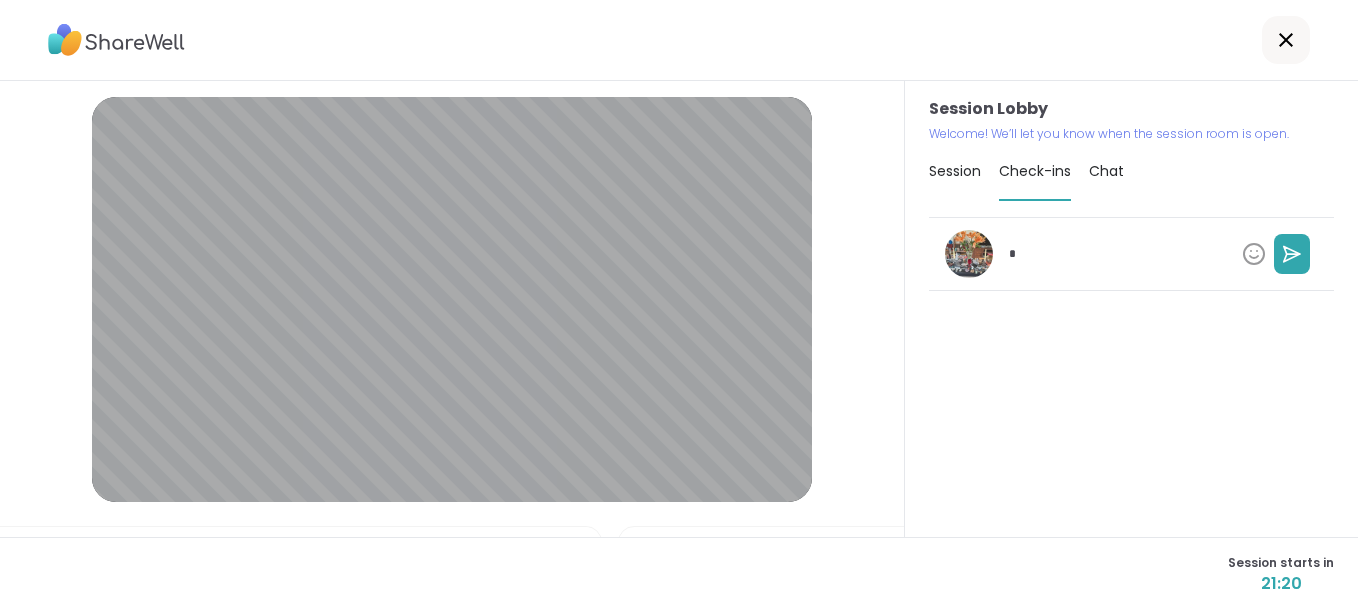 type on "*" 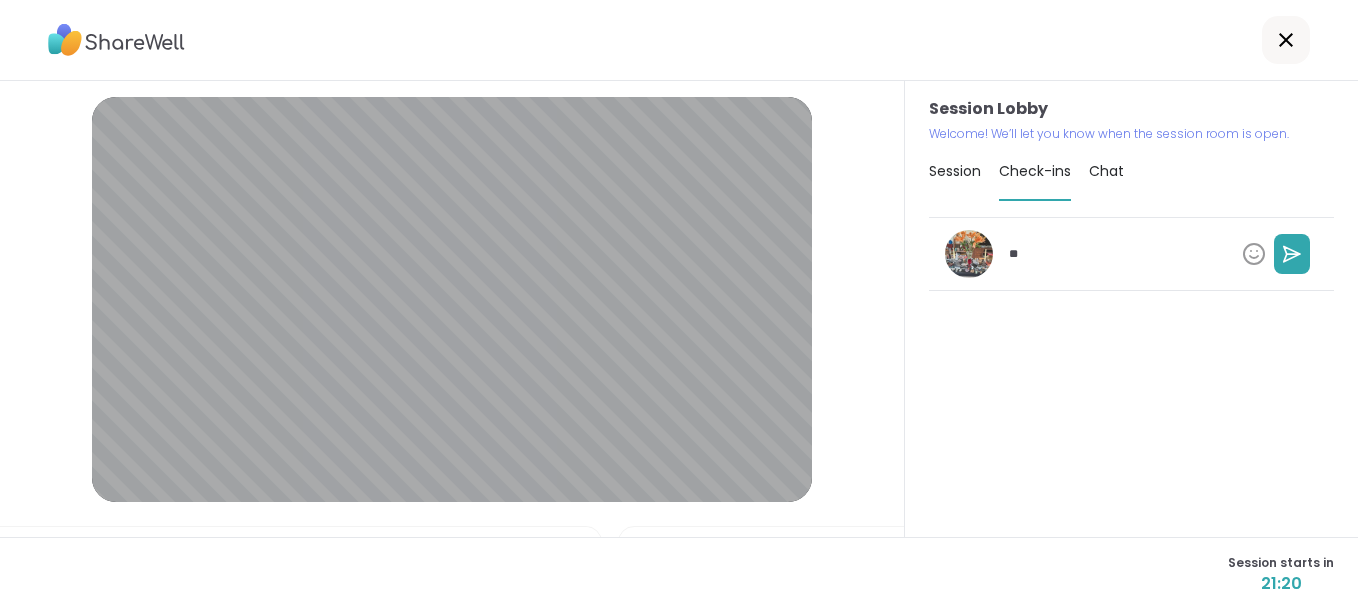 type on "*" 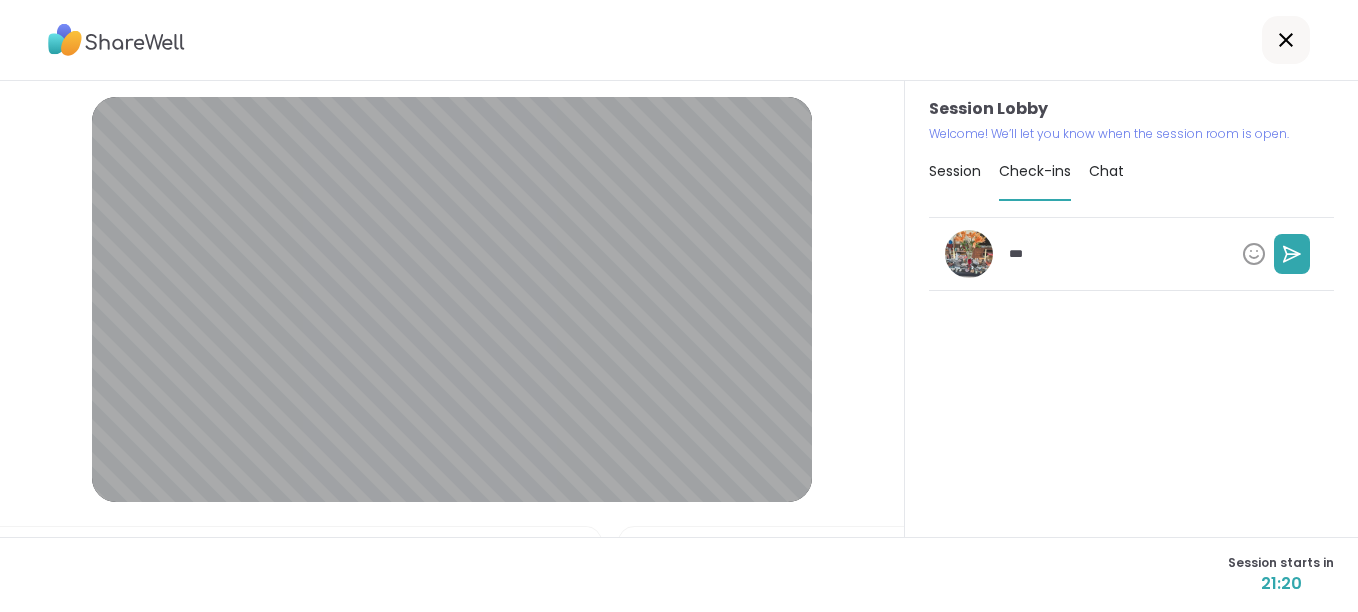 type on "*" 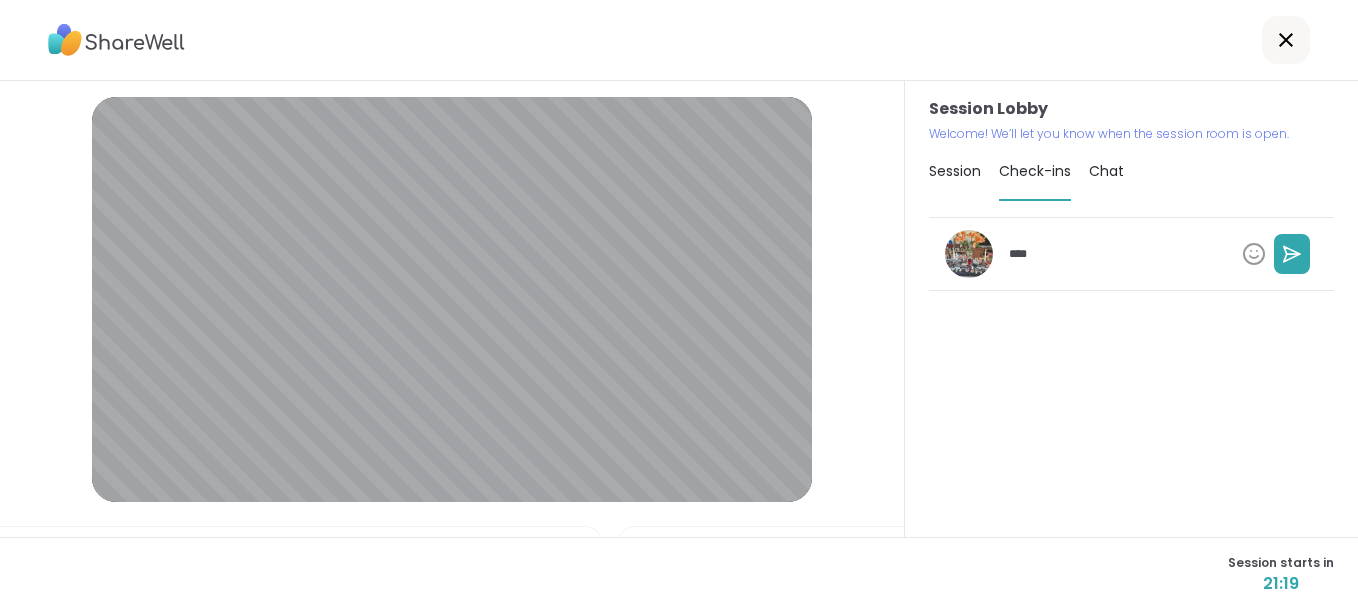 type on "*" 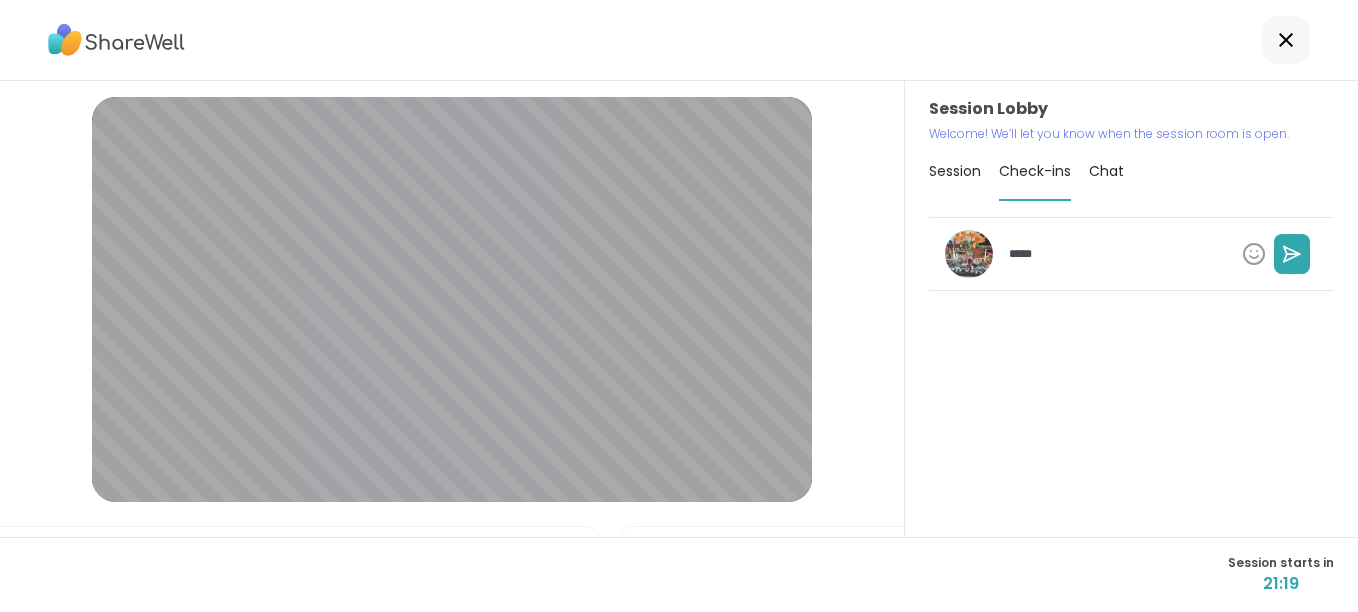 type on "*" 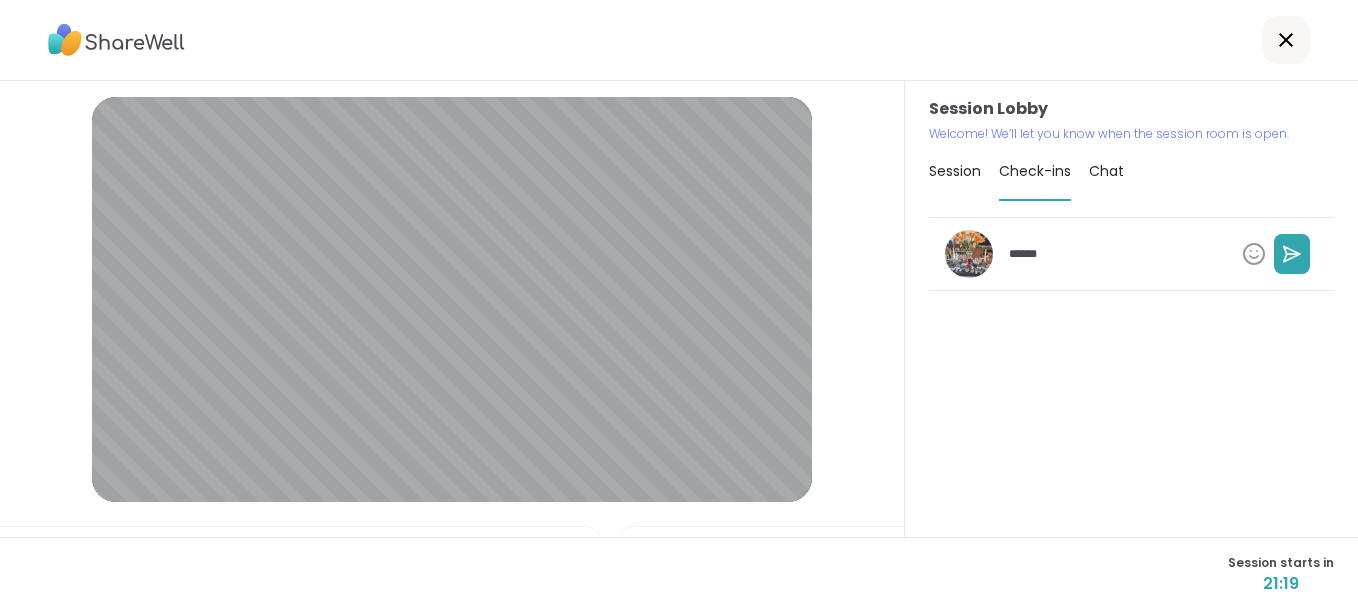 type on "*" 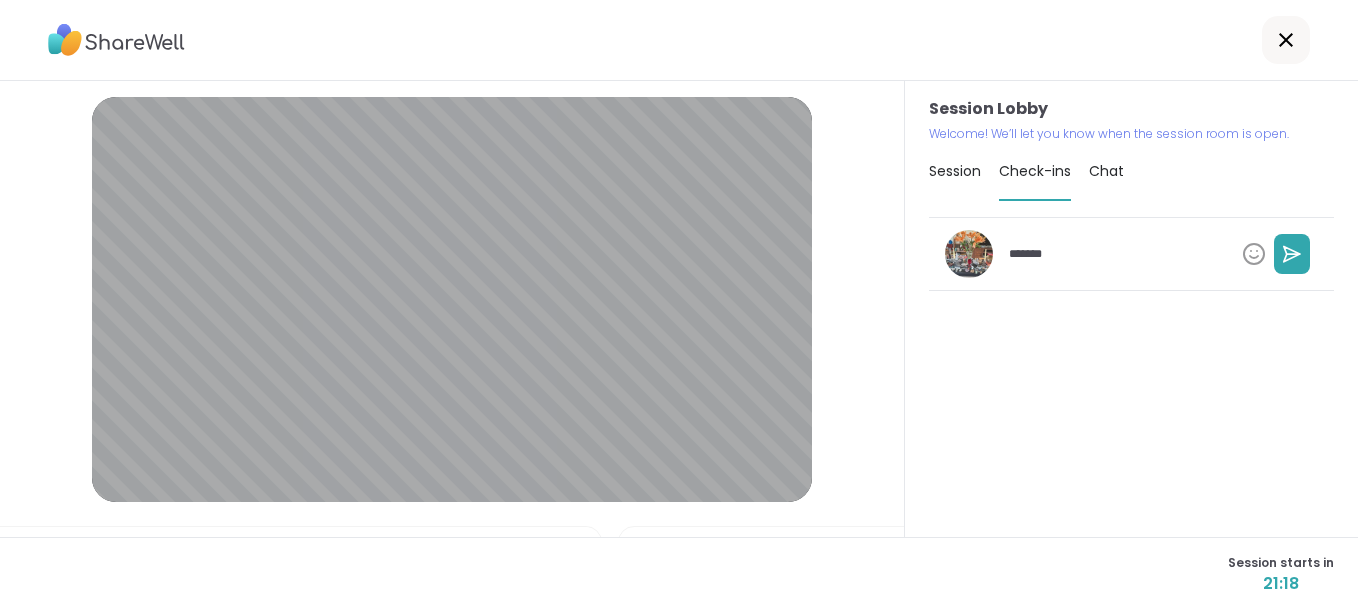 type on "*" 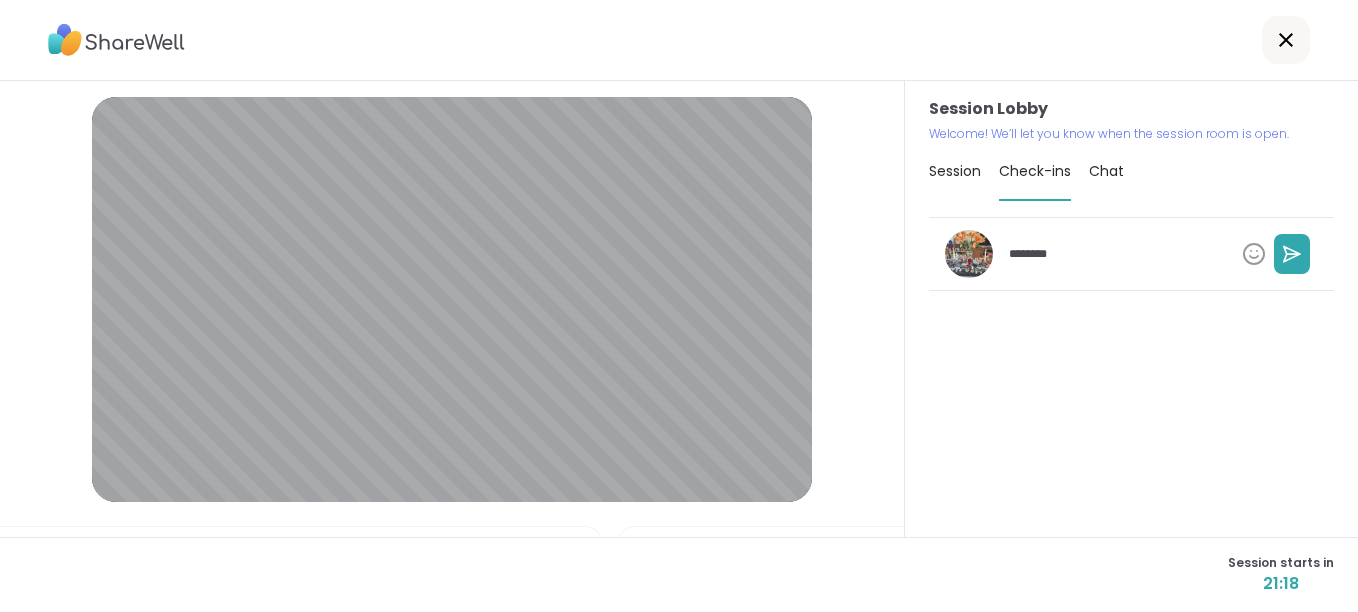 type on "*" 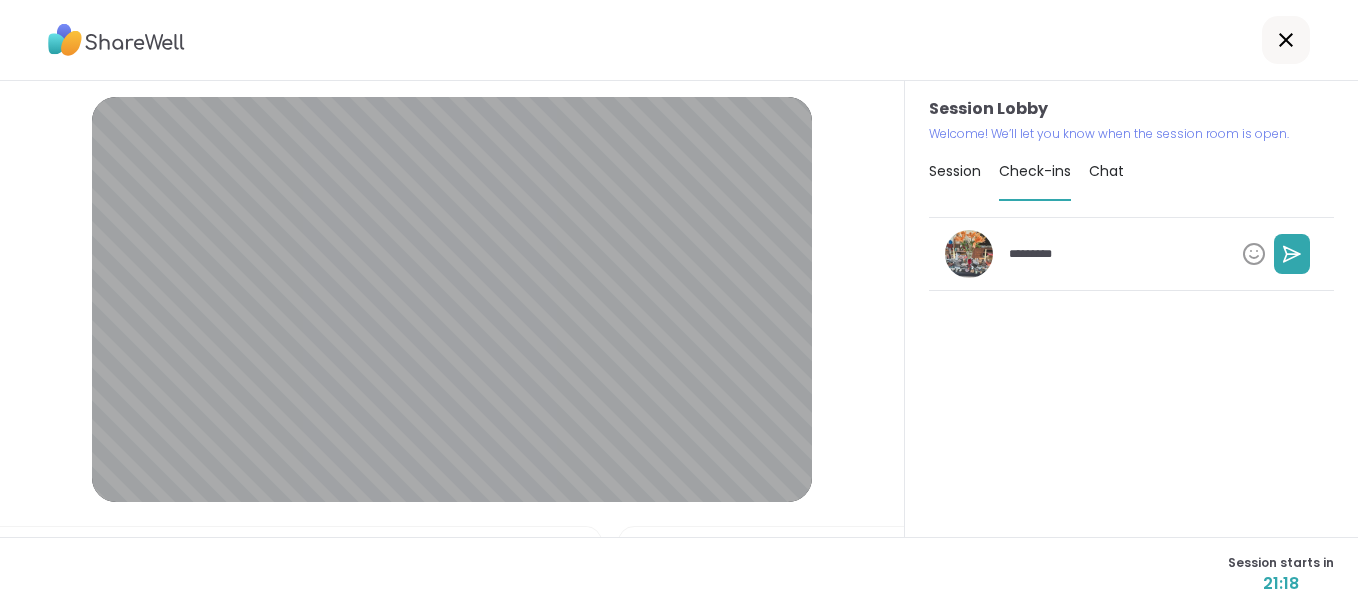 type on "*" 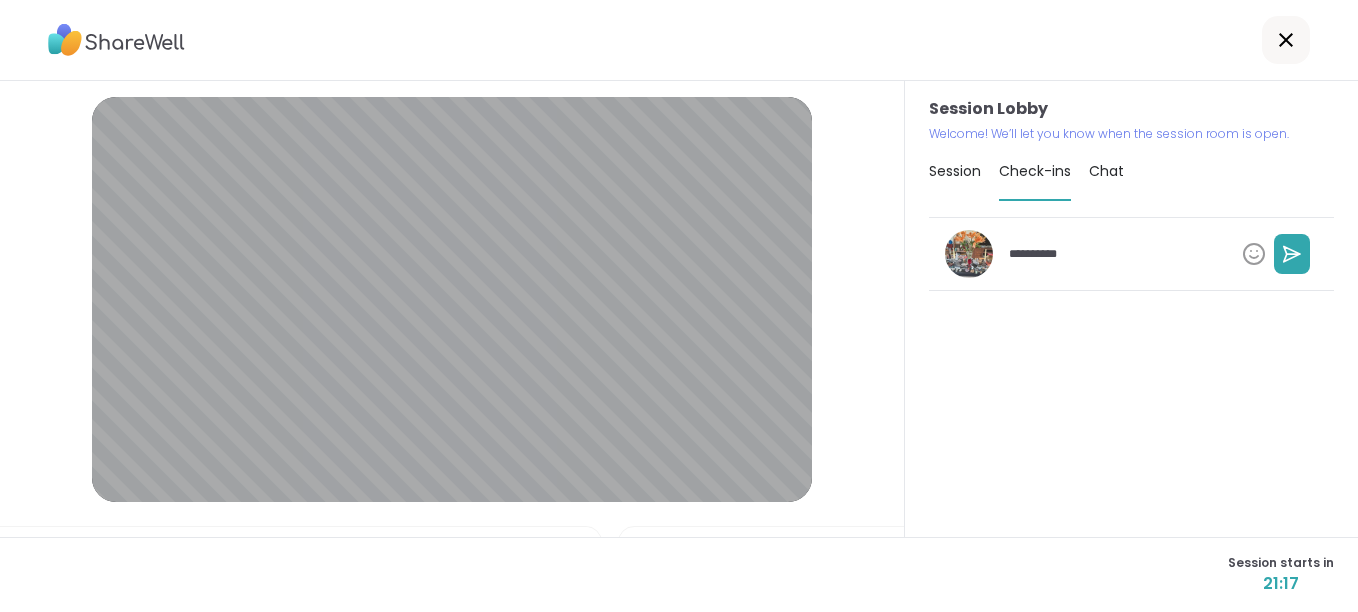 type on "*" 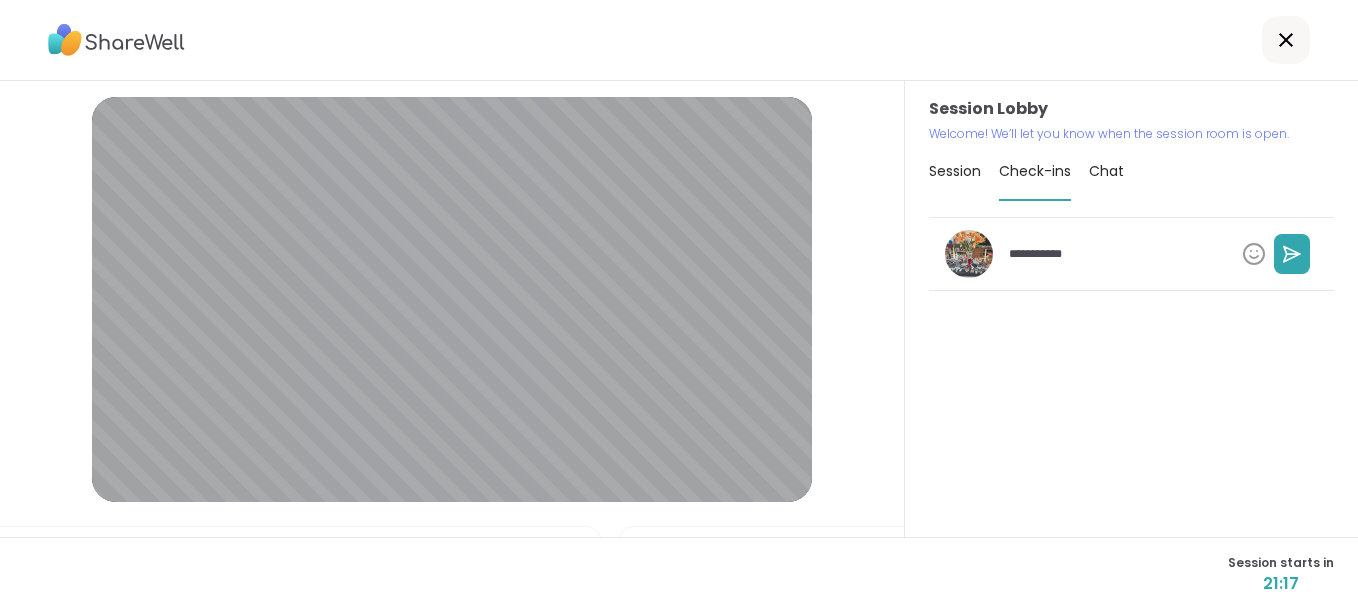 type on "*" 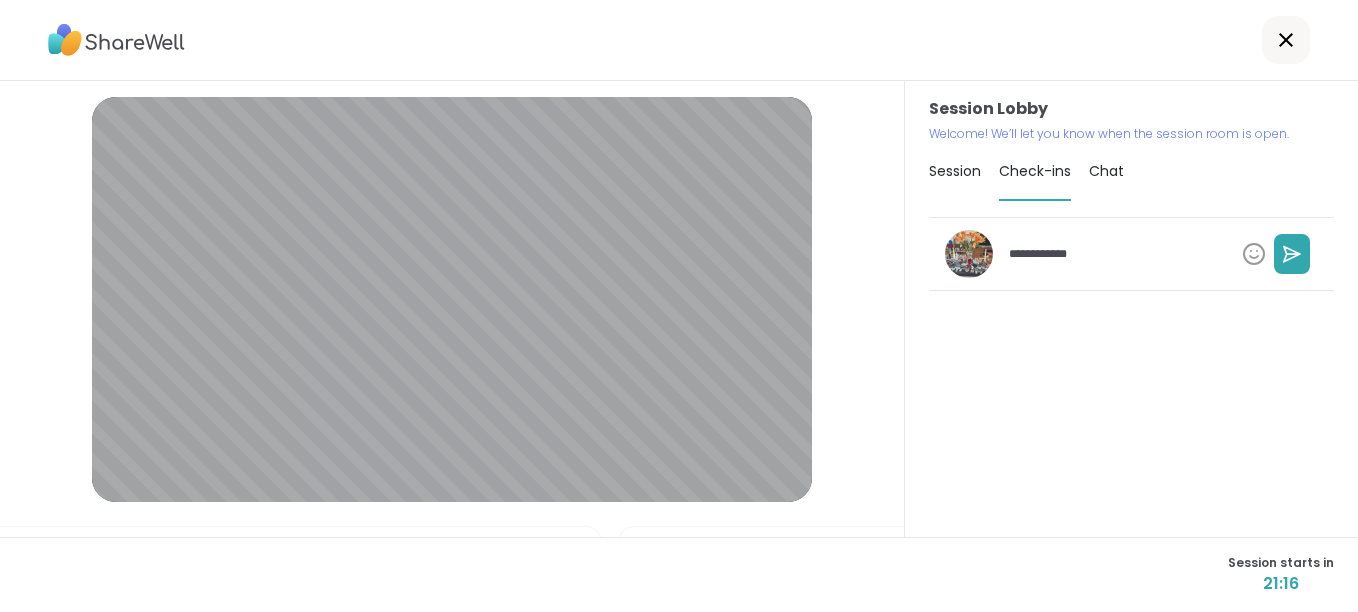 type on "*" 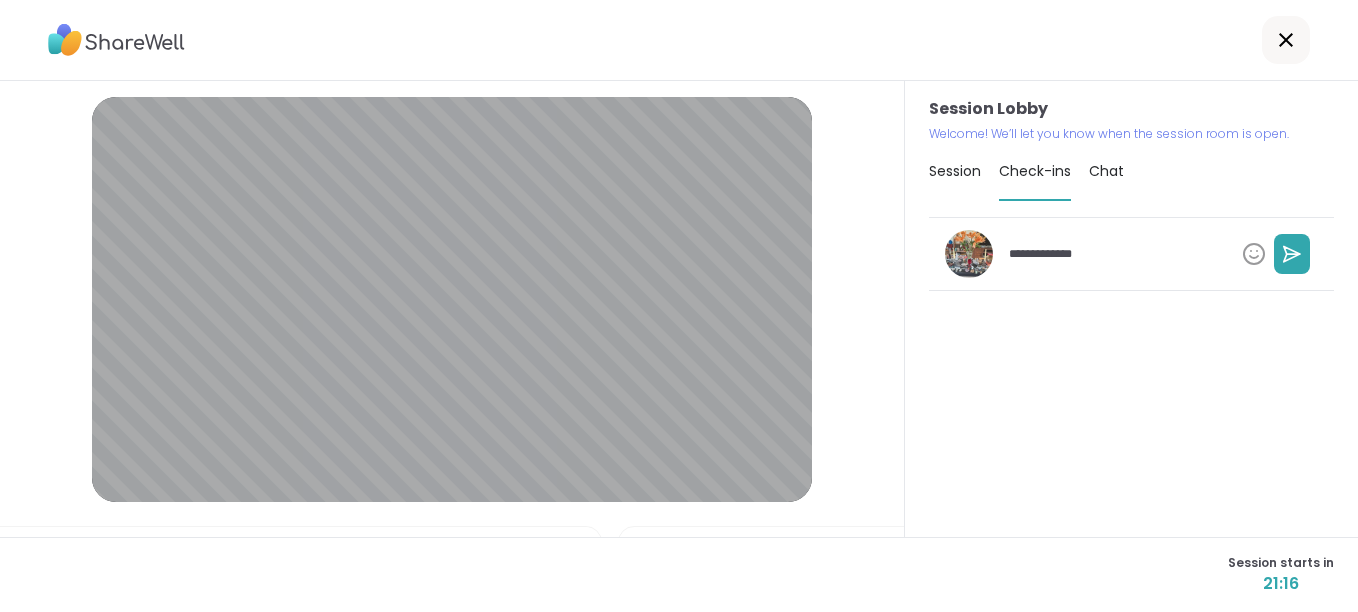type on "*" 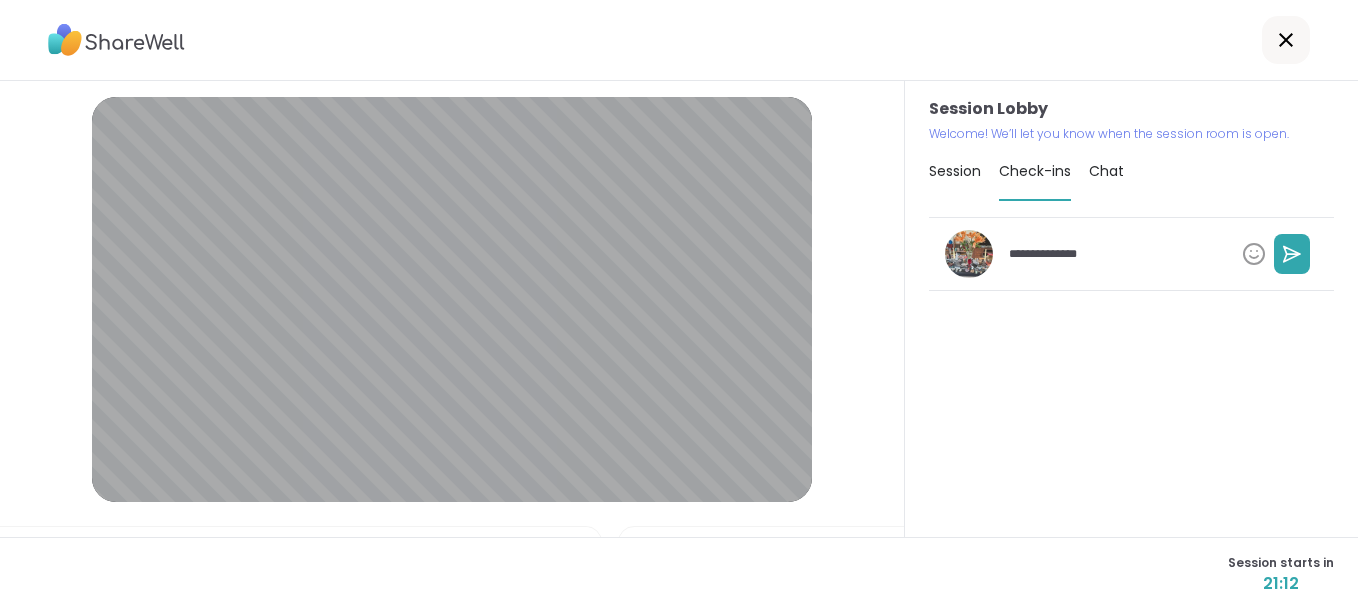 type on "*" 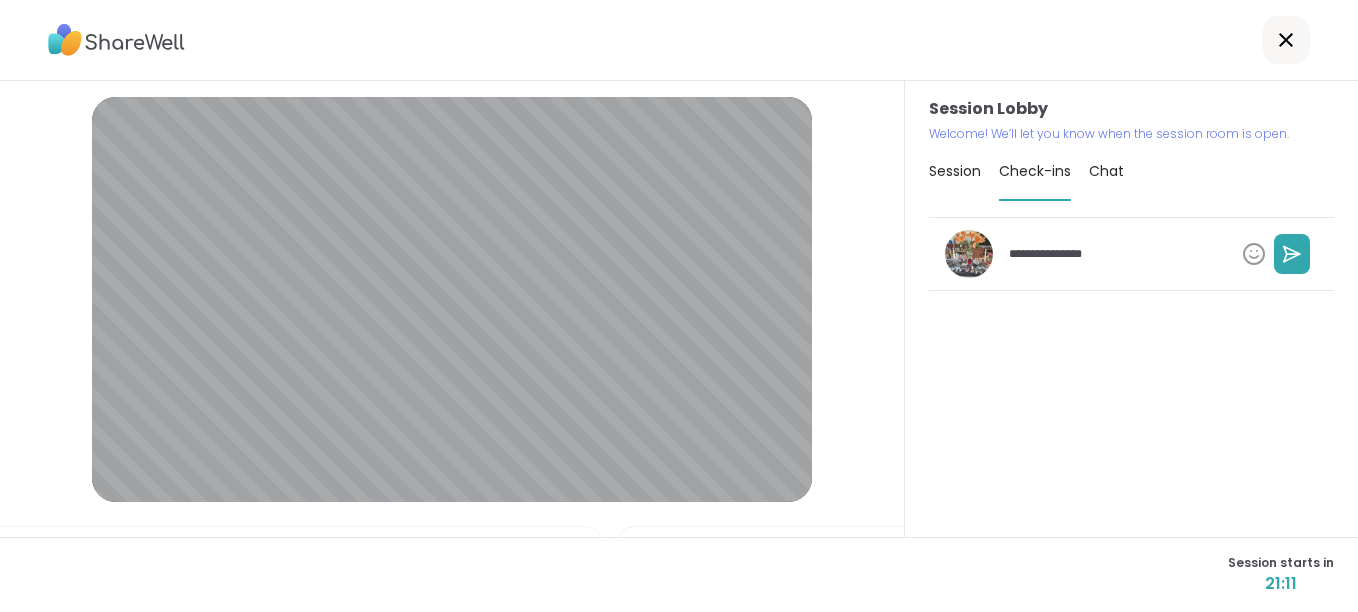 type on "*" 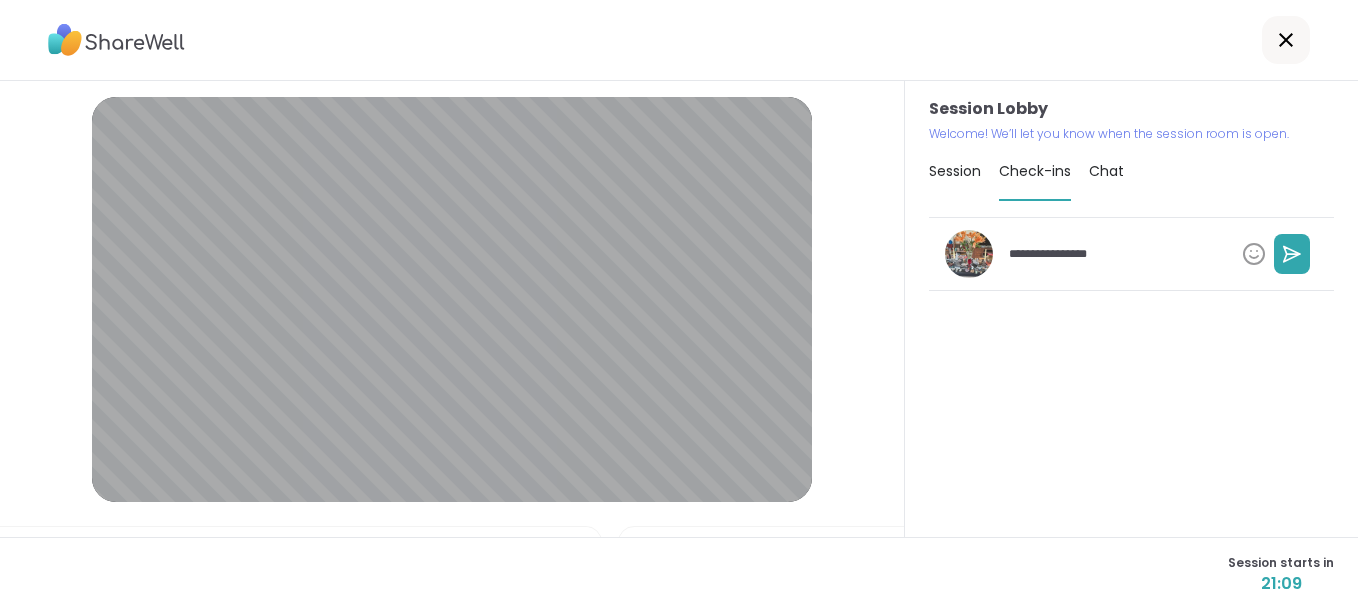 type on "*" 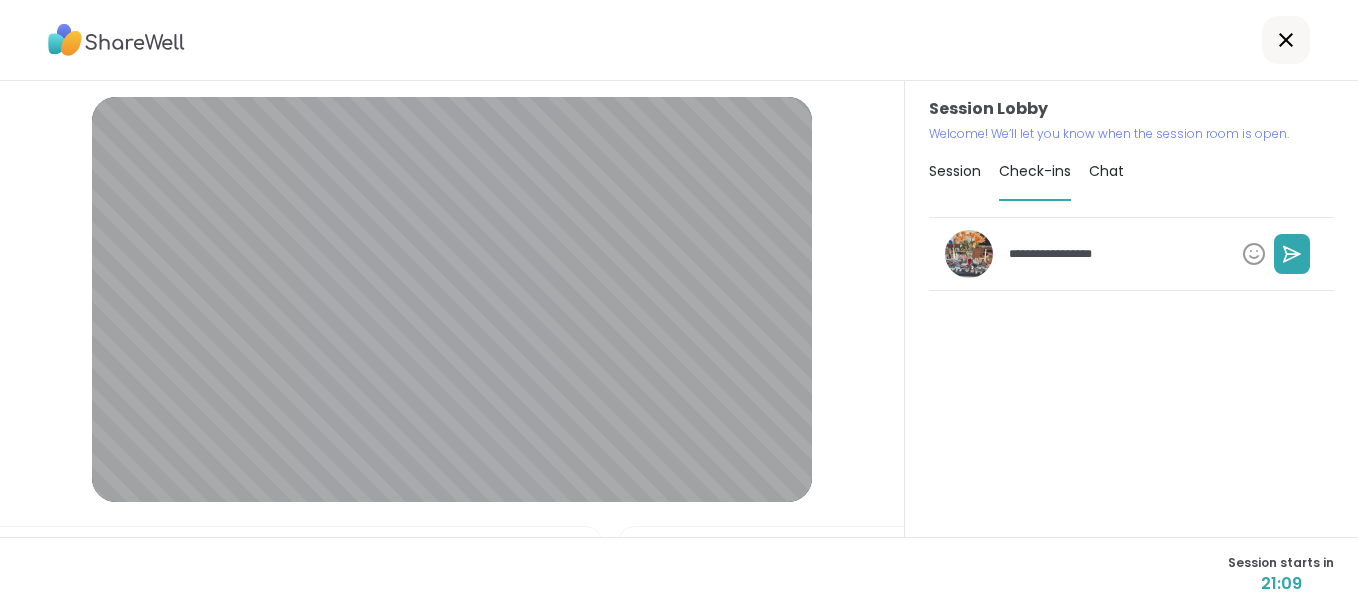 type on "*" 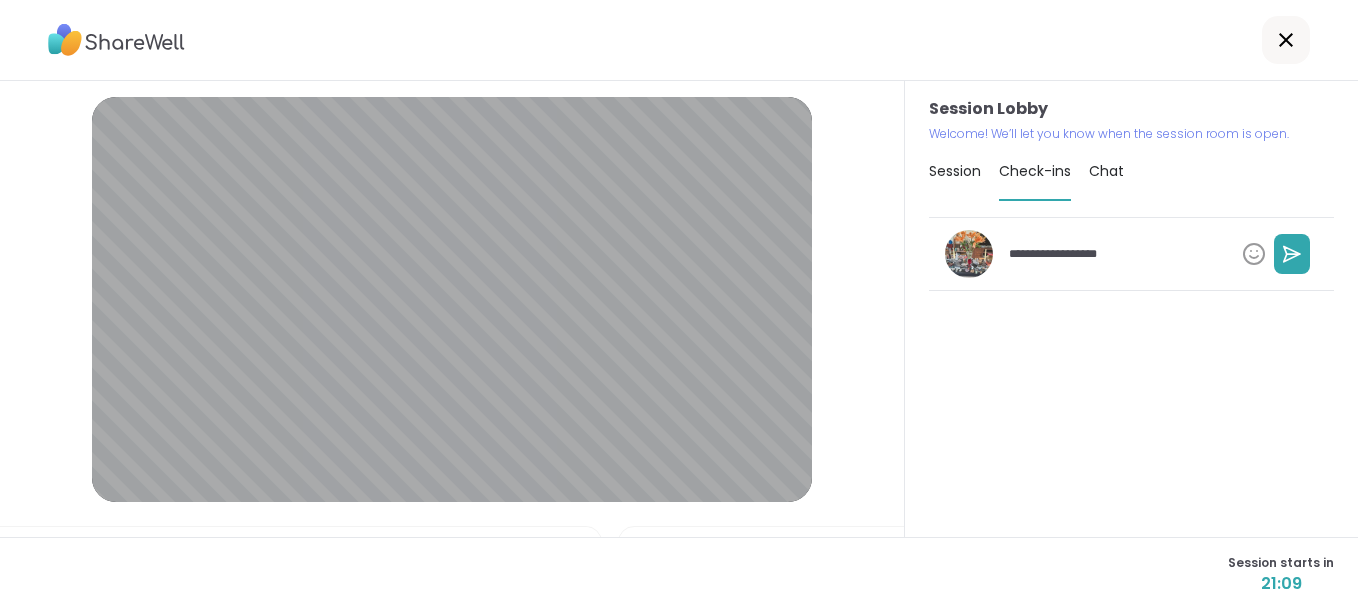 type on "*" 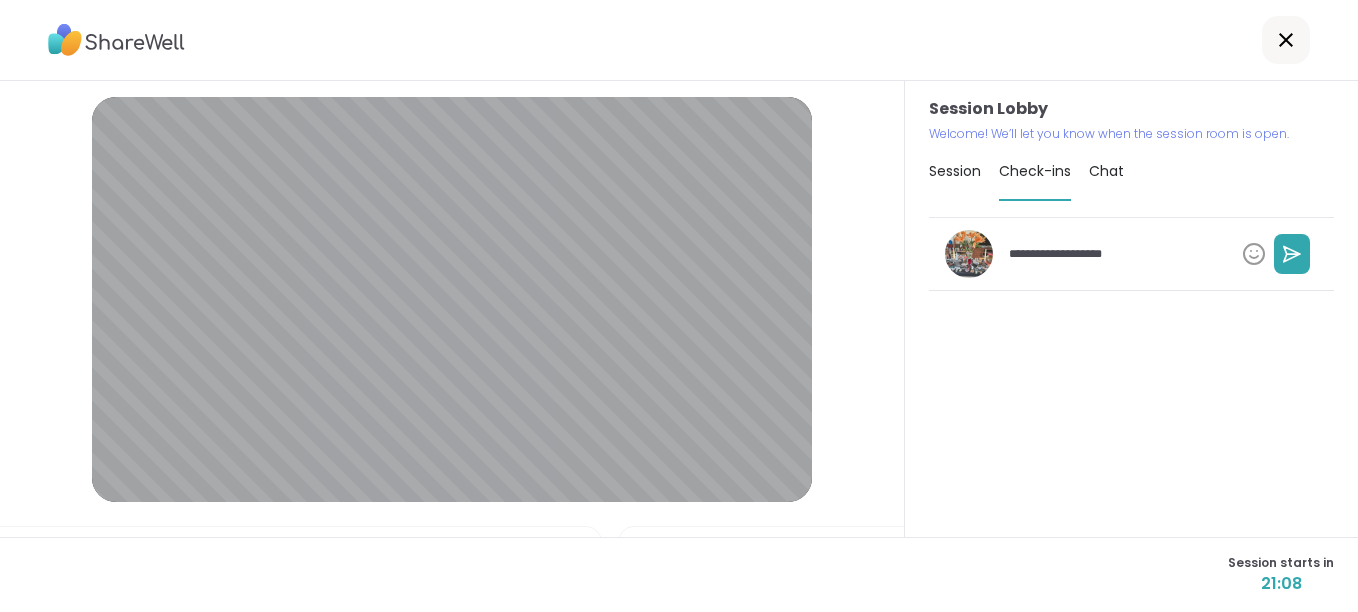 type on "*" 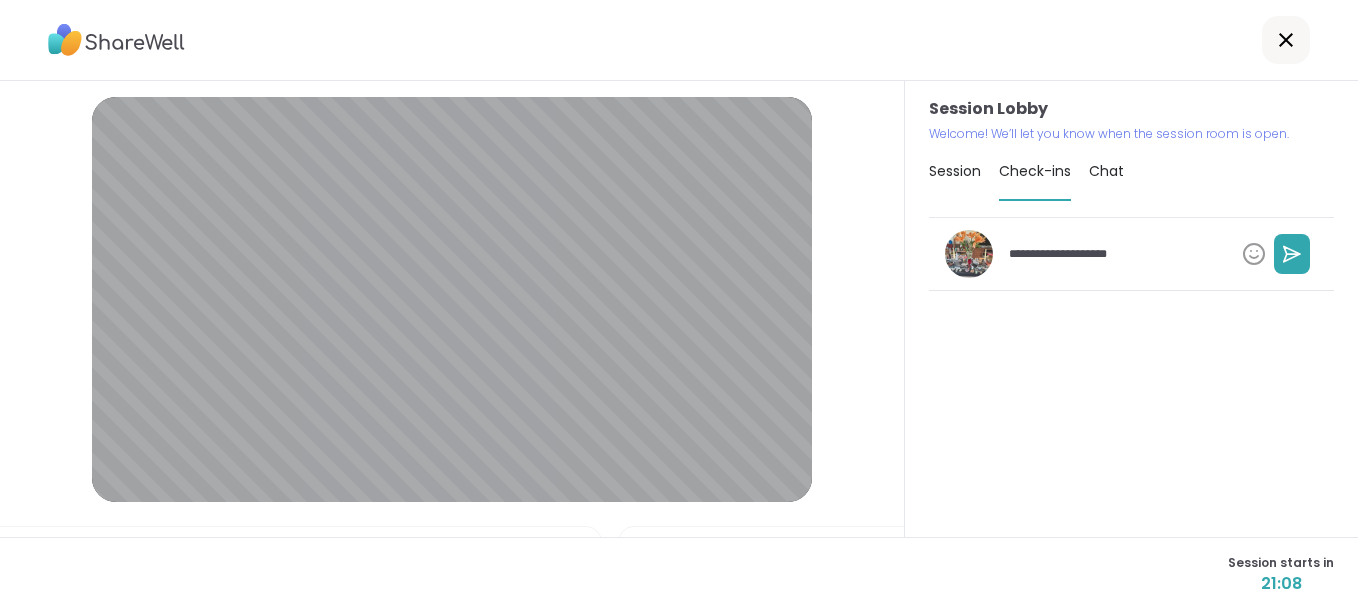 type on "*" 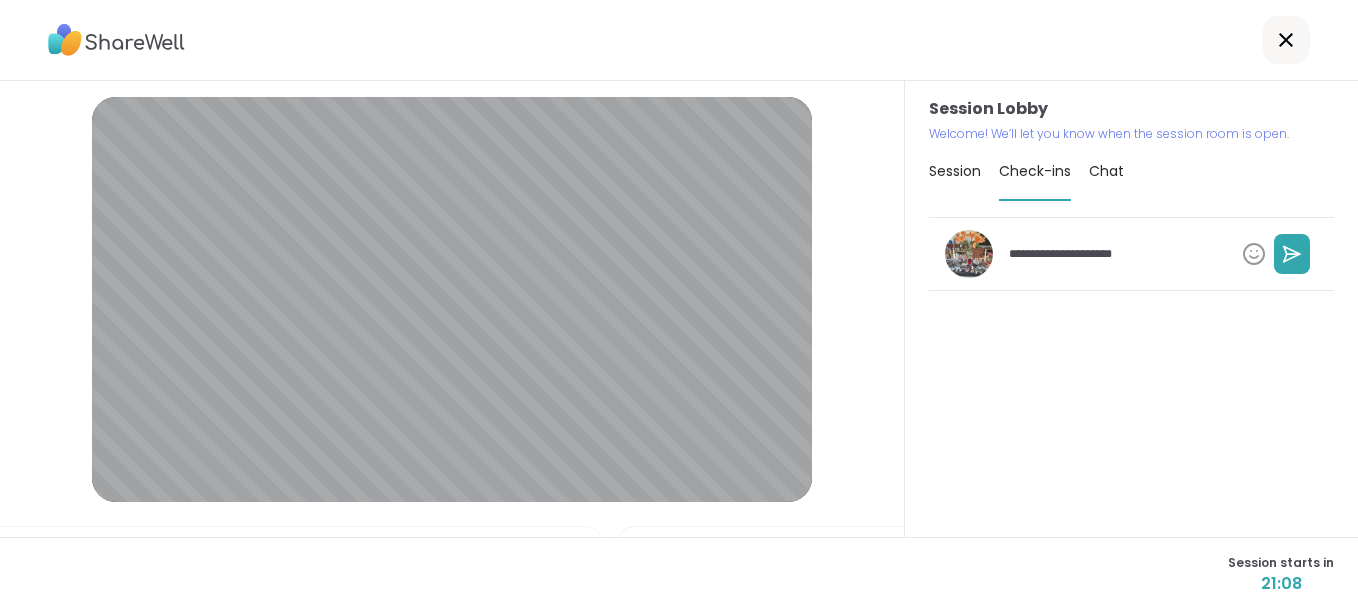 type on "*" 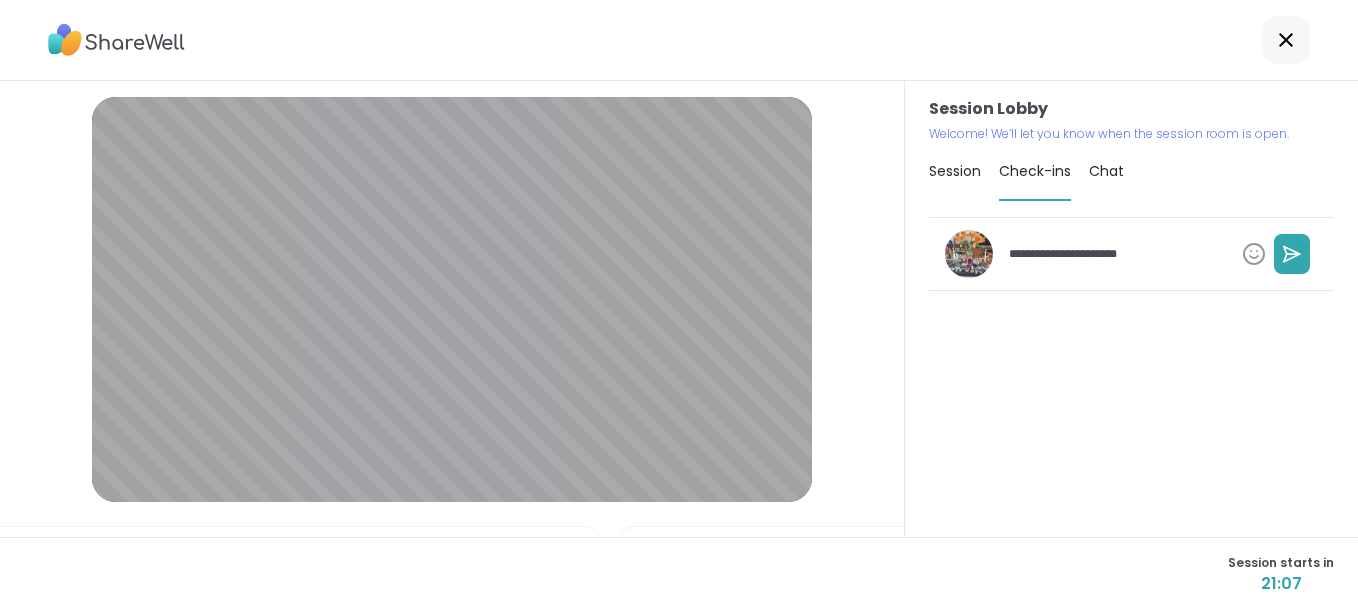 type on "*" 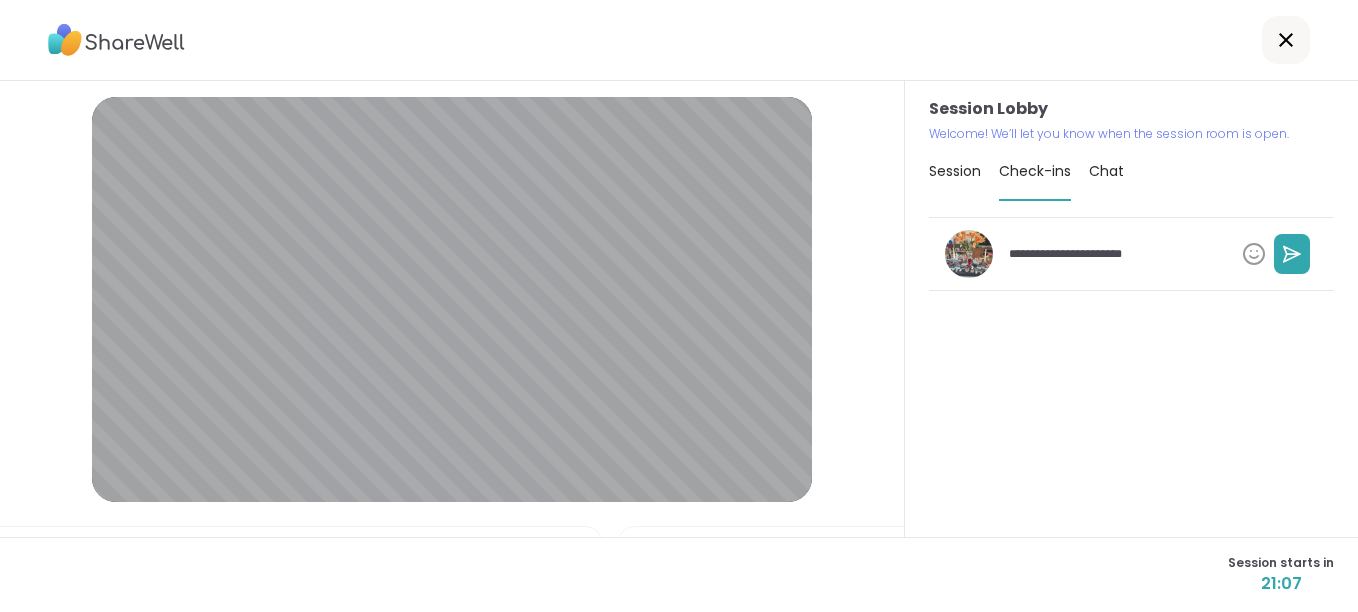 type on "*" 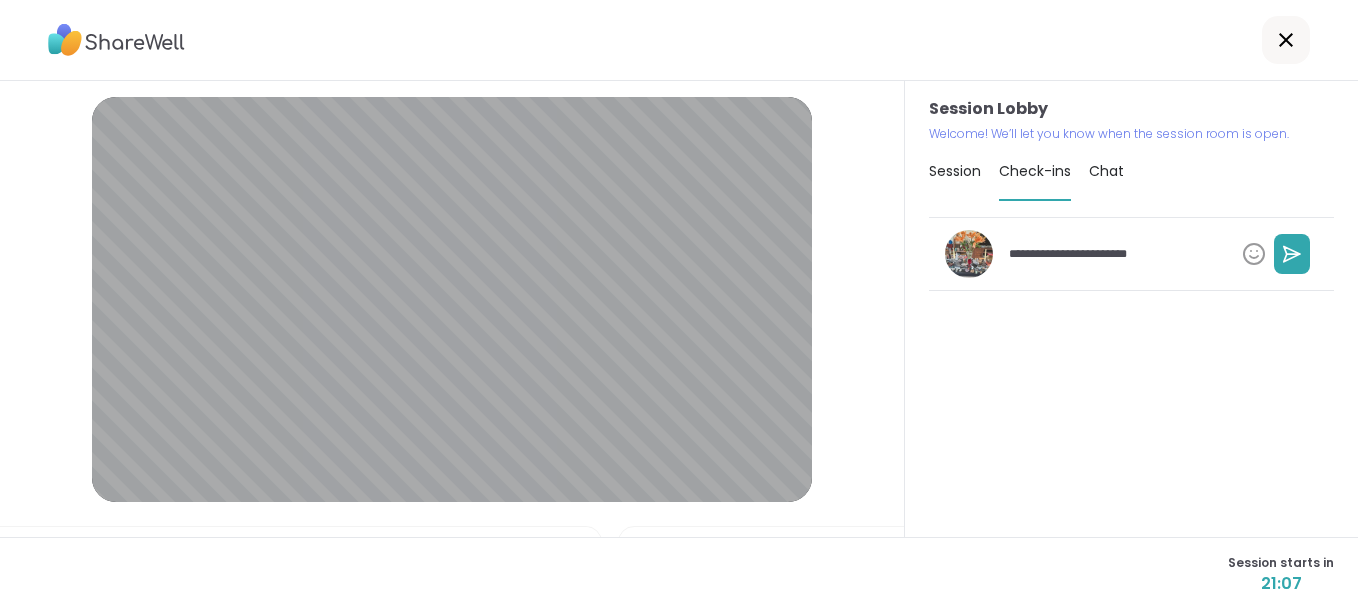 type on "*" 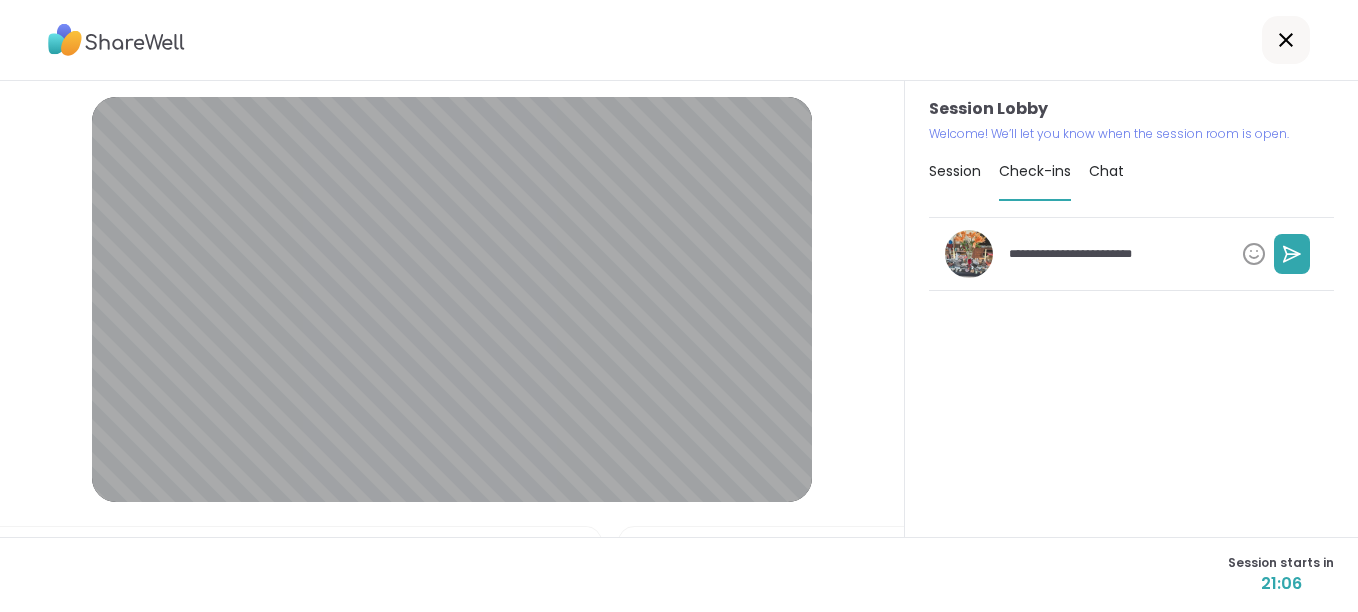 type on "*" 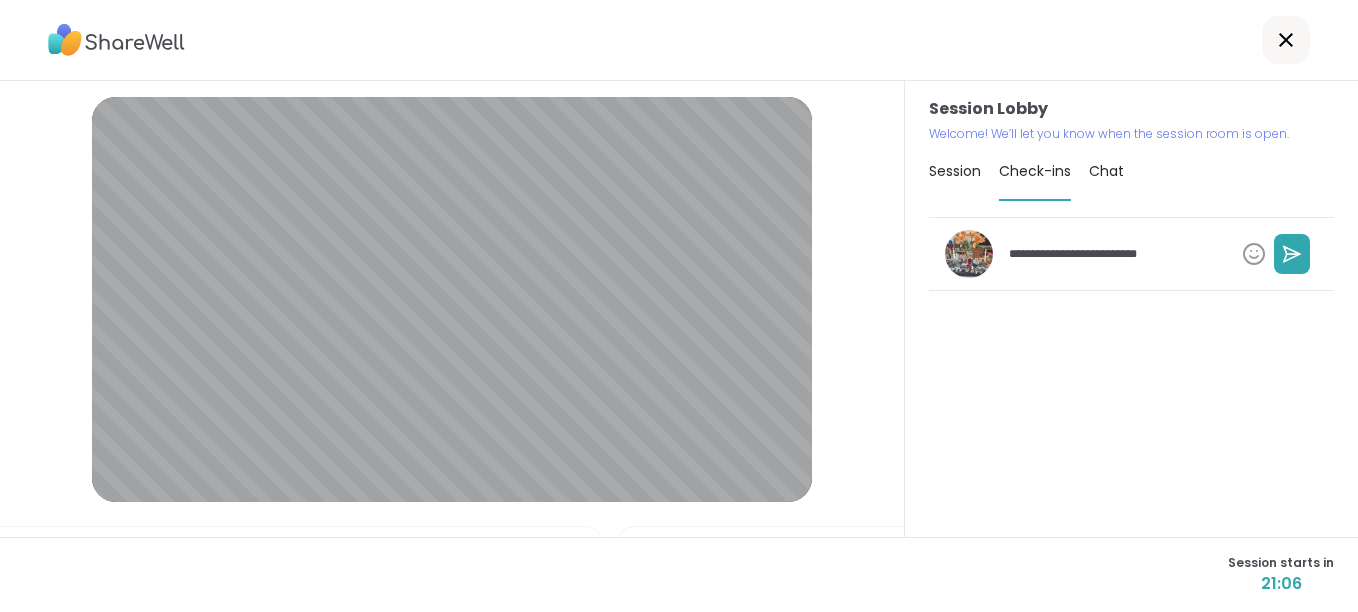 type on "*" 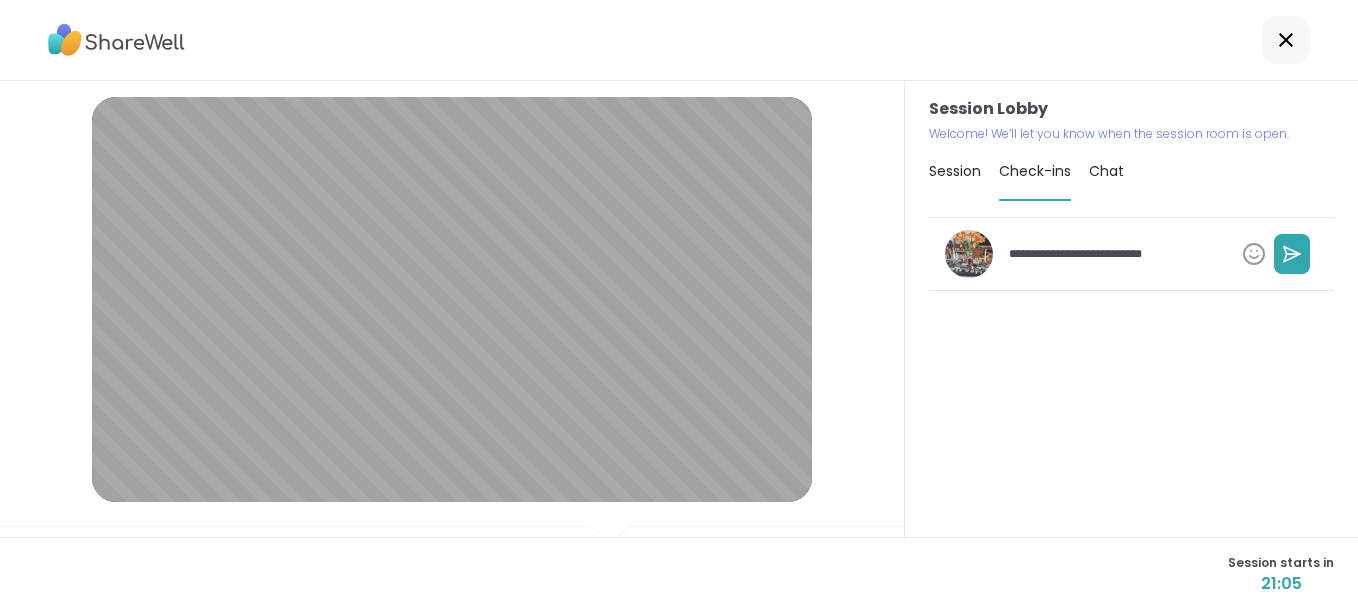 type on "*" 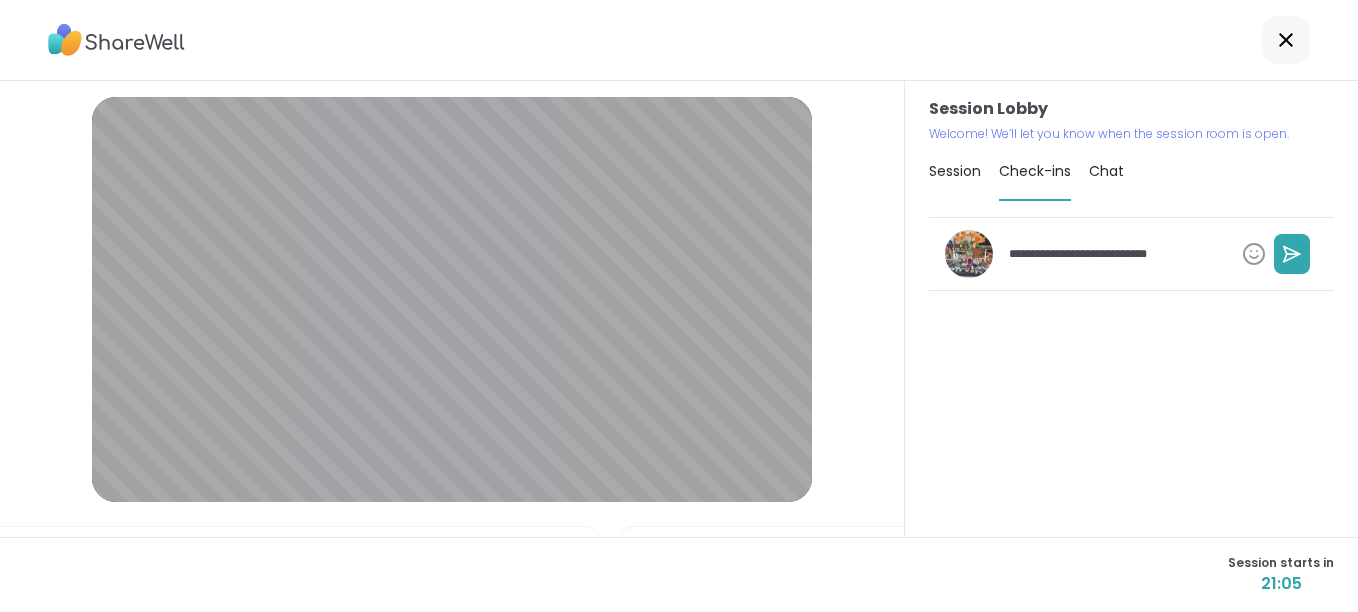 type on "*" 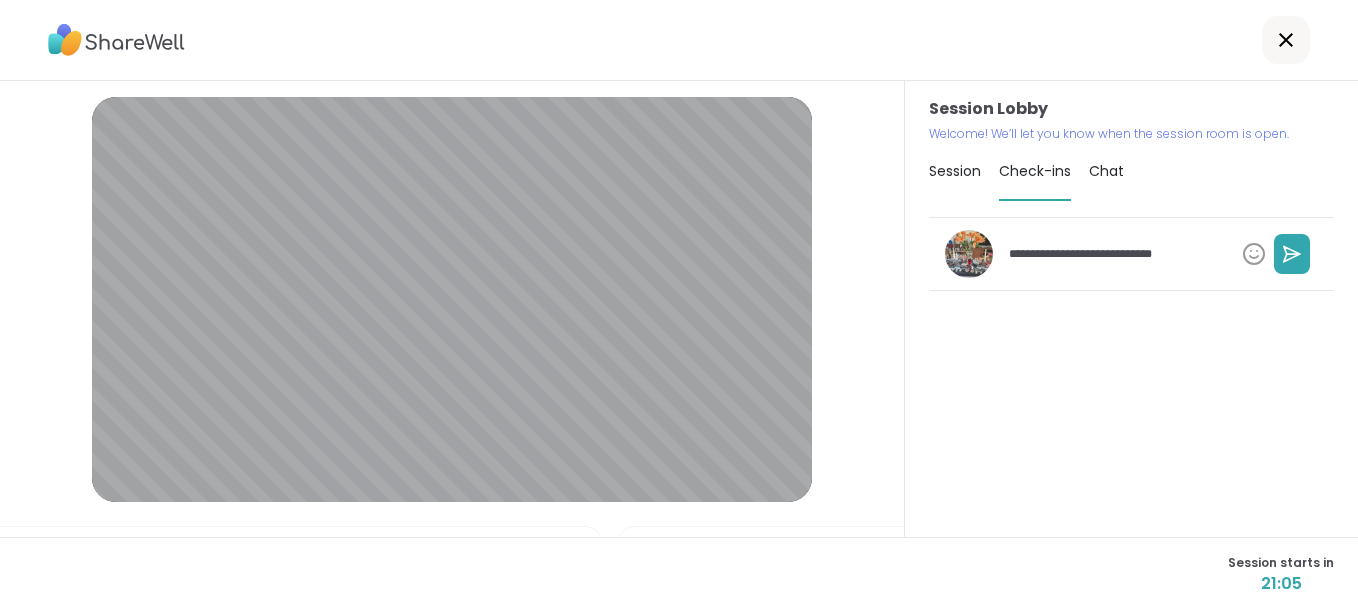 type on "*" 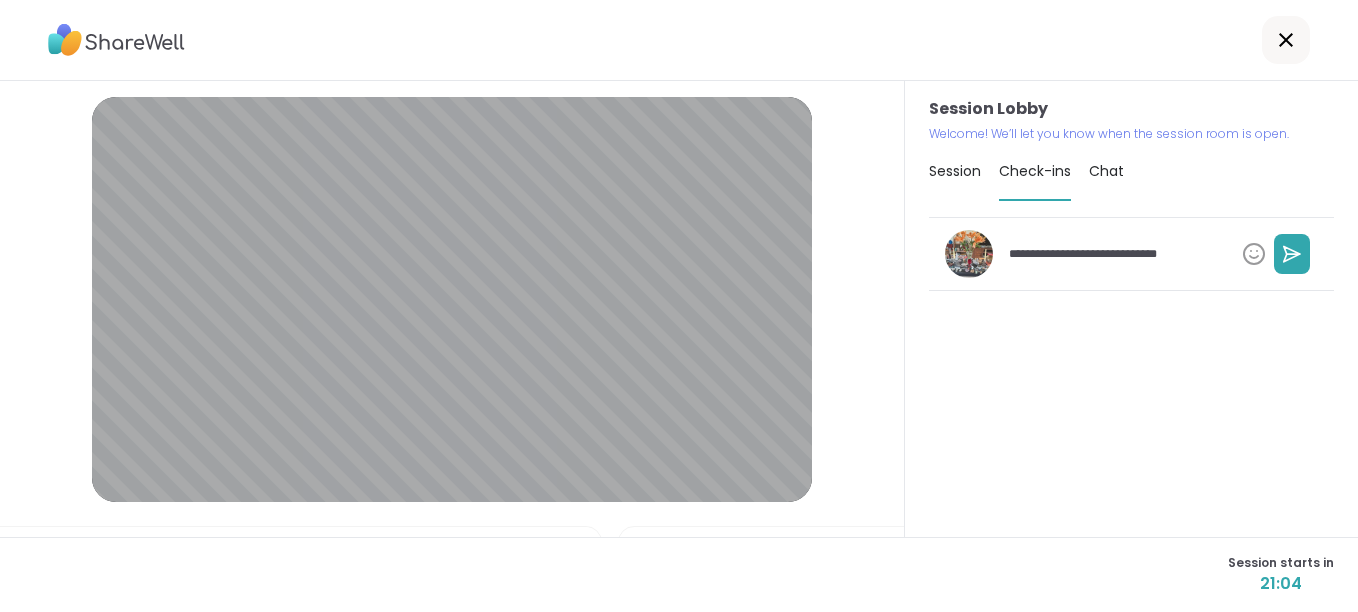 type on "*" 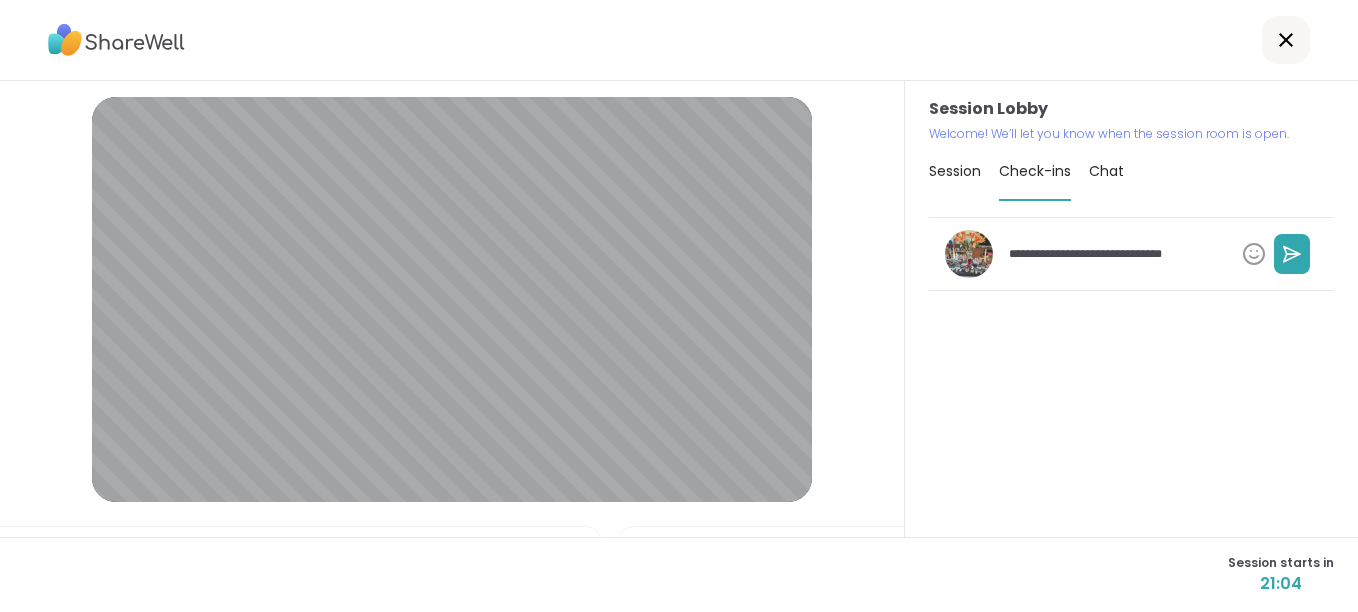 type on "*" 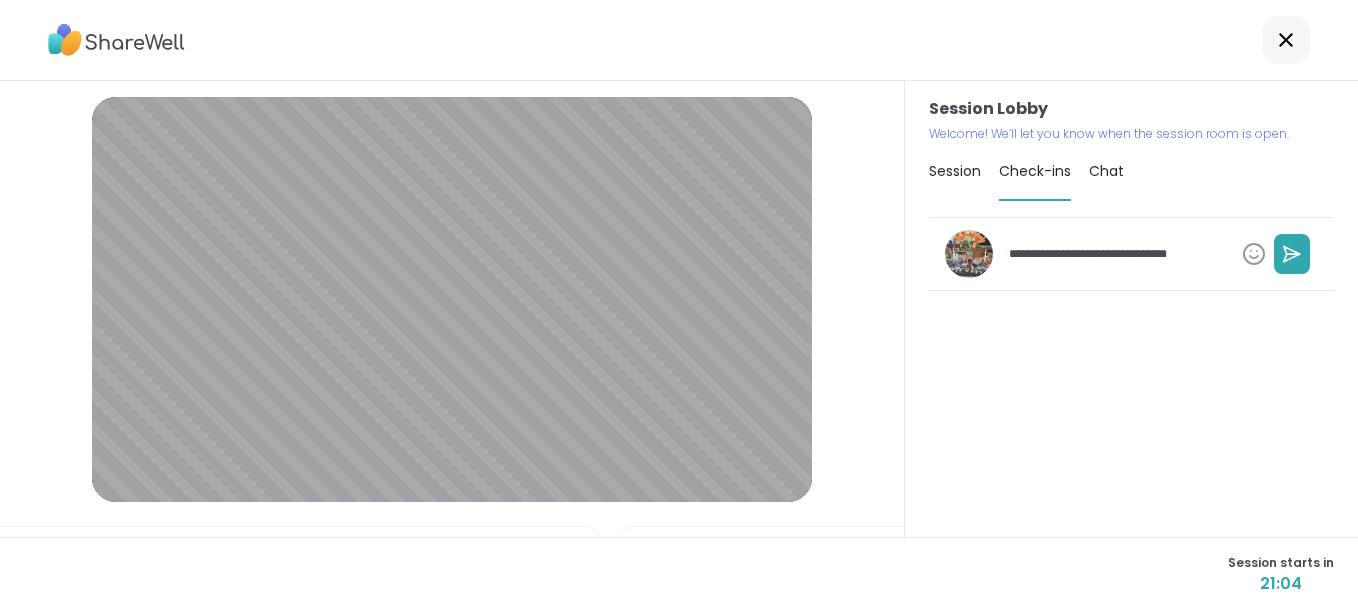 type on "*" 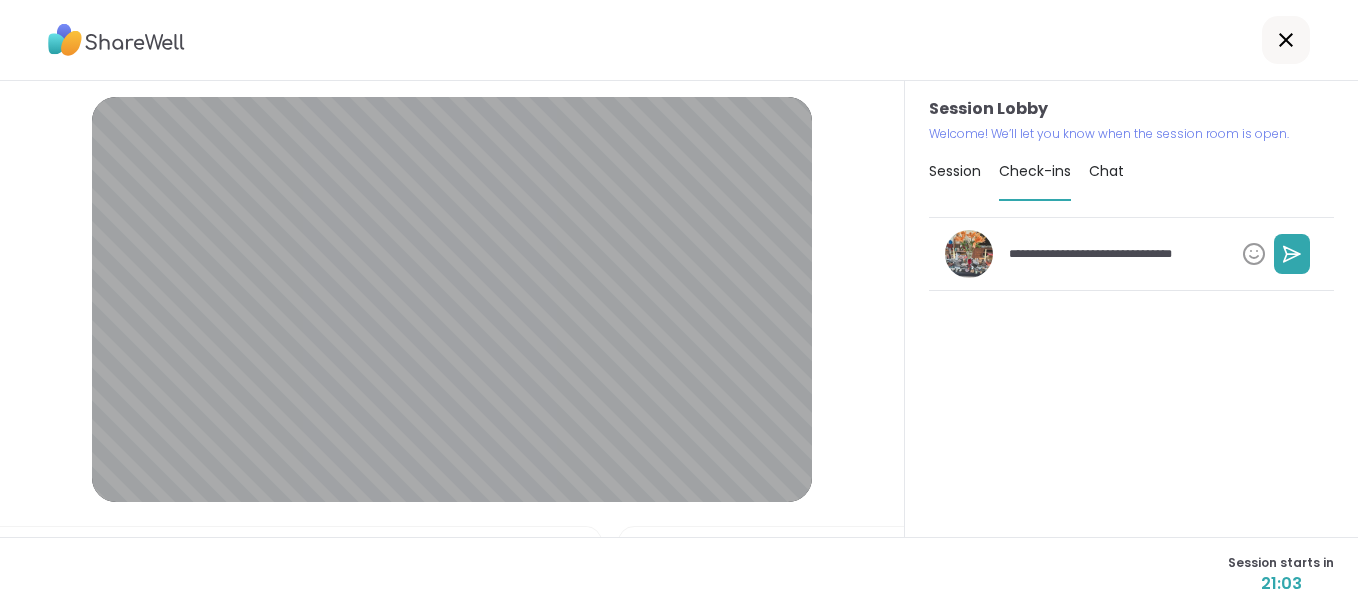 type on "*" 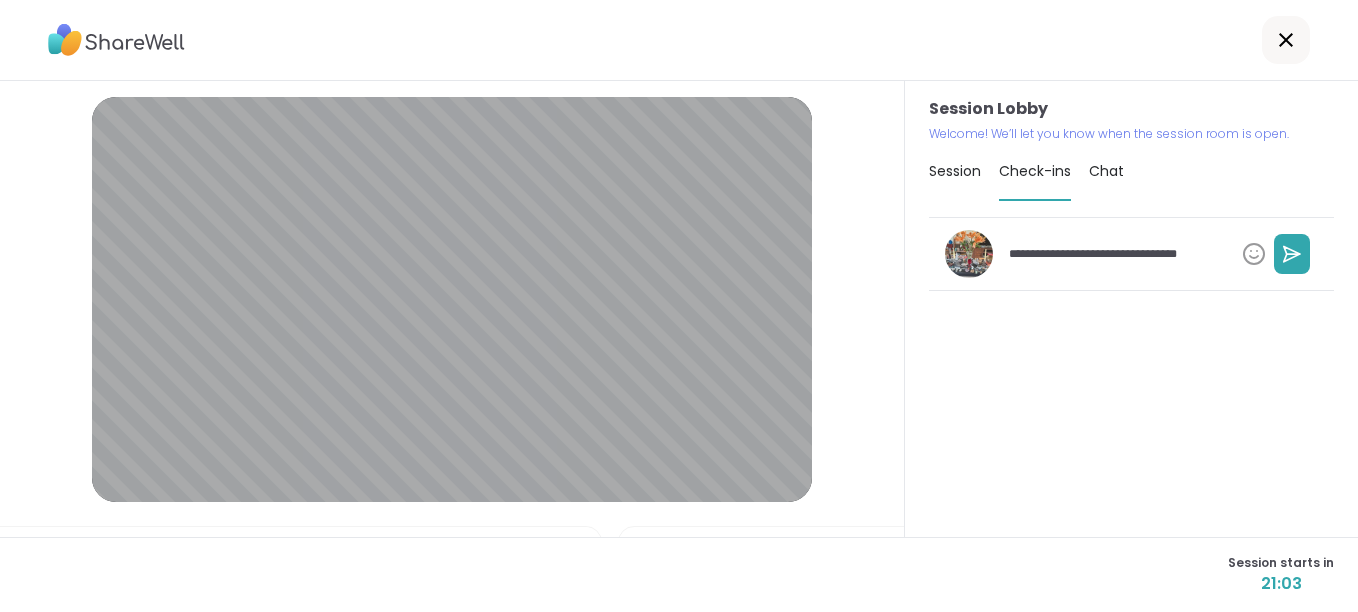 type on "*" 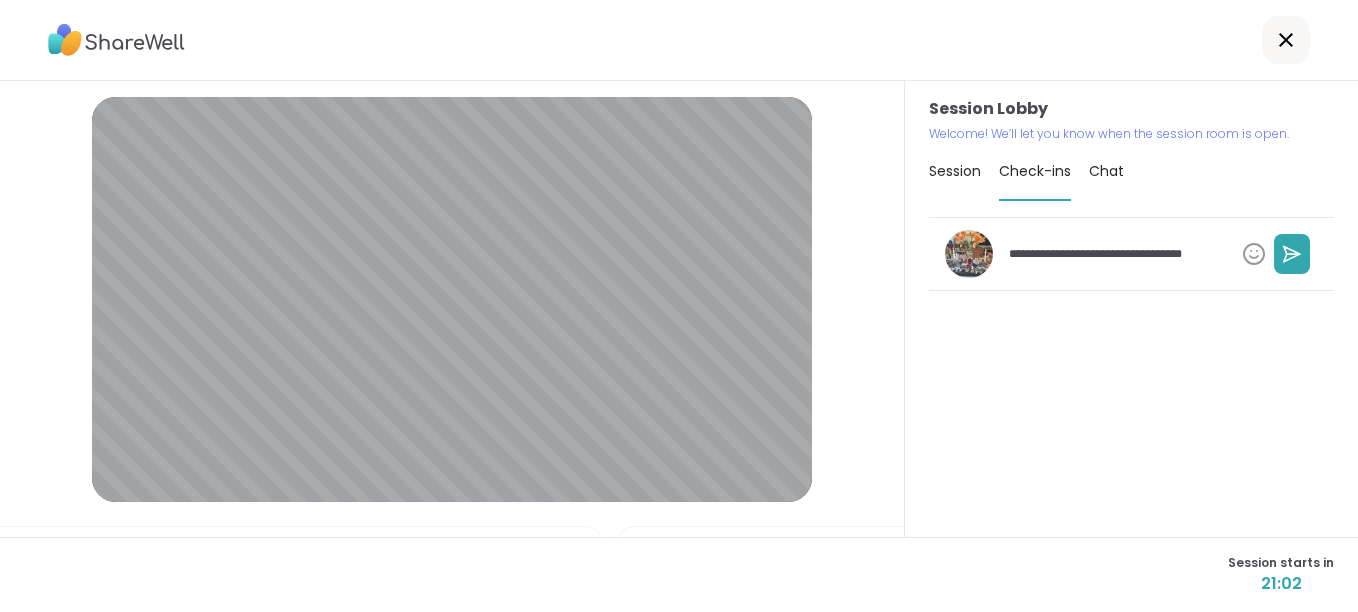 type on "*" 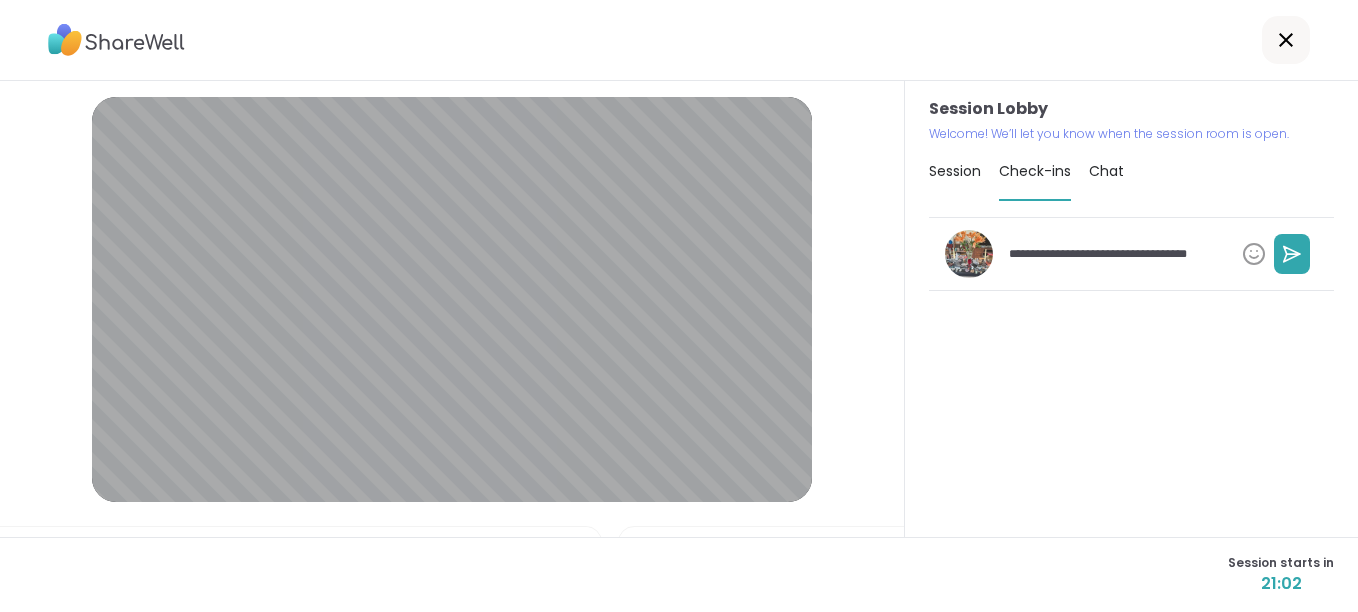scroll, scrollTop: 9, scrollLeft: 0, axis: vertical 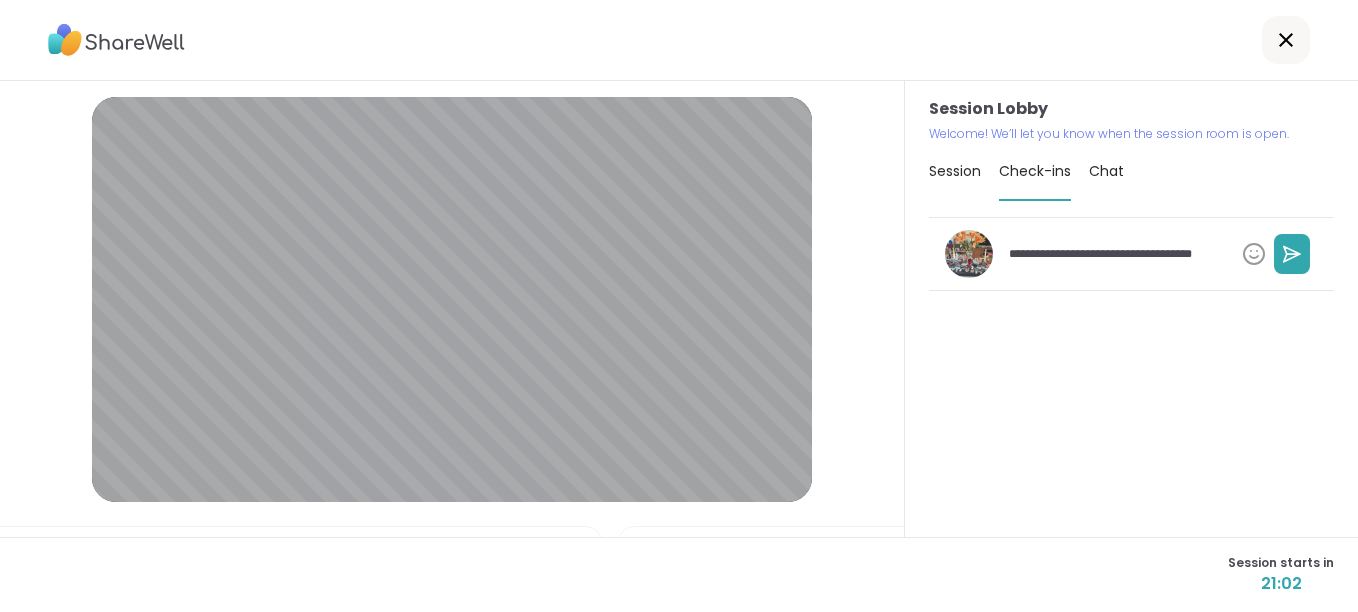 type on "*" 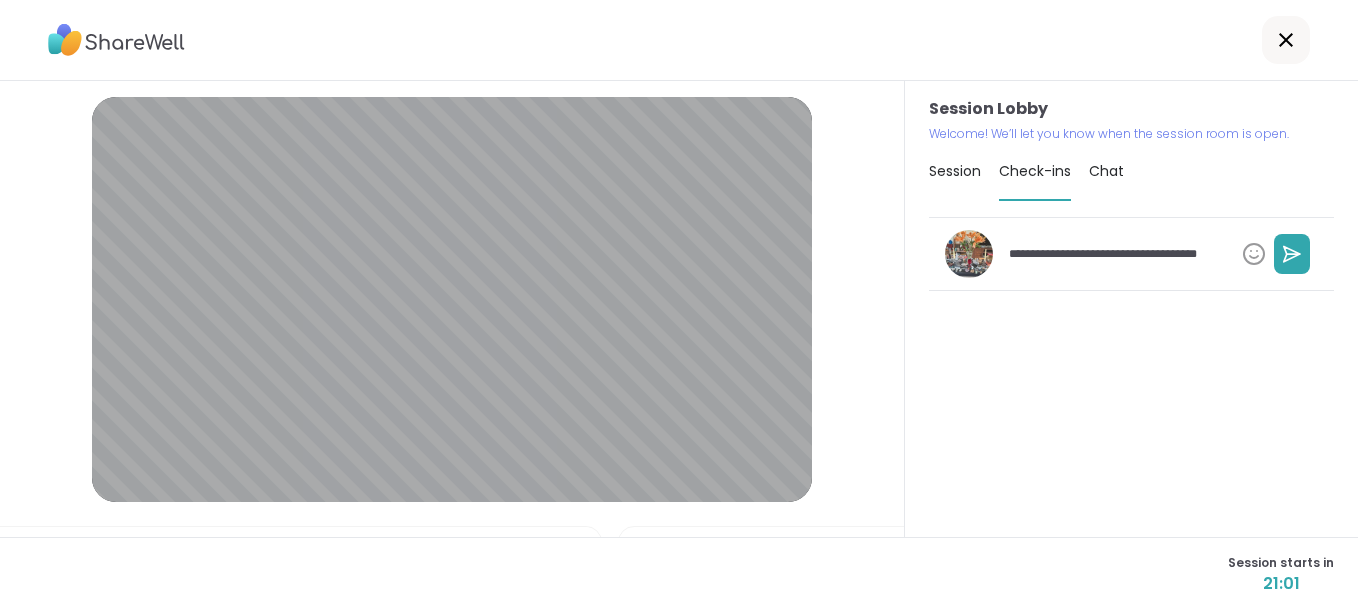 type on "*" 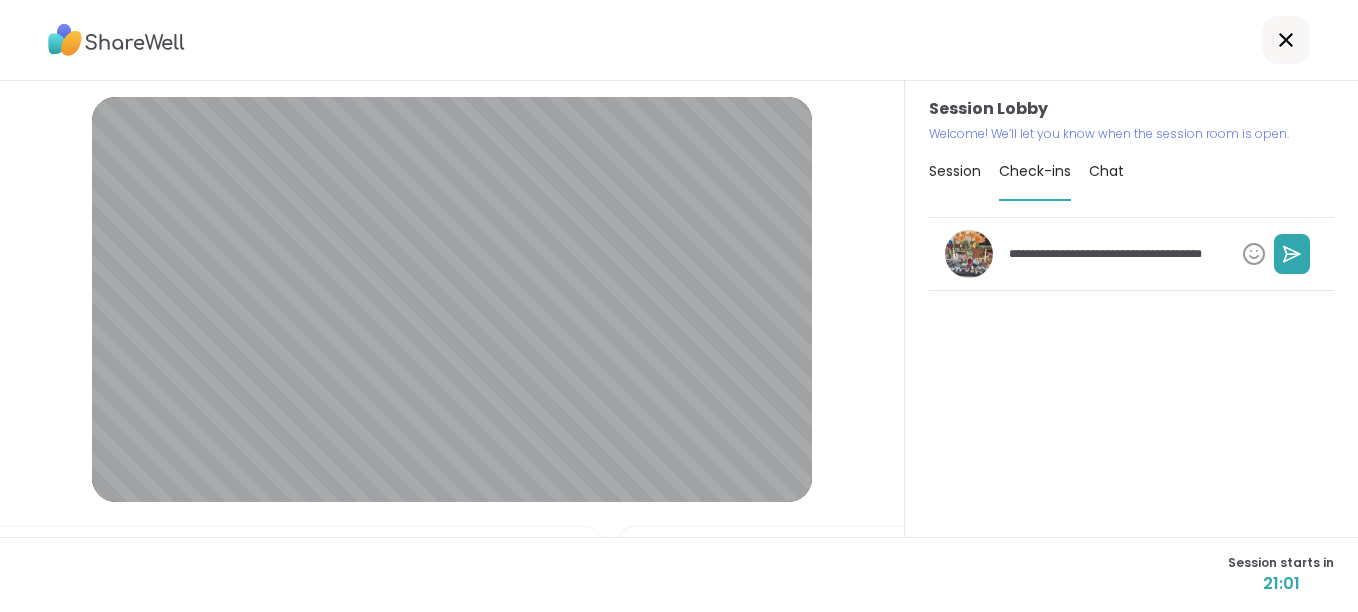 type on "*" 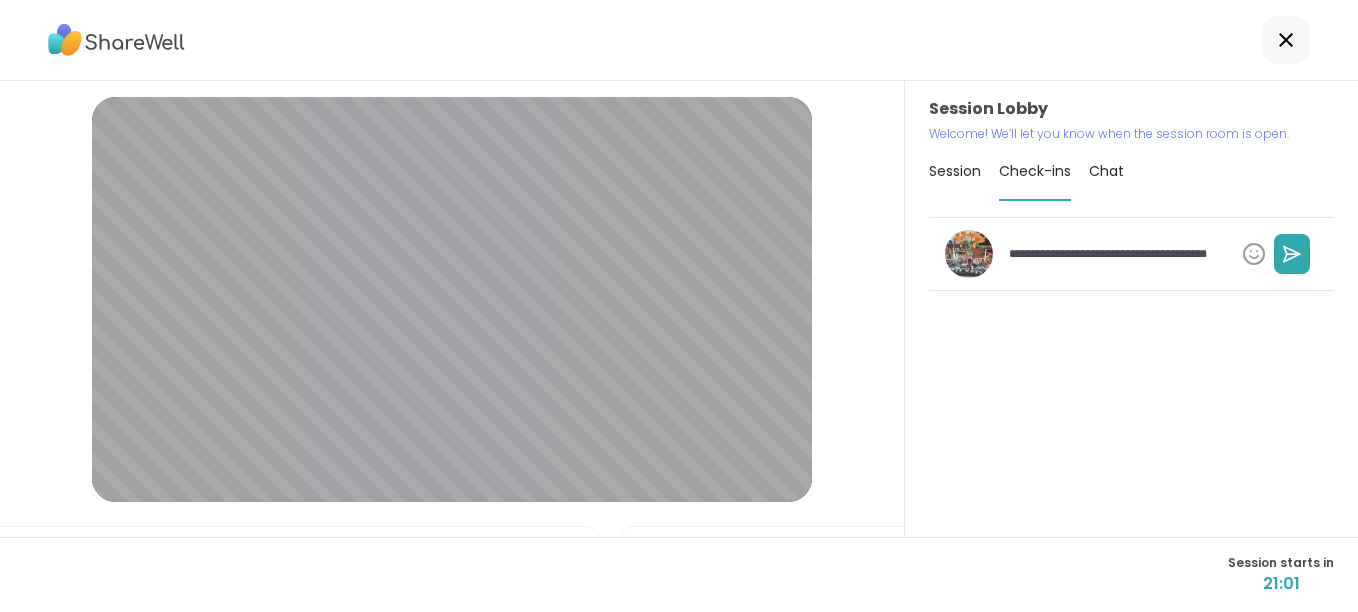 scroll, scrollTop: 0, scrollLeft: 0, axis: both 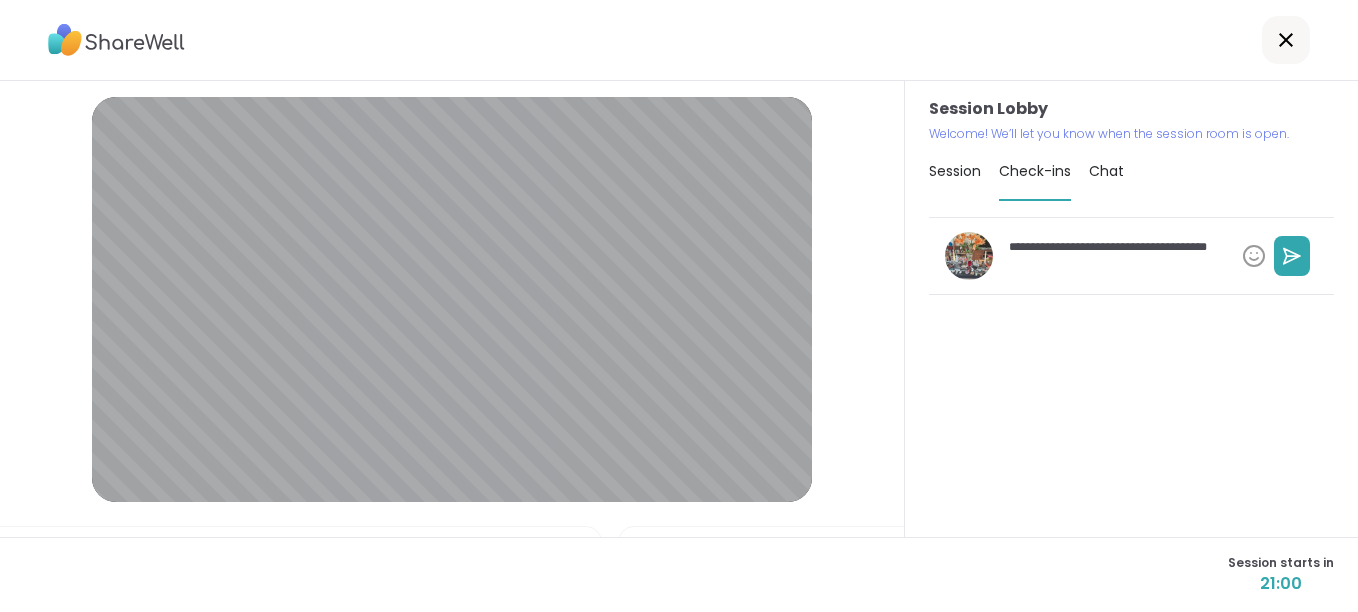 type on "*" 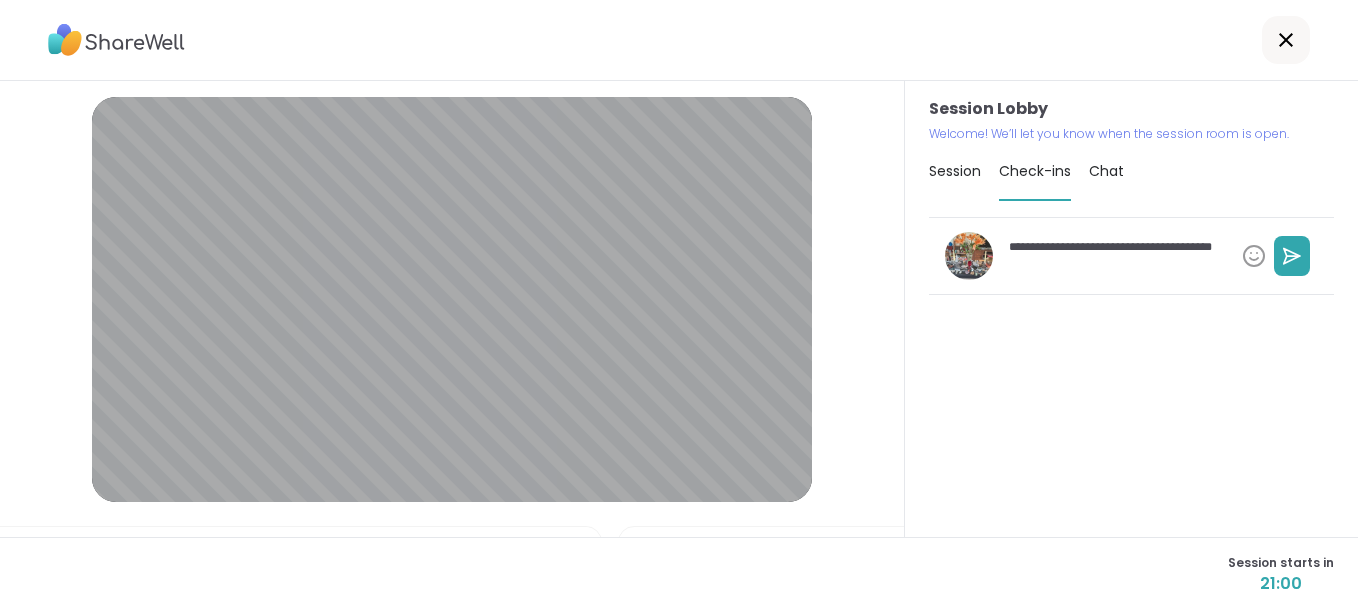 type on "*" 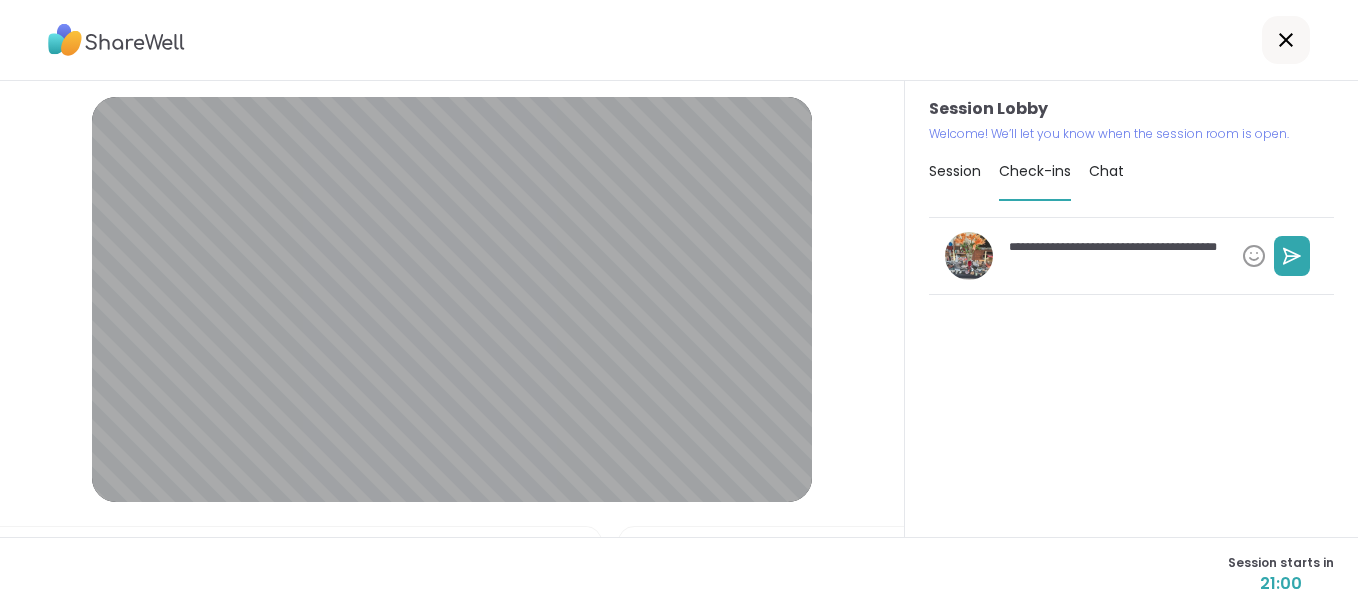 type on "*" 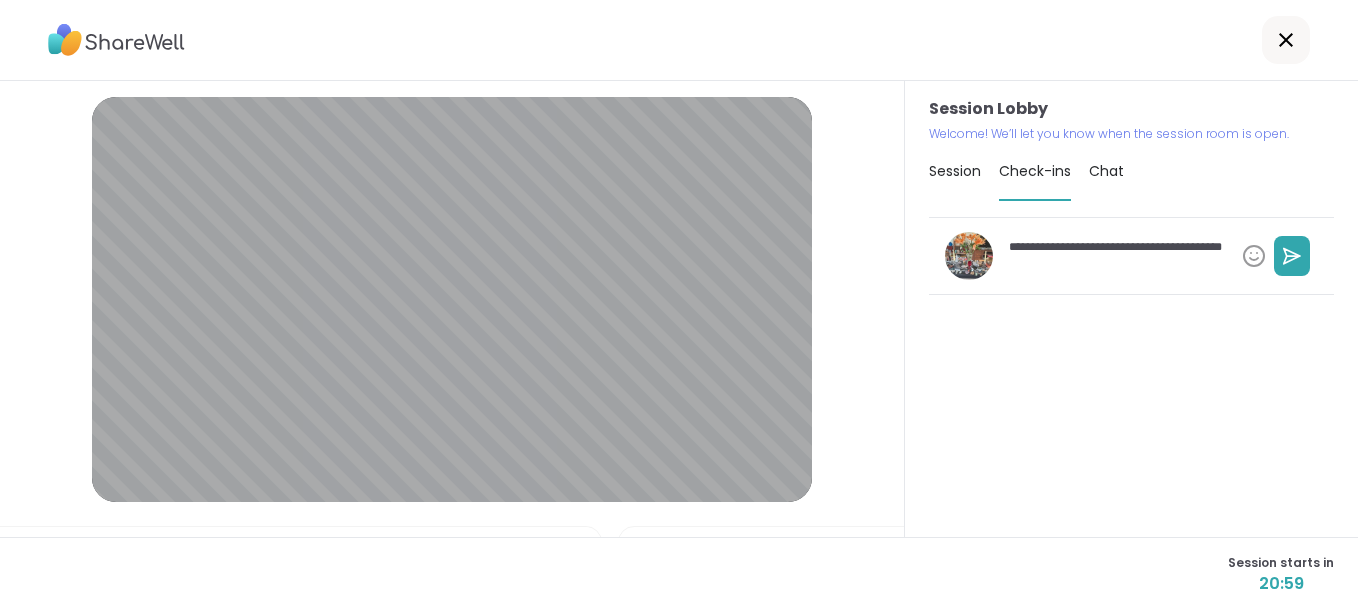 type on "*" 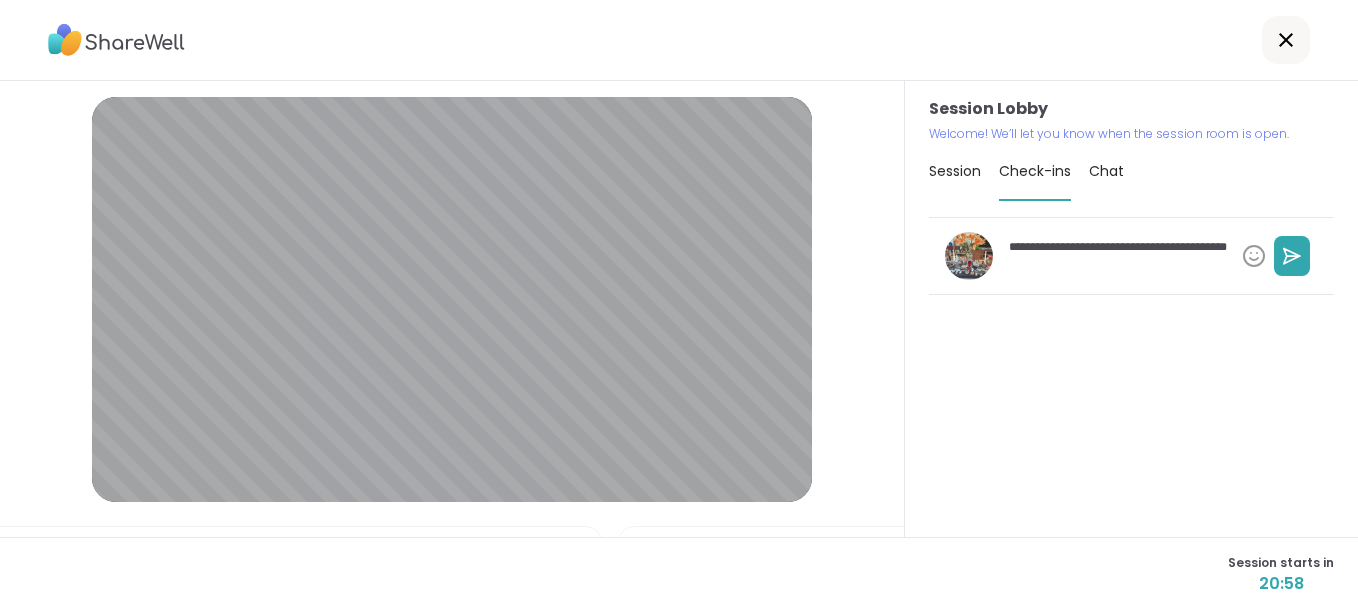 type on "*" 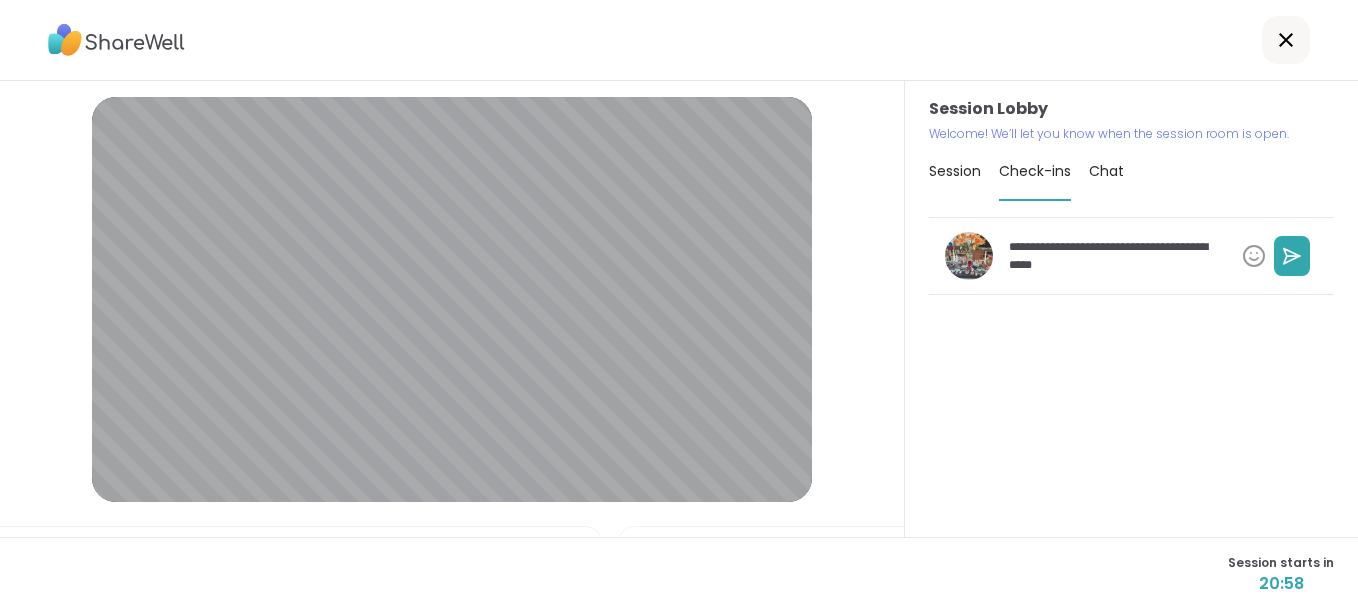 type on "*" 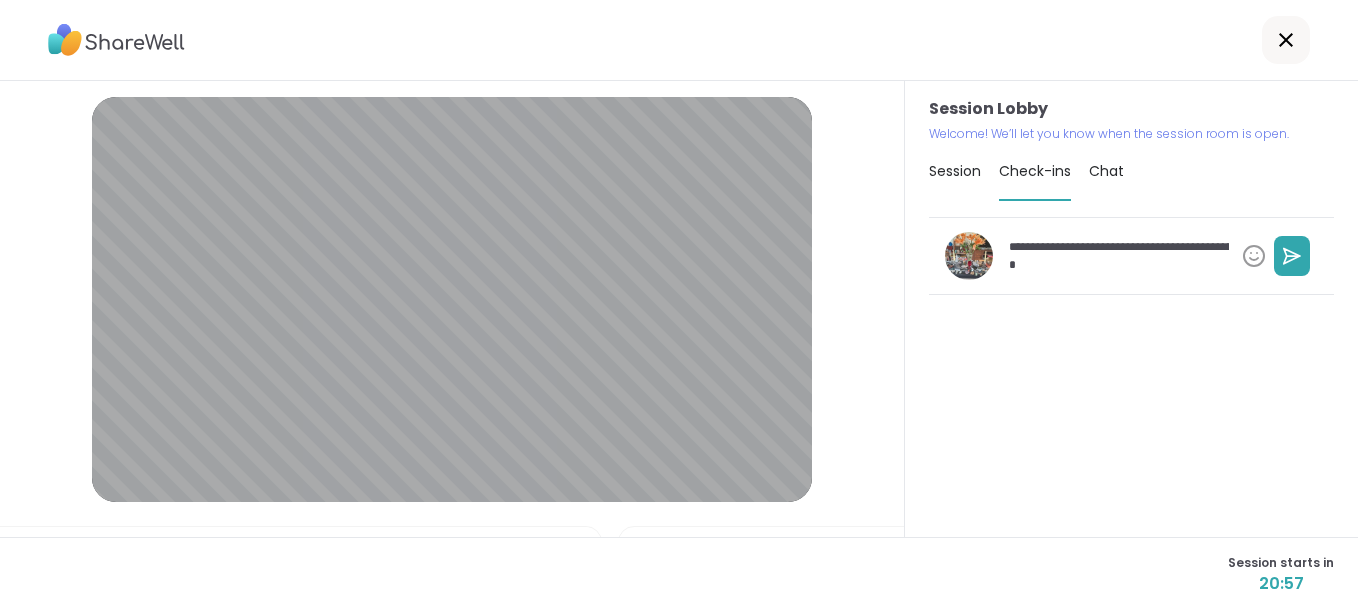 type on "*" 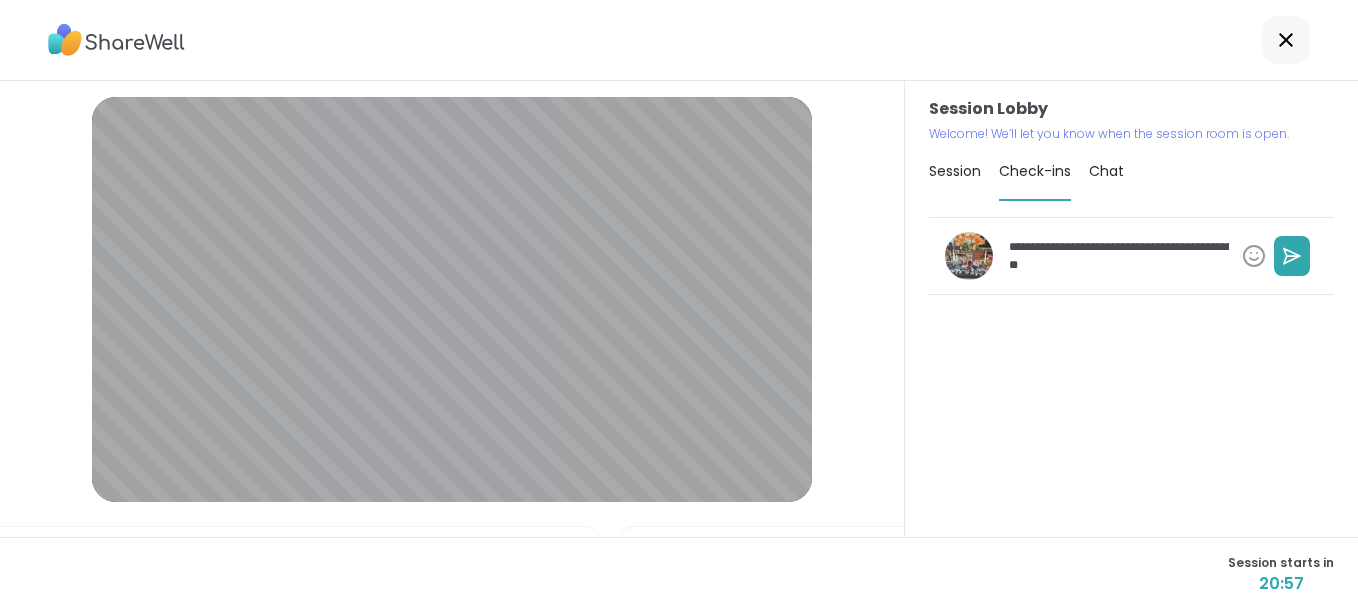 type on "*" 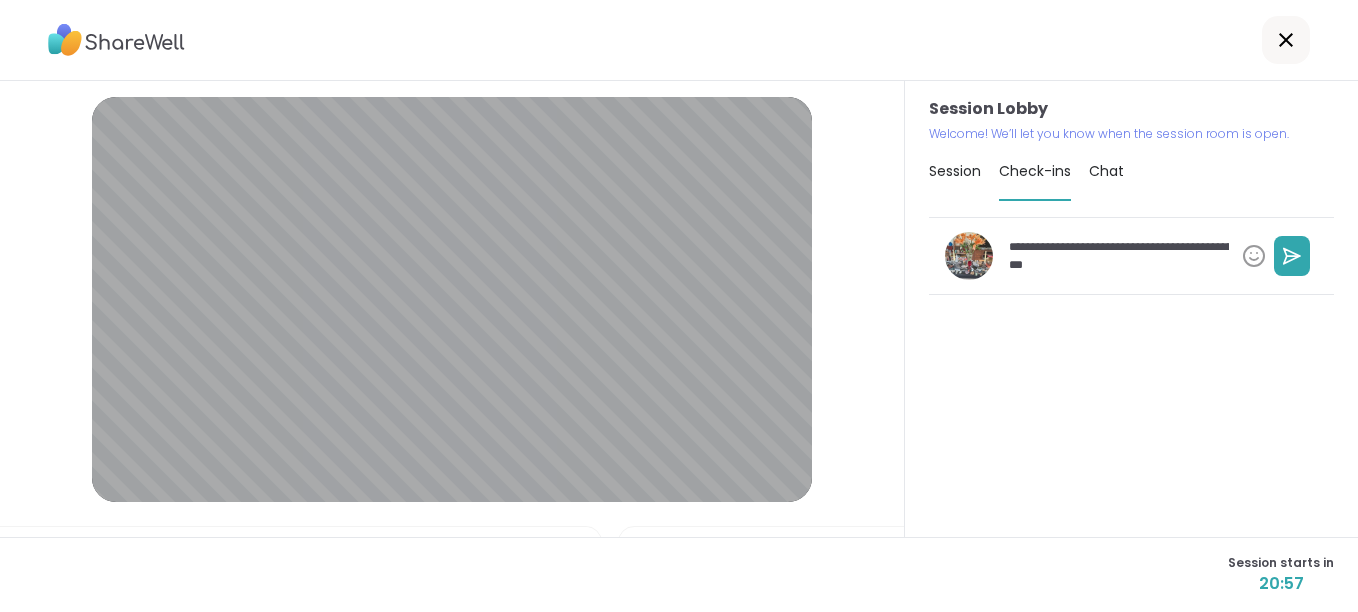 type on "*" 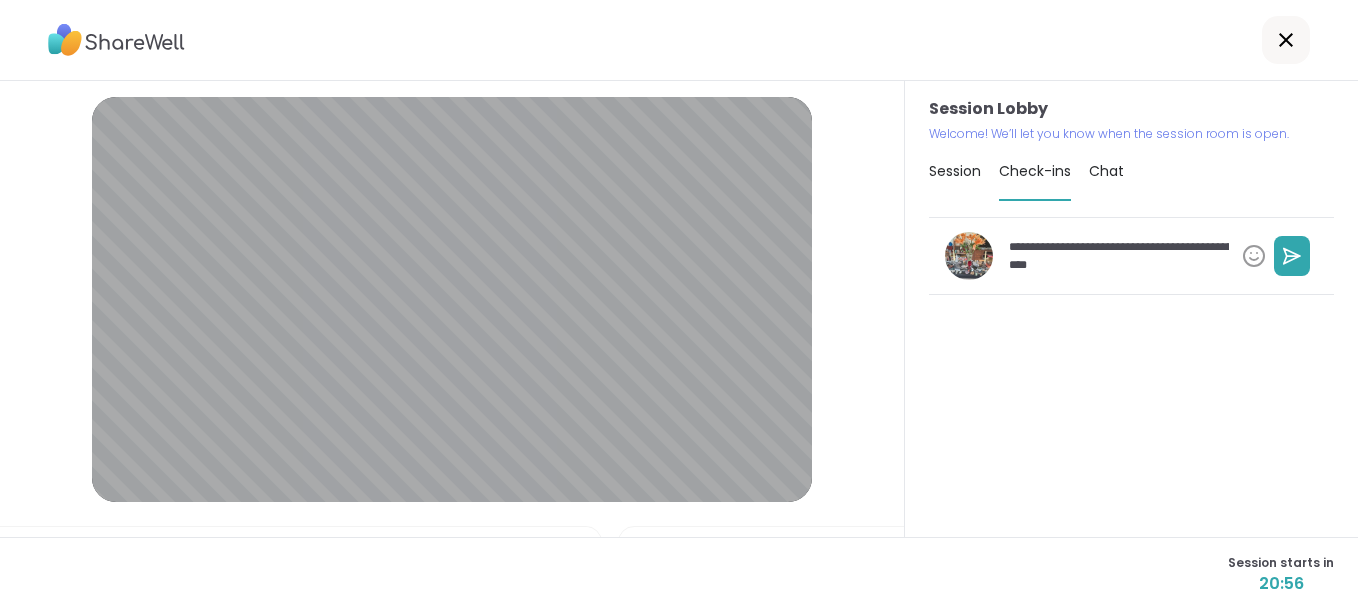 type on "*" 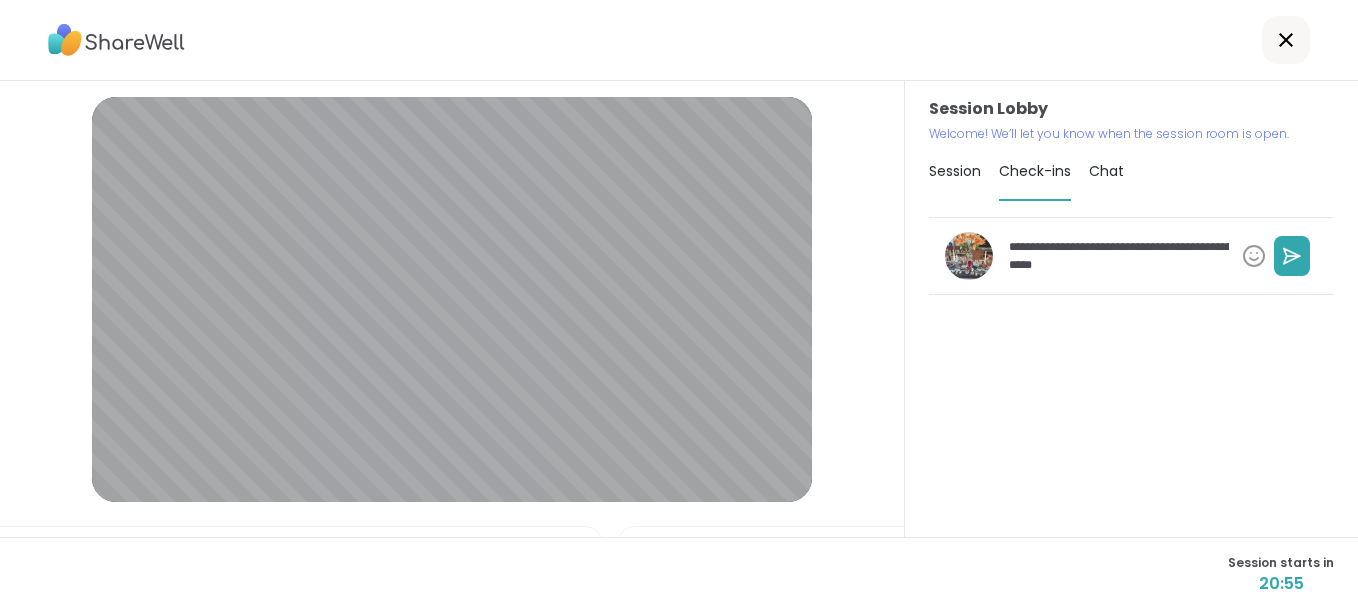 type on "*" 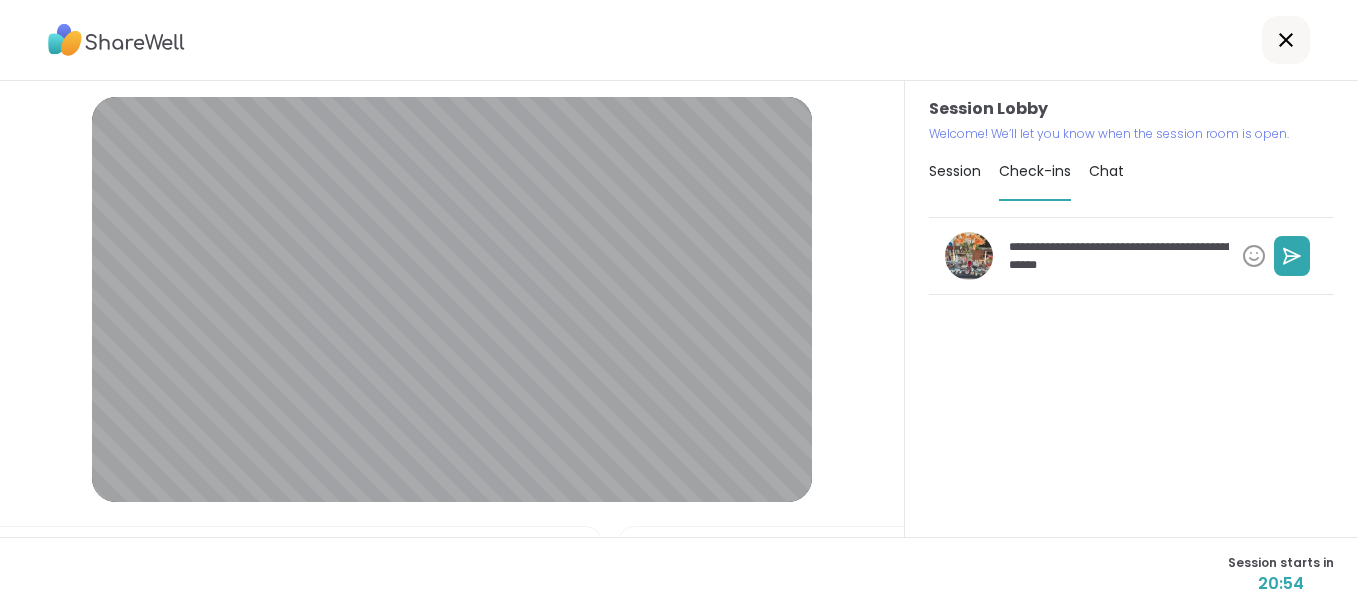 type on "*" 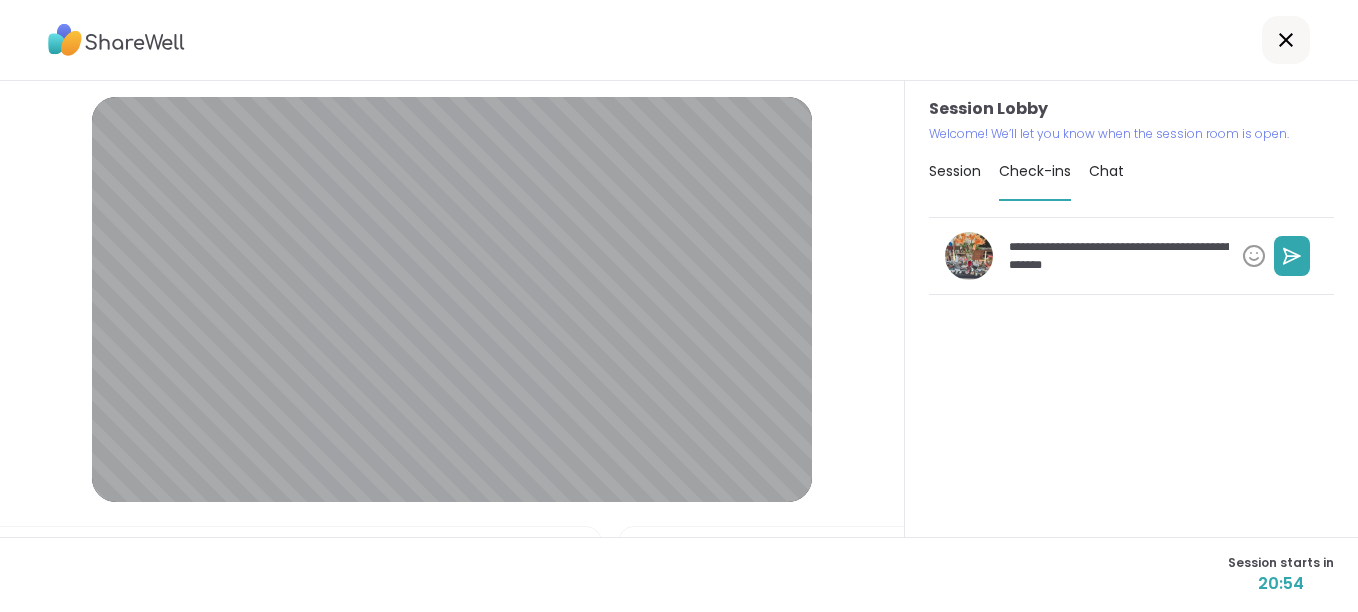 type on "*" 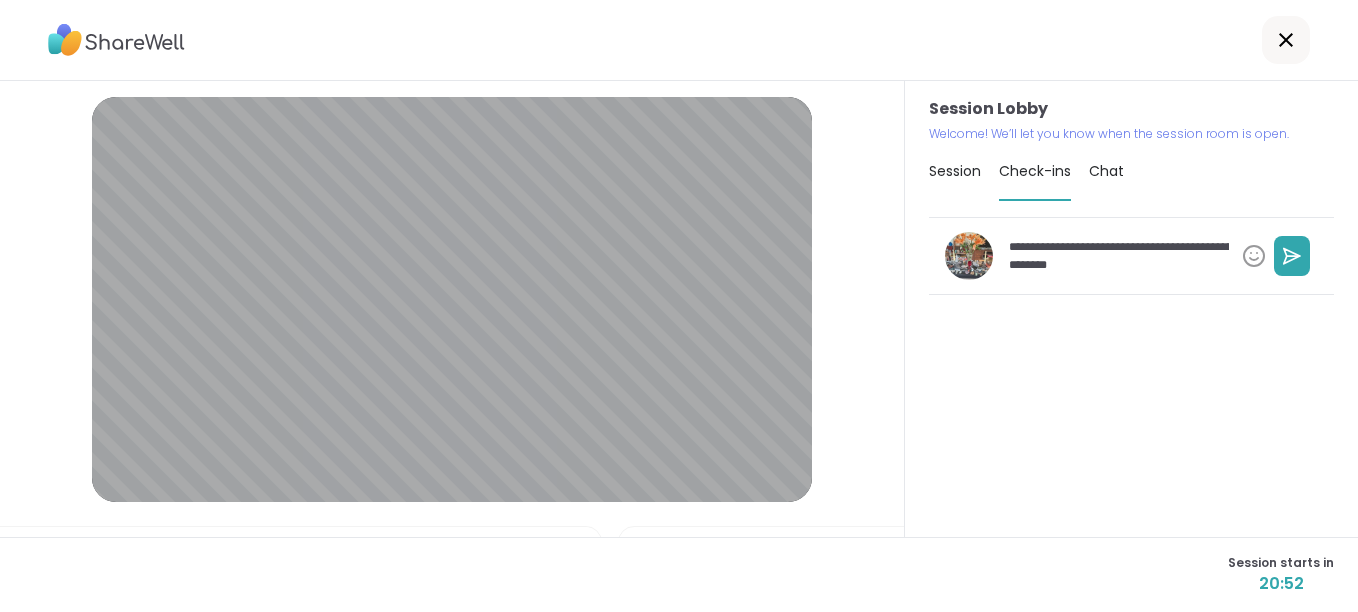type on "*" 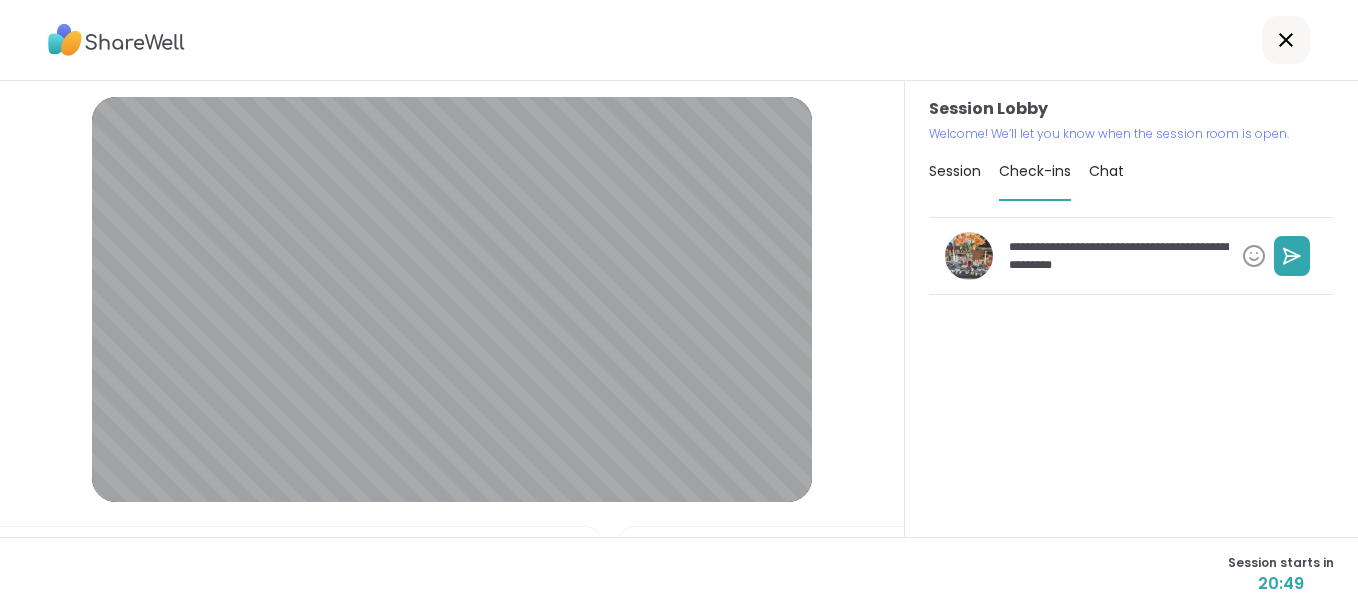 type on "*" 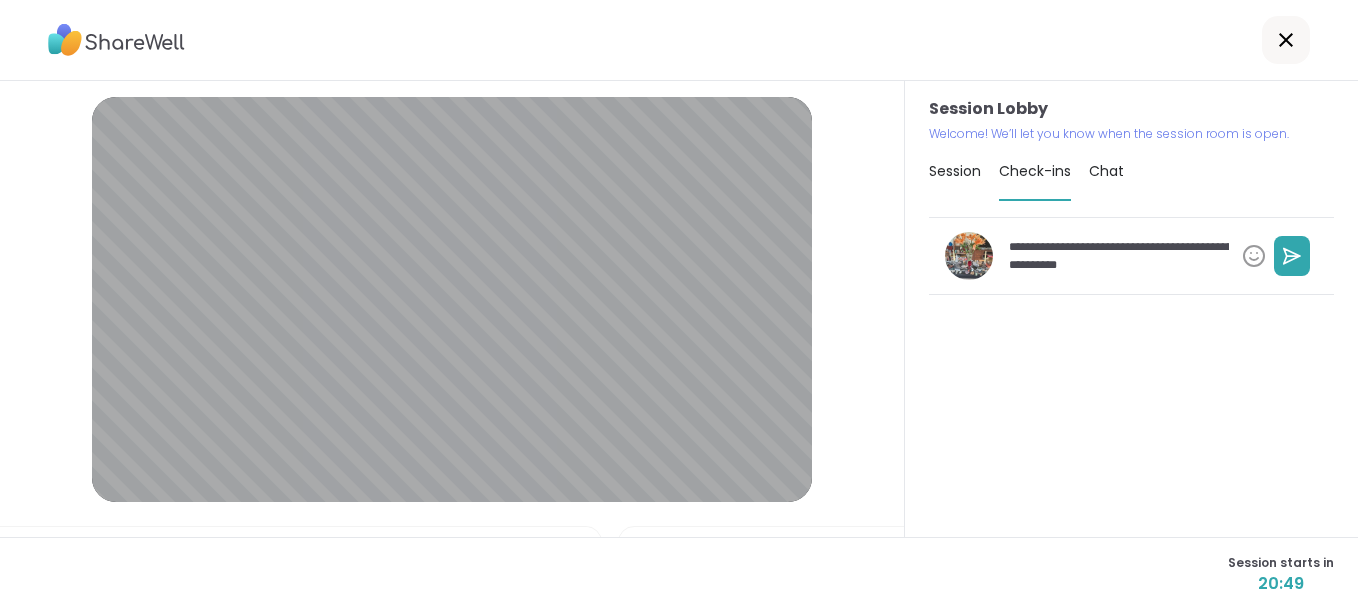 type on "*" 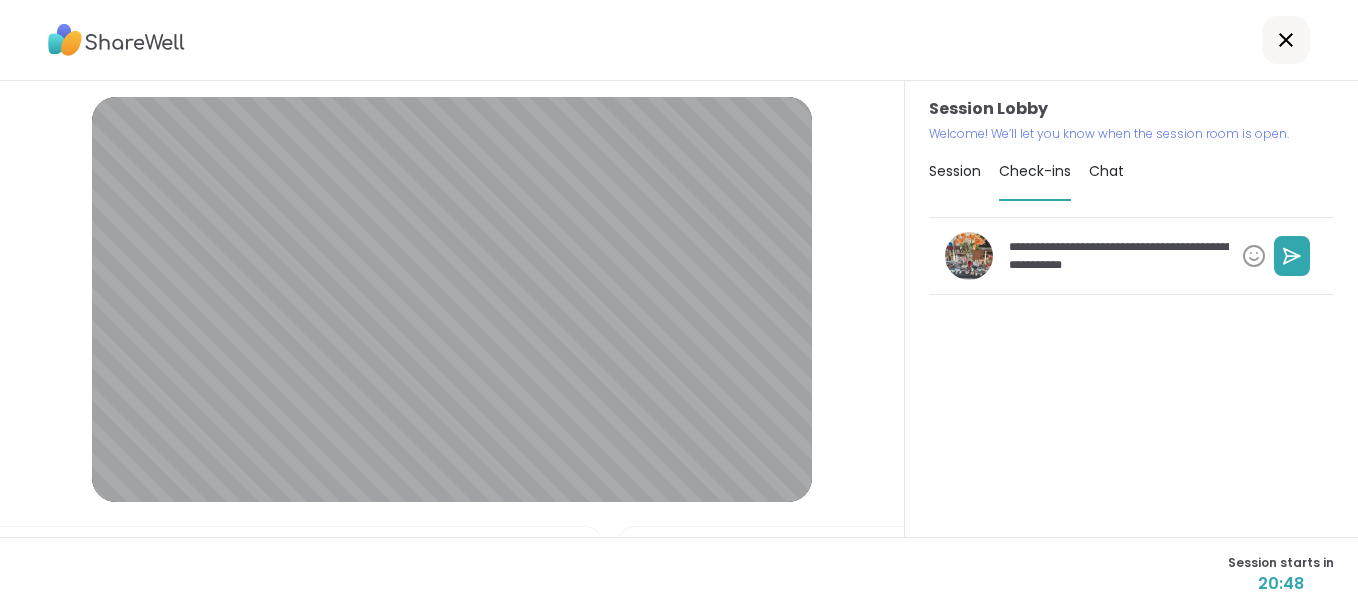 type on "*" 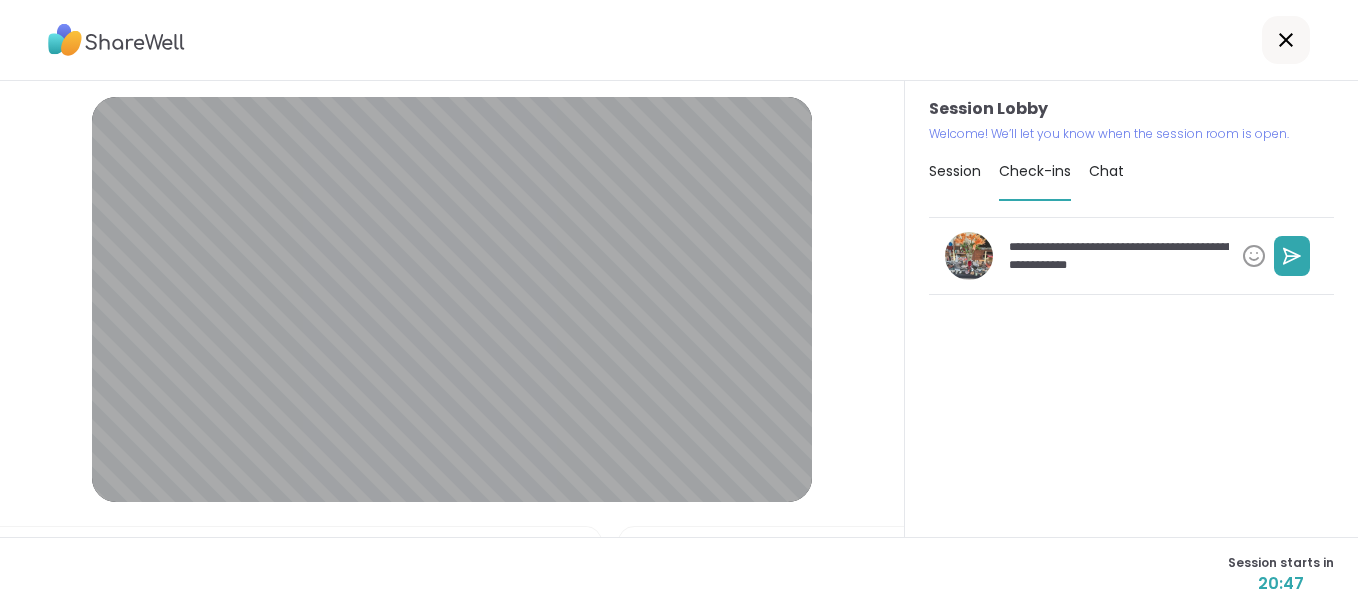 type on "*" 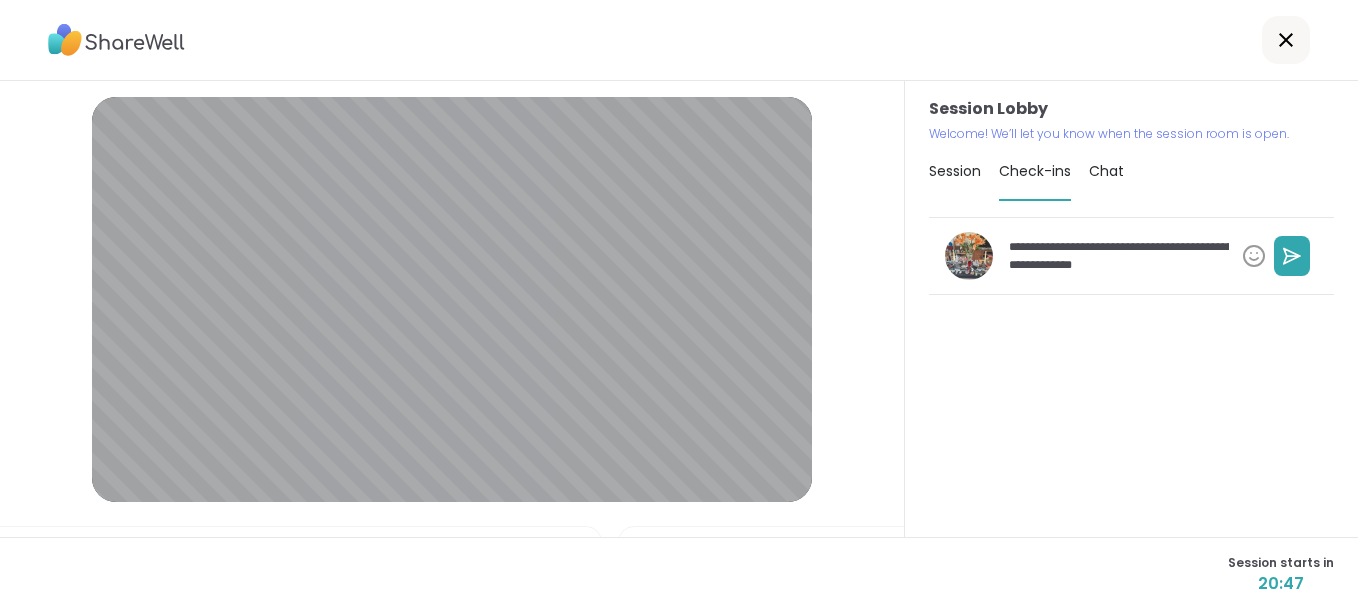 type on "*" 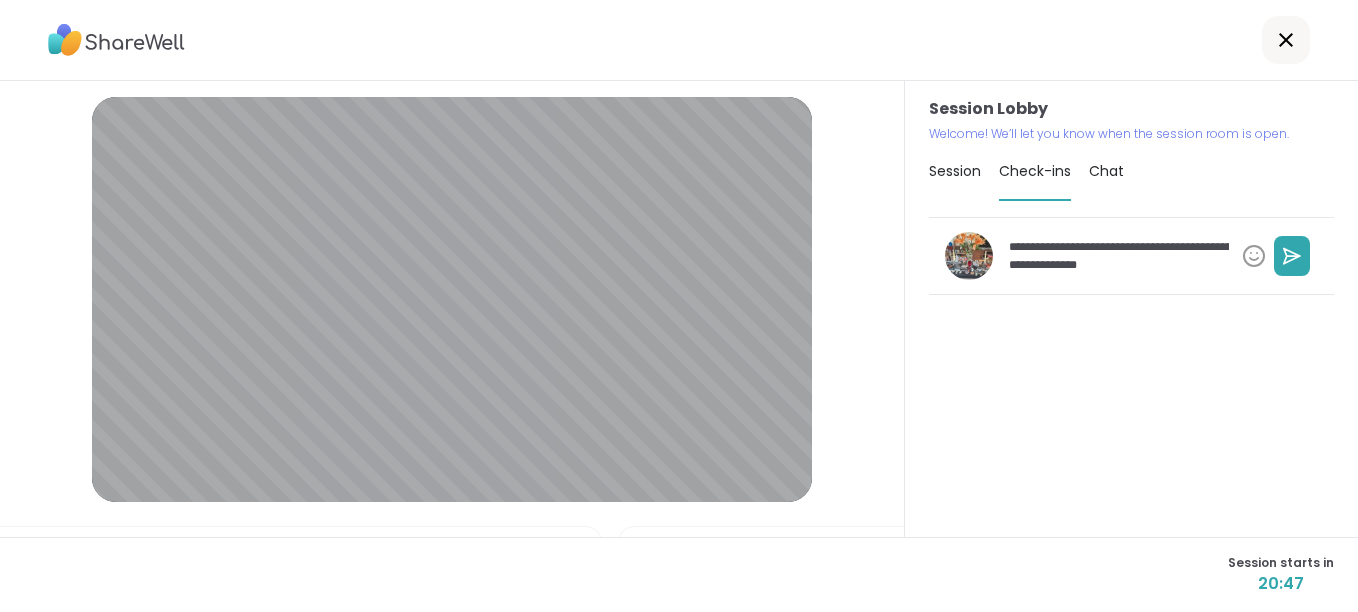 type on "*" 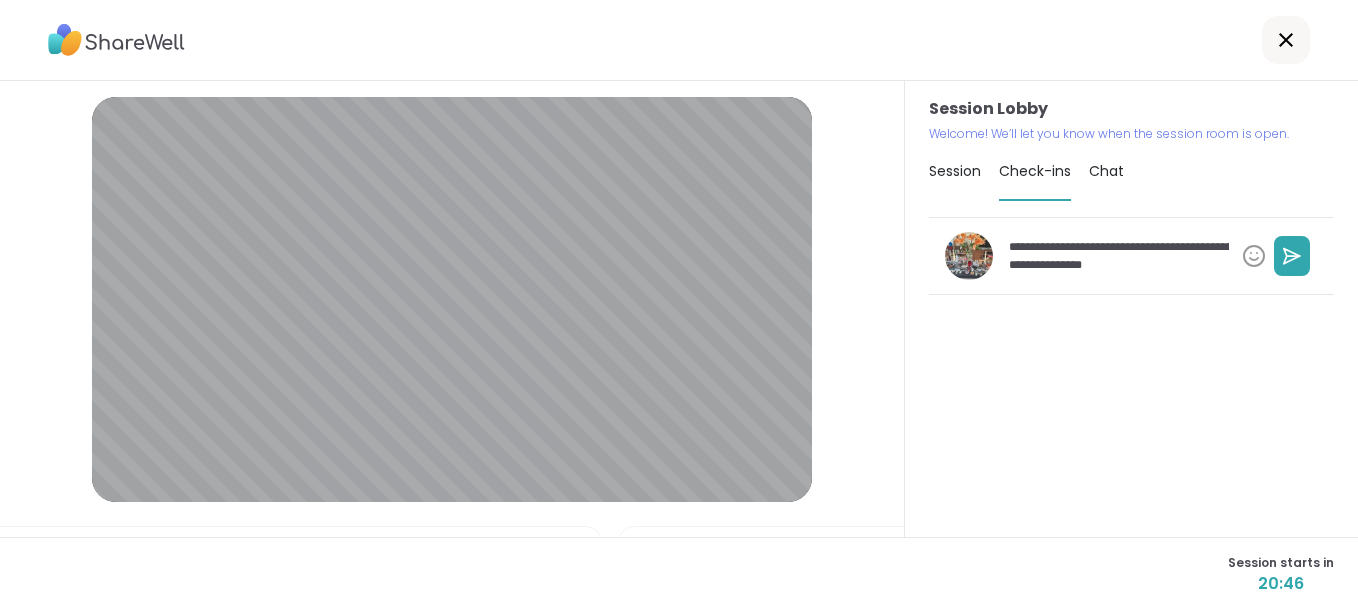 type on "*" 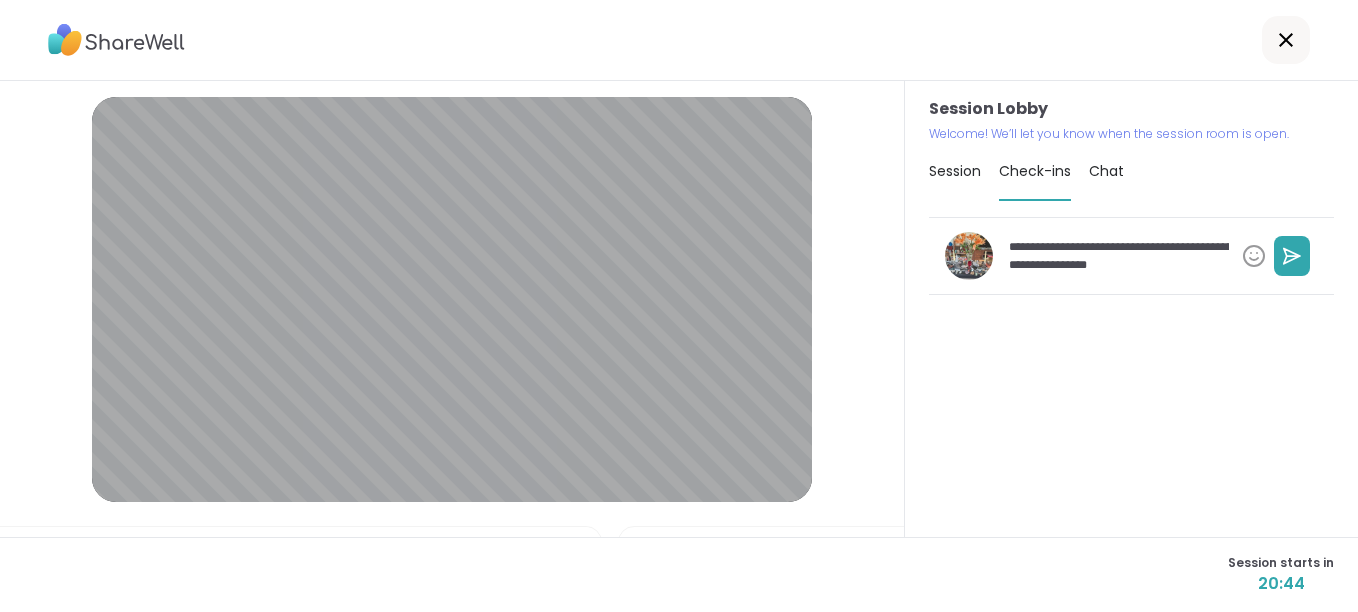 type on "*" 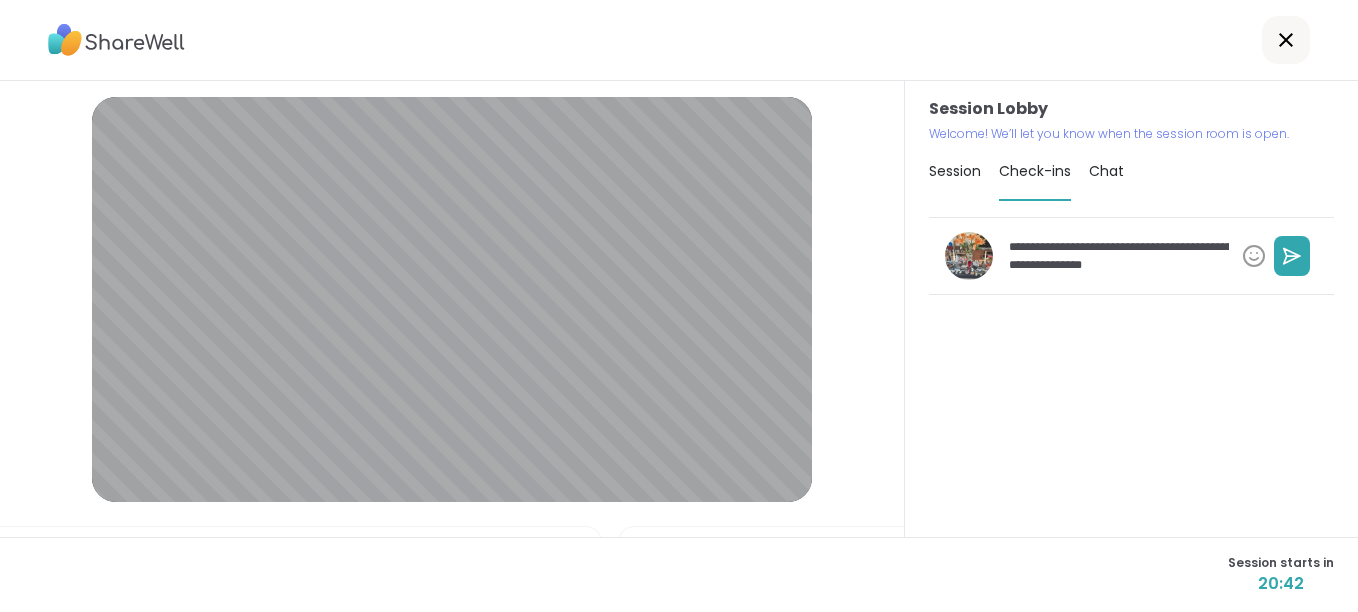 type on "*" 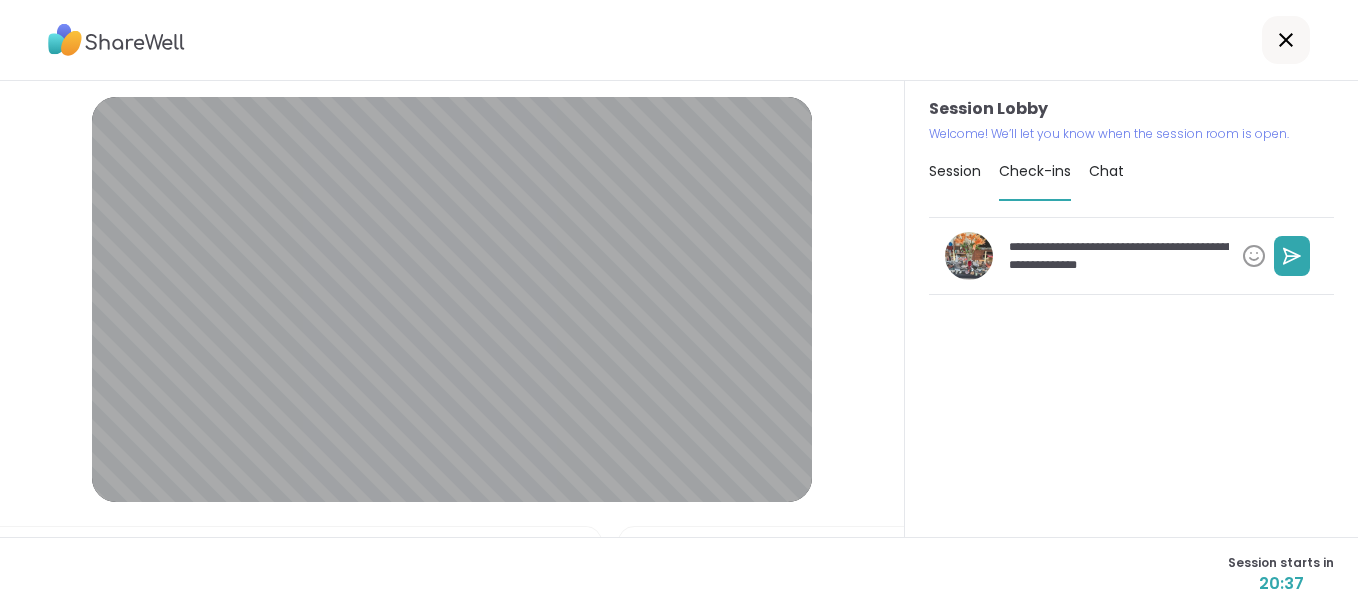 type on "*" 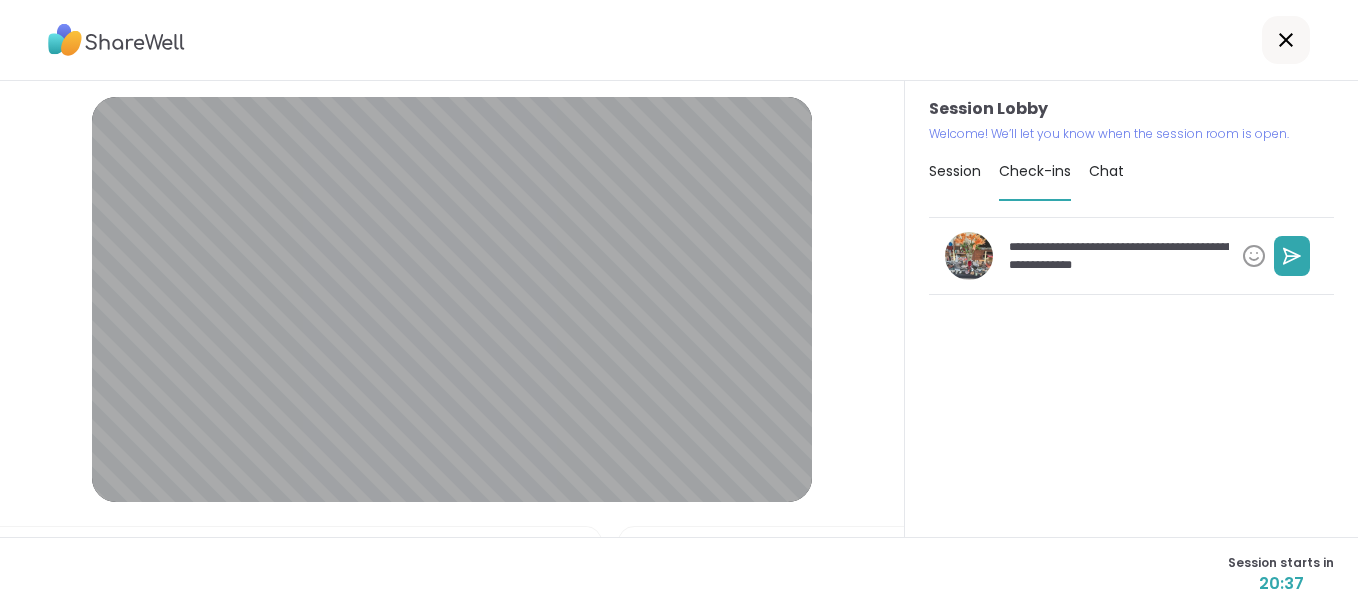type on "*" 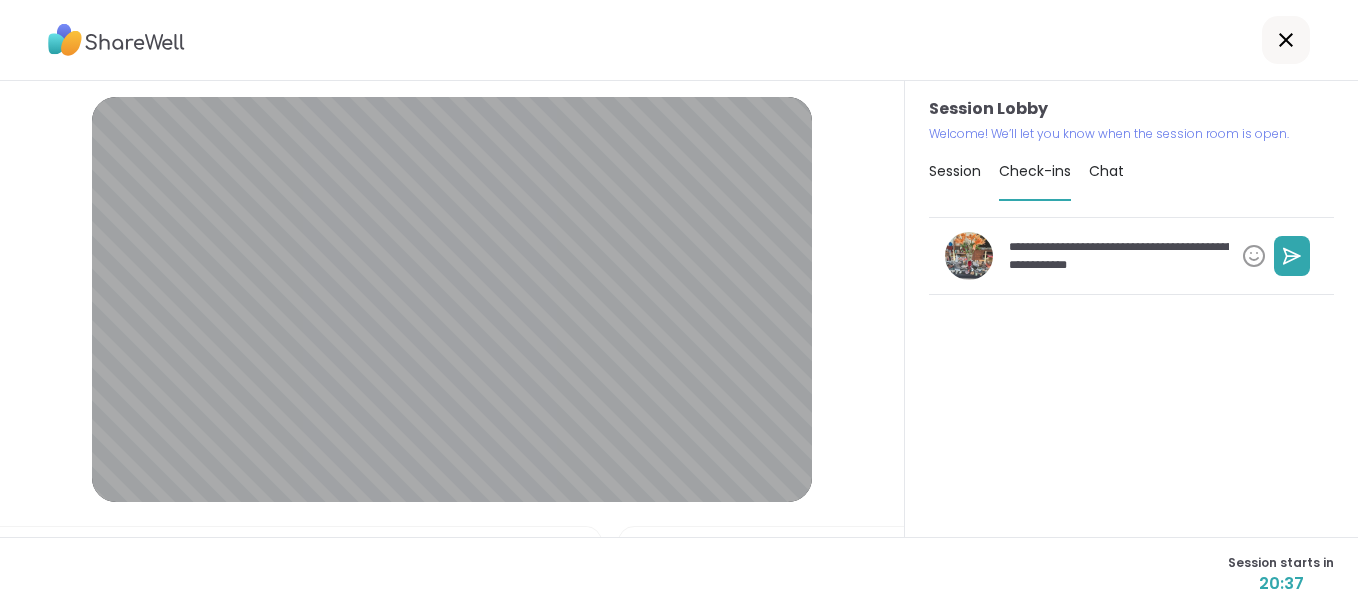 type on "*" 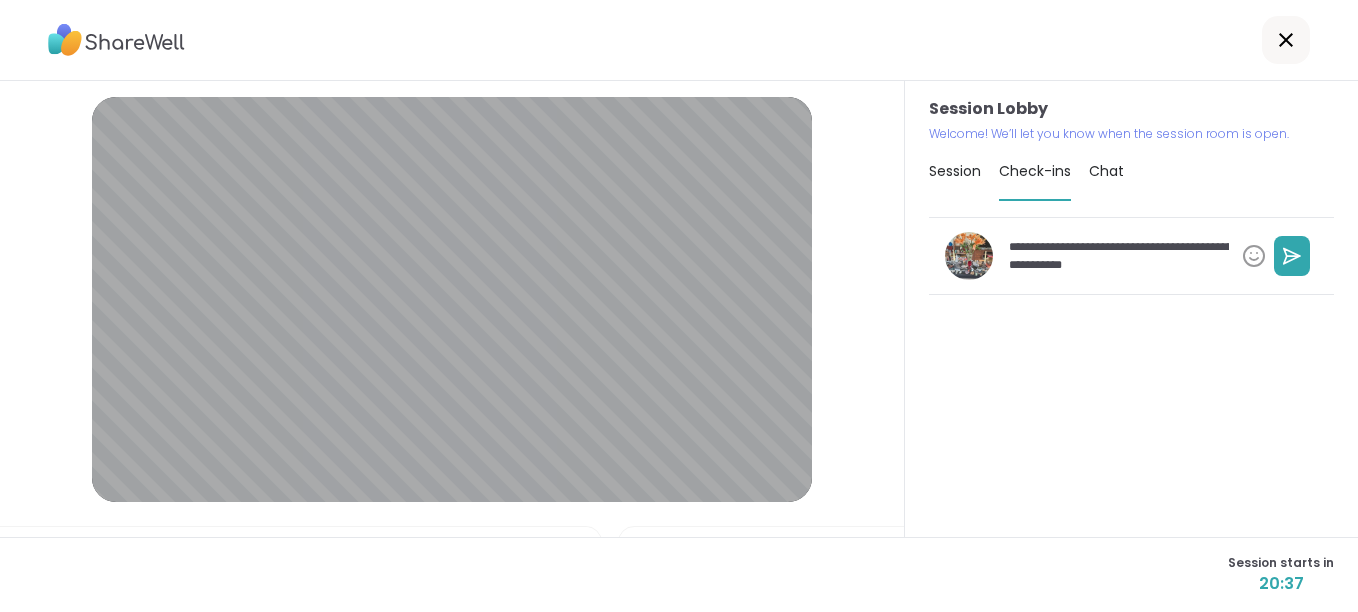 type on "*" 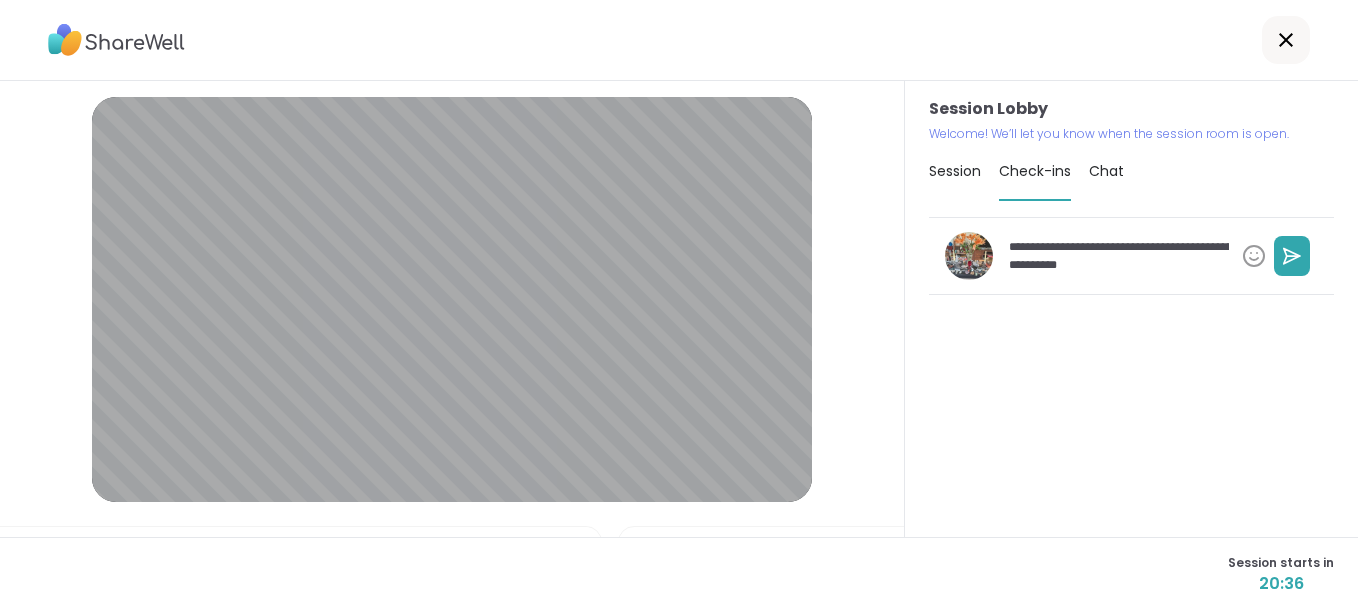 type on "*" 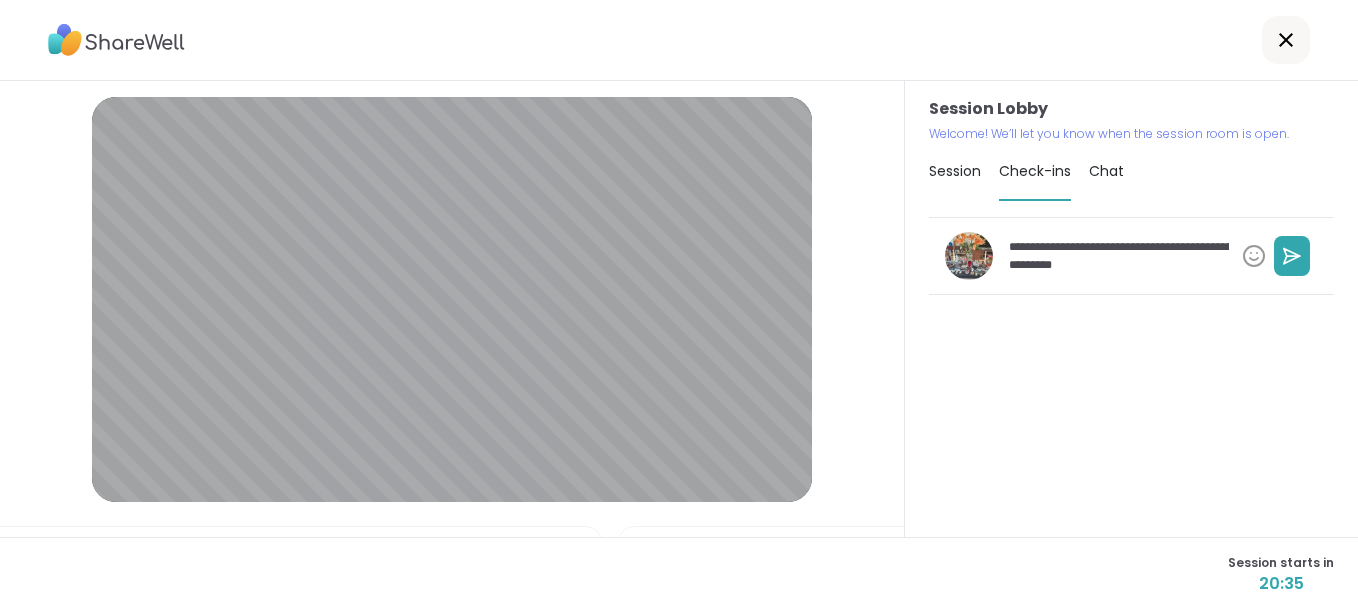 type on "*" 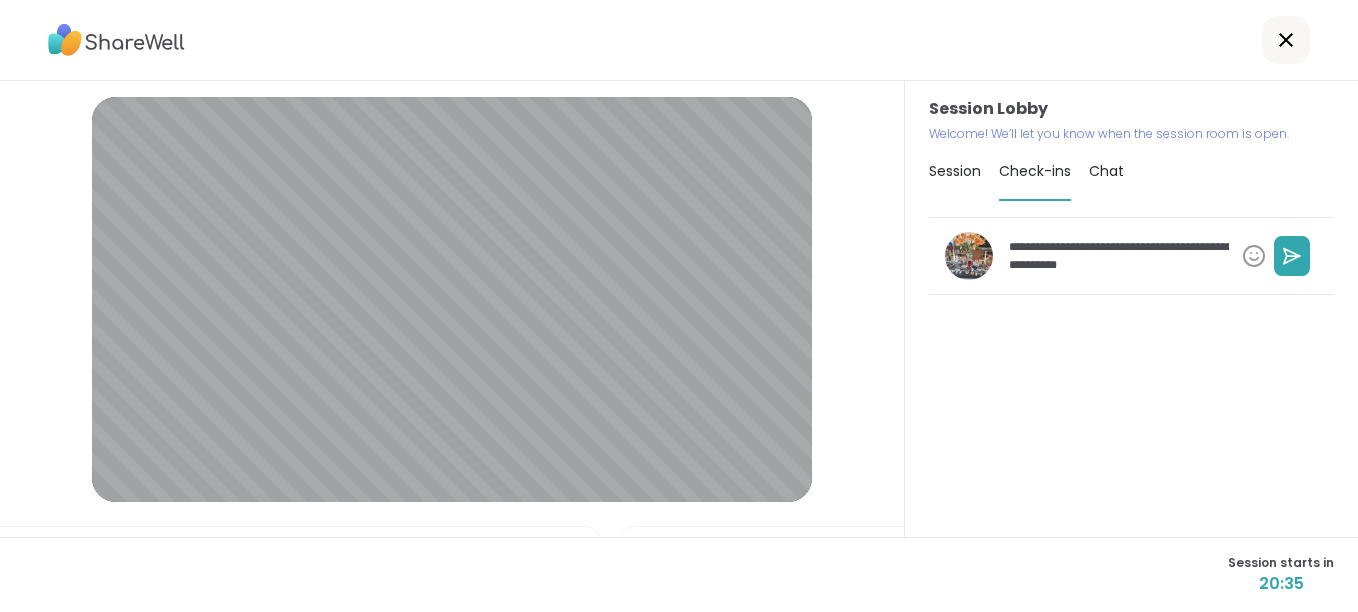 type on "*" 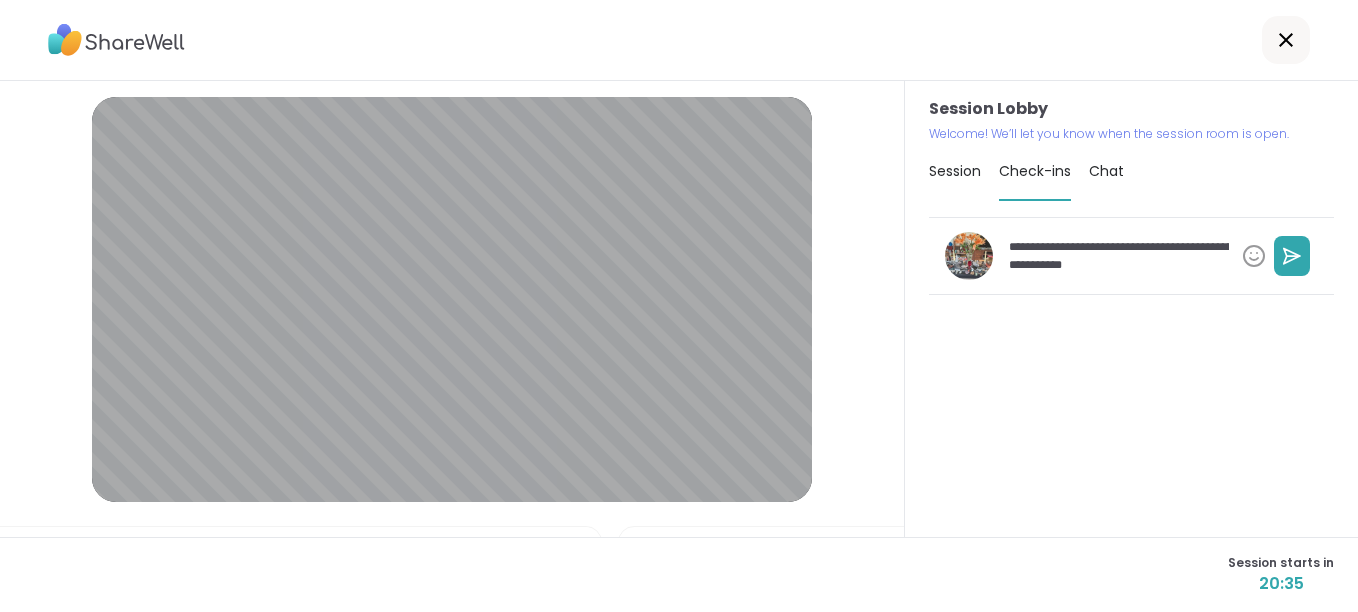type on "*" 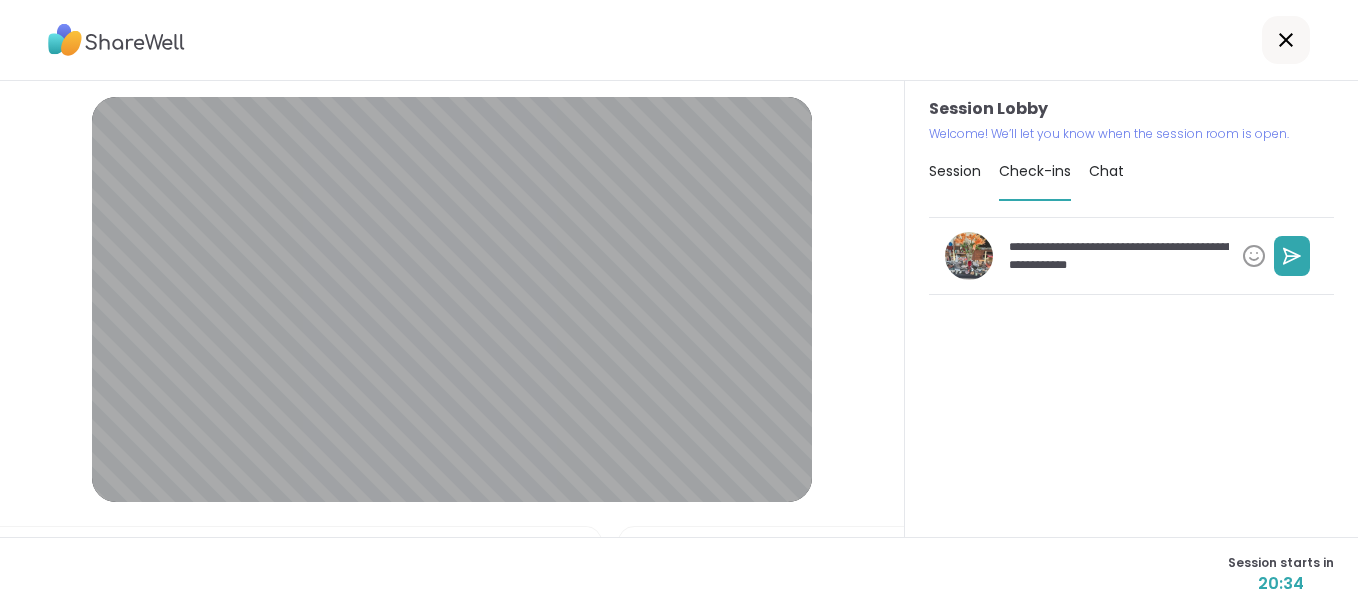 type on "*" 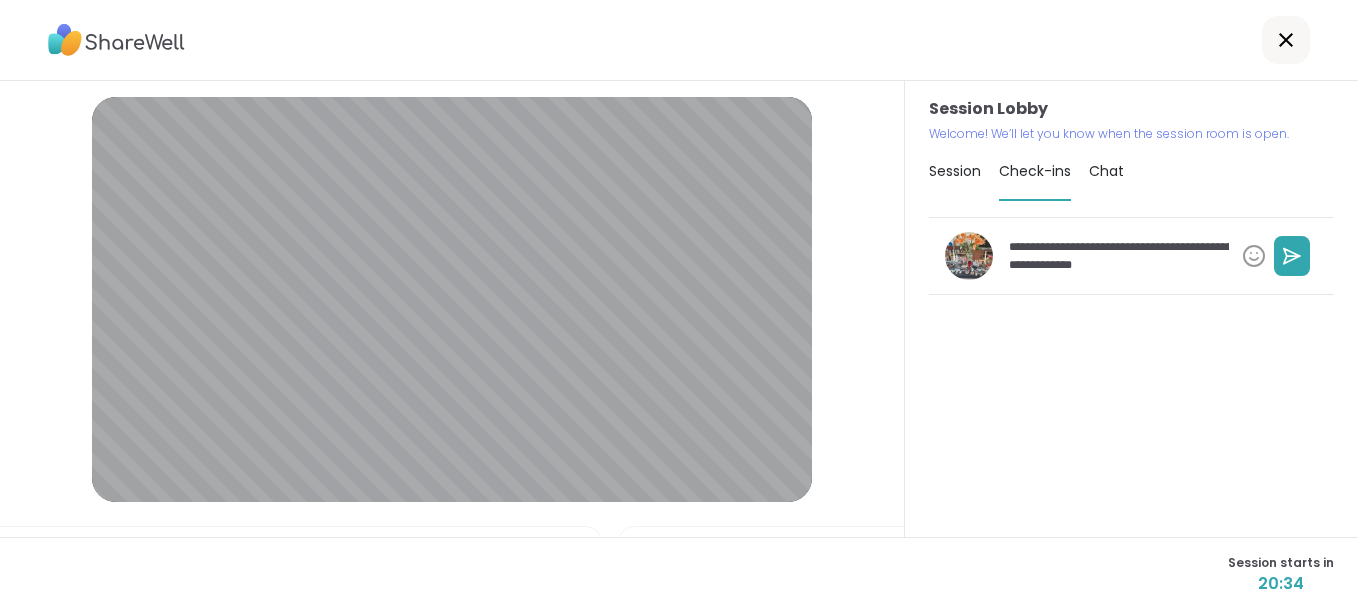 type on "*" 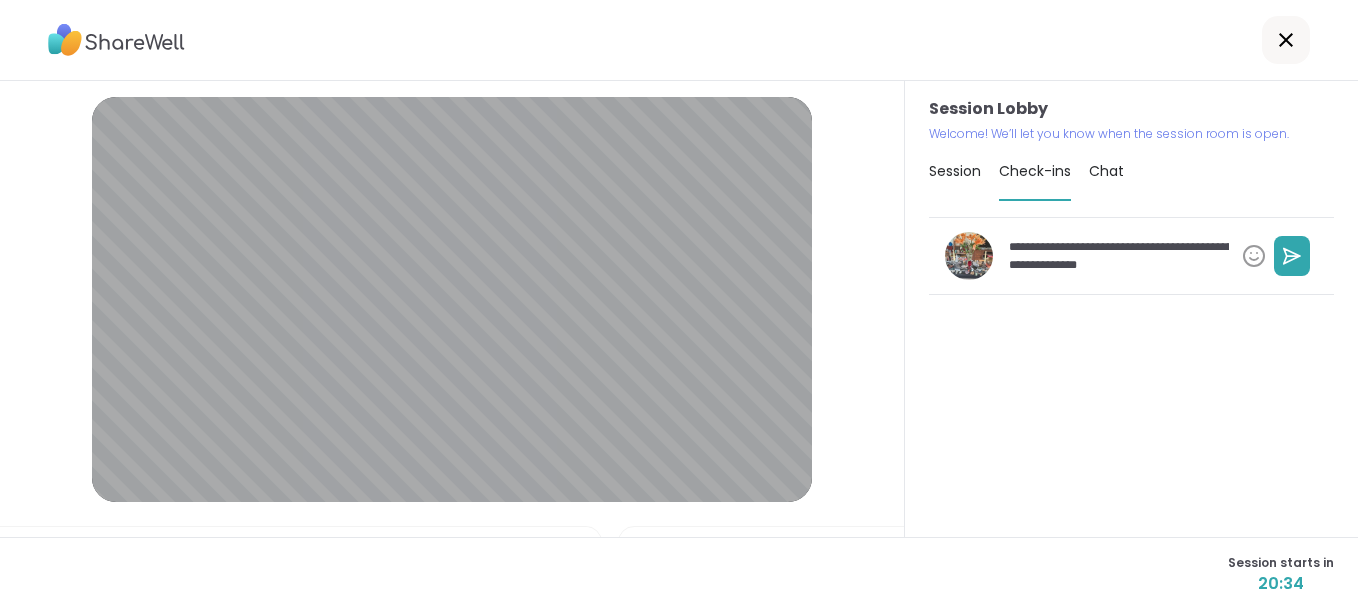type on "*" 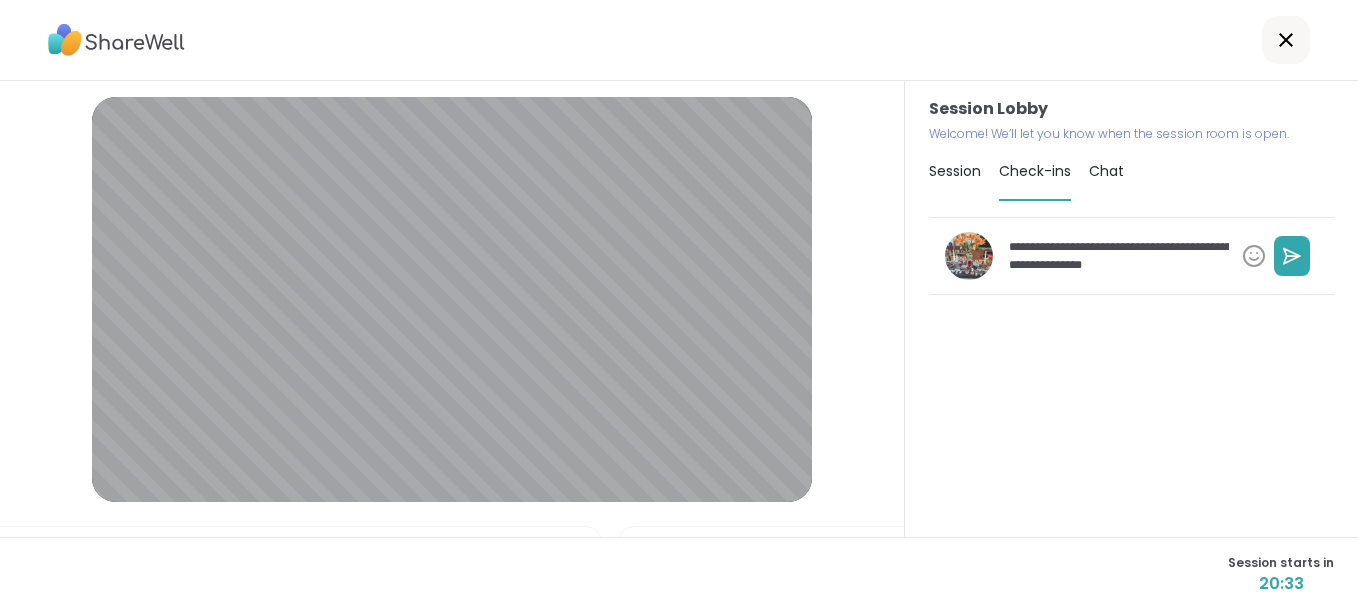 type on "*" 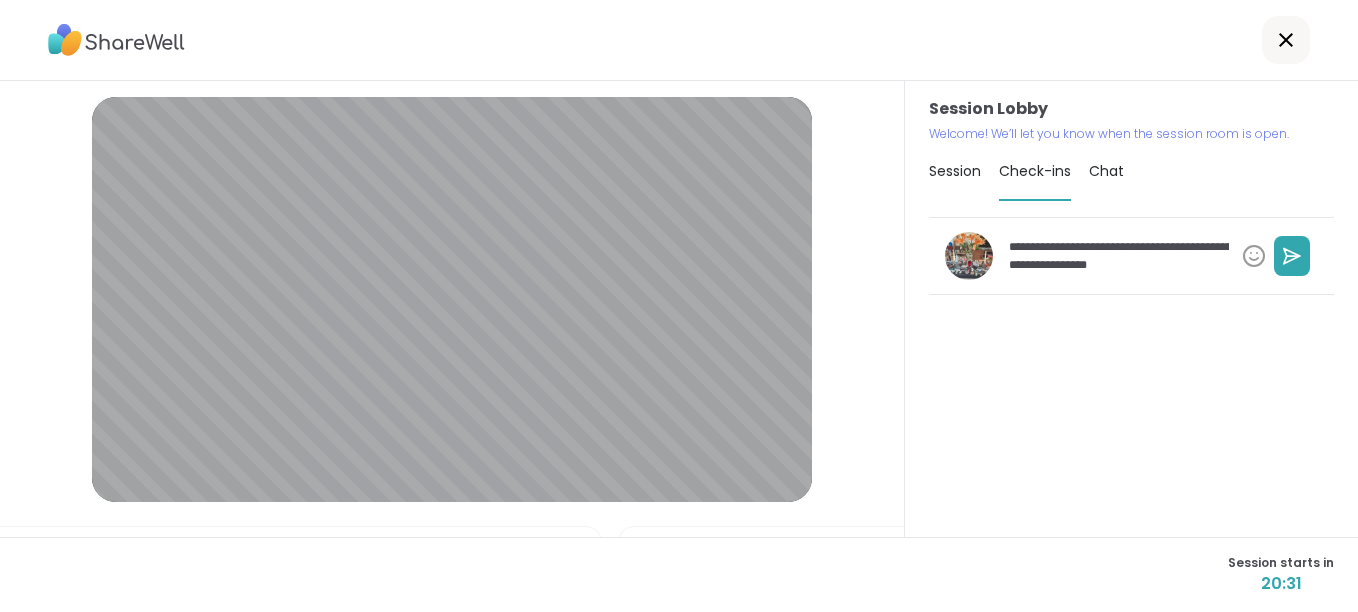type on "*" 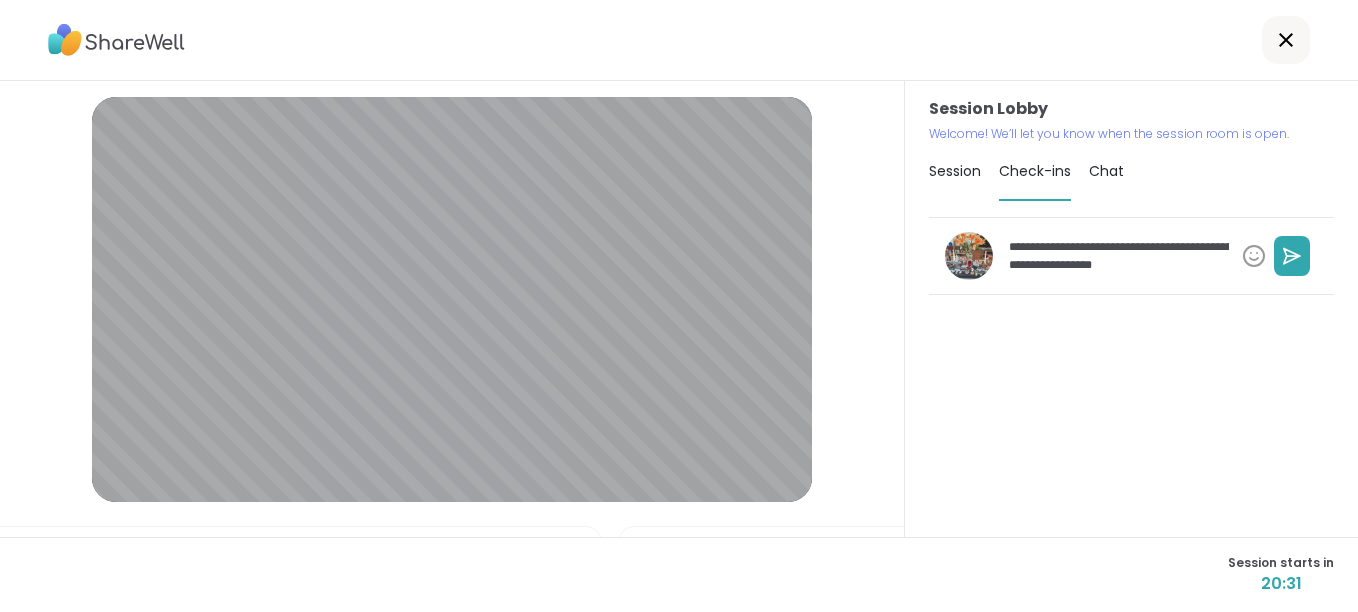 type on "*" 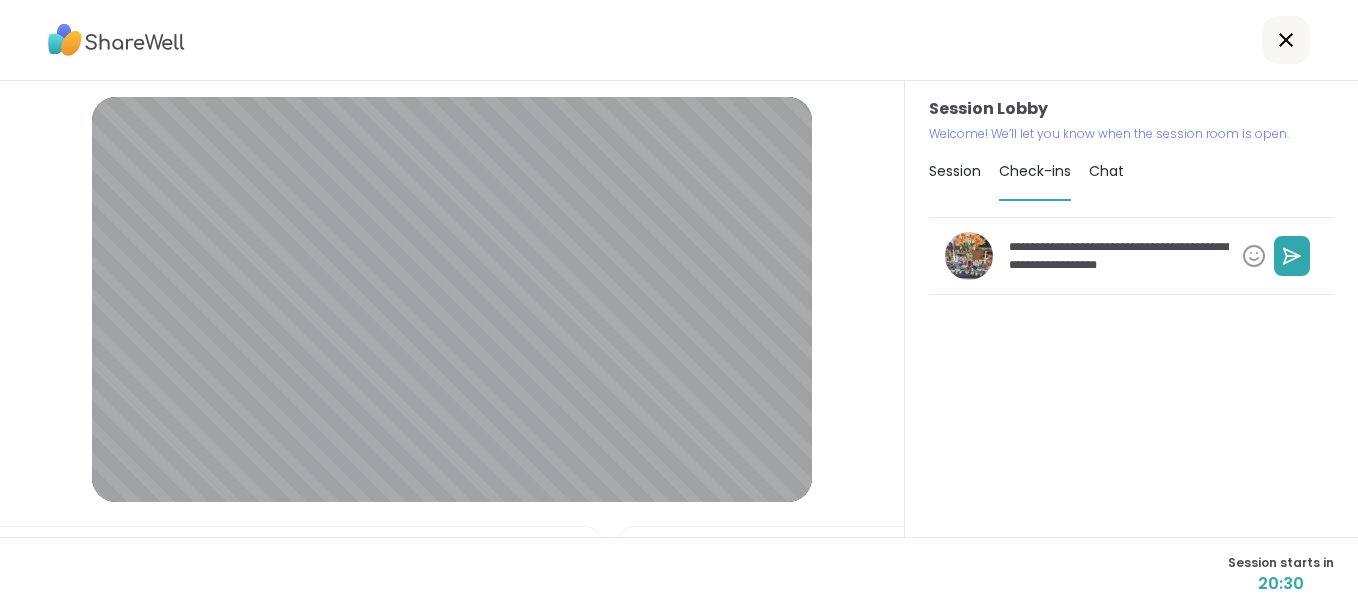 type on "*" 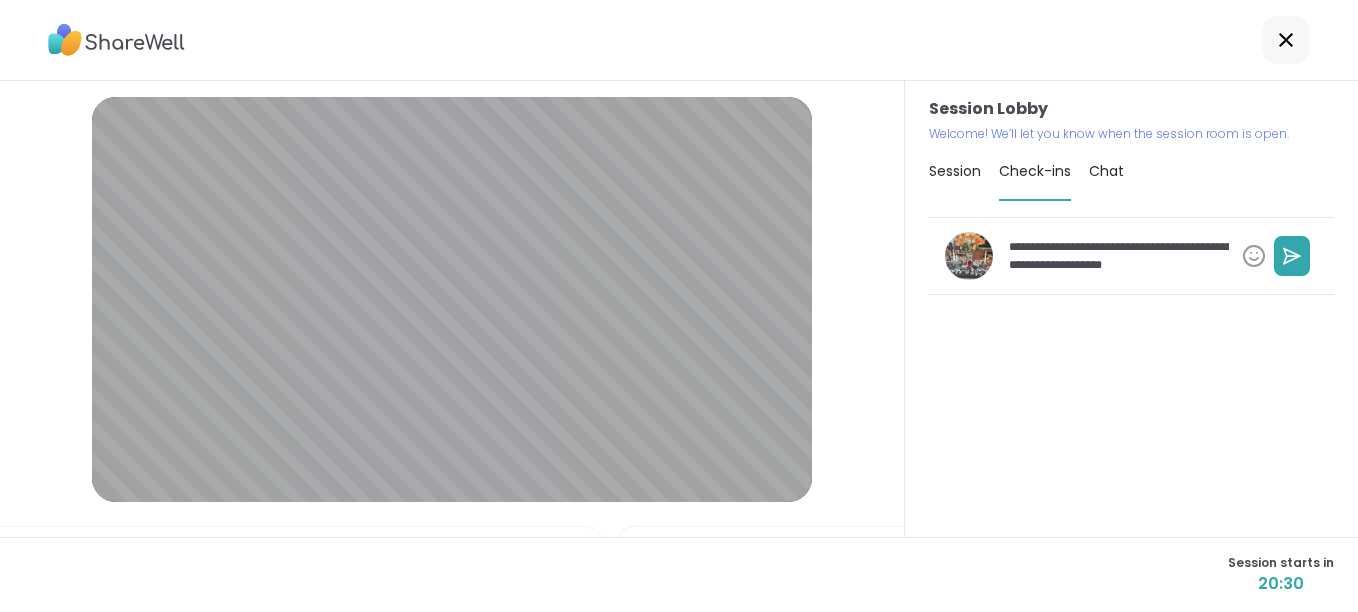 type on "*" 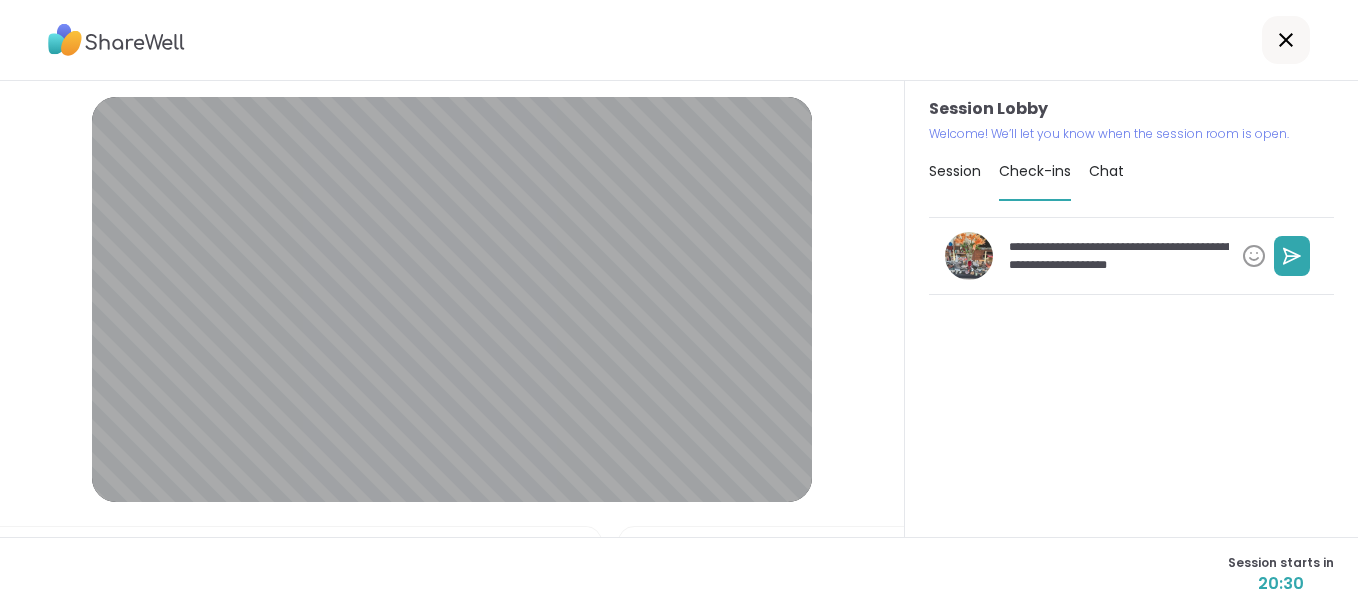 type on "*" 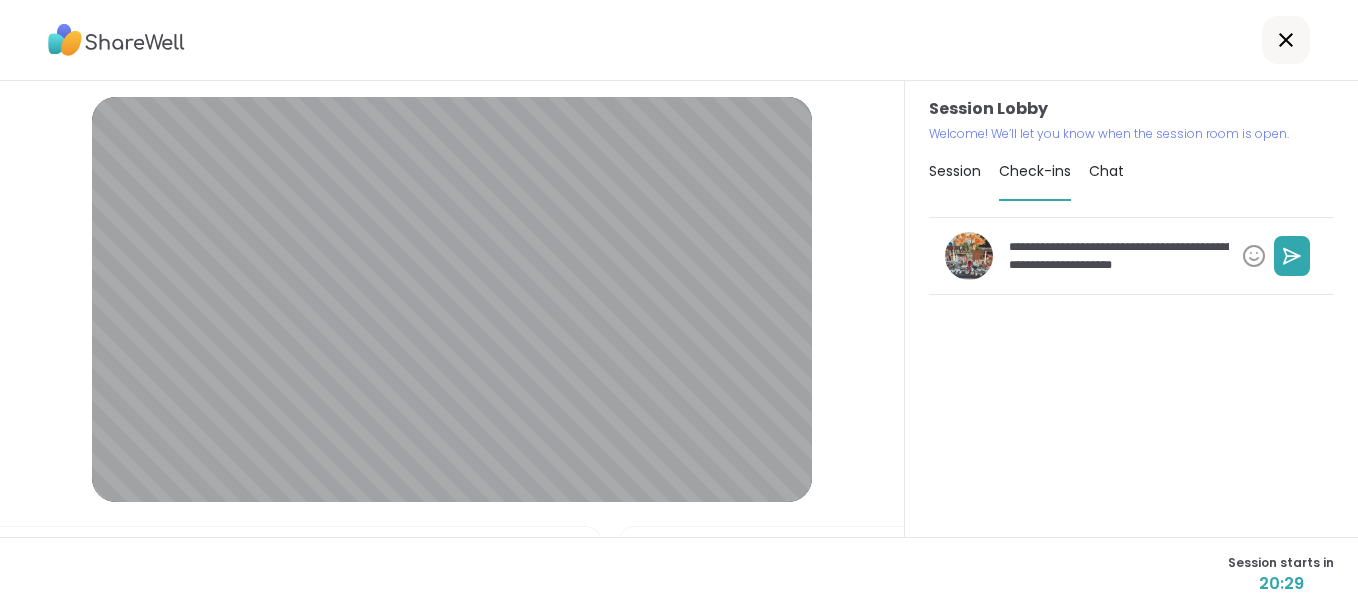 type on "*" 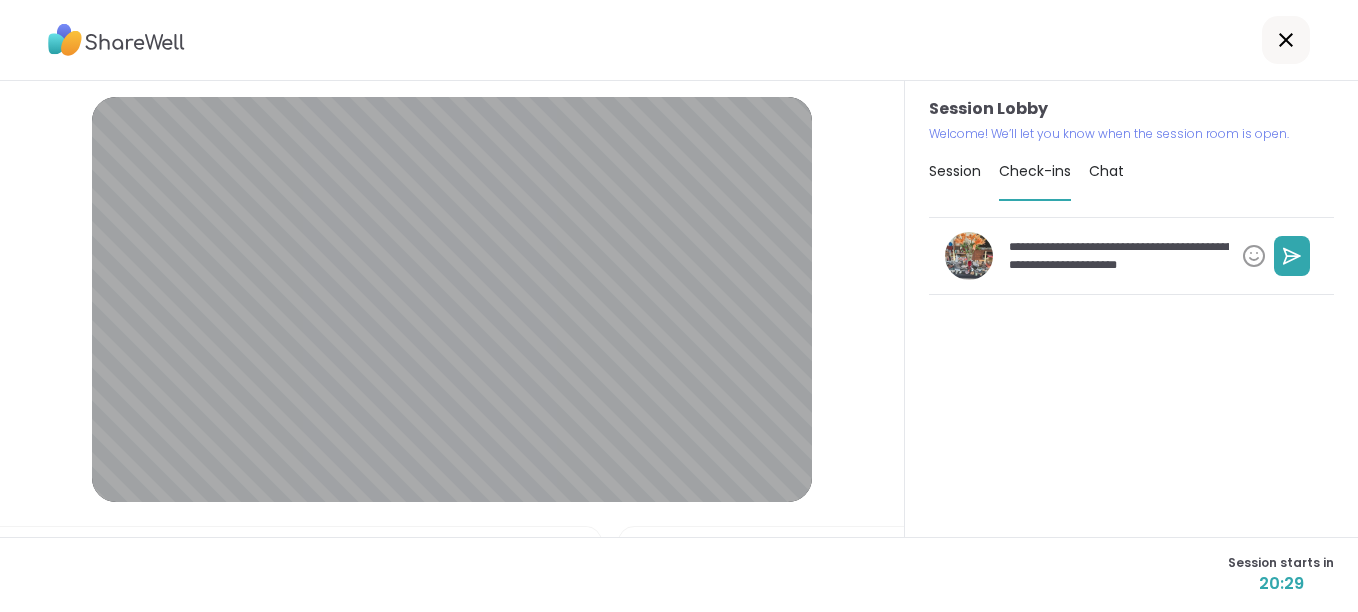 type on "*" 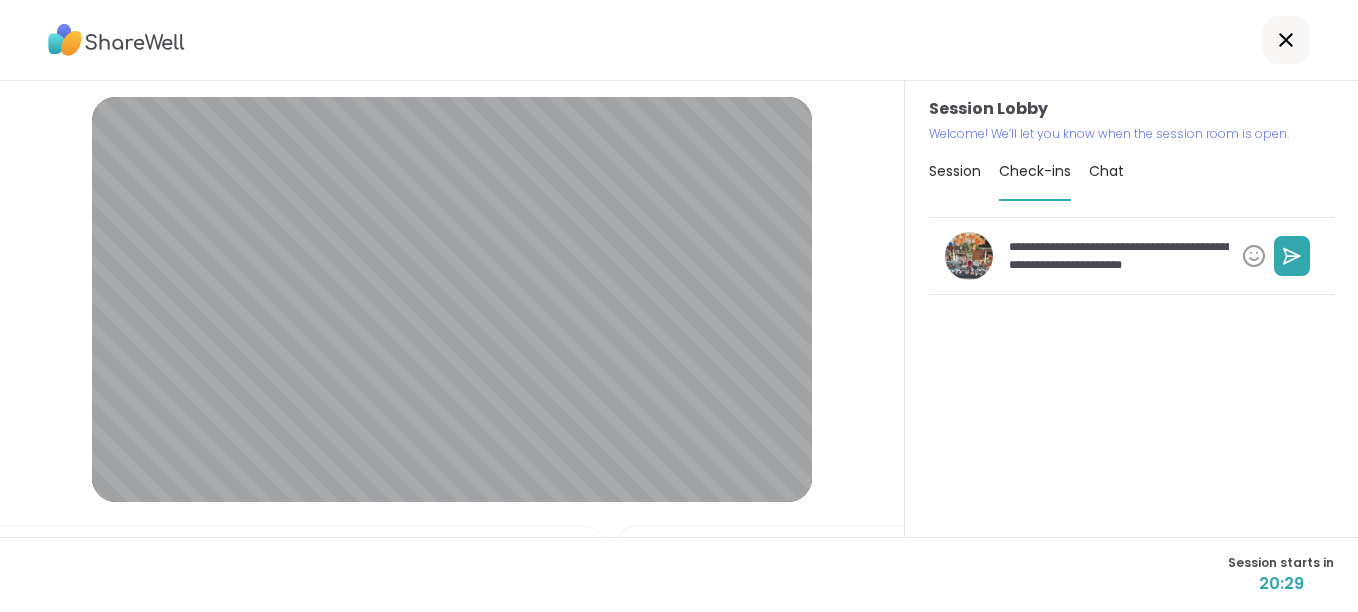 type on "*" 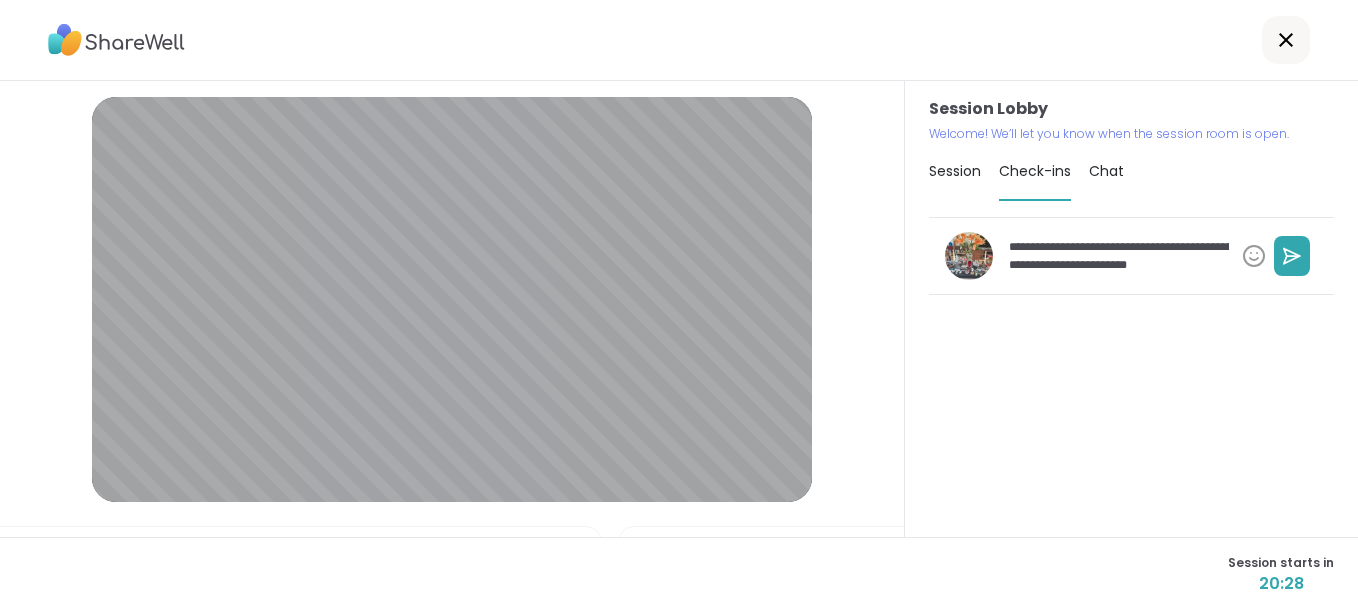 type on "*" 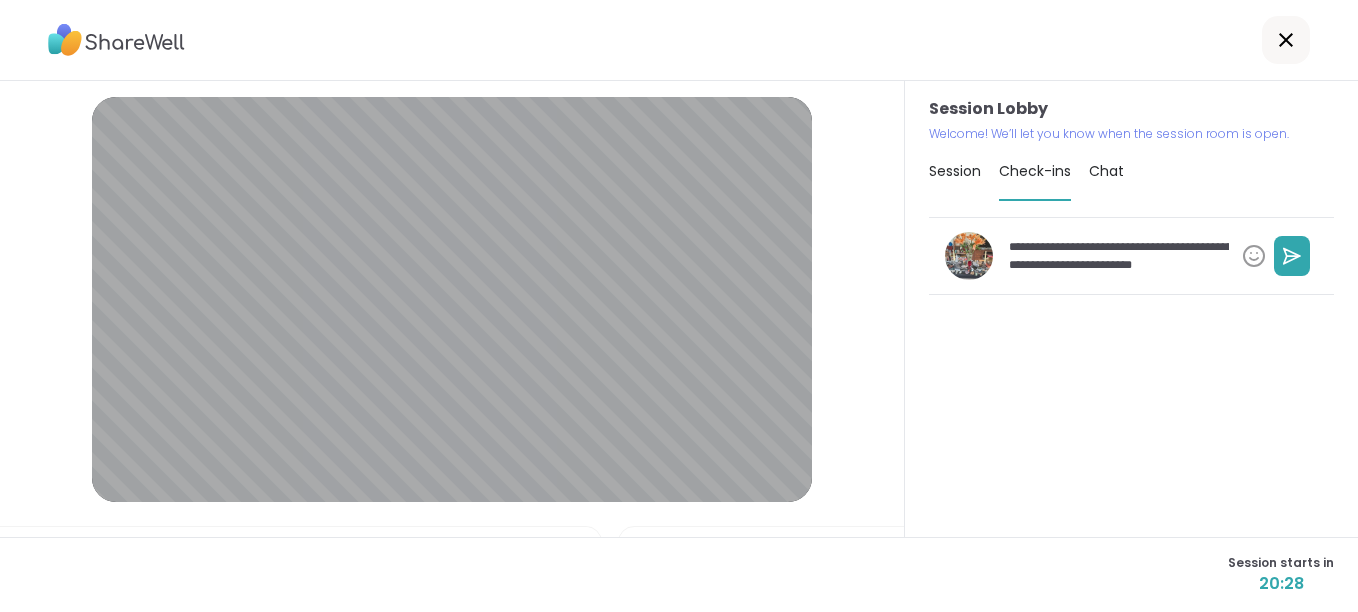 type on "*" 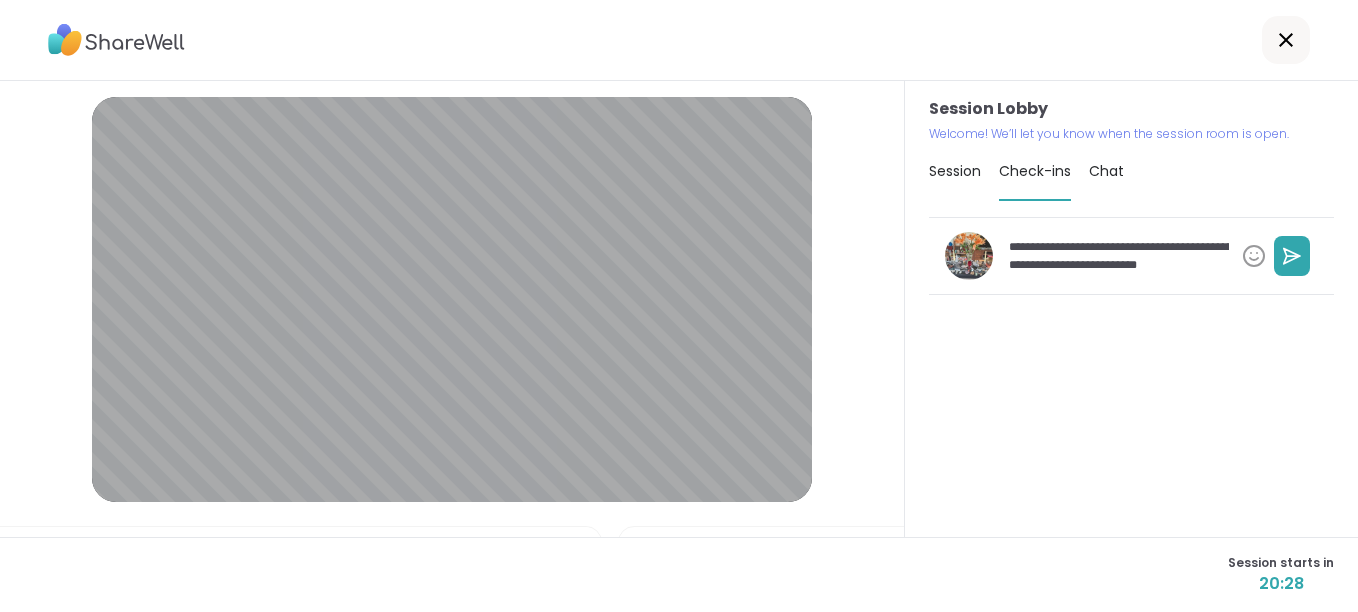 type on "*" 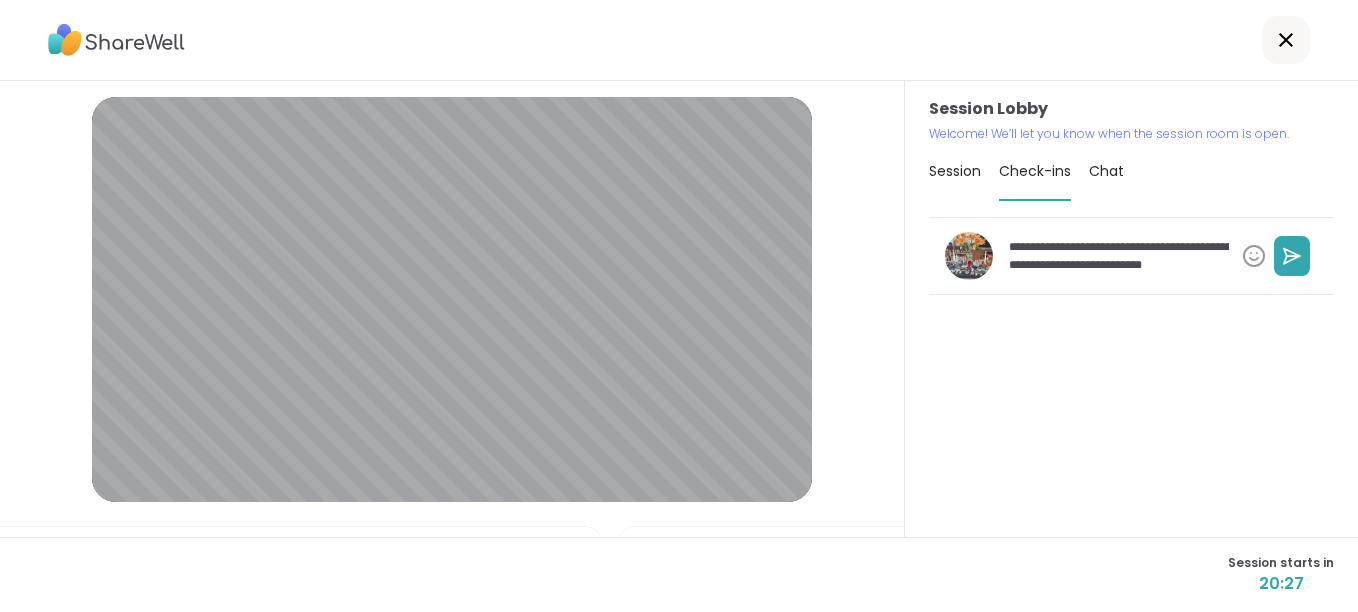 type on "*" 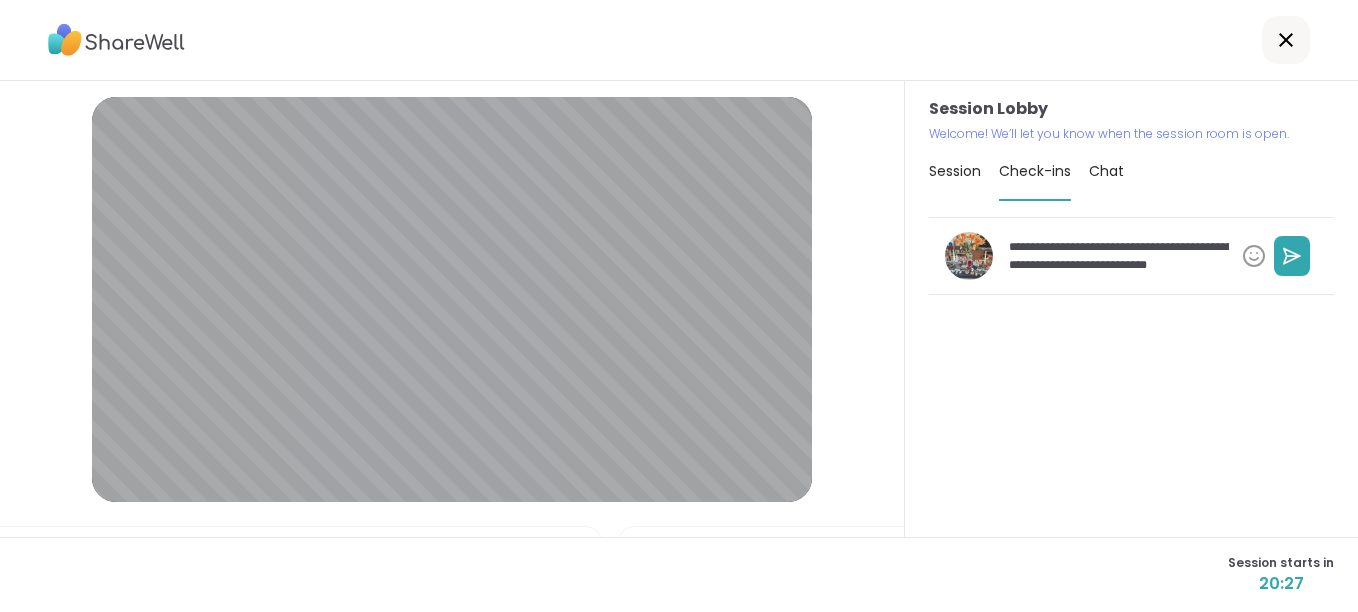 type on "*" 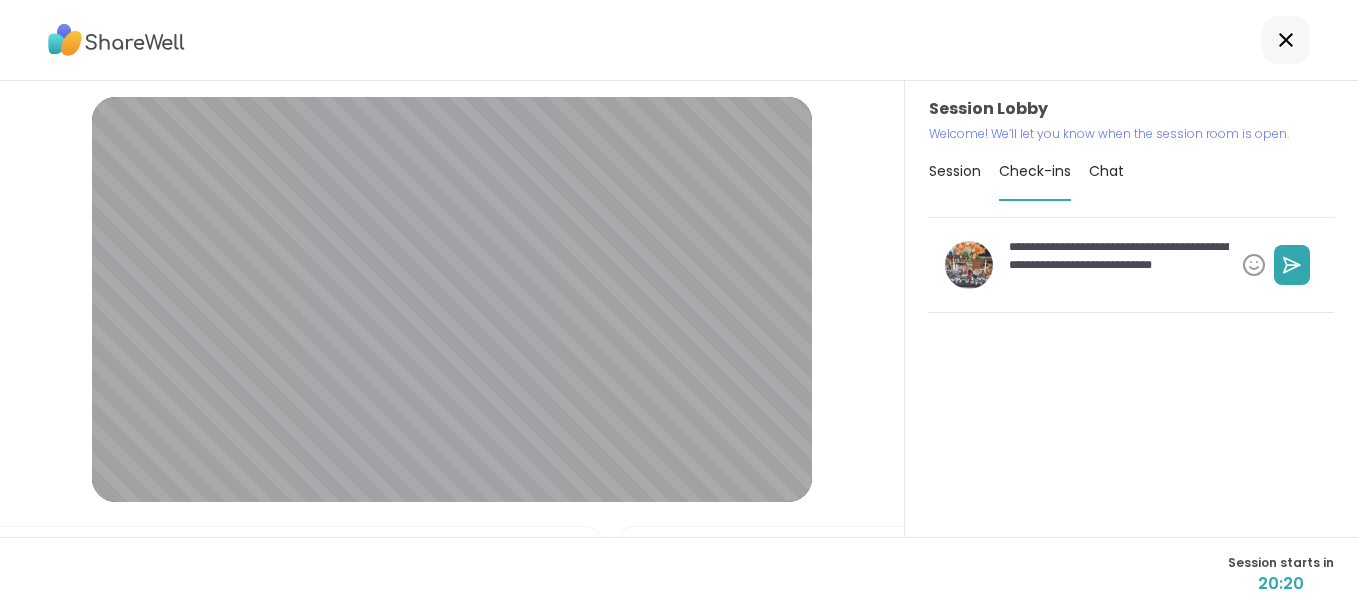 type on "**********" 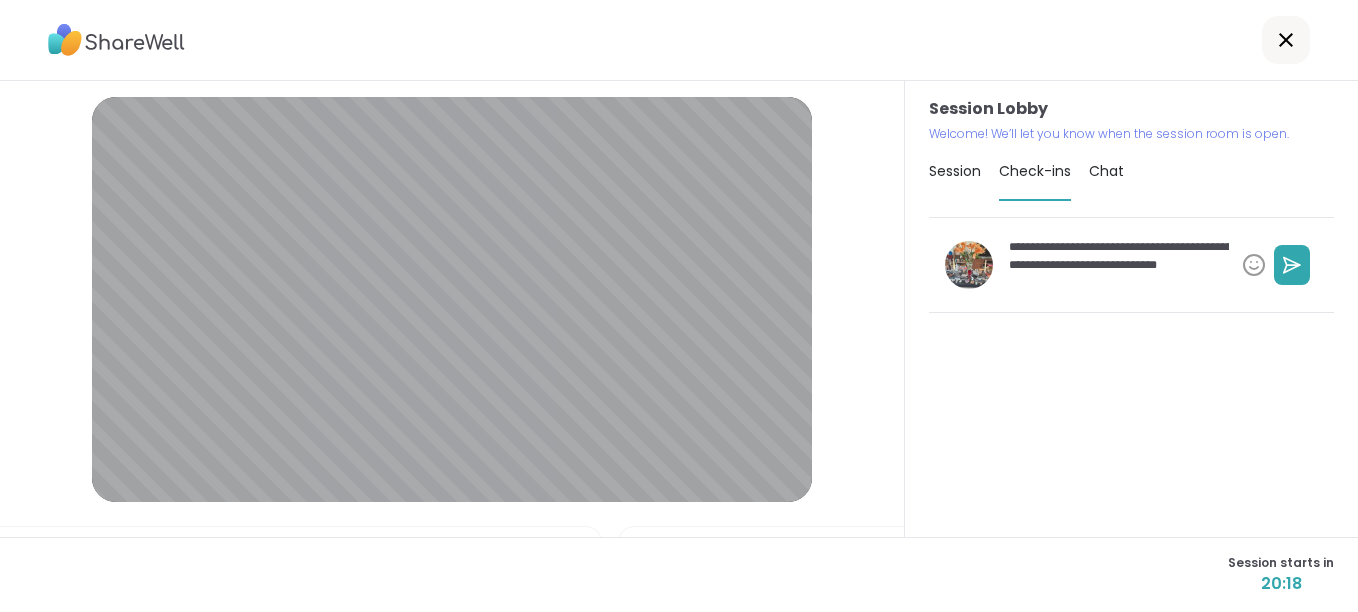 click on "**********" at bounding box center (1115, 265) 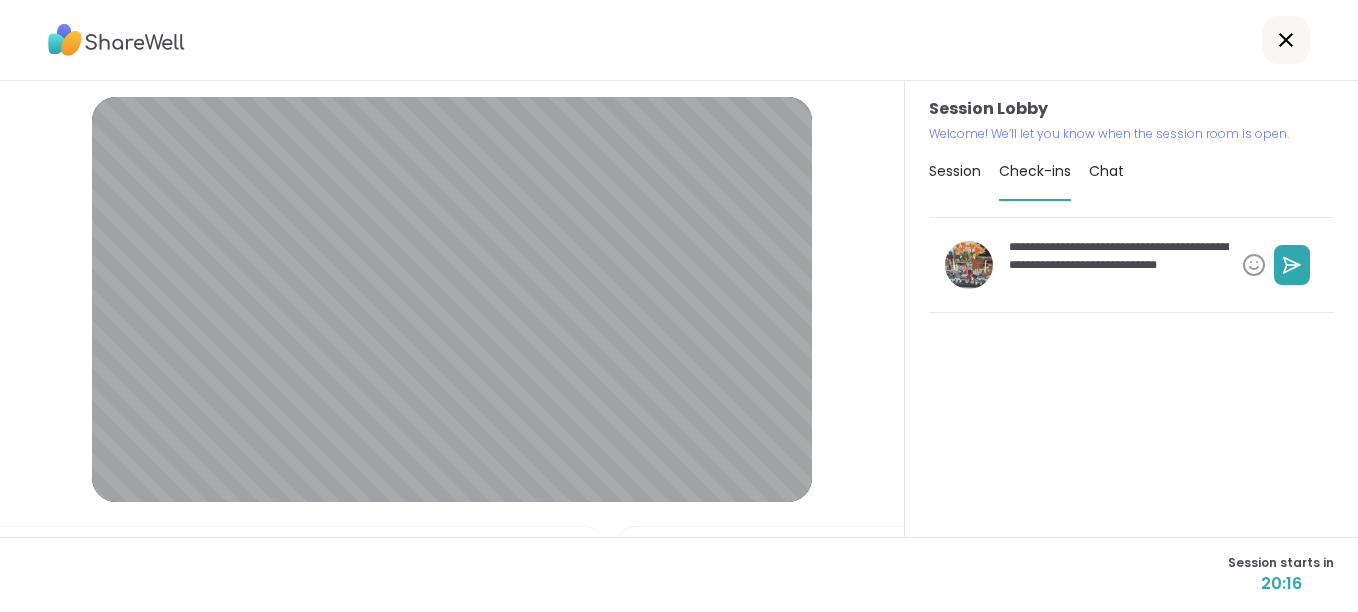 type on "*" 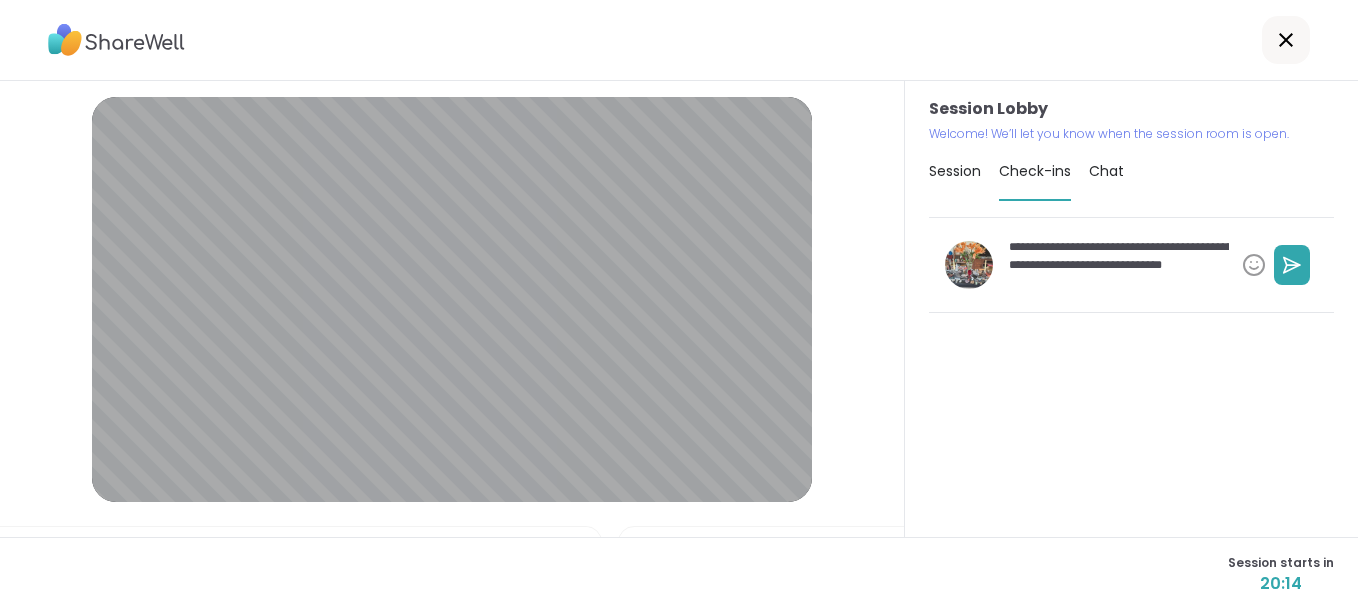 type on "*" 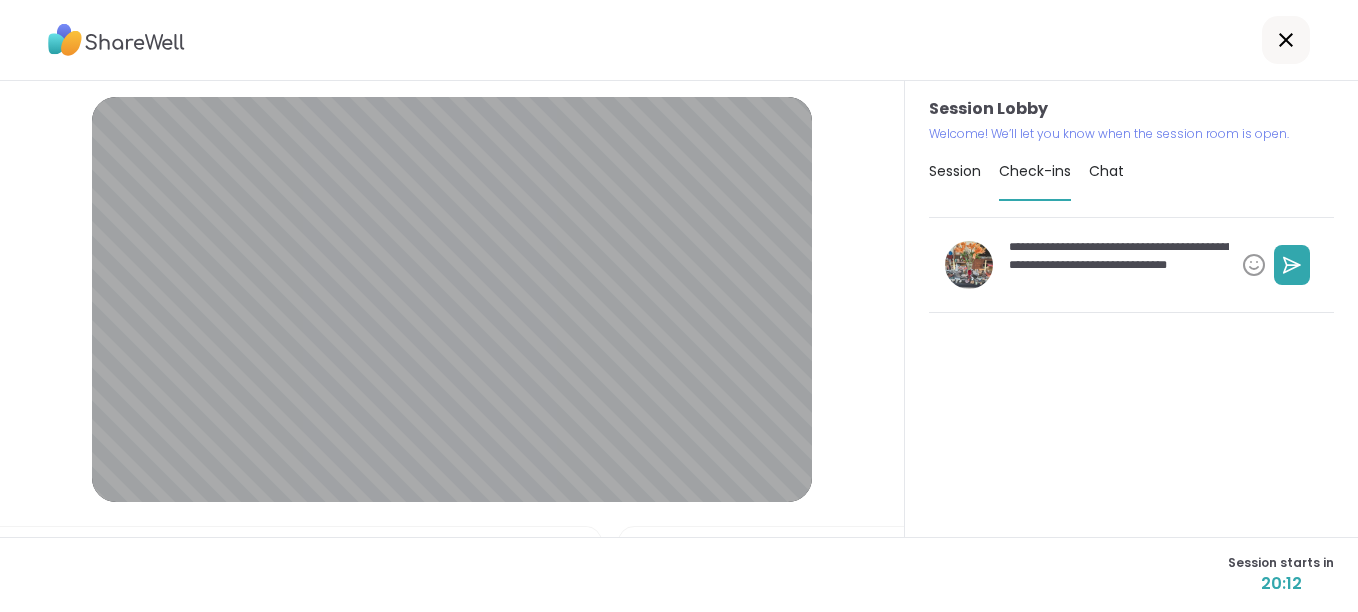 type on "*" 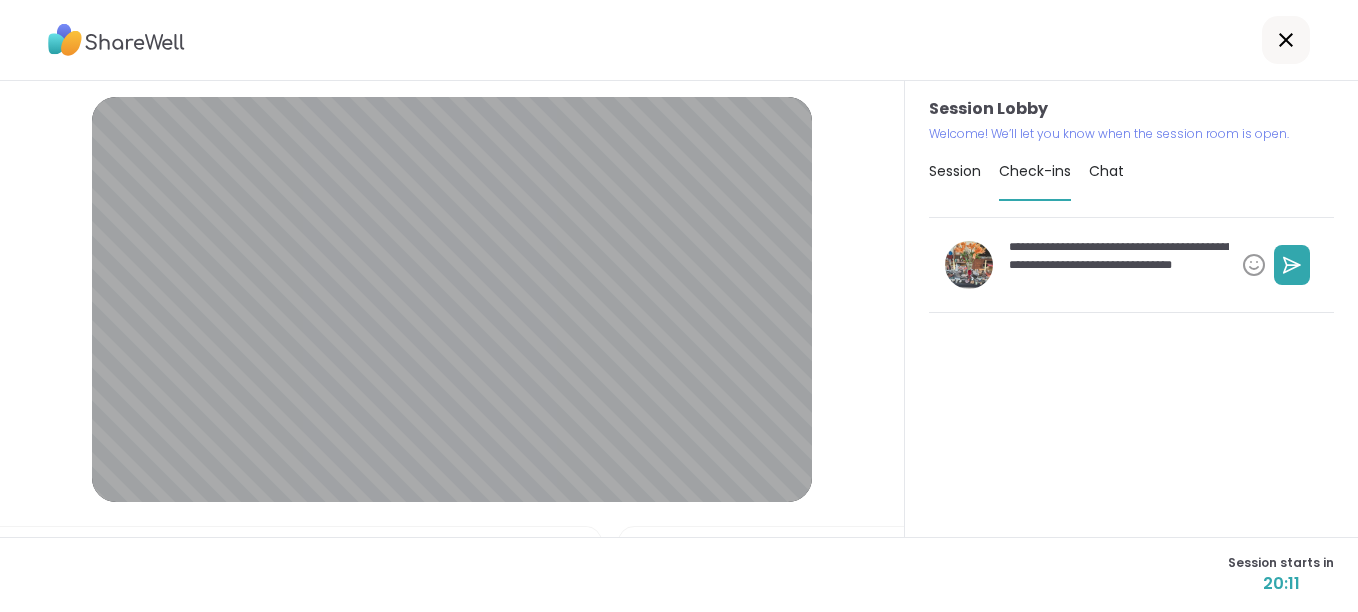type on "*" 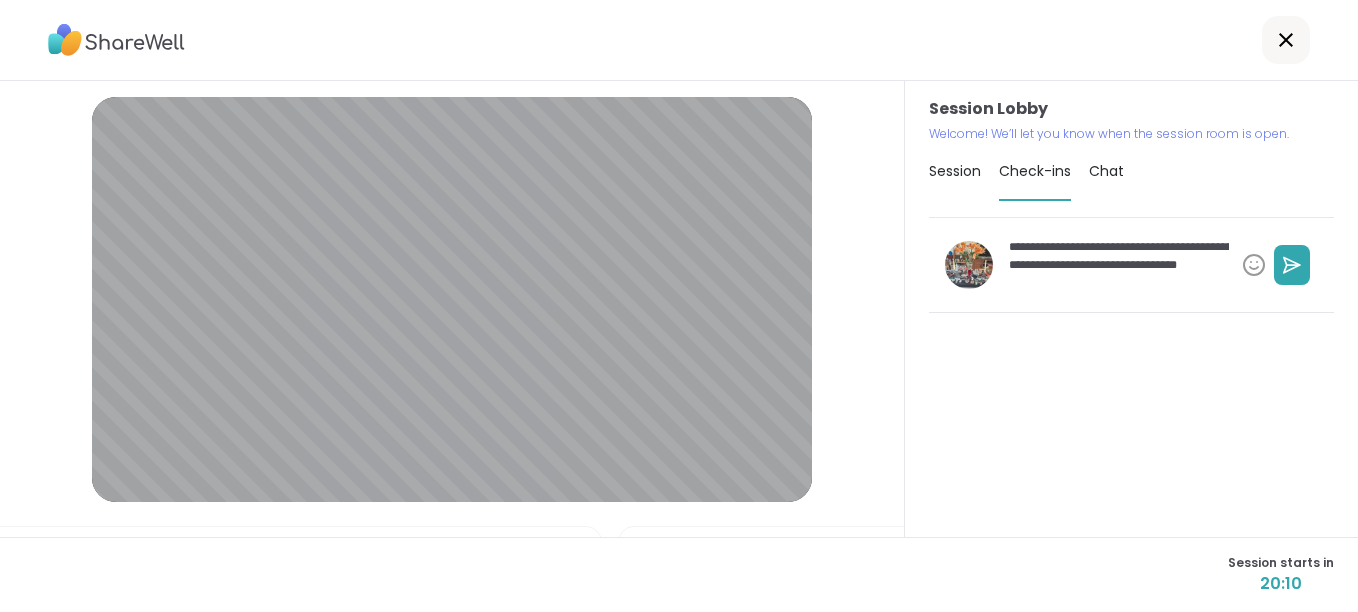 type on "*" 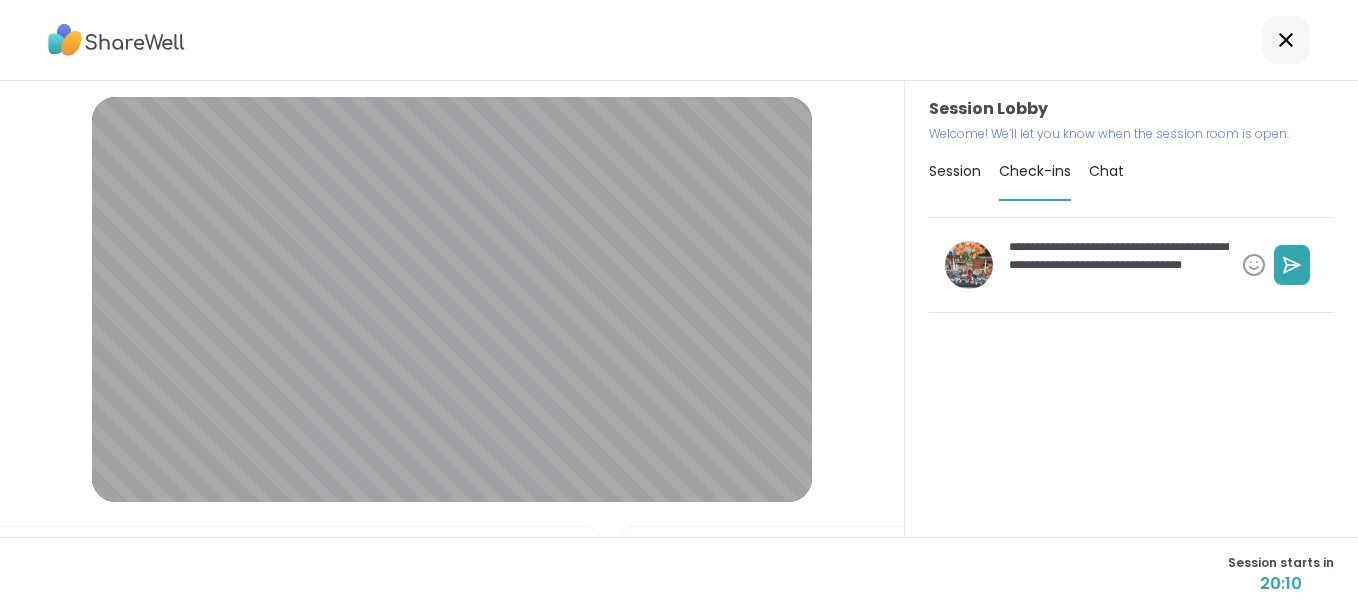 type on "*" 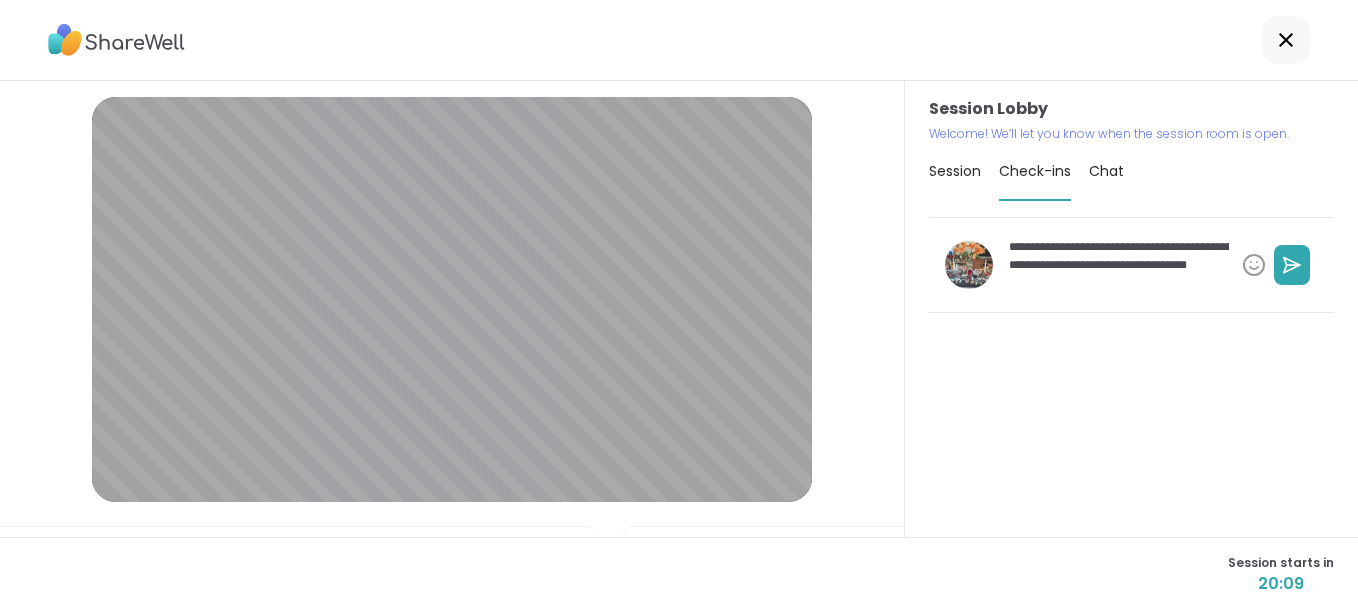 type on "*" 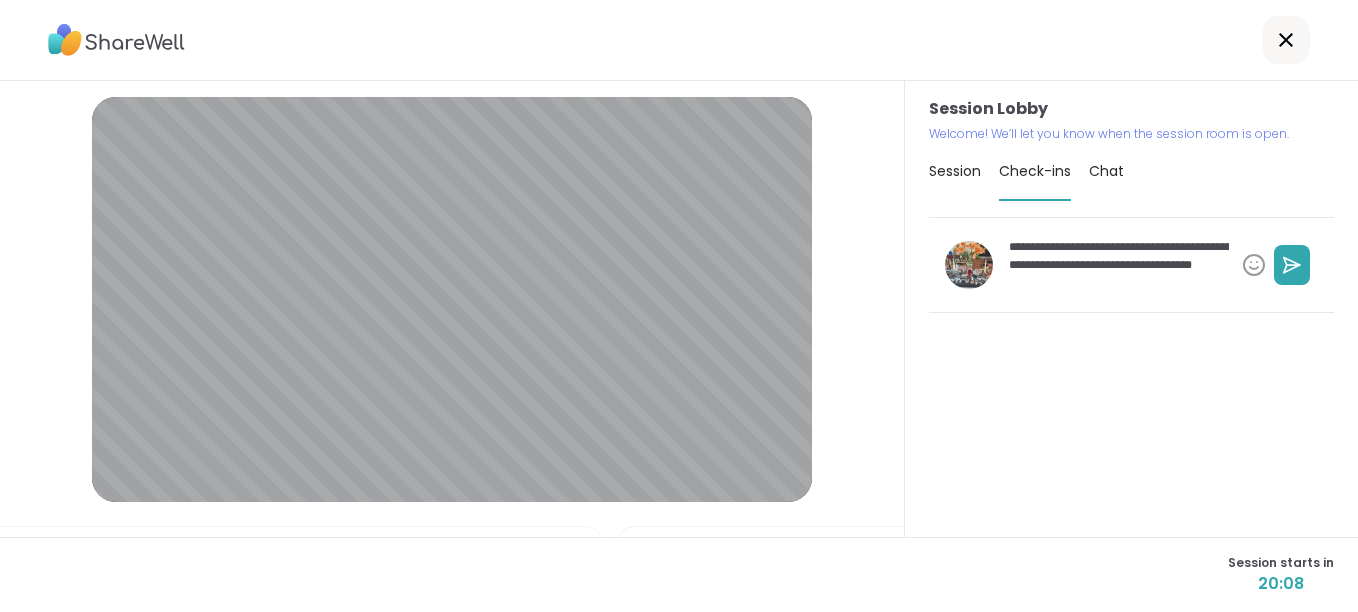 type on "*" 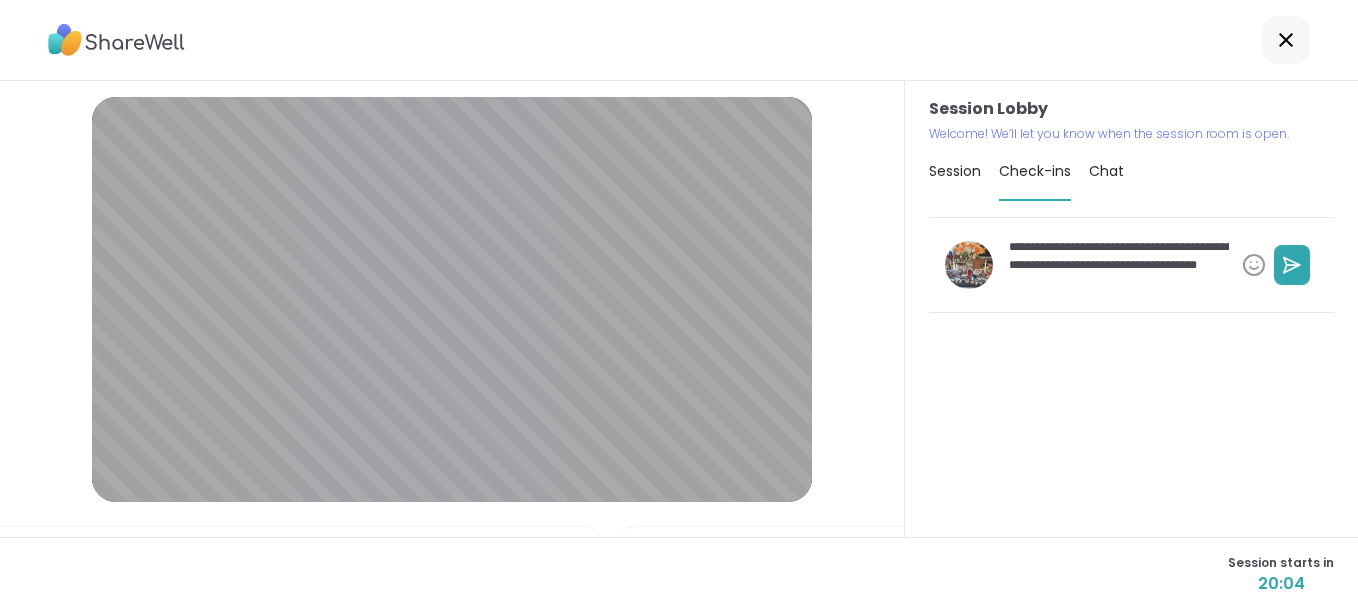 click on "**********" at bounding box center (1115, 265) 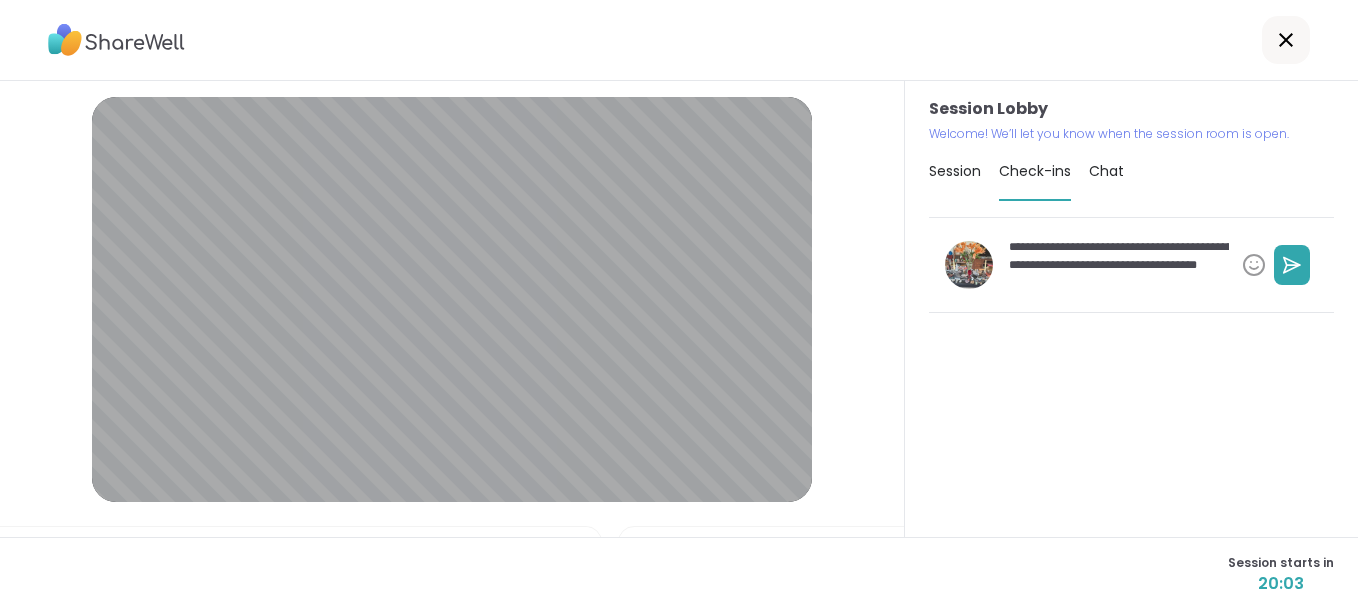 type on "*" 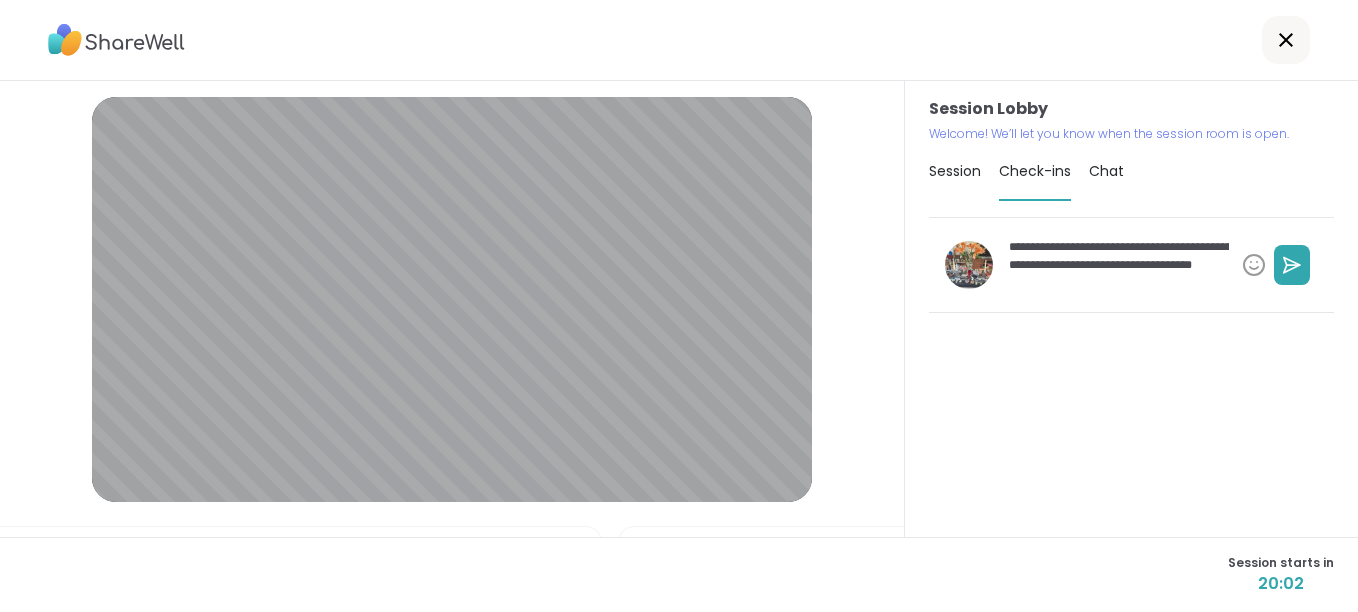 type on "*" 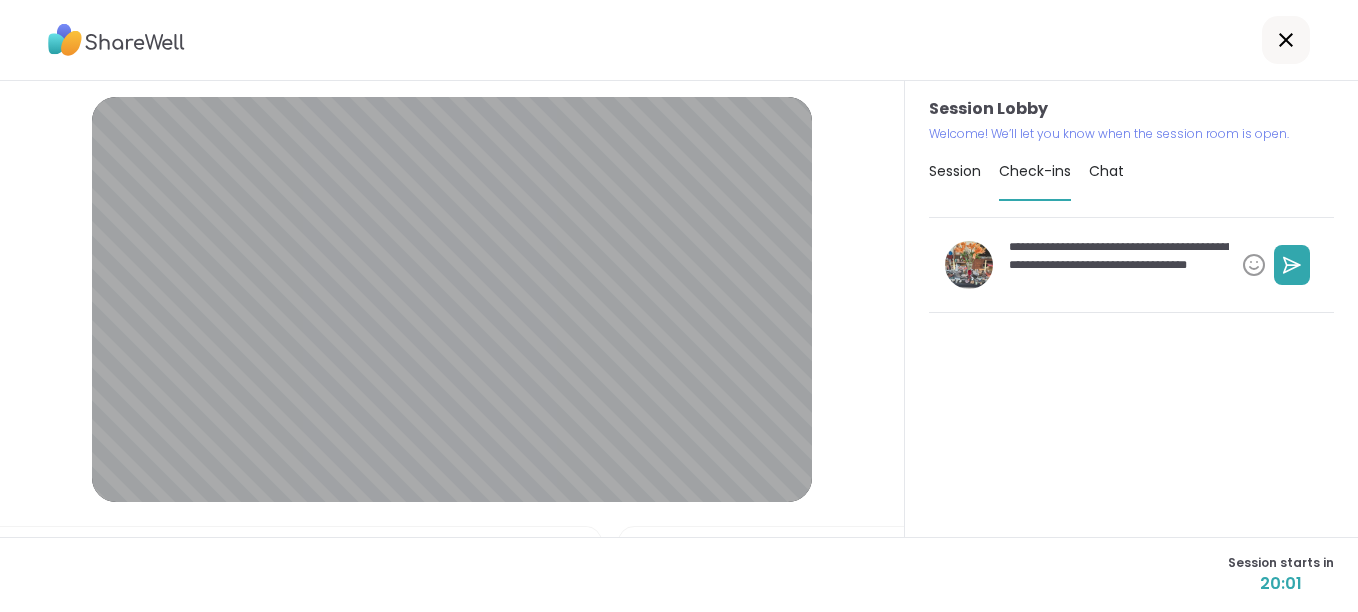 type on "*" 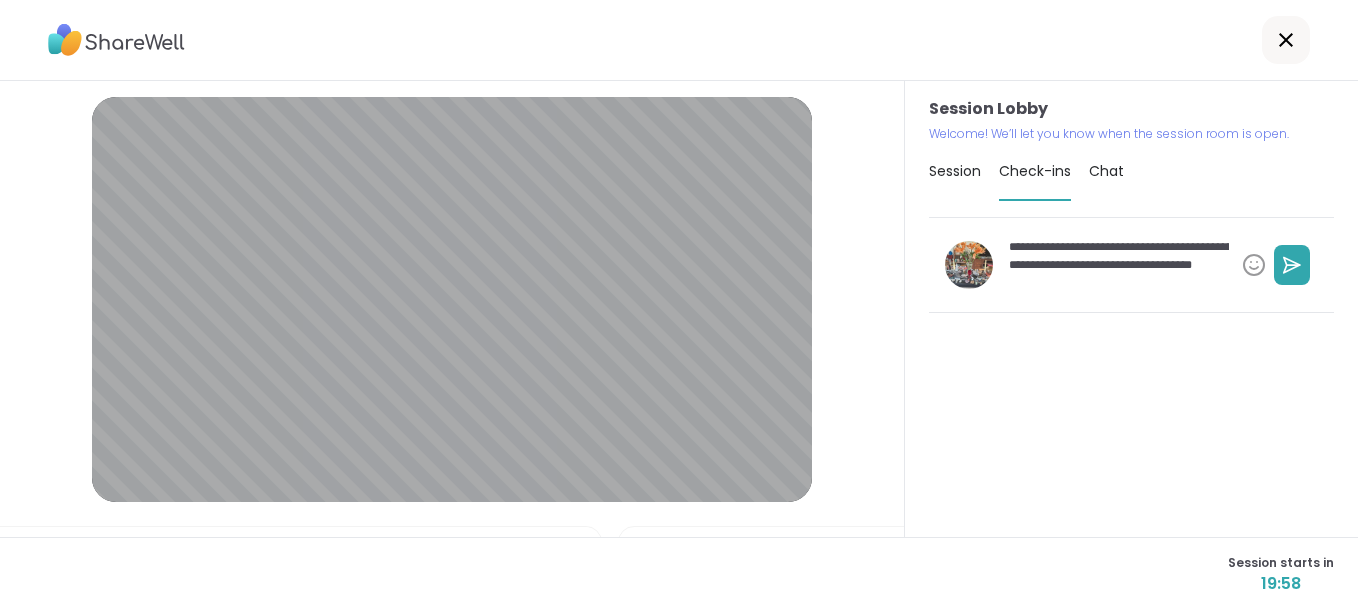 type 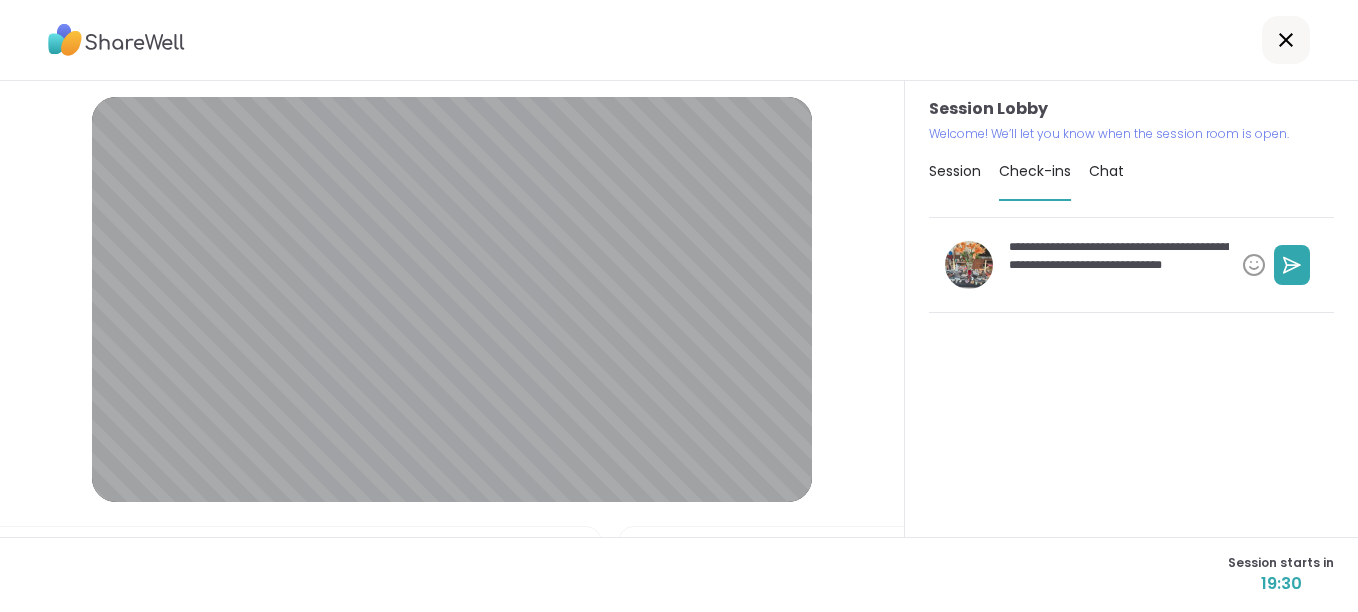 drag, startPoint x: 1137, startPoint y: 283, endPoint x: 1050, endPoint y: 290, distance: 87.28116 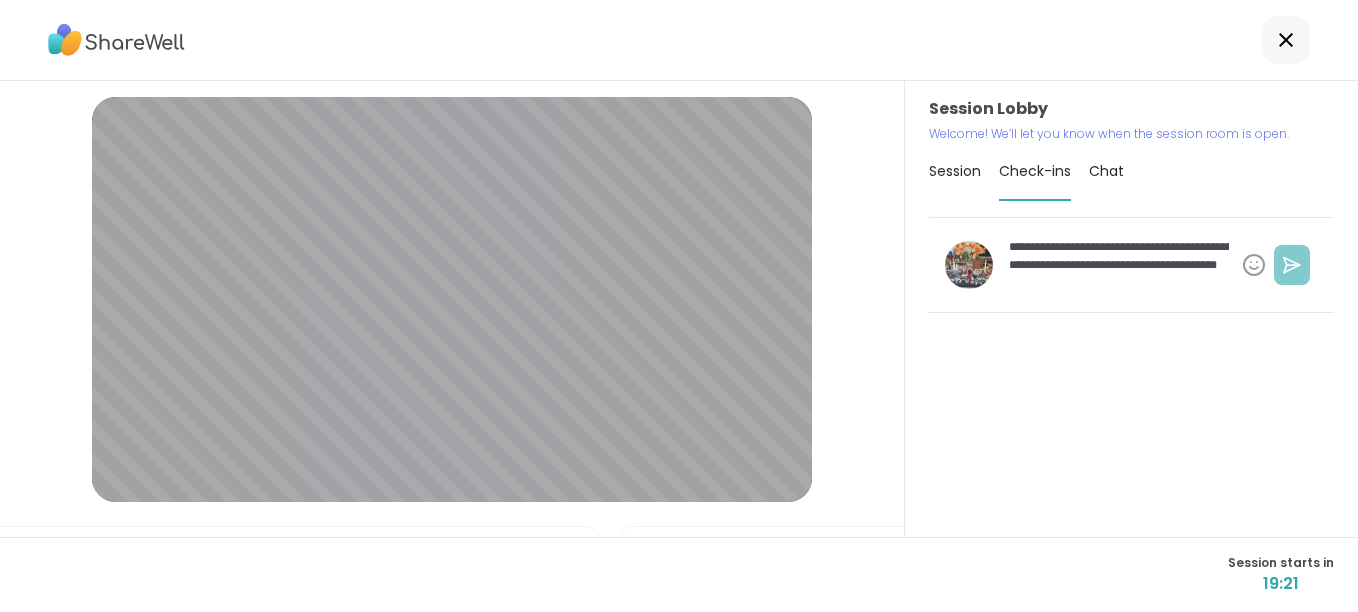 click 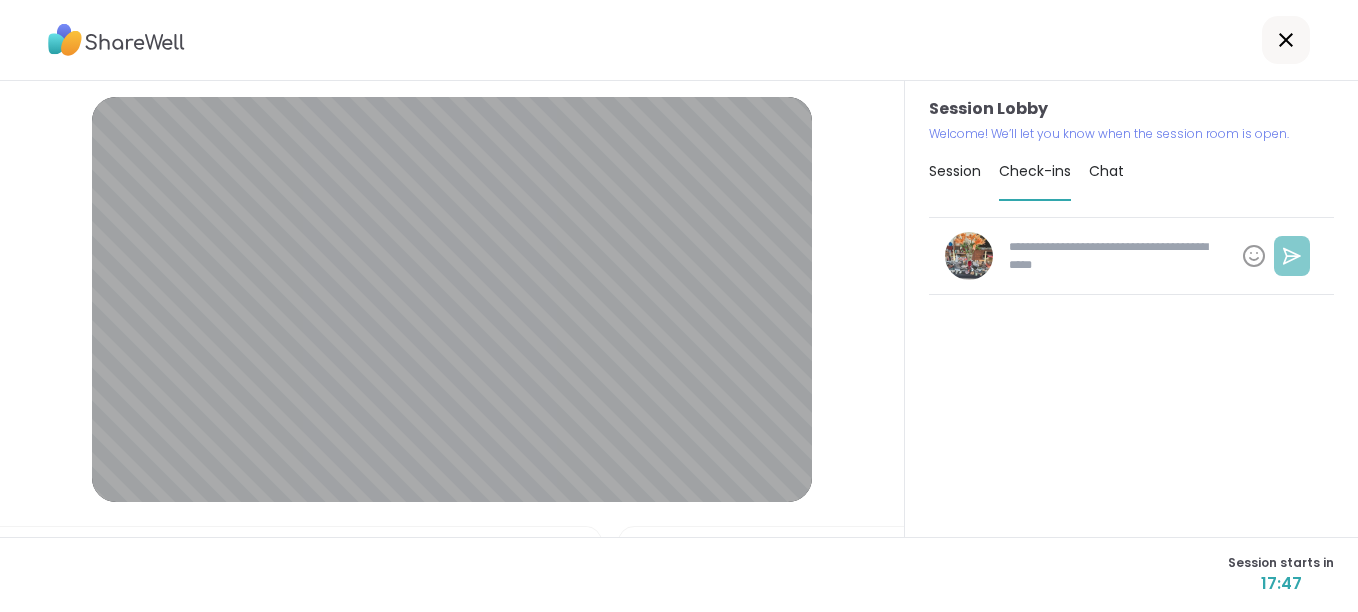 click on "Session" at bounding box center (955, 171) 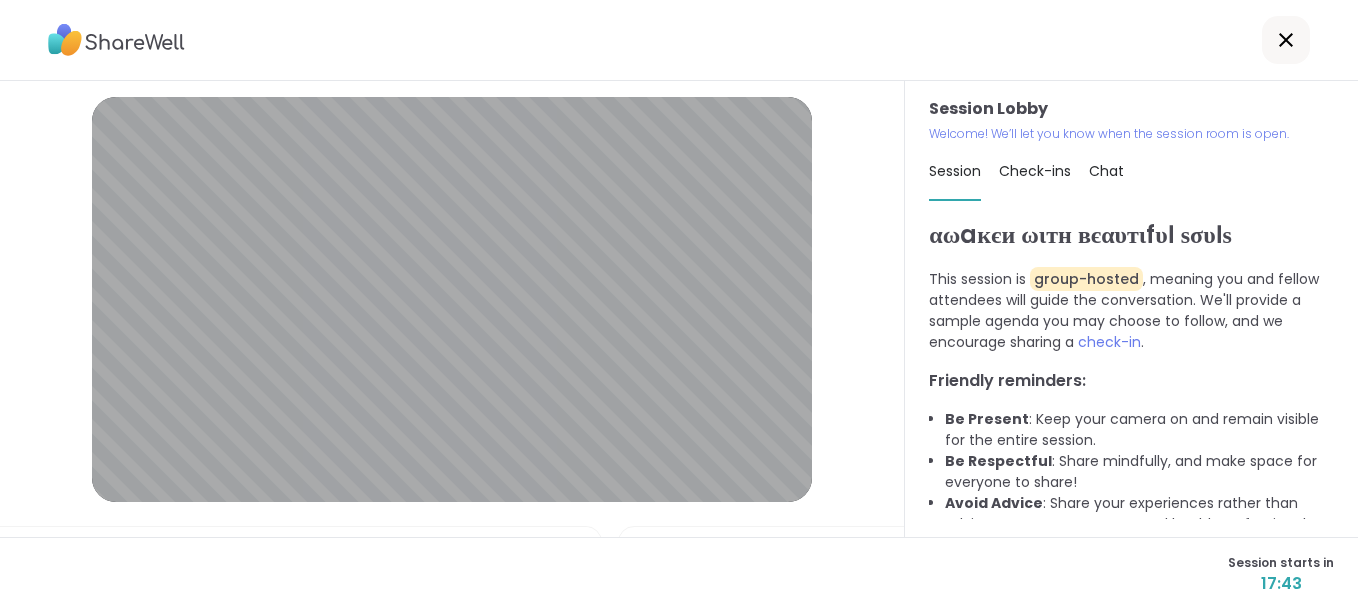 scroll, scrollTop: 37, scrollLeft: 0, axis: vertical 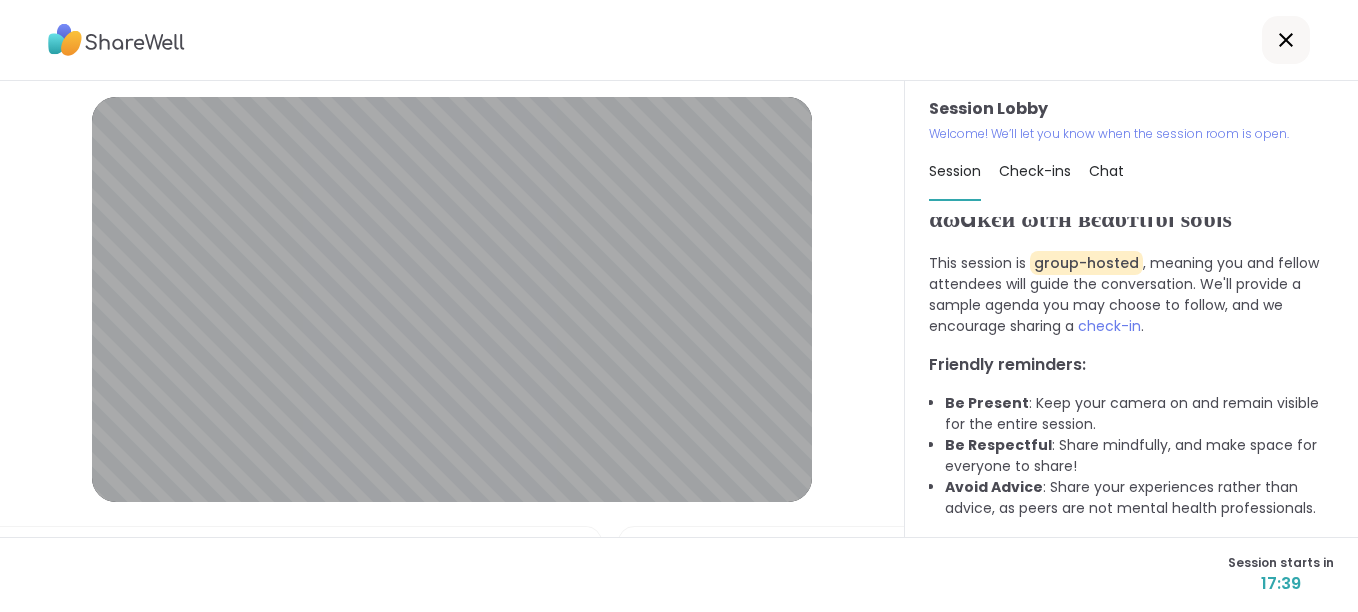 click on "Check-ins" at bounding box center [1035, 171] 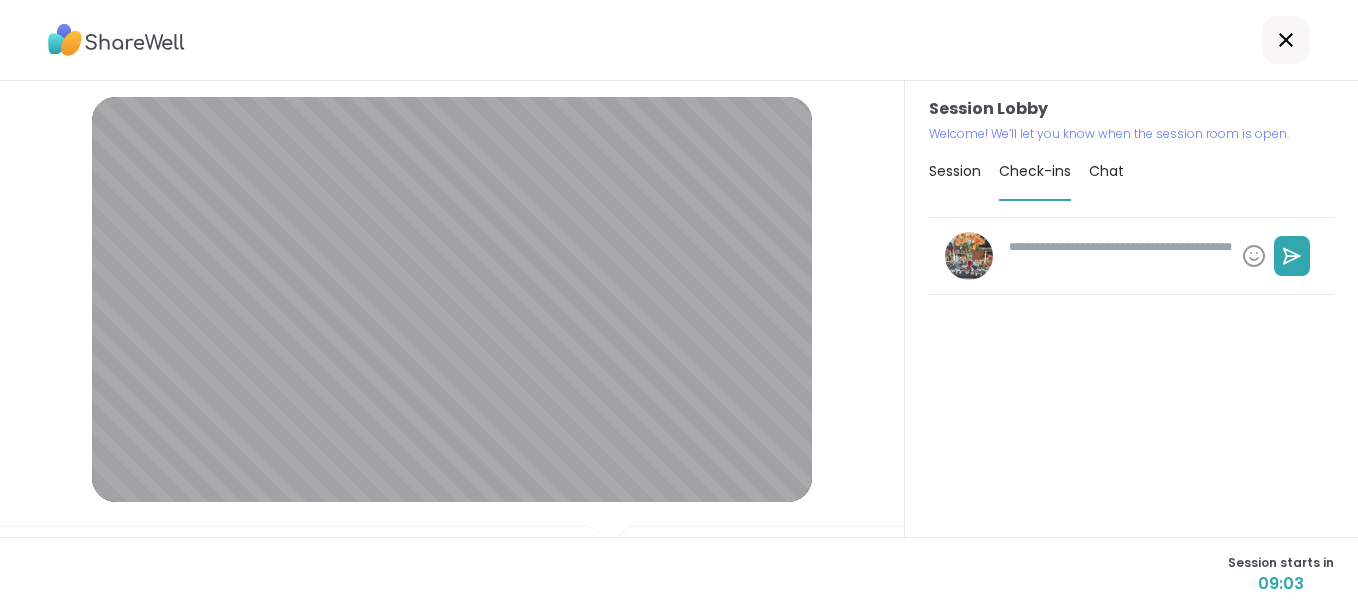 click at bounding box center (1131, 368) 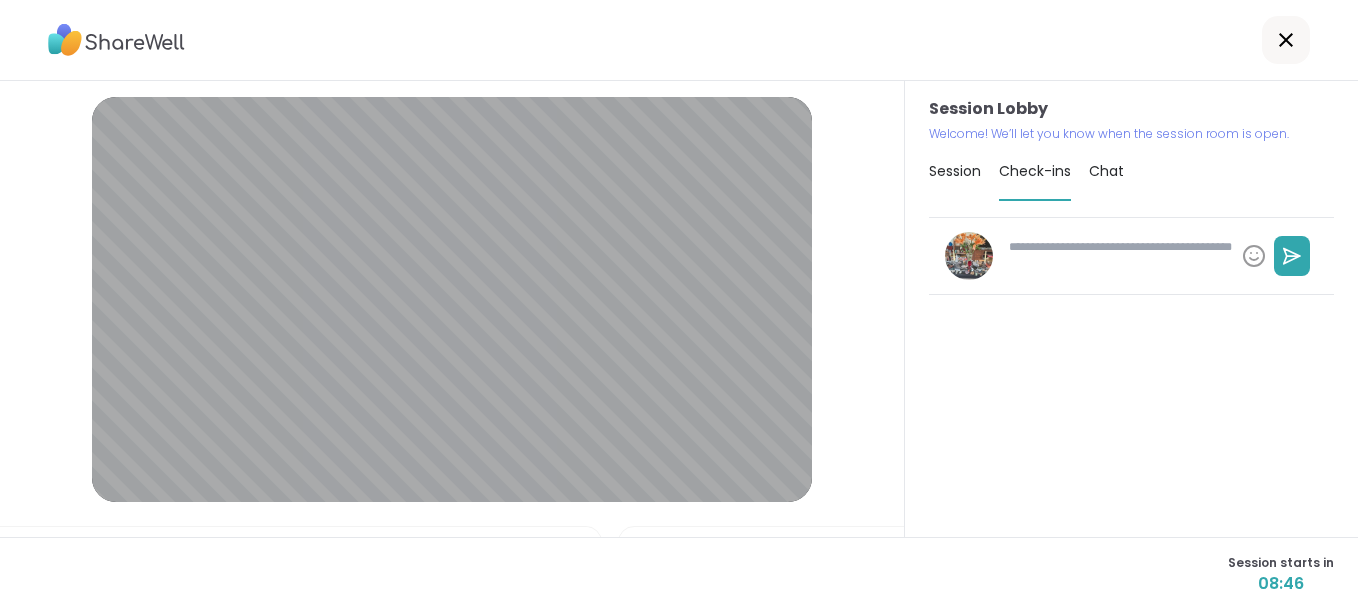 click on "Check-ins" at bounding box center [1035, 171] 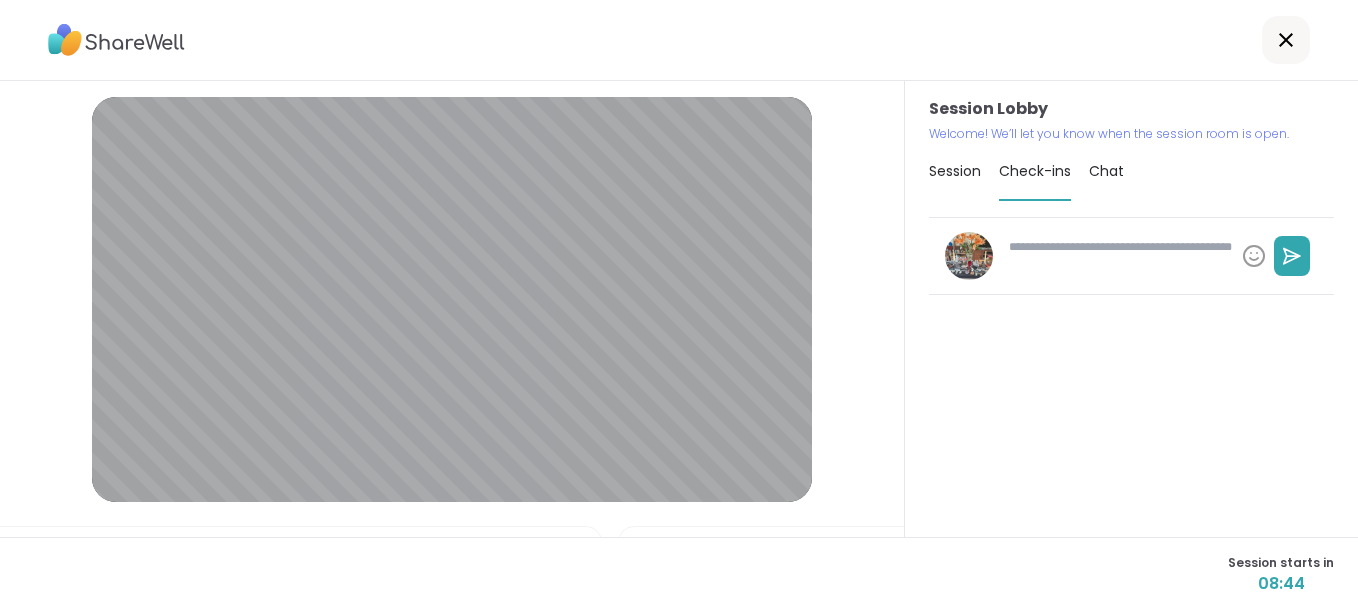 click at bounding box center (1117, 256) 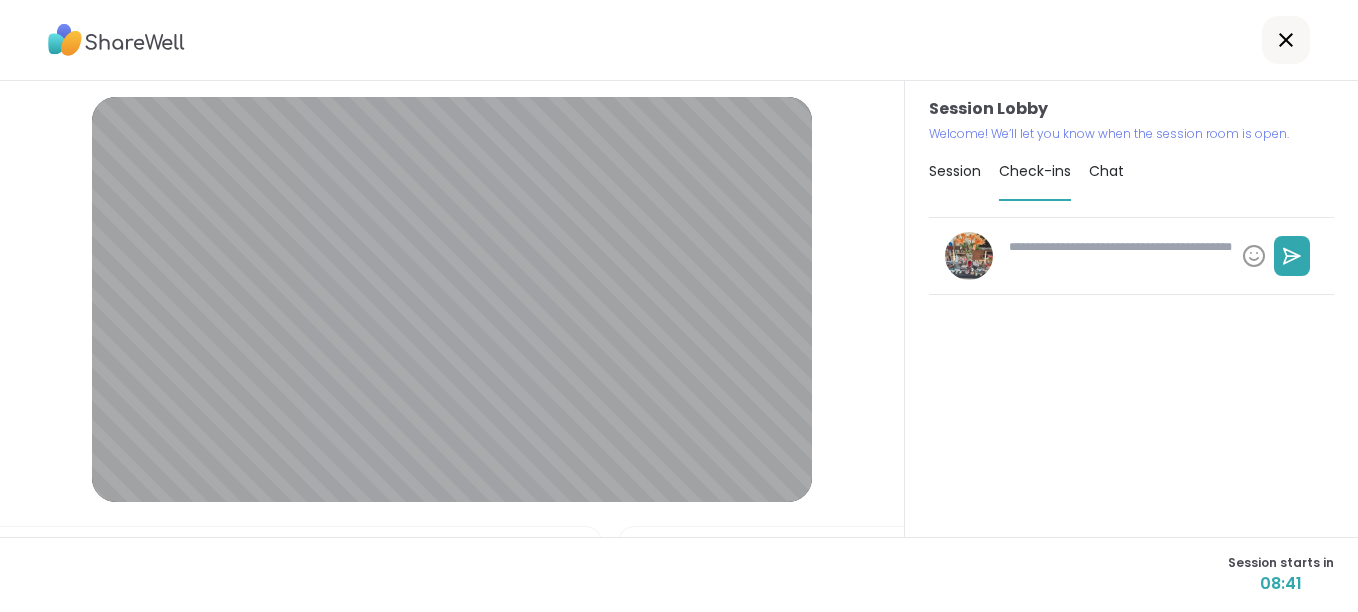 click at bounding box center [1117, 256] 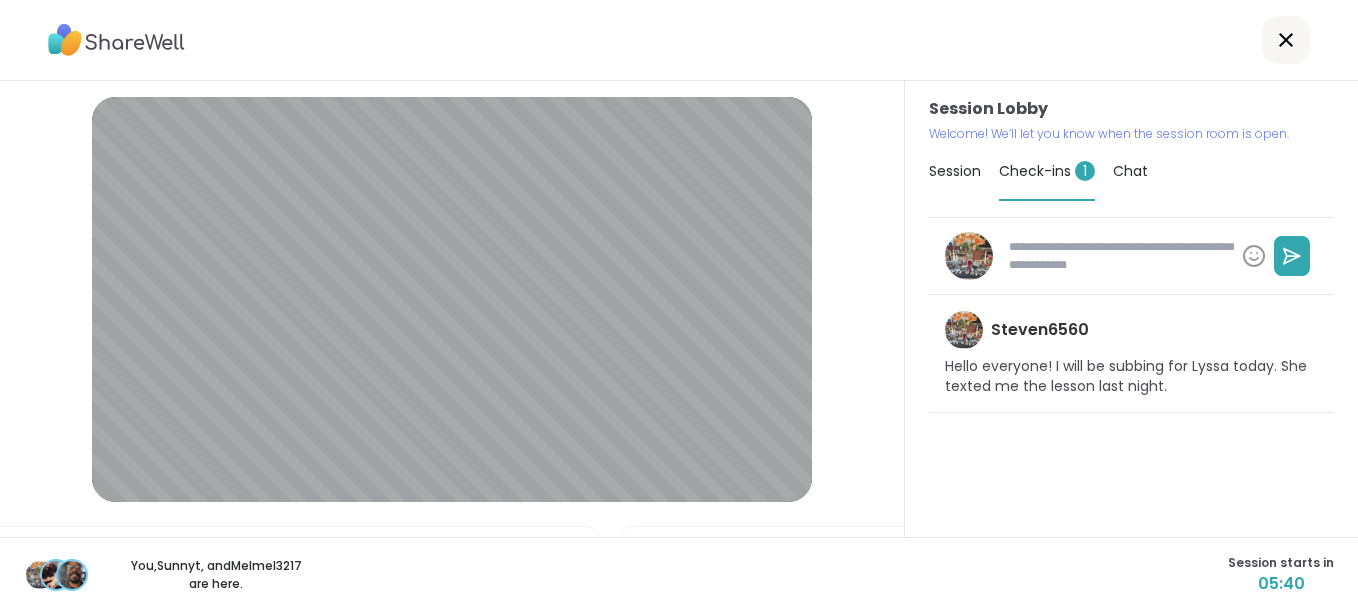 click on "Steven6560 Hello everyone! I will be subbing for Lyssa today. She texted me the lesson last night." at bounding box center [1131, 354] 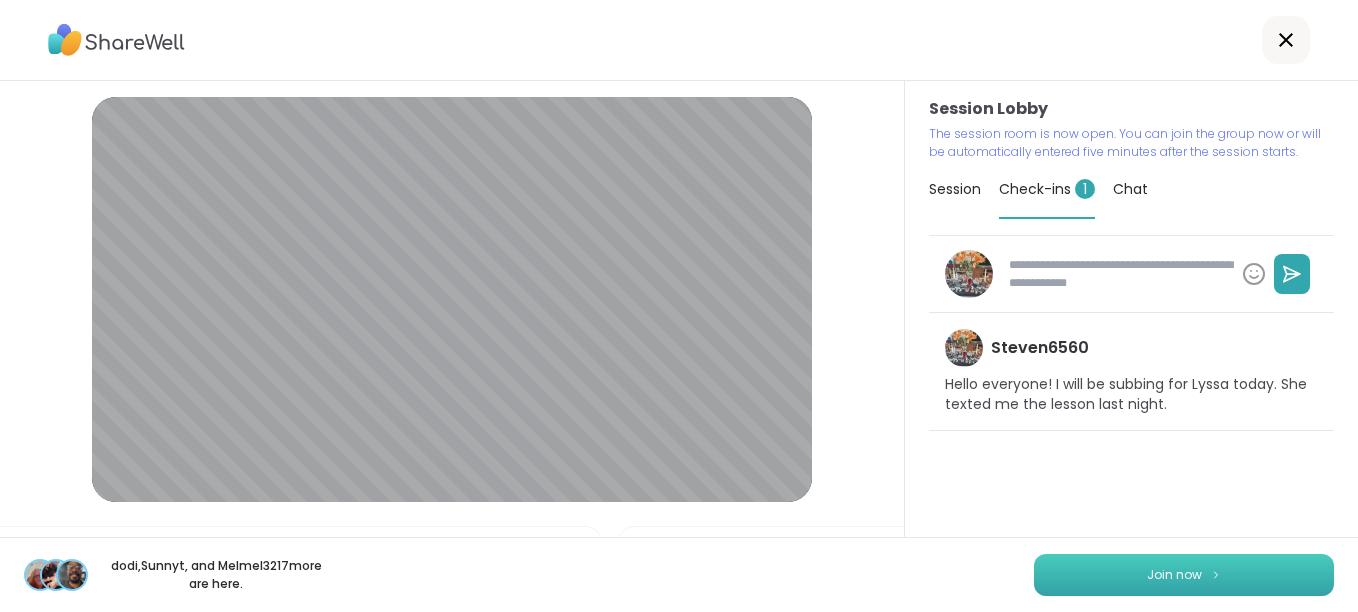 click on "Join now" at bounding box center [1174, 575] 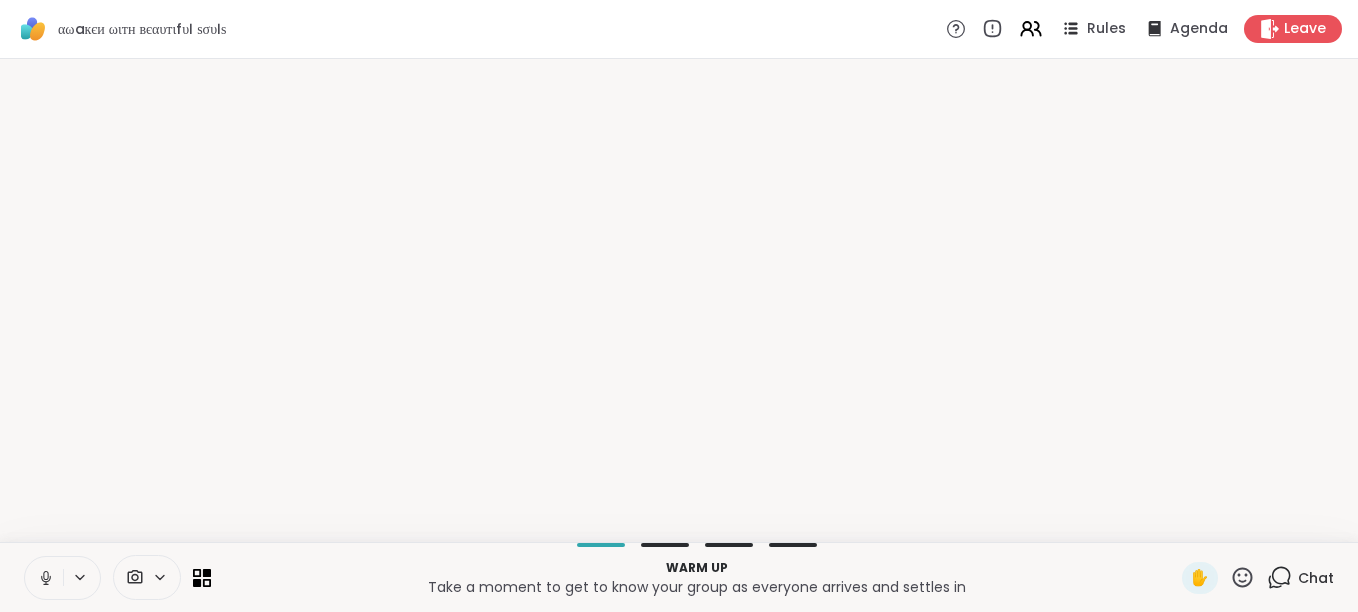 click on "✋" at bounding box center (1200, 578) 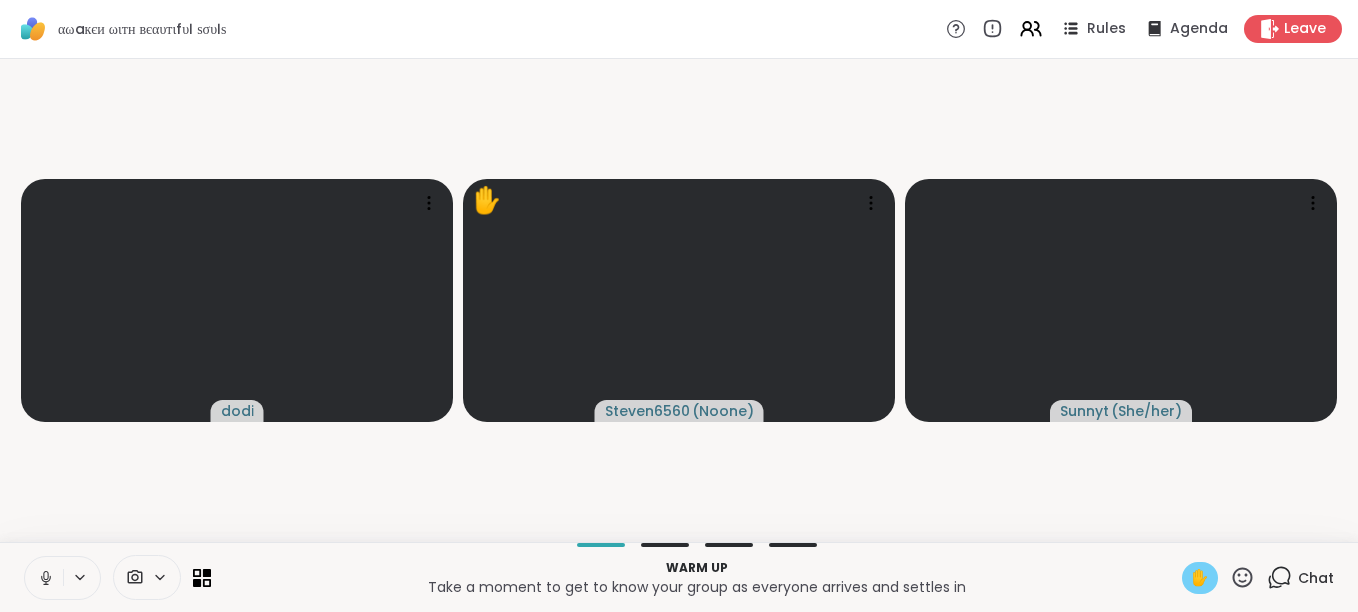 click on "✋" at bounding box center [1200, 578] 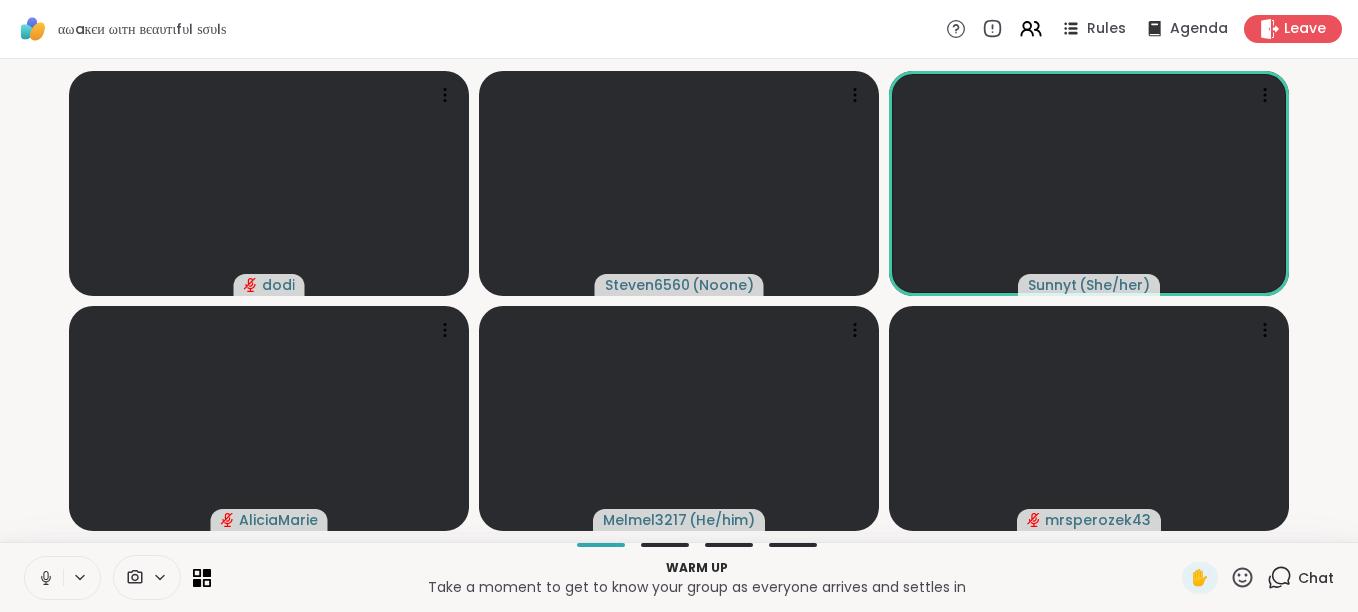 click on "Chat" at bounding box center [1300, 578] 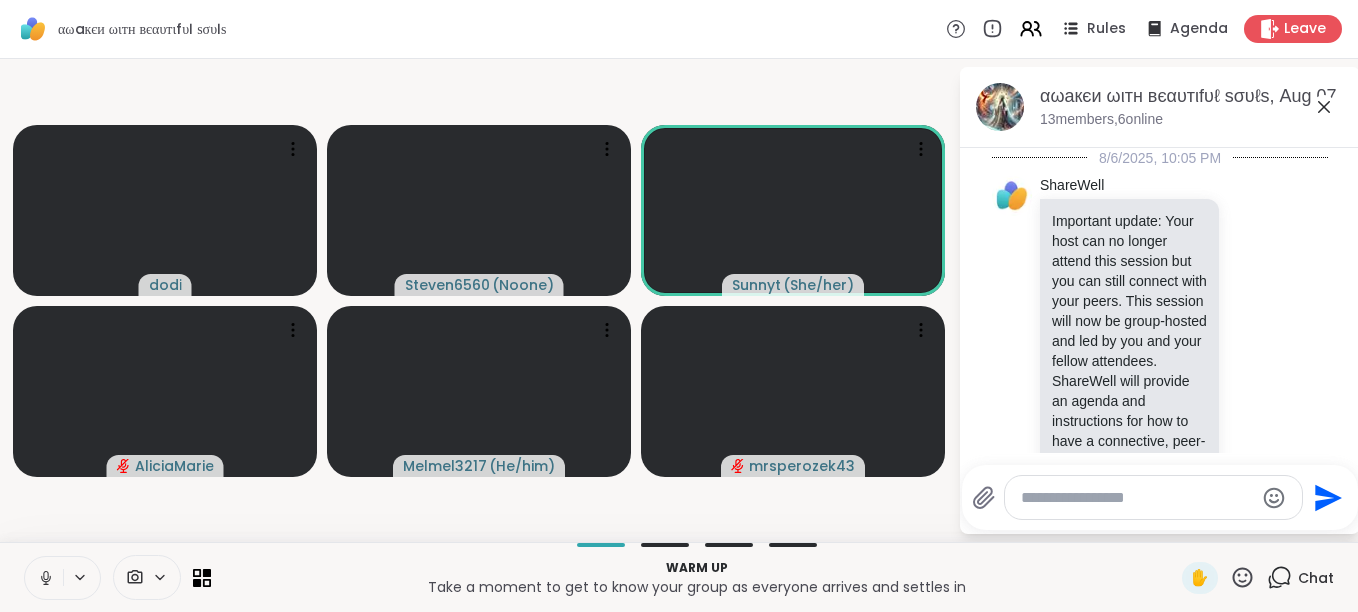 scroll, scrollTop: 122, scrollLeft: 0, axis: vertical 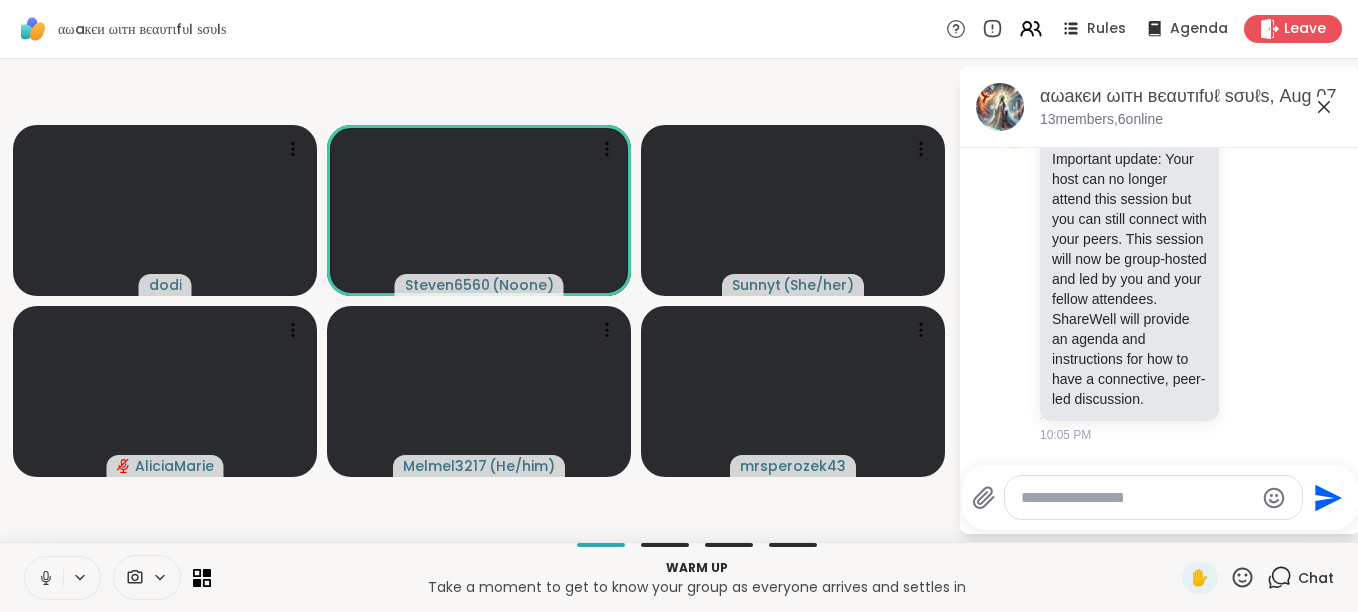 click at bounding box center (1137, 498) 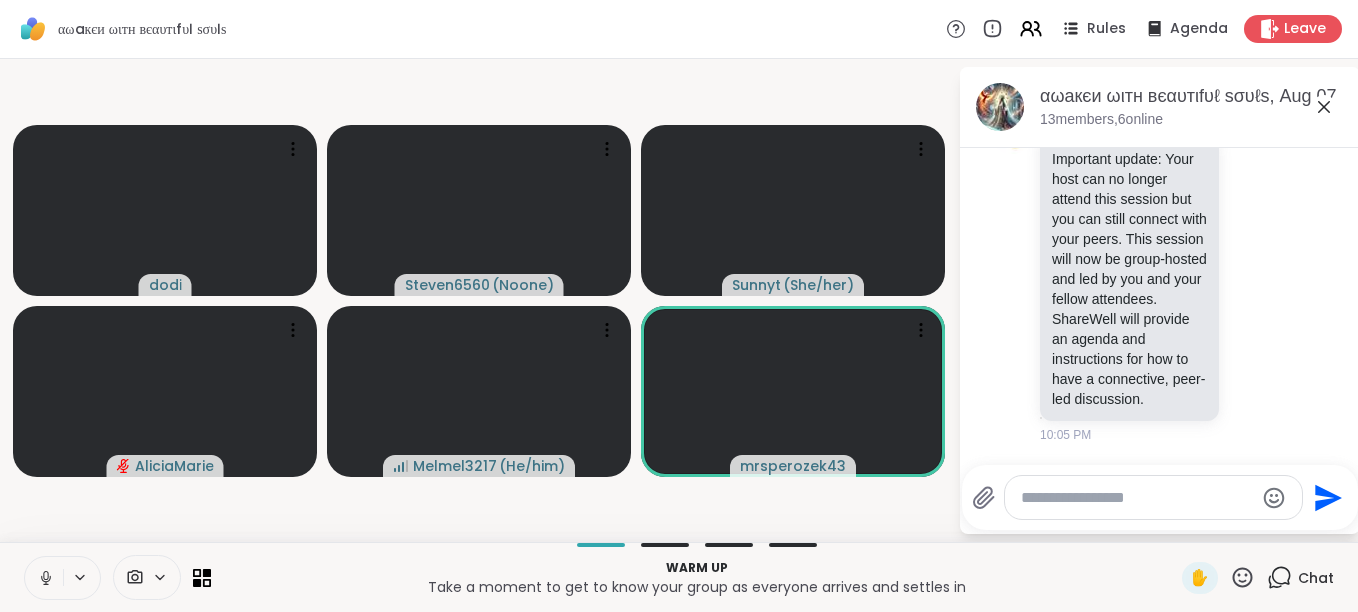 click at bounding box center [1137, 498] 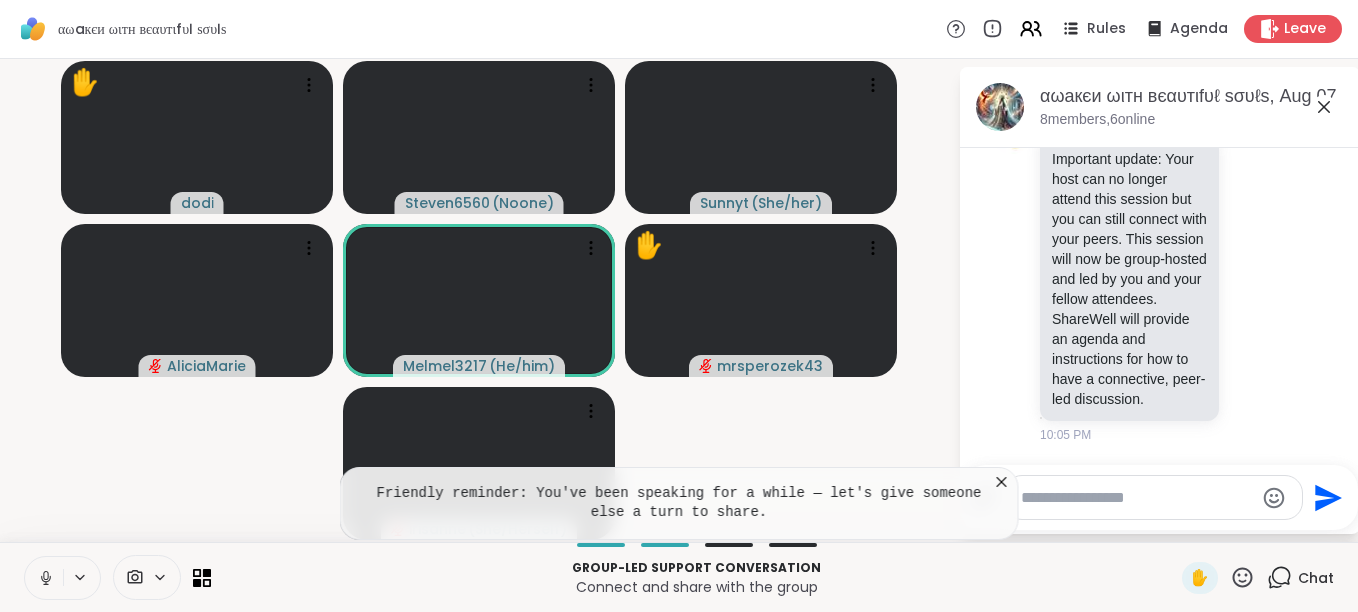 click 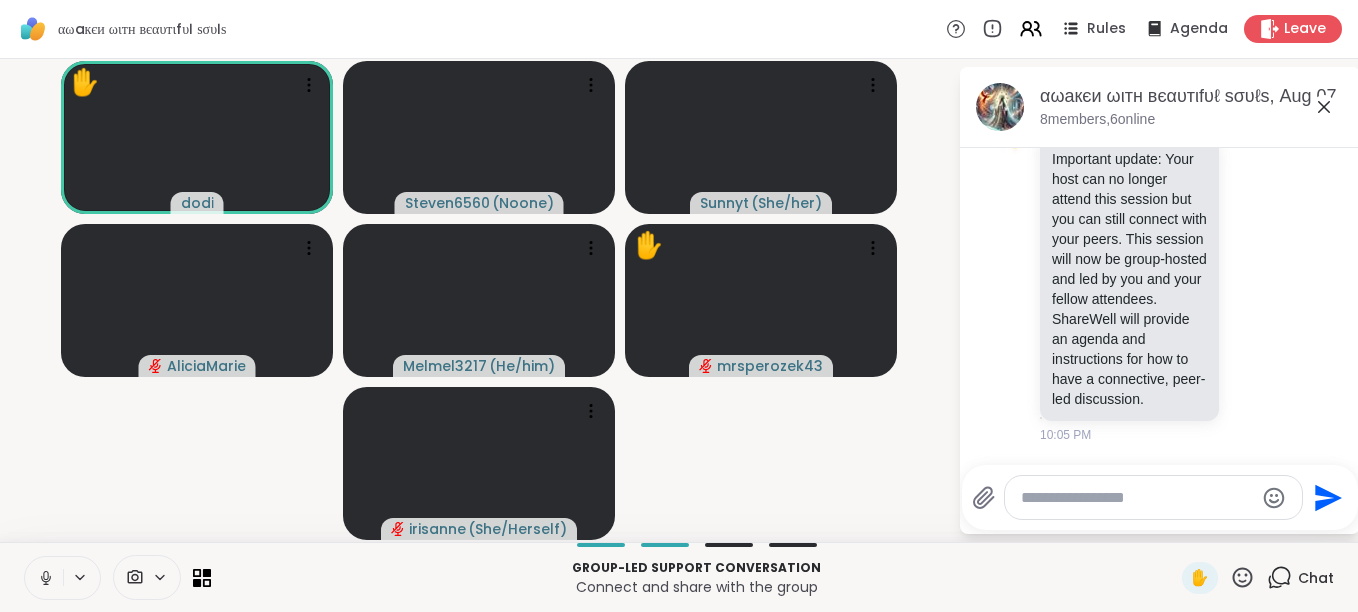 scroll, scrollTop: 248, scrollLeft: 0, axis: vertical 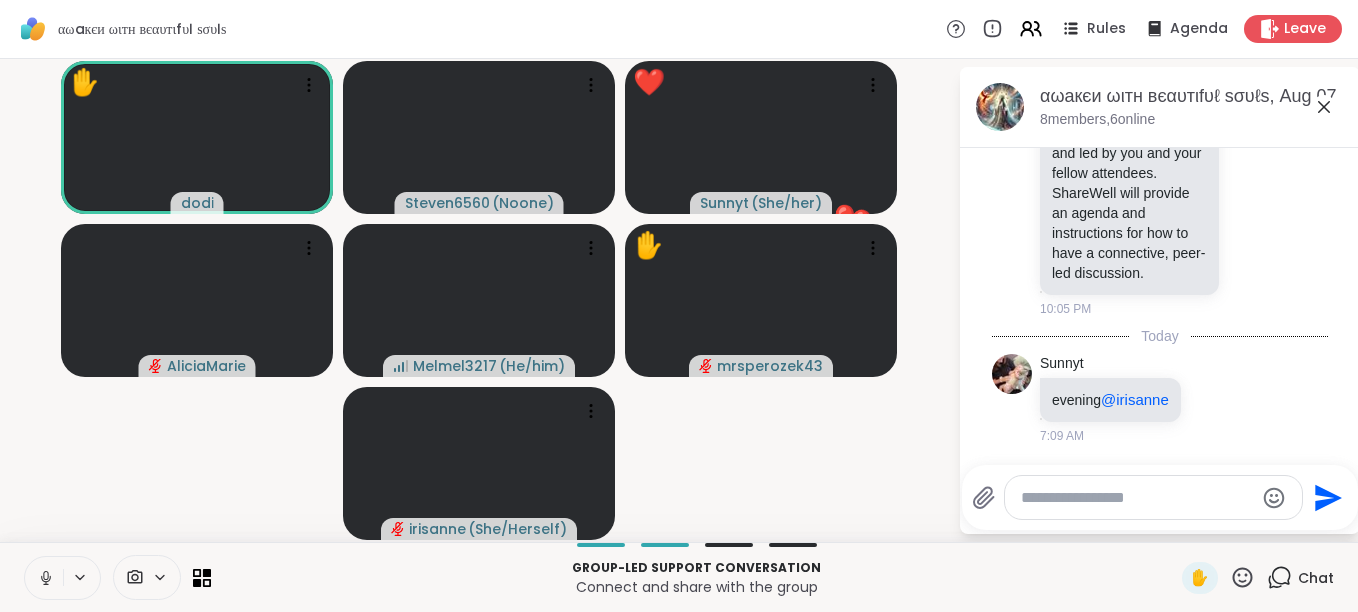 click 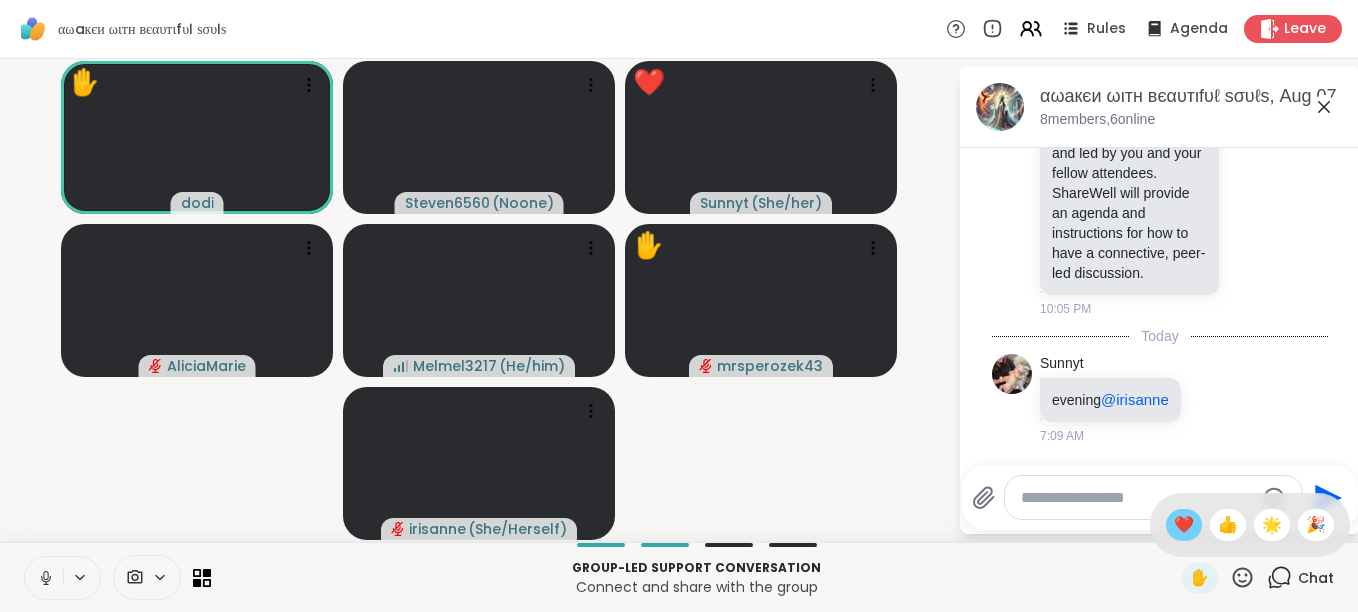 click on "❤️" at bounding box center (1184, 525) 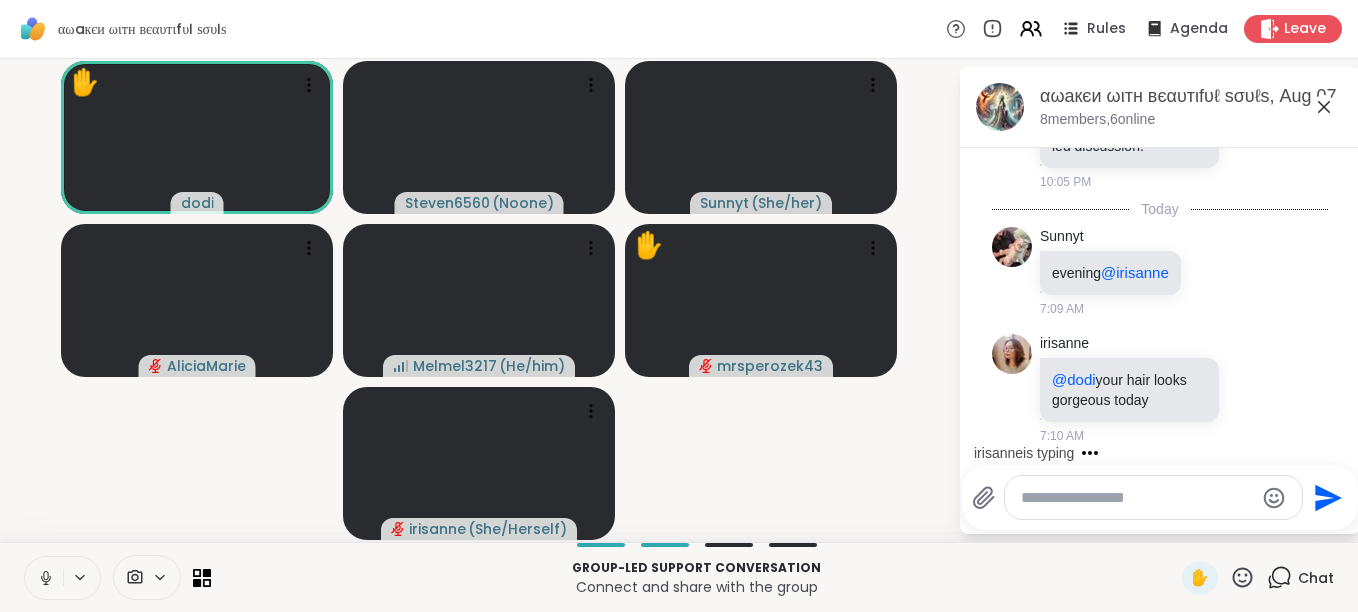 scroll, scrollTop: 481, scrollLeft: 0, axis: vertical 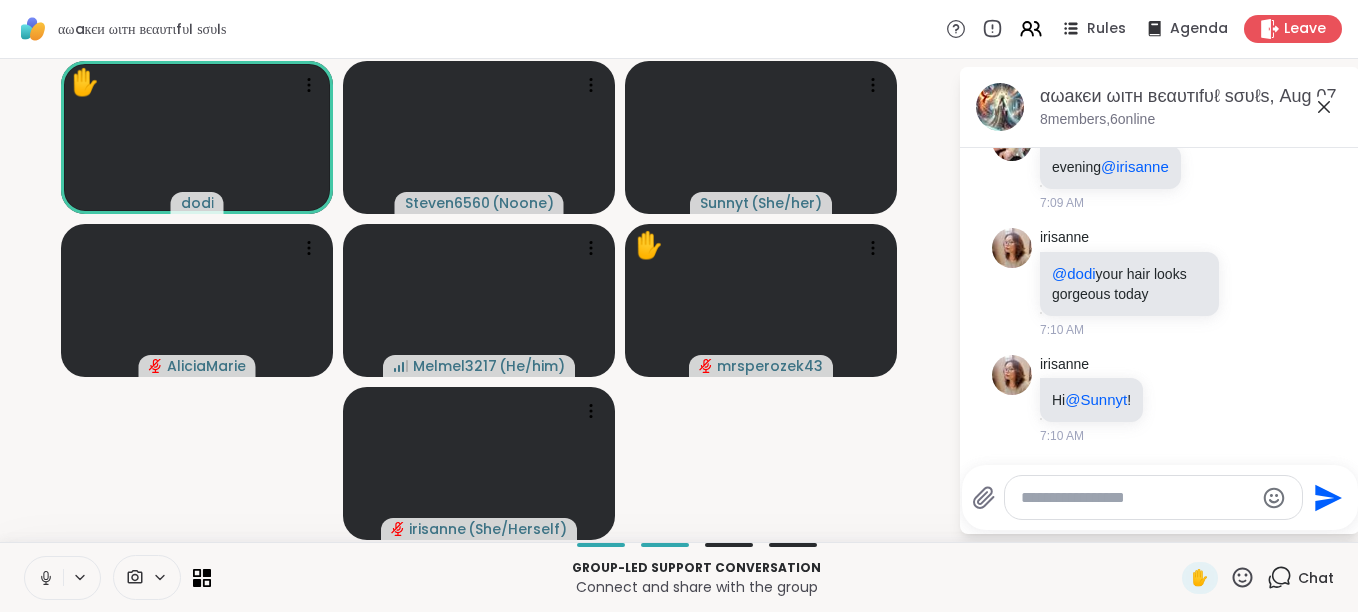 click 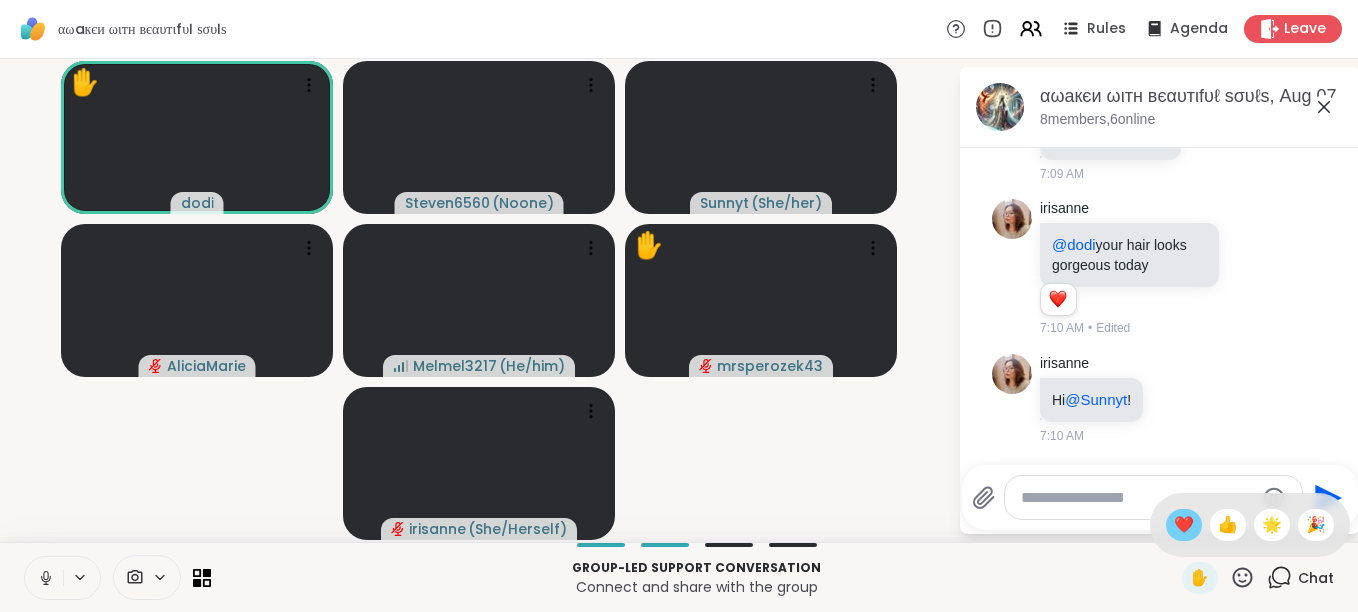 click on "❤️" at bounding box center [1184, 525] 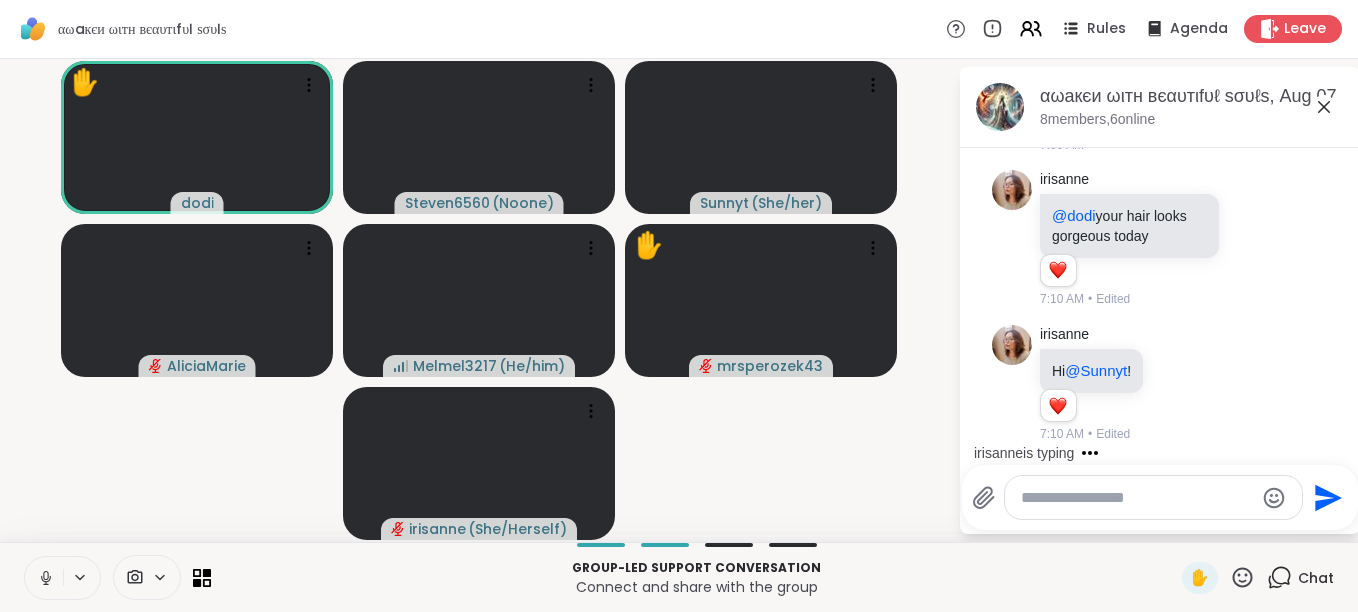 scroll, scrollTop: 685, scrollLeft: 0, axis: vertical 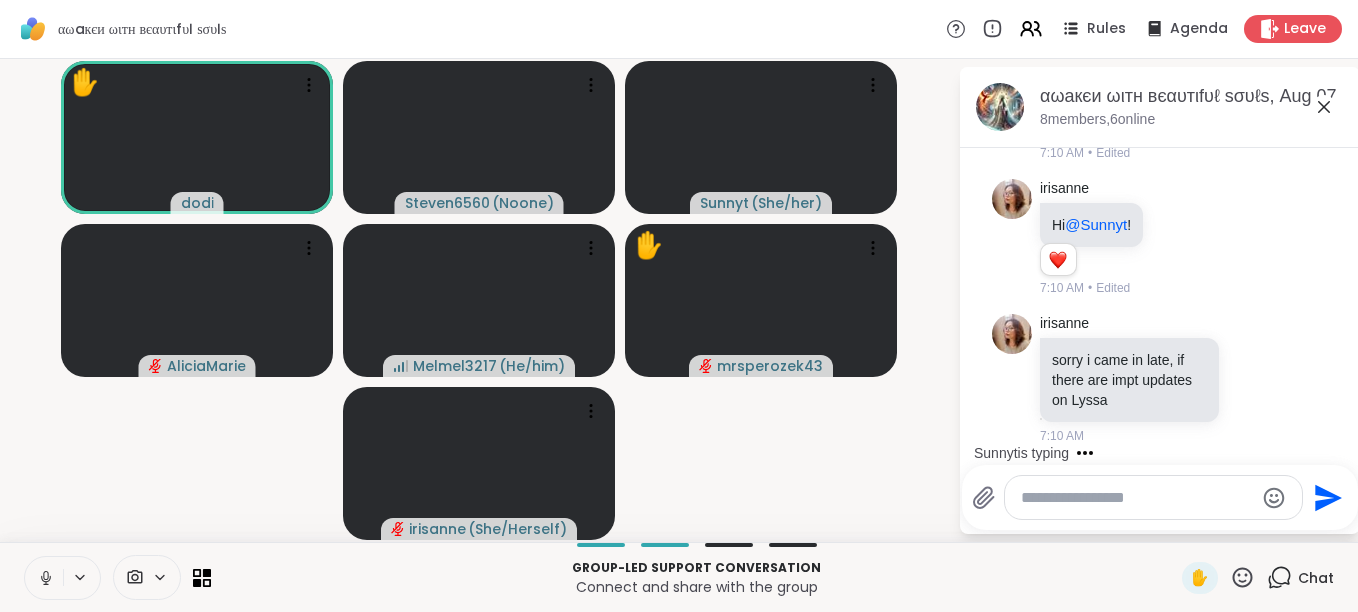 click at bounding box center (1153, 497) 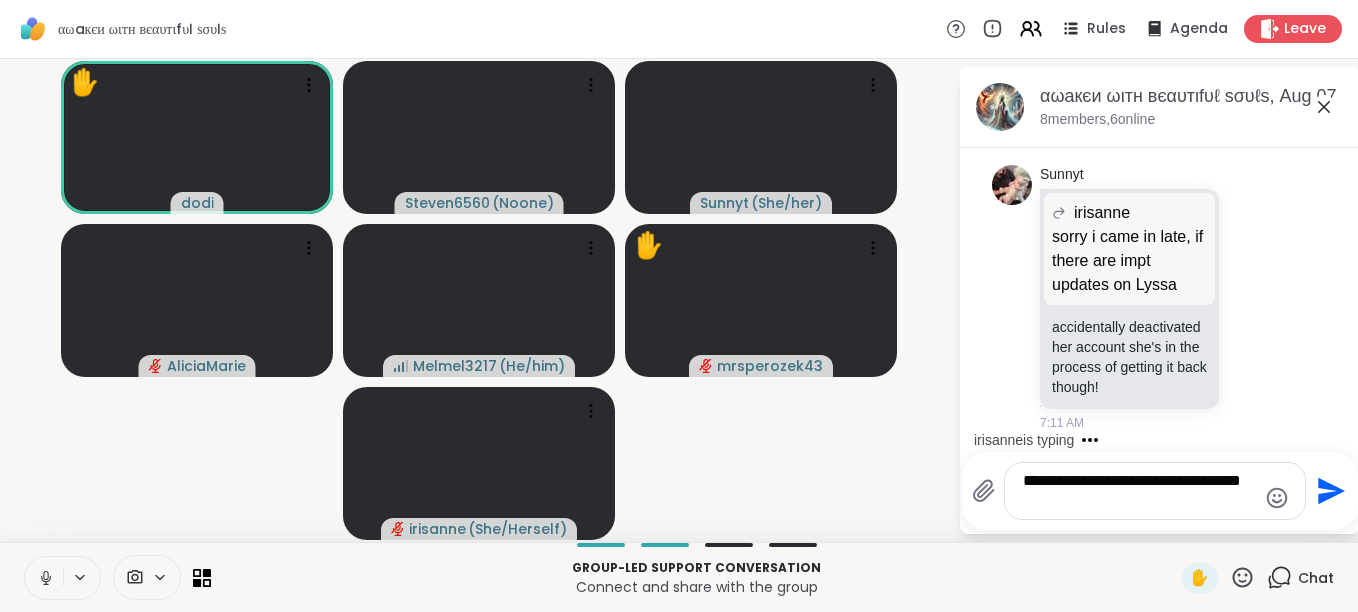 scroll, scrollTop: 1107, scrollLeft: 0, axis: vertical 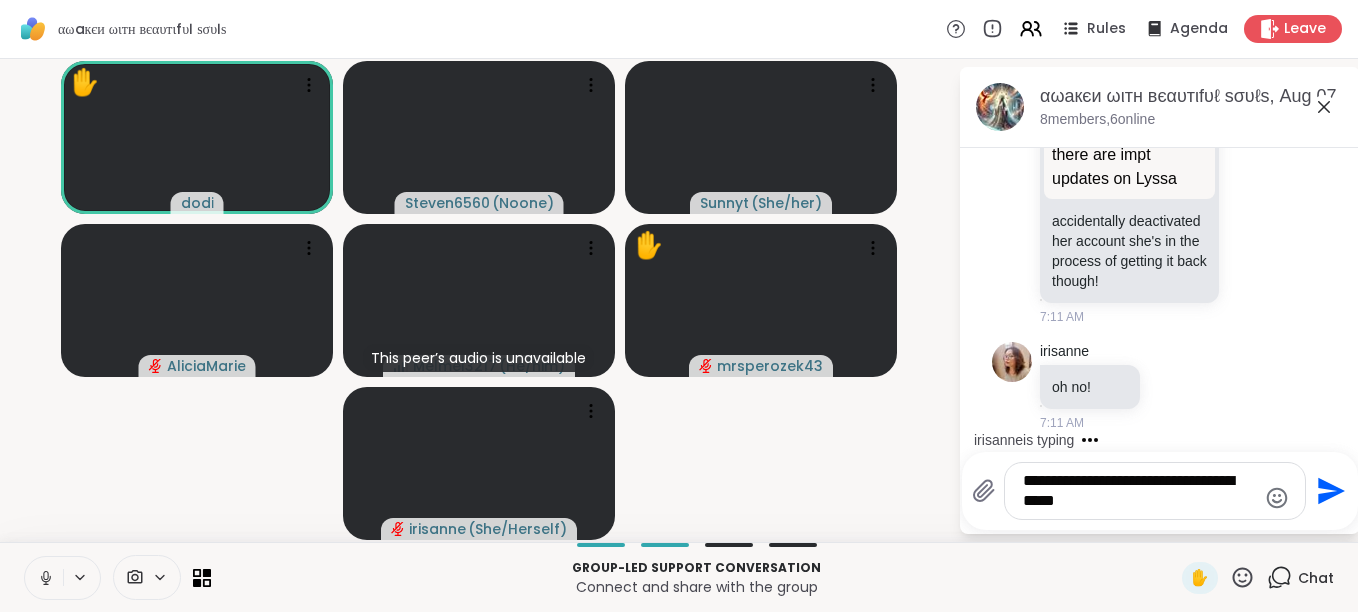 click 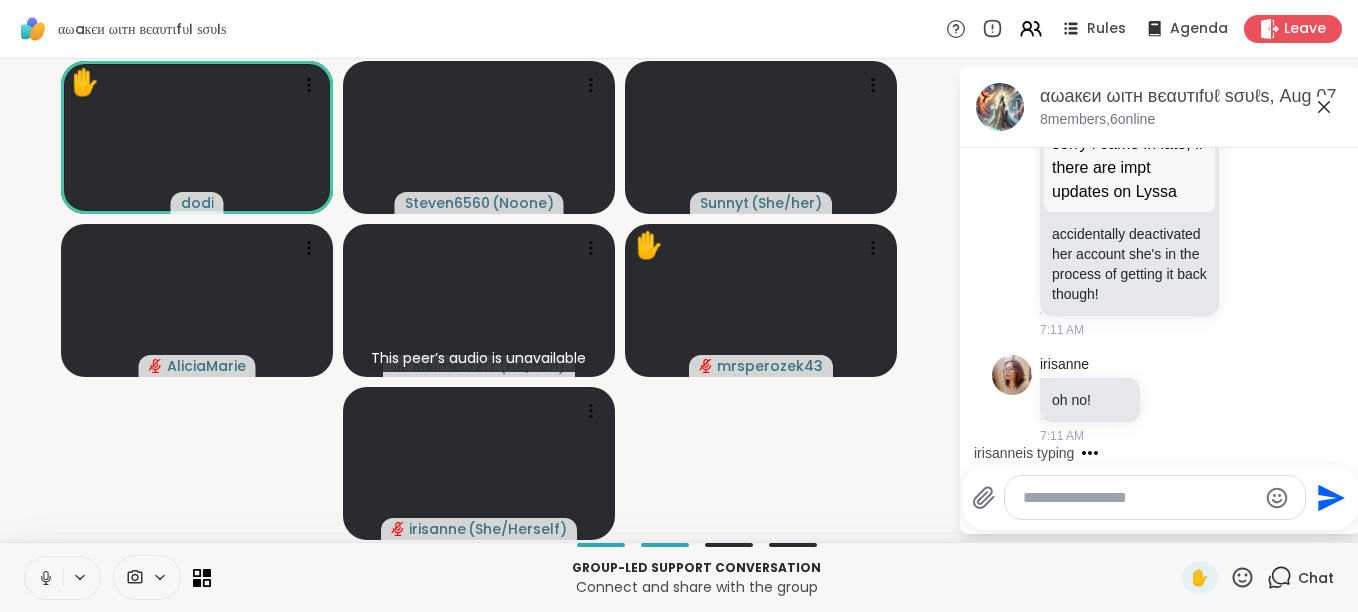 scroll, scrollTop: 1241, scrollLeft: 0, axis: vertical 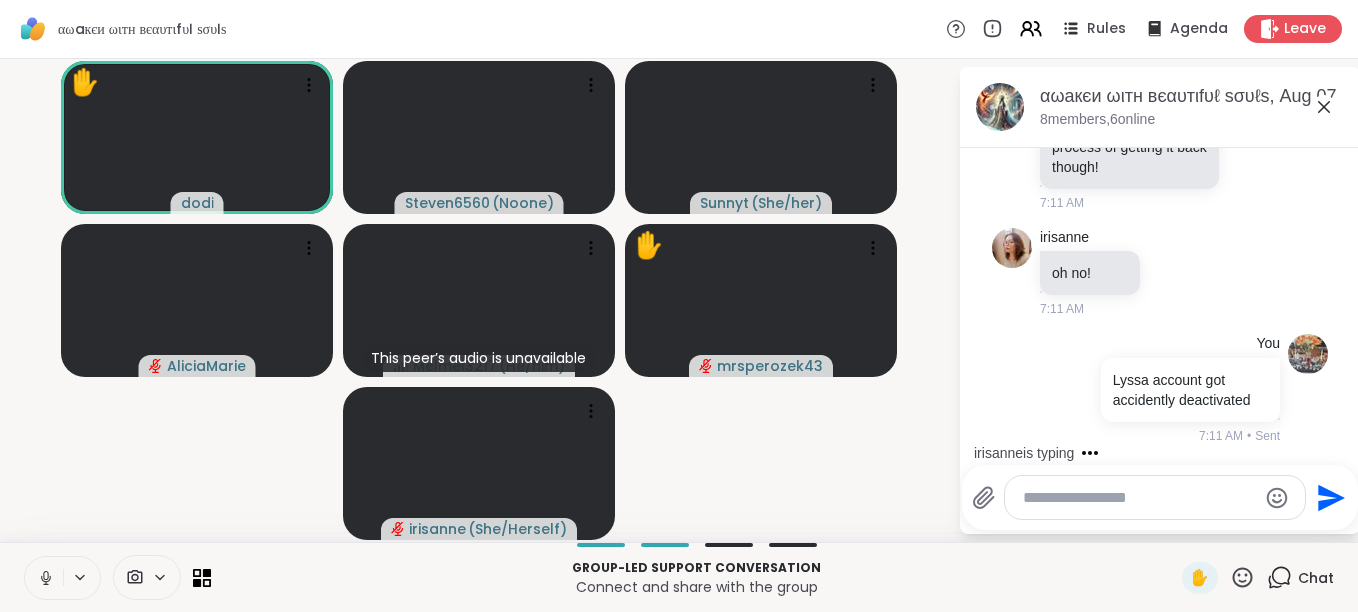 click on "Group-led support conversation Connect and share with the group ✋ Chat" at bounding box center (679, 577) 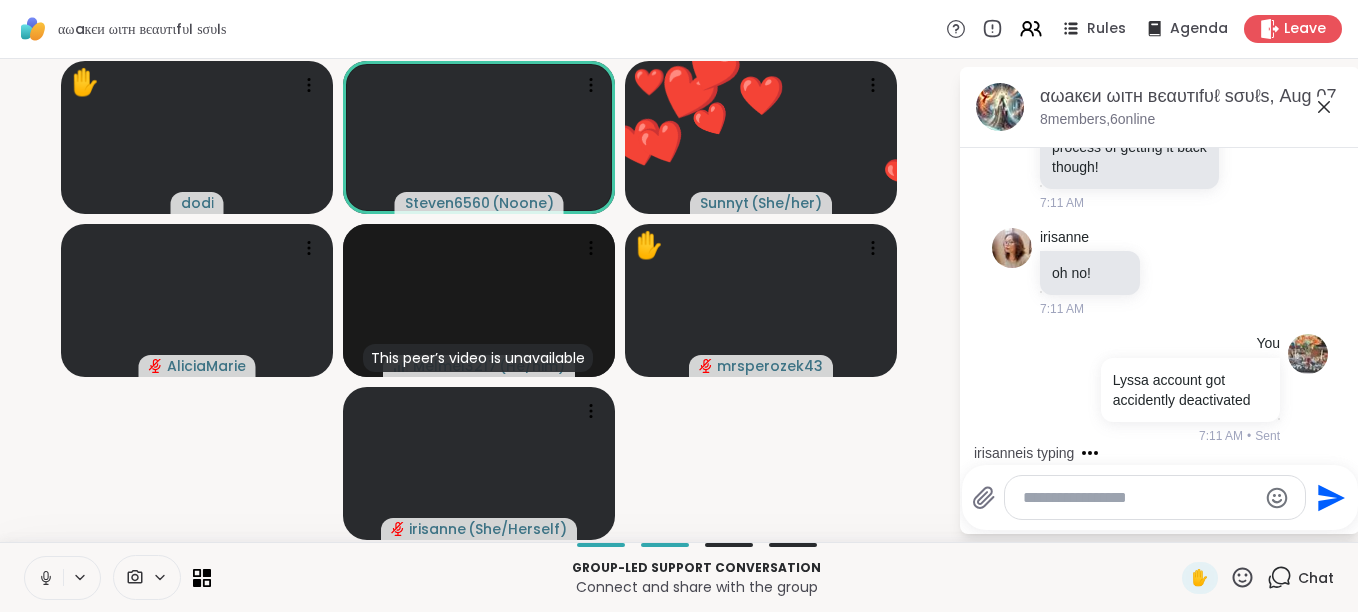 scroll, scrollTop: 1368, scrollLeft: 0, axis: vertical 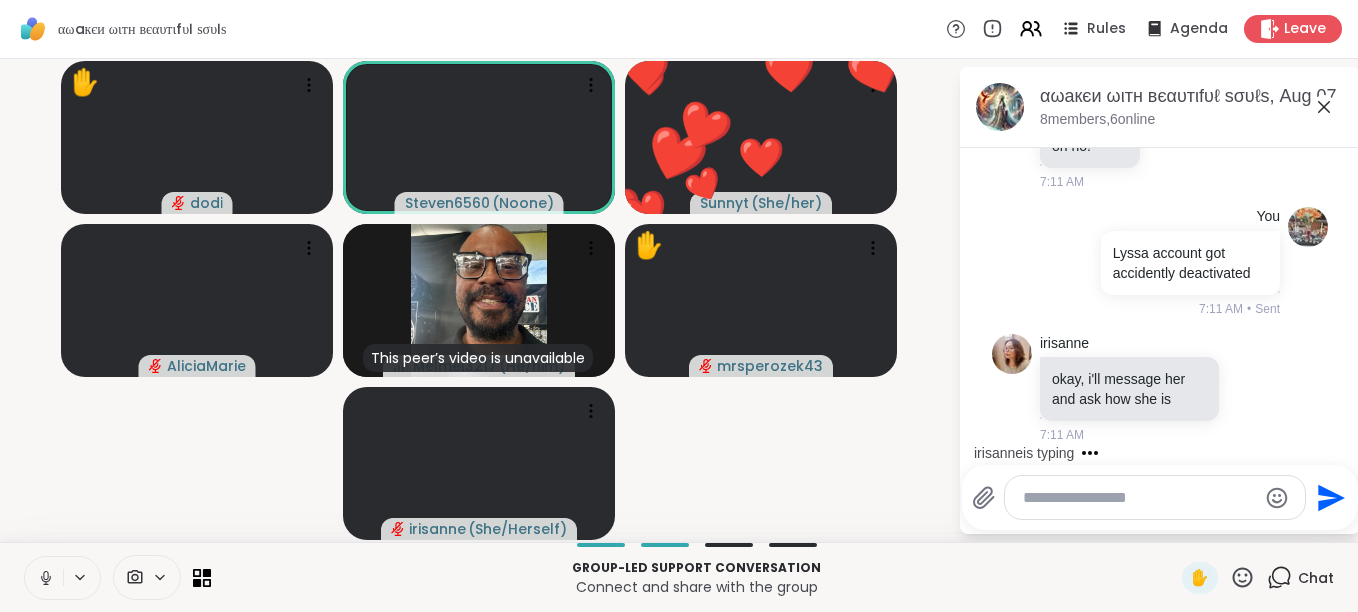 click 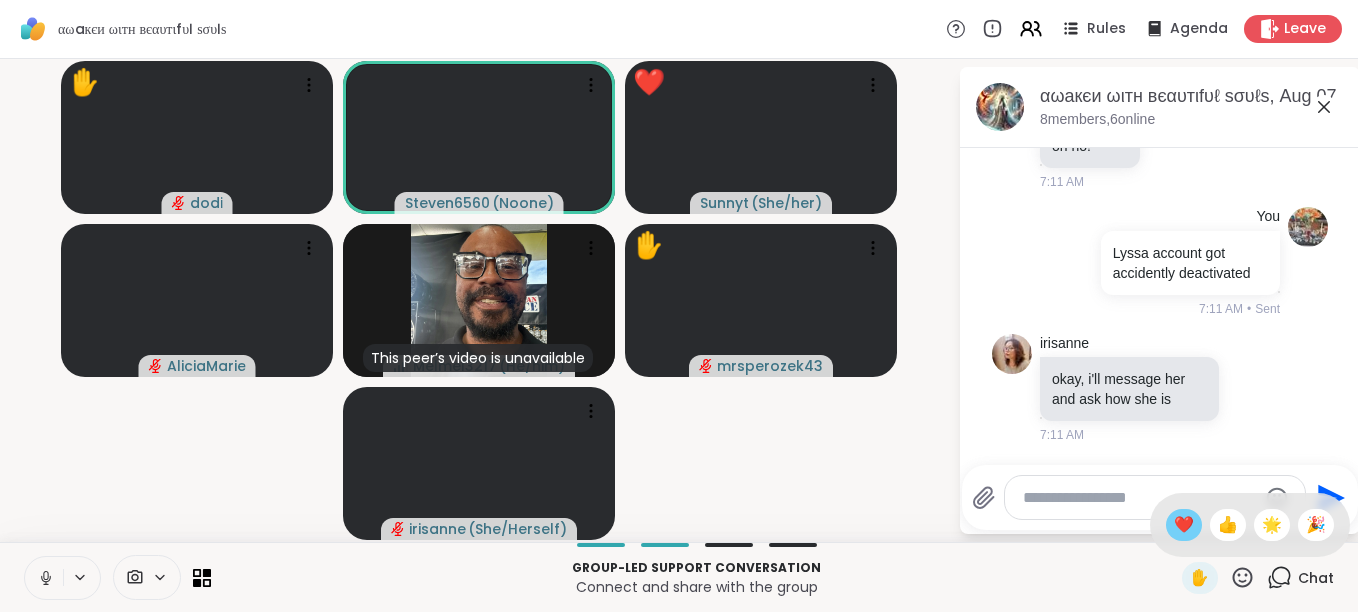 click on "❤️" at bounding box center [1184, 525] 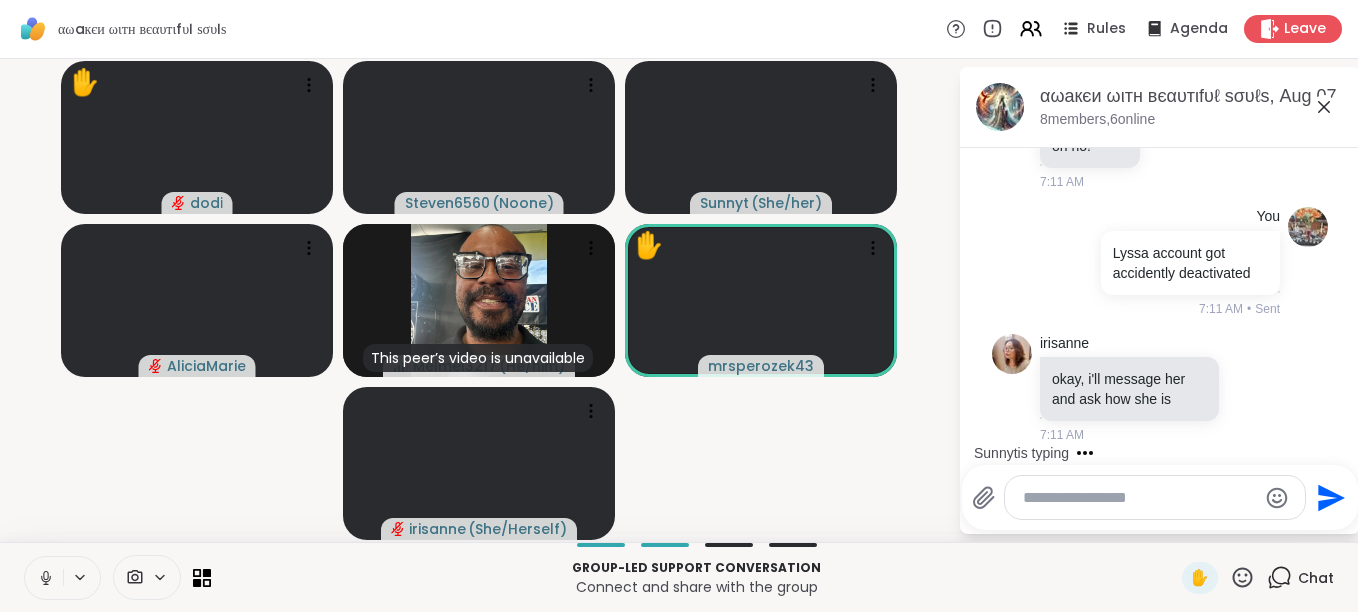click at bounding box center (1139, 498) 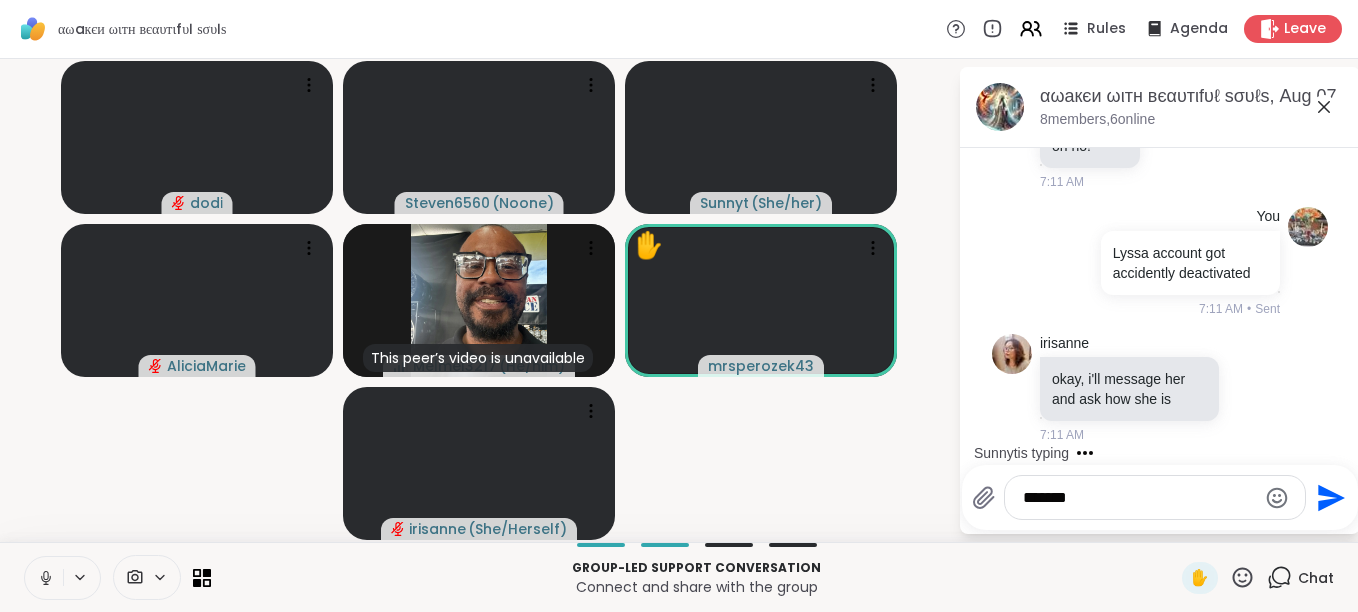 click on "Send" 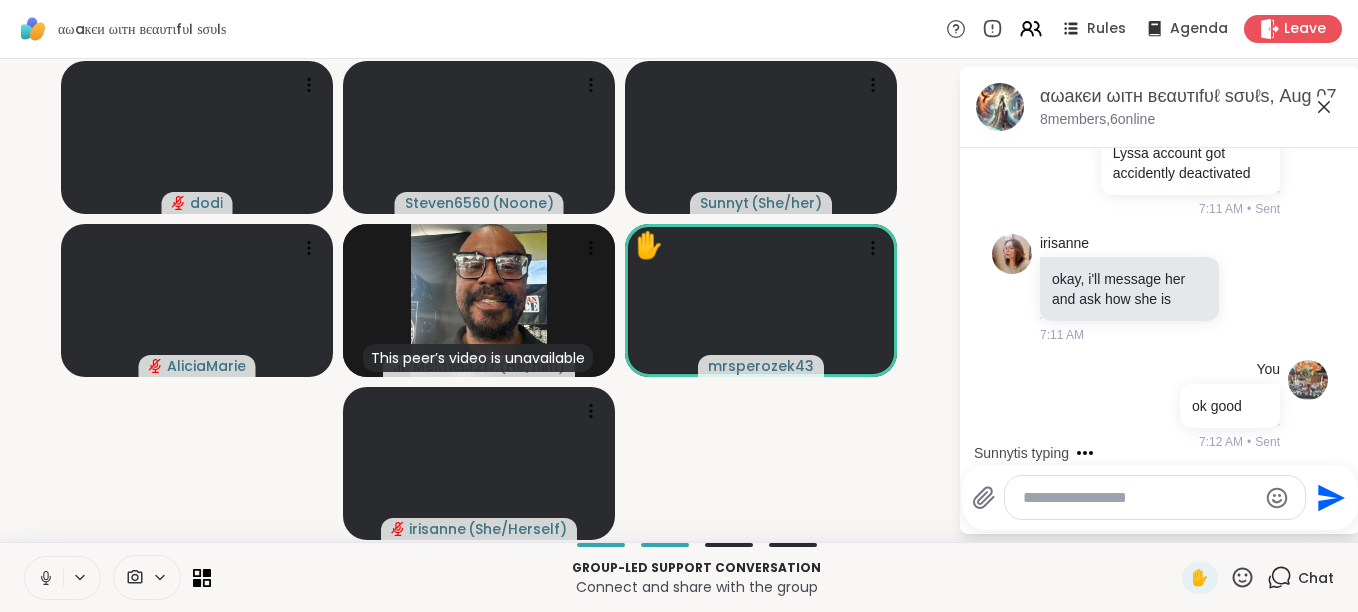 scroll, scrollTop: 1474, scrollLeft: 0, axis: vertical 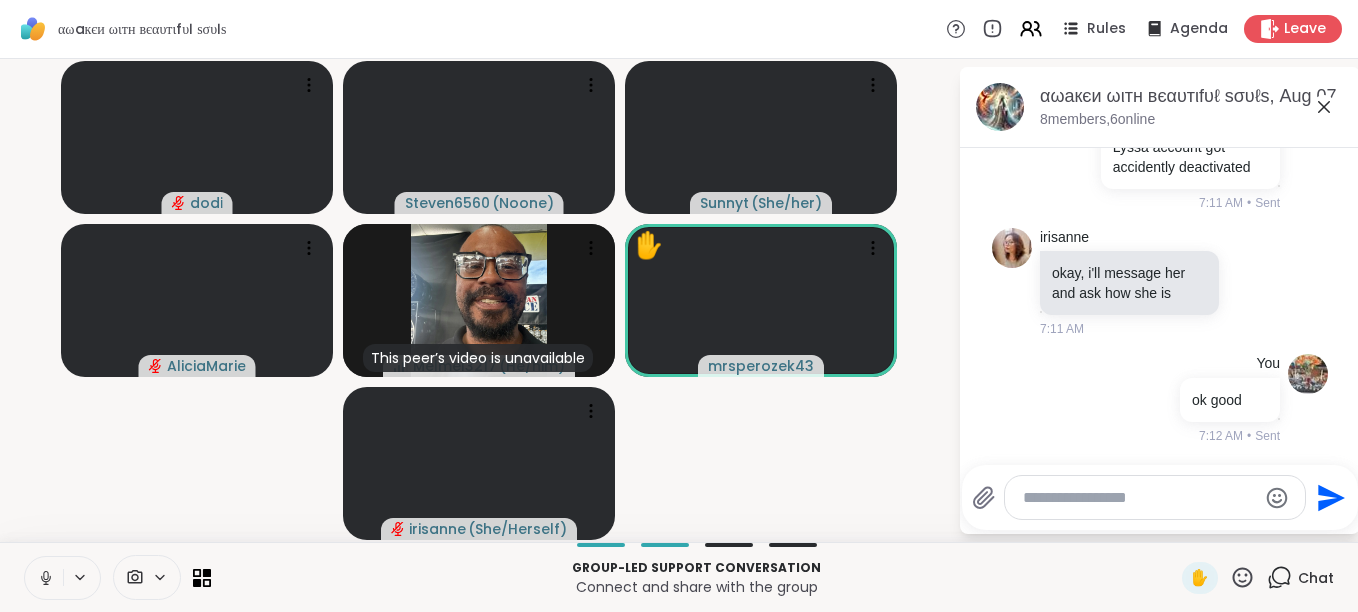 click 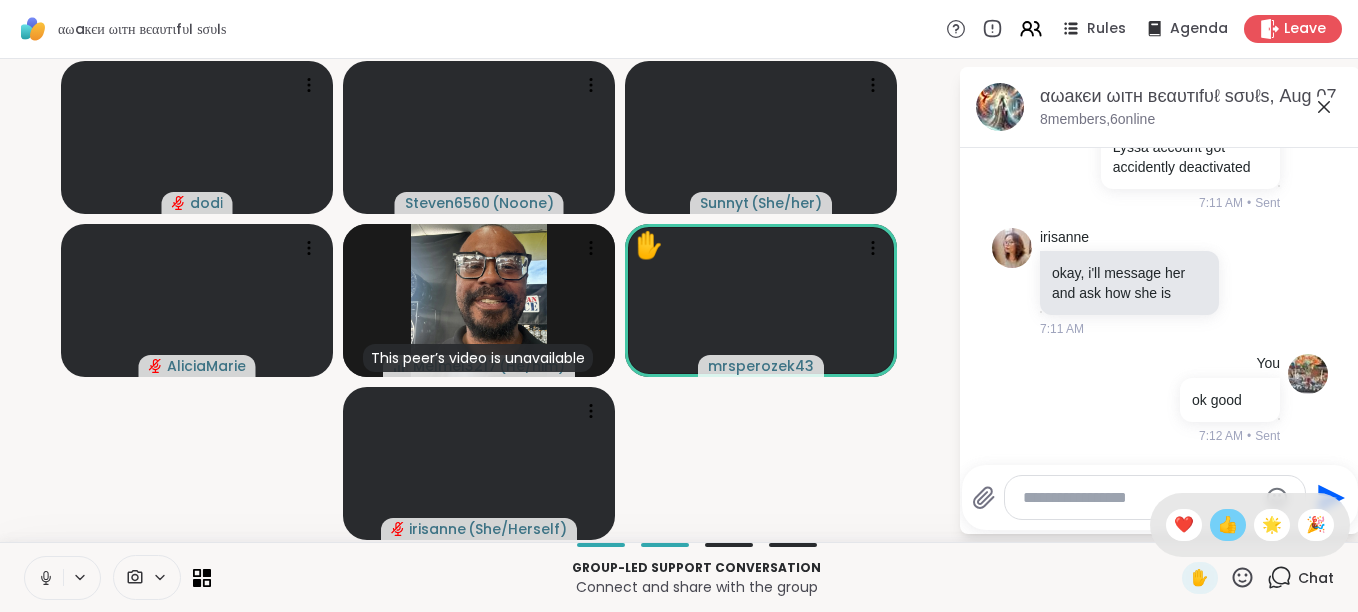 click on "👍" at bounding box center (1228, 525) 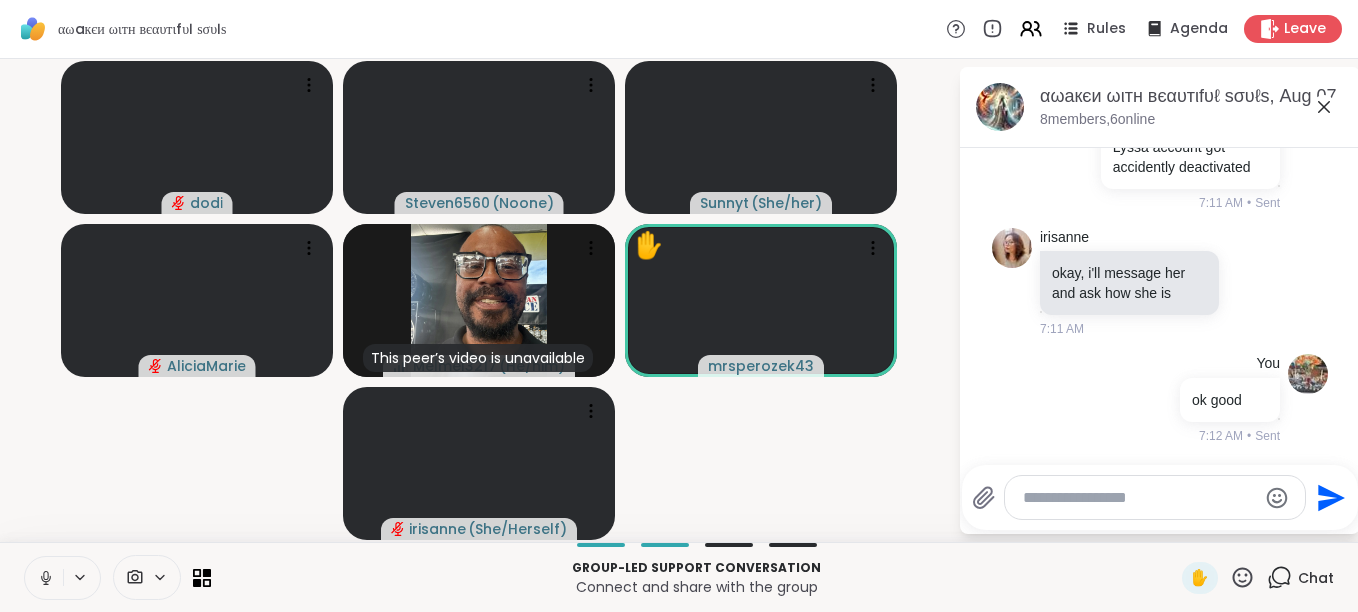 scroll, scrollTop: 1581, scrollLeft: 0, axis: vertical 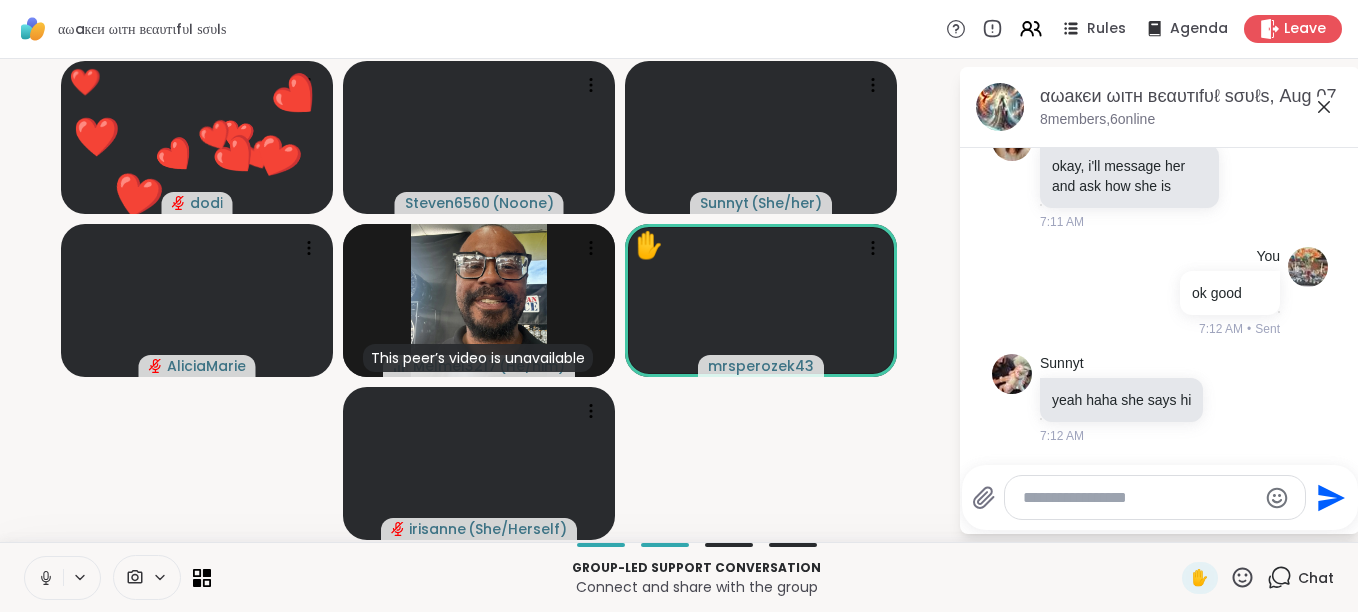 click 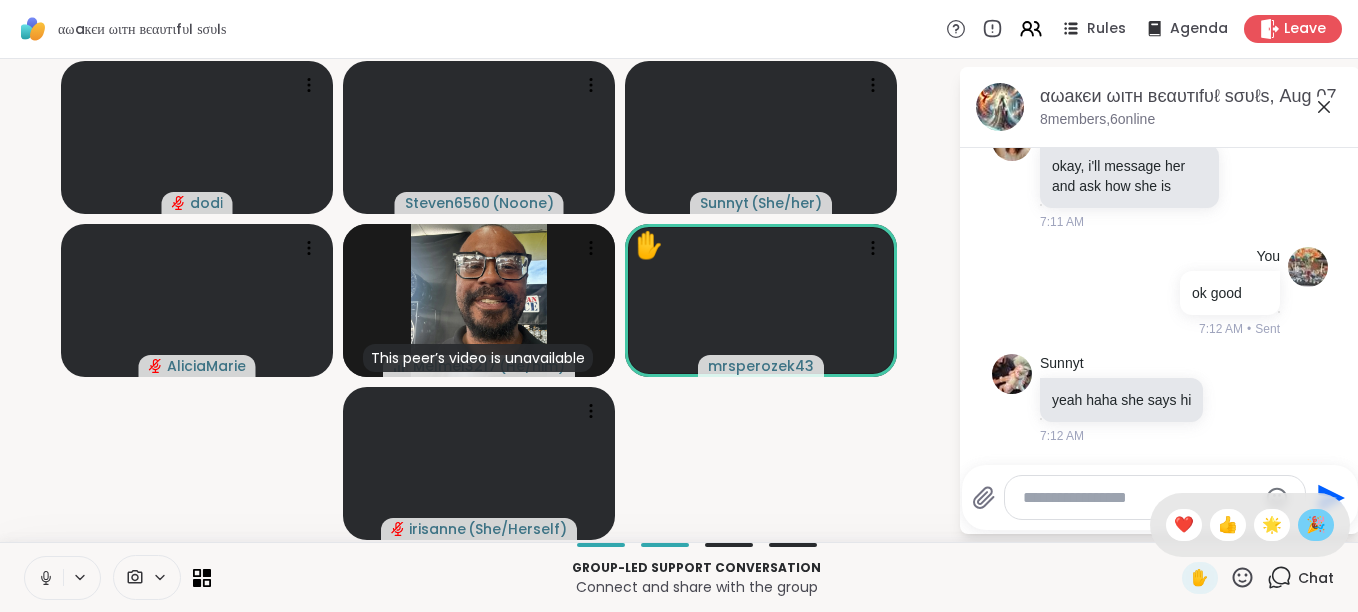 click on "🎉" at bounding box center [1316, 525] 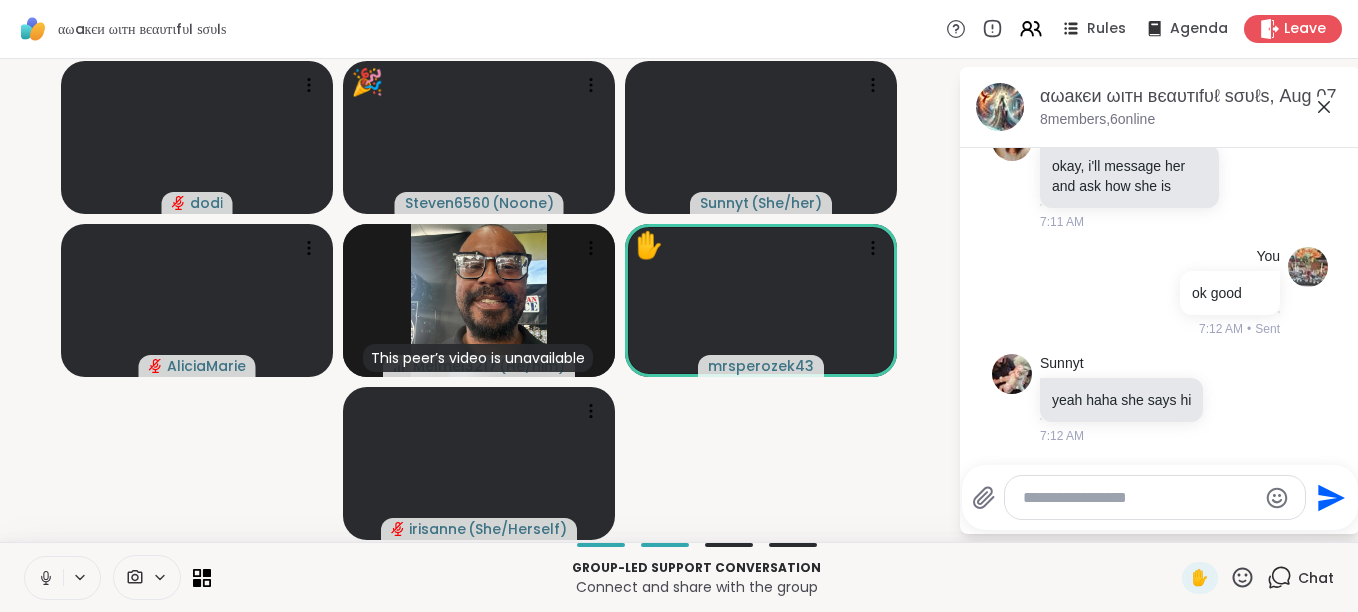 click 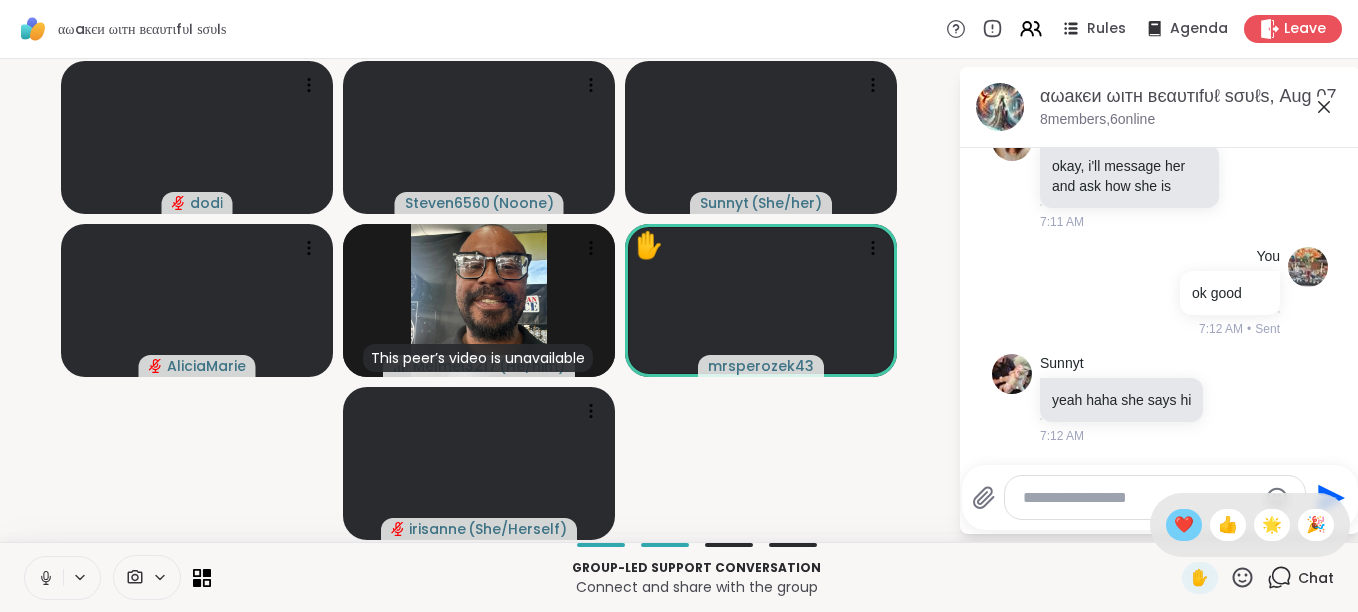 click on "❤️" at bounding box center (1184, 525) 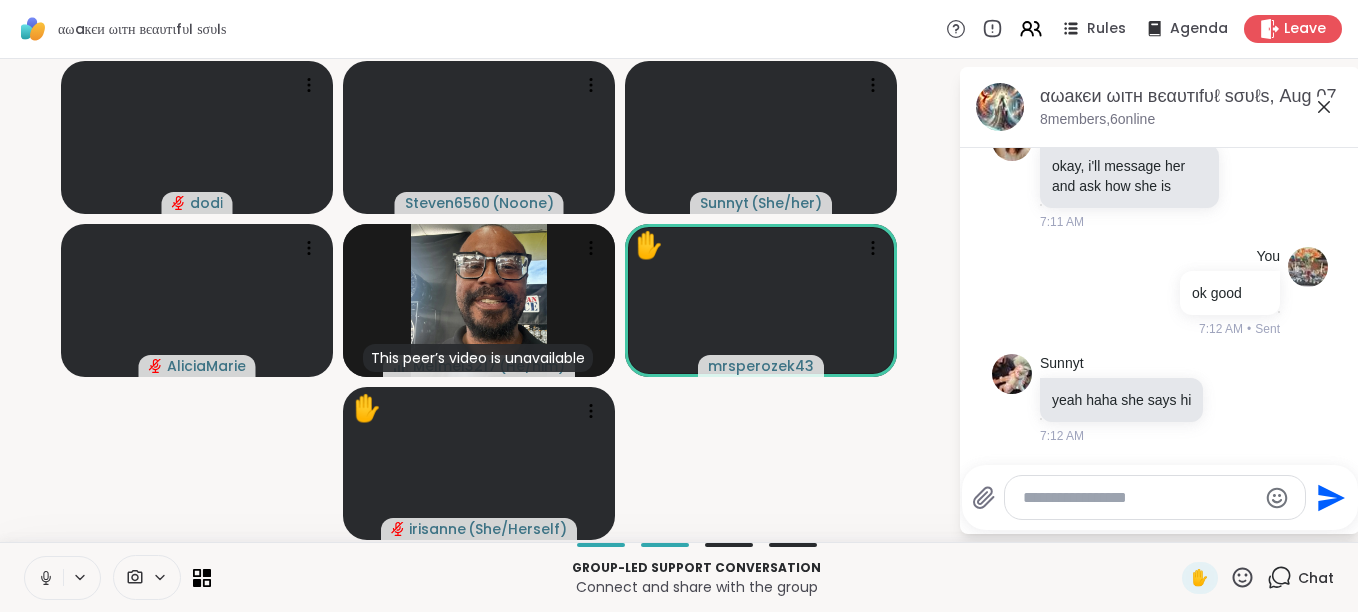 click on "✋" at bounding box center [1218, 578] 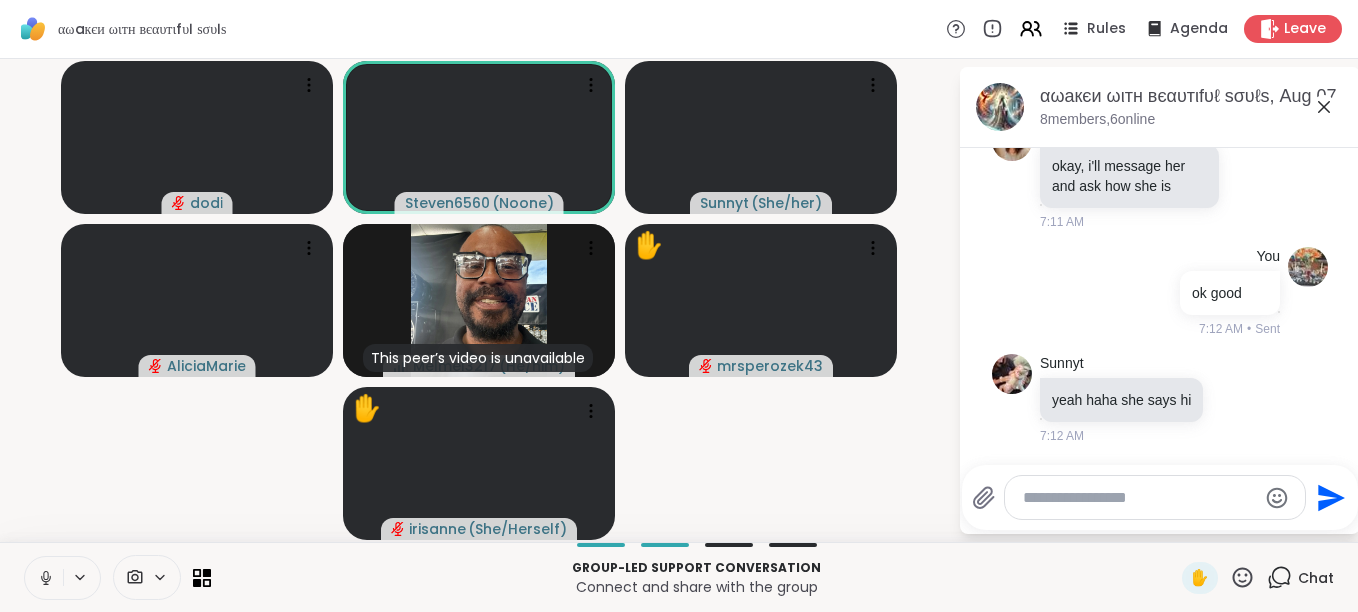 click on "Group-led support conversation" at bounding box center (696, 568) 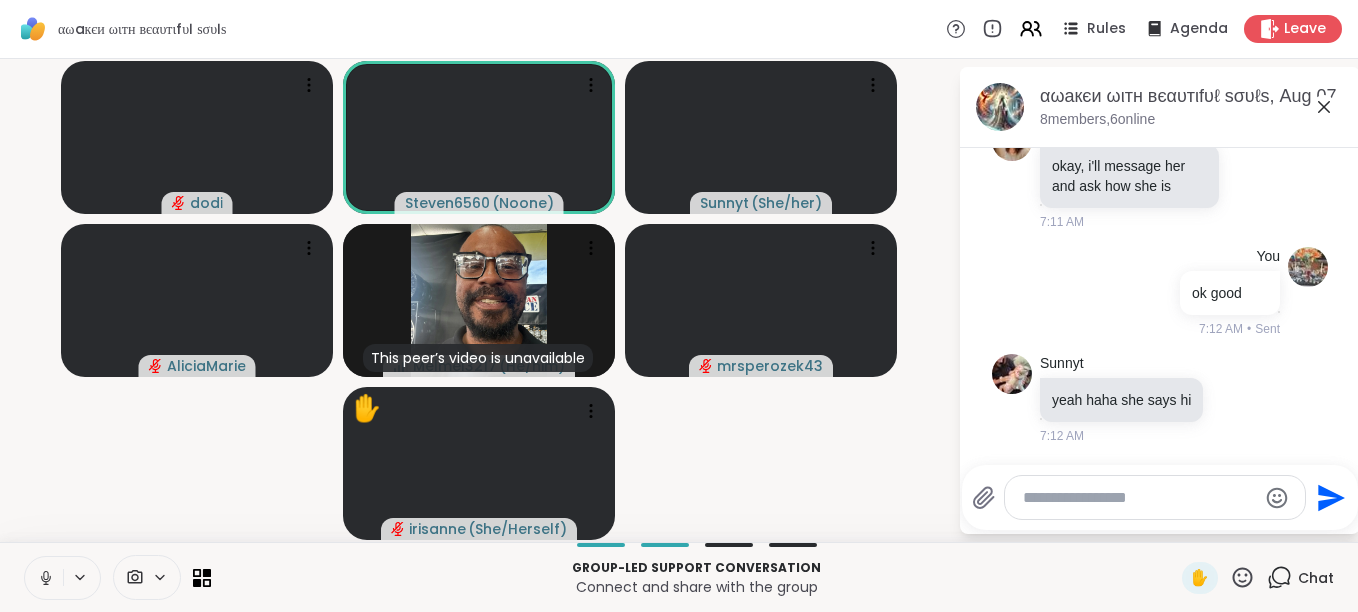 click on "Group-led support conversation" at bounding box center [696, 568] 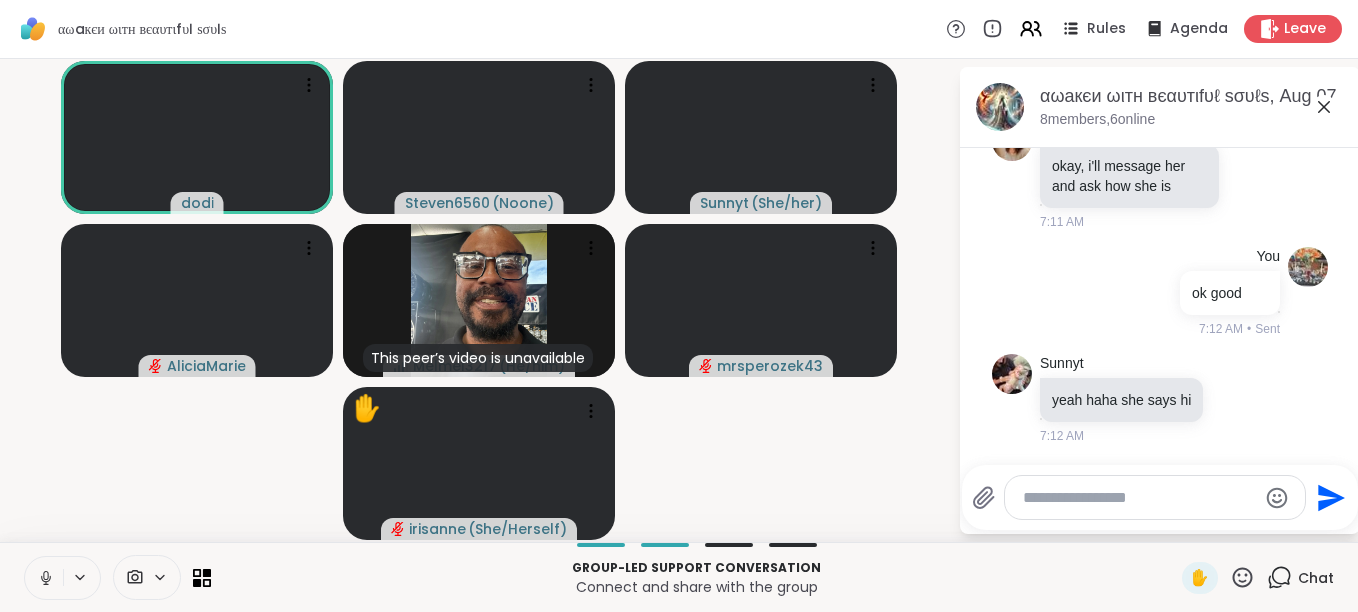 click on "Send" at bounding box center (1160, 497) 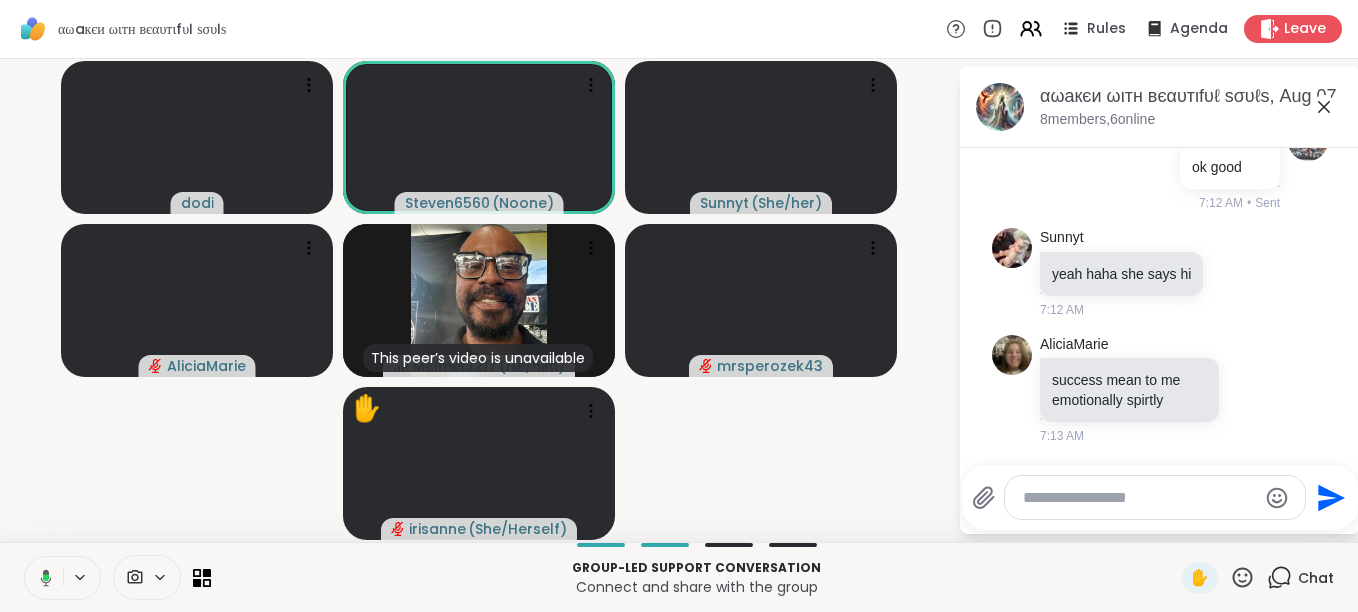 click on "Send" at bounding box center (1160, 497) 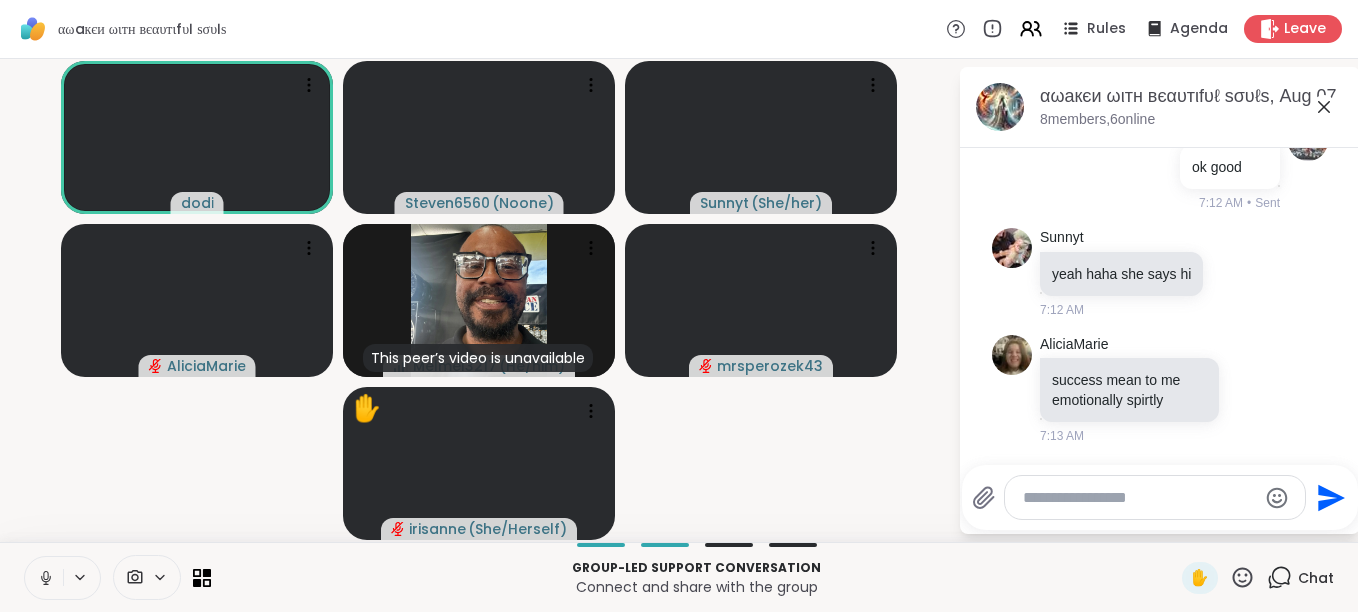 click at bounding box center [1155, 497] 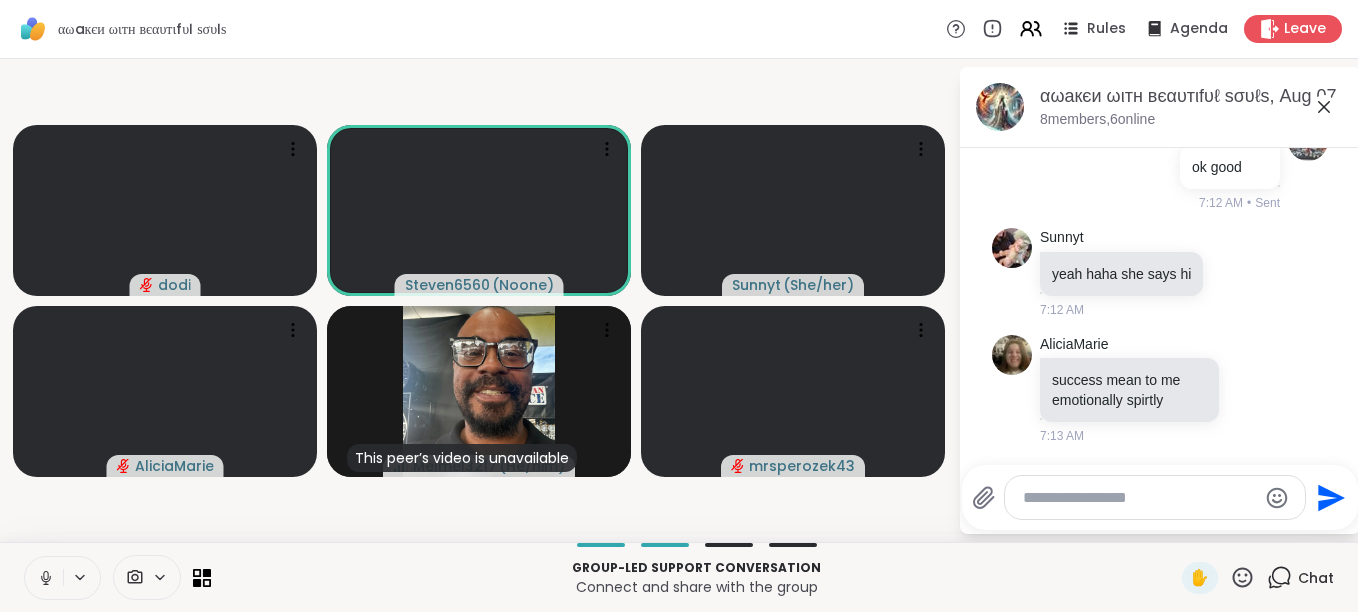 click at bounding box center (1155, 497) 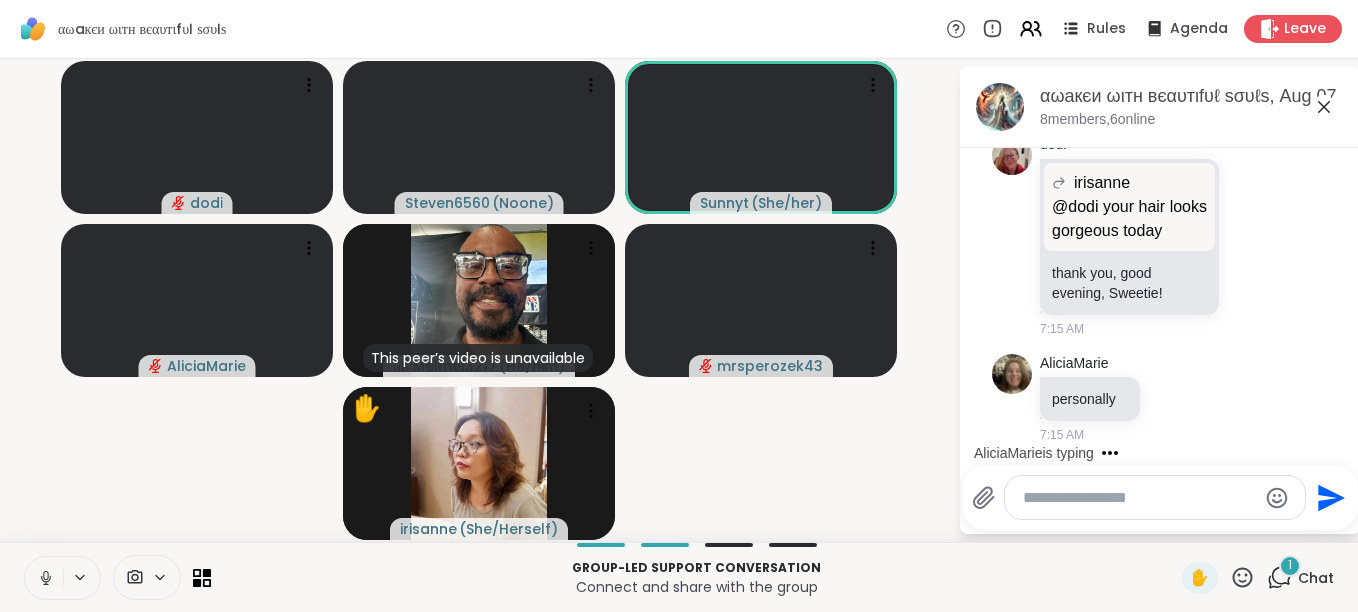 scroll, scrollTop: 2057, scrollLeft: 0, axis: vertical 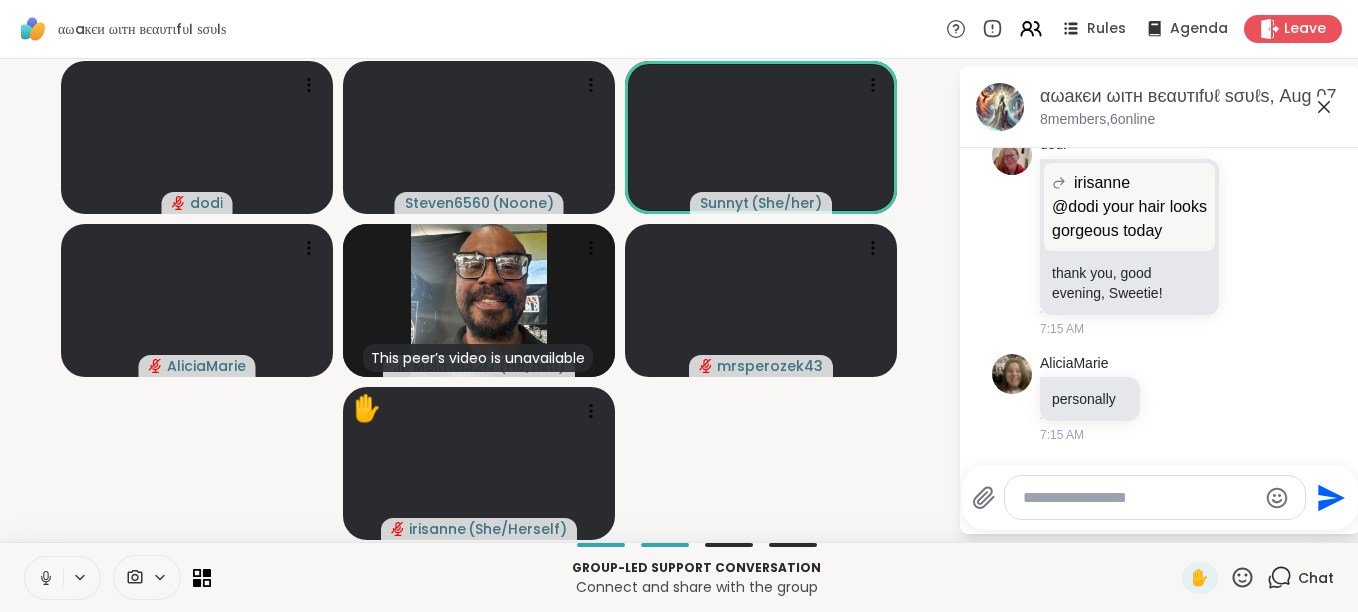 click at bounding box center (1139, 498) 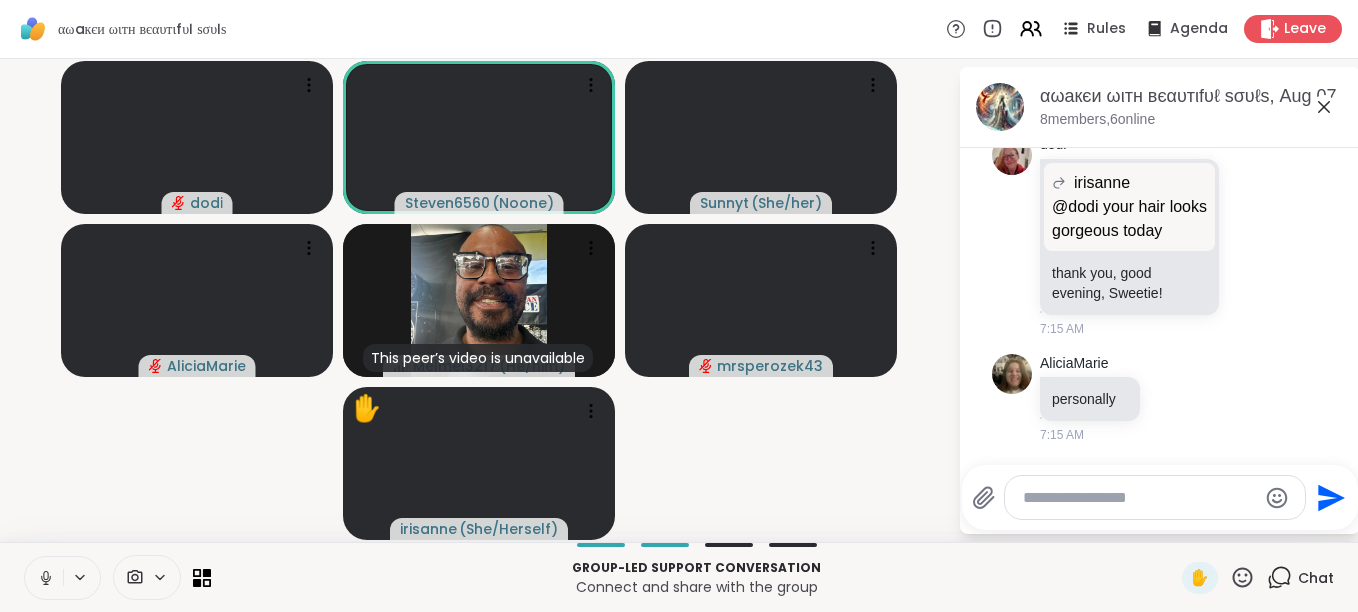 click at bounding box center [1139, 498] 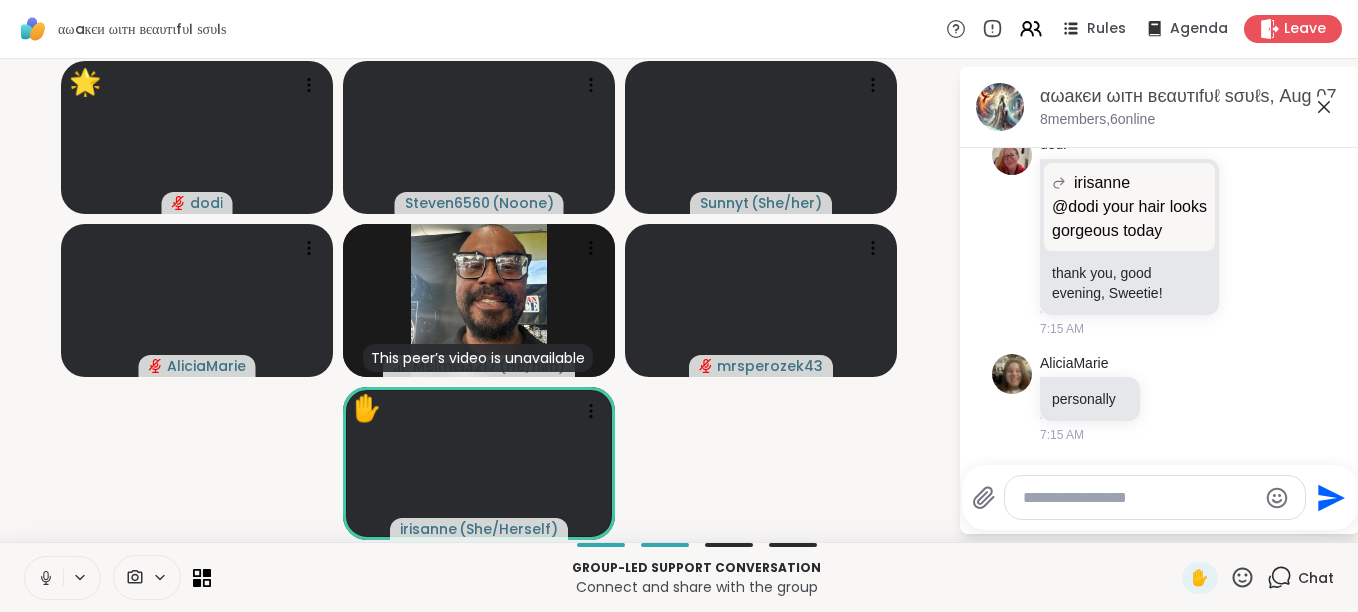 click 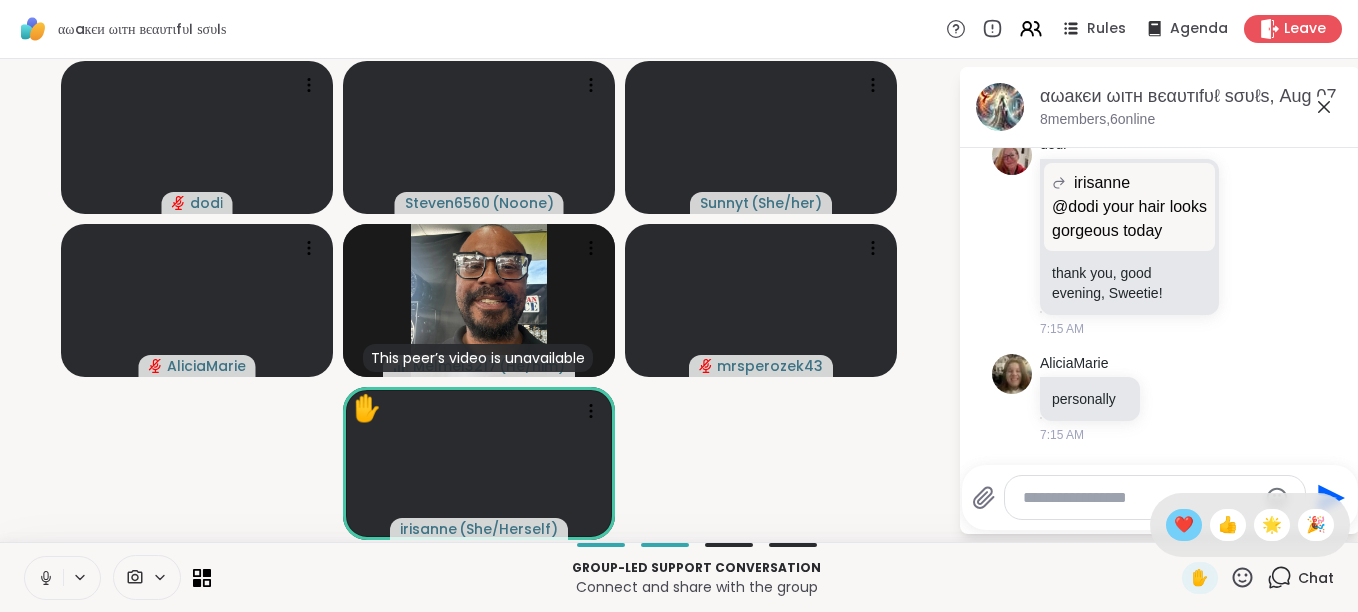 click on "❤️" at bounding box center (1184, 525) 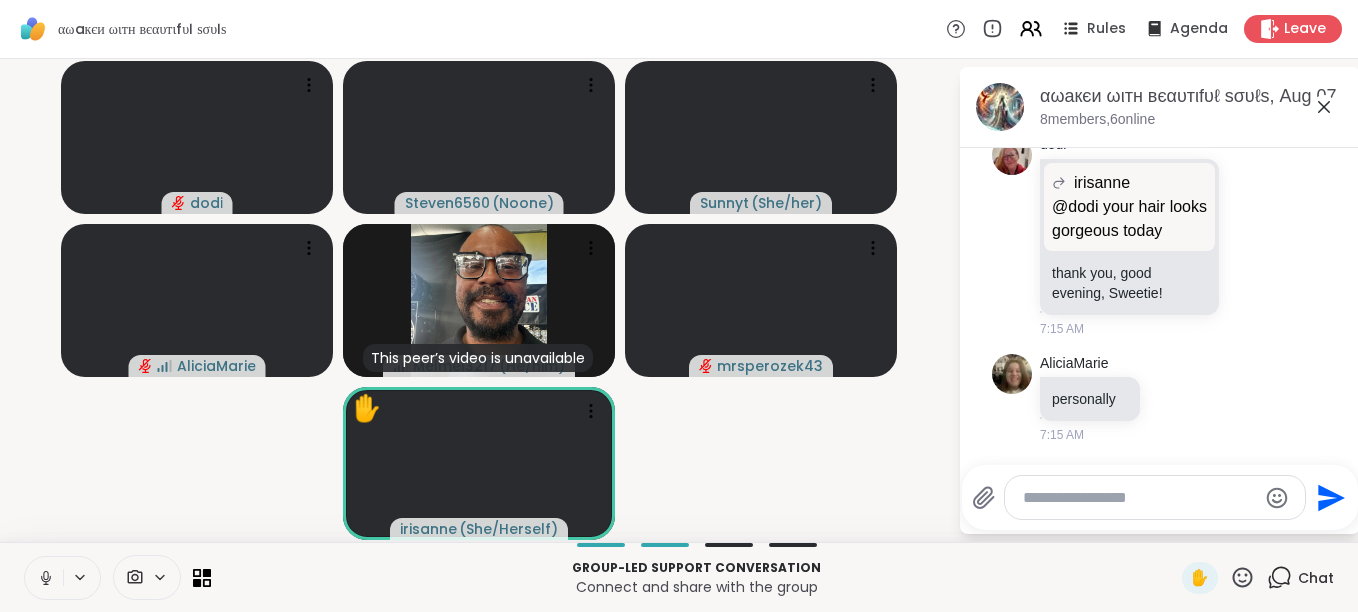 click 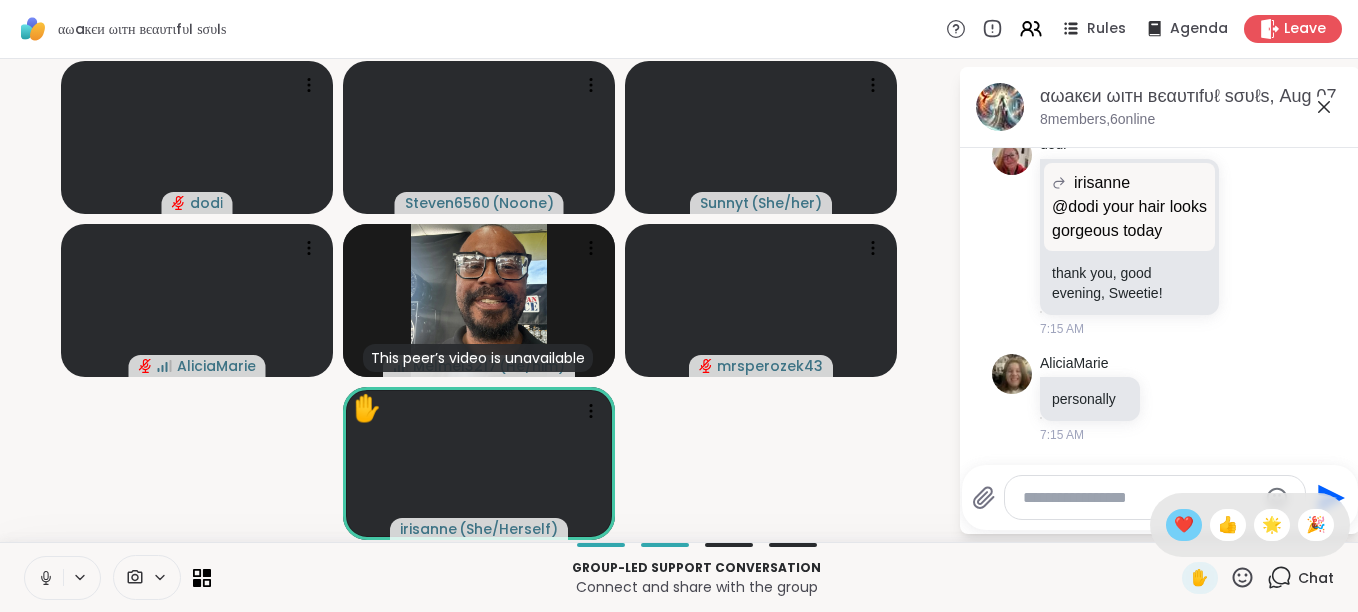 click on "❤️" at bounding box center [1184, 525] 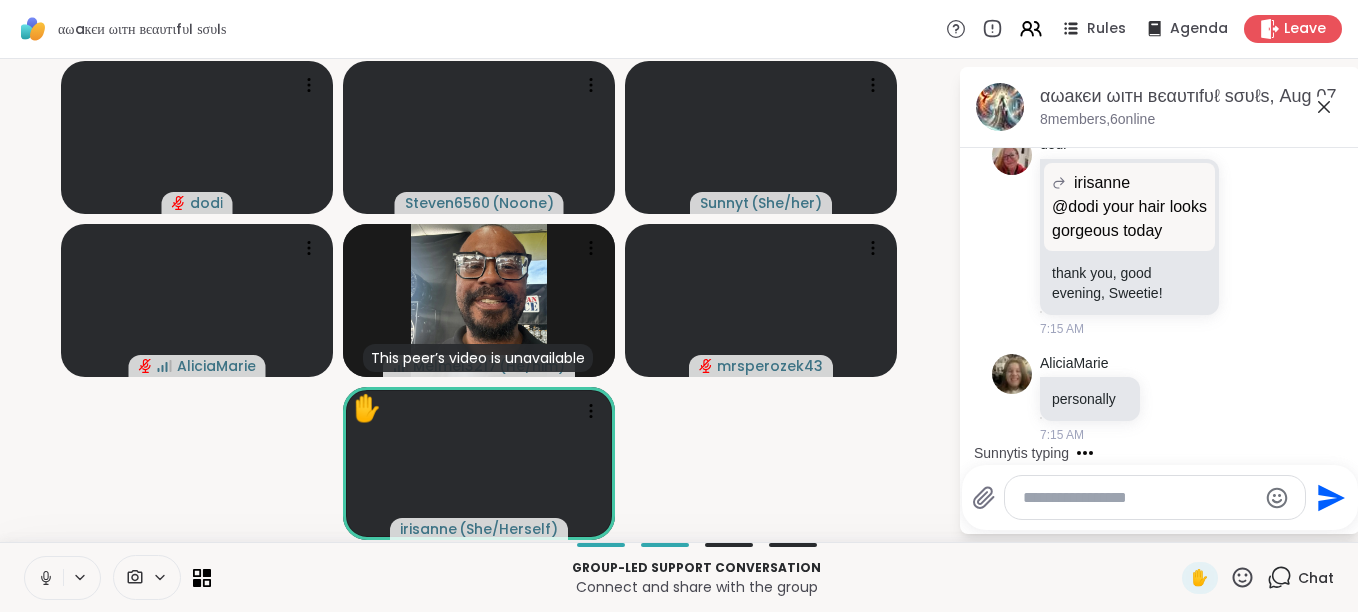 click 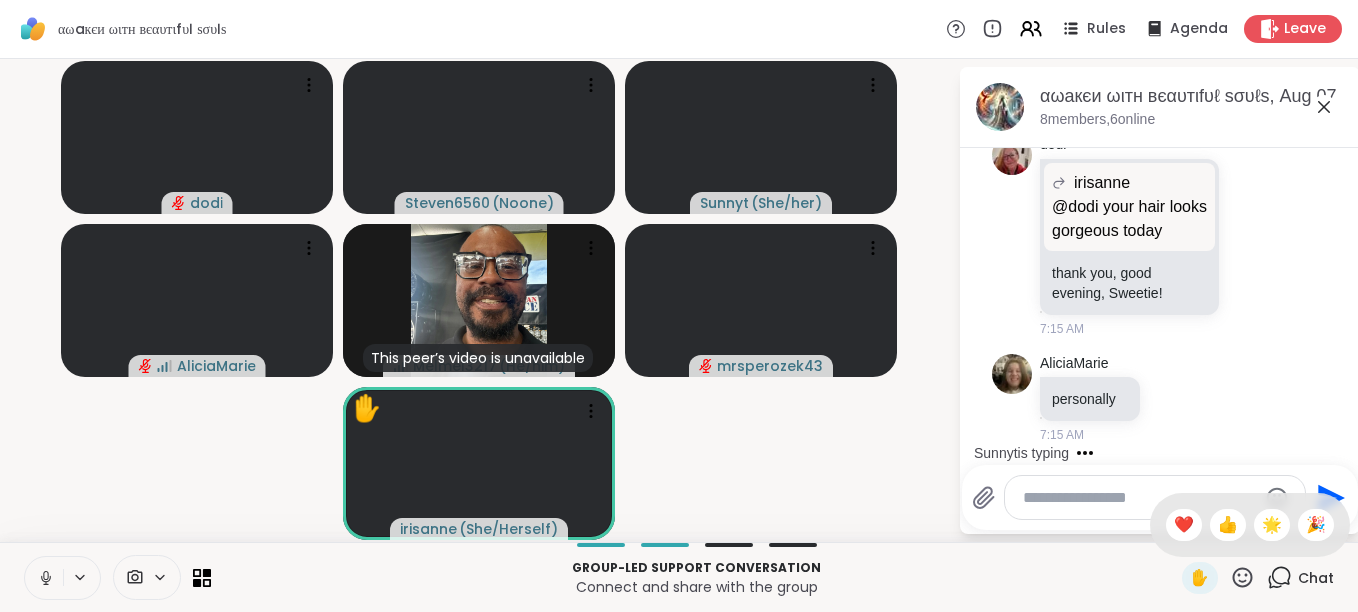 click 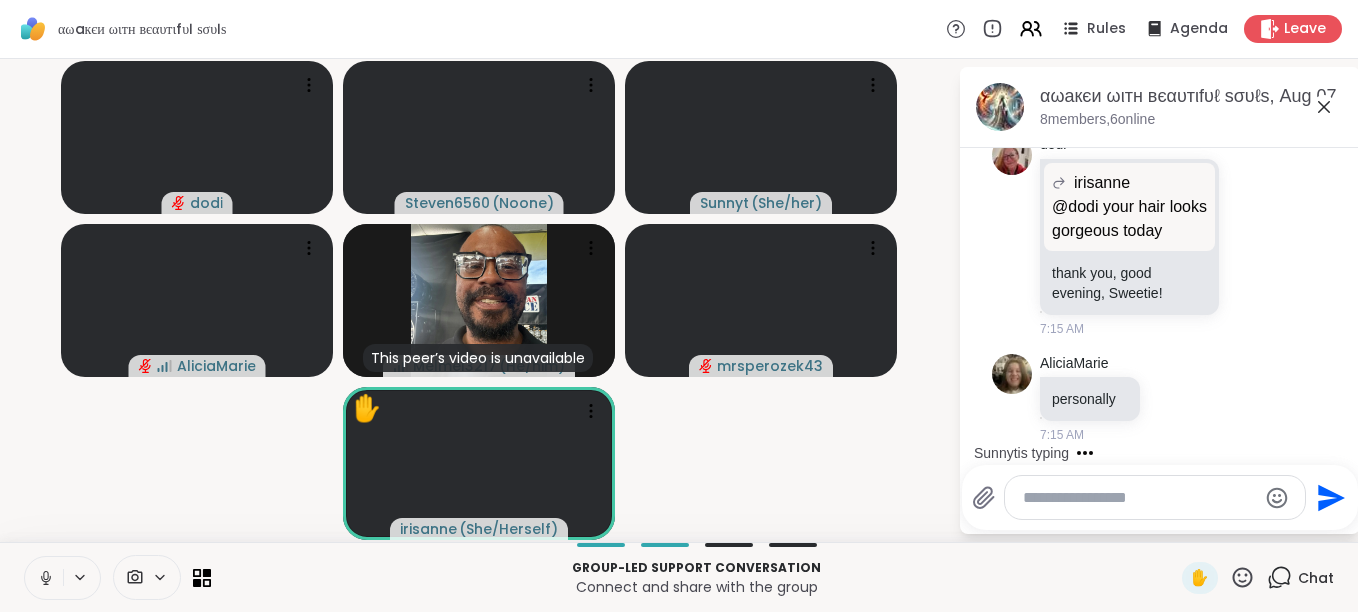 click 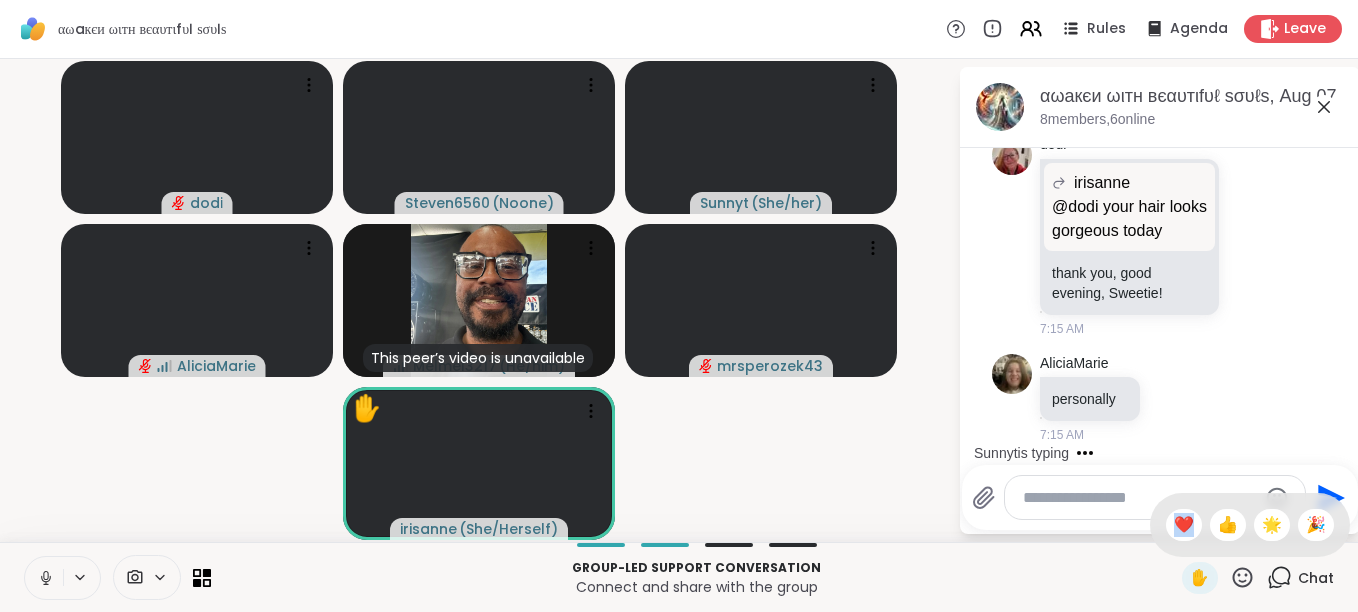 click 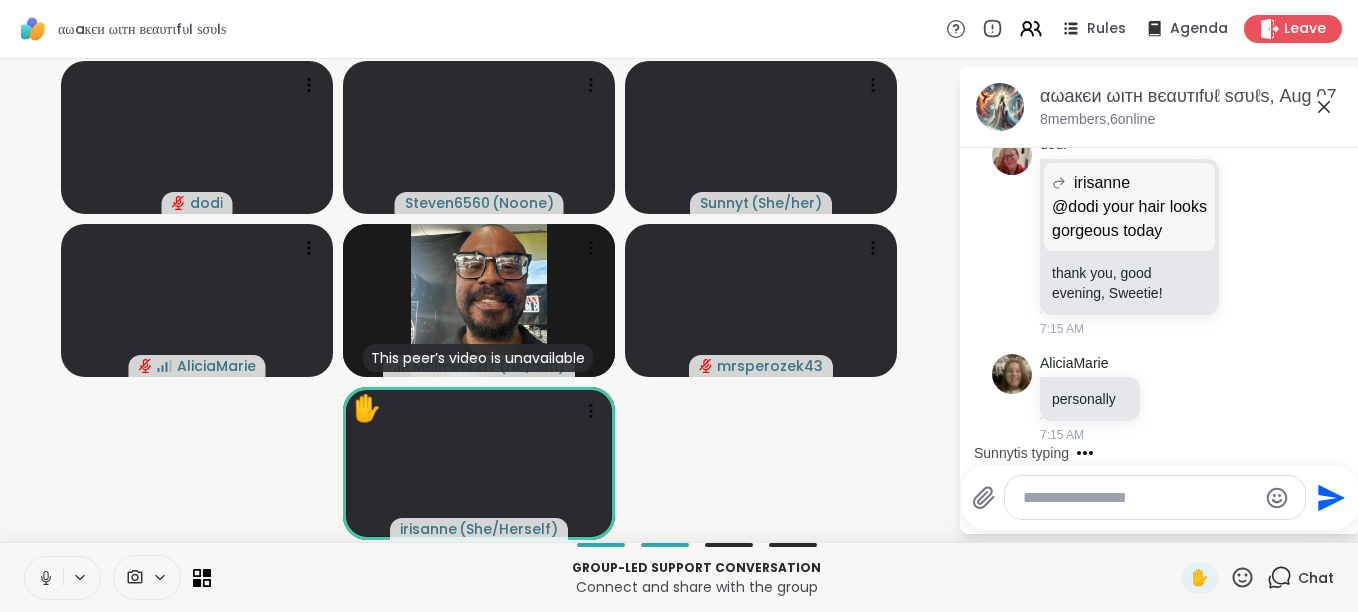 click 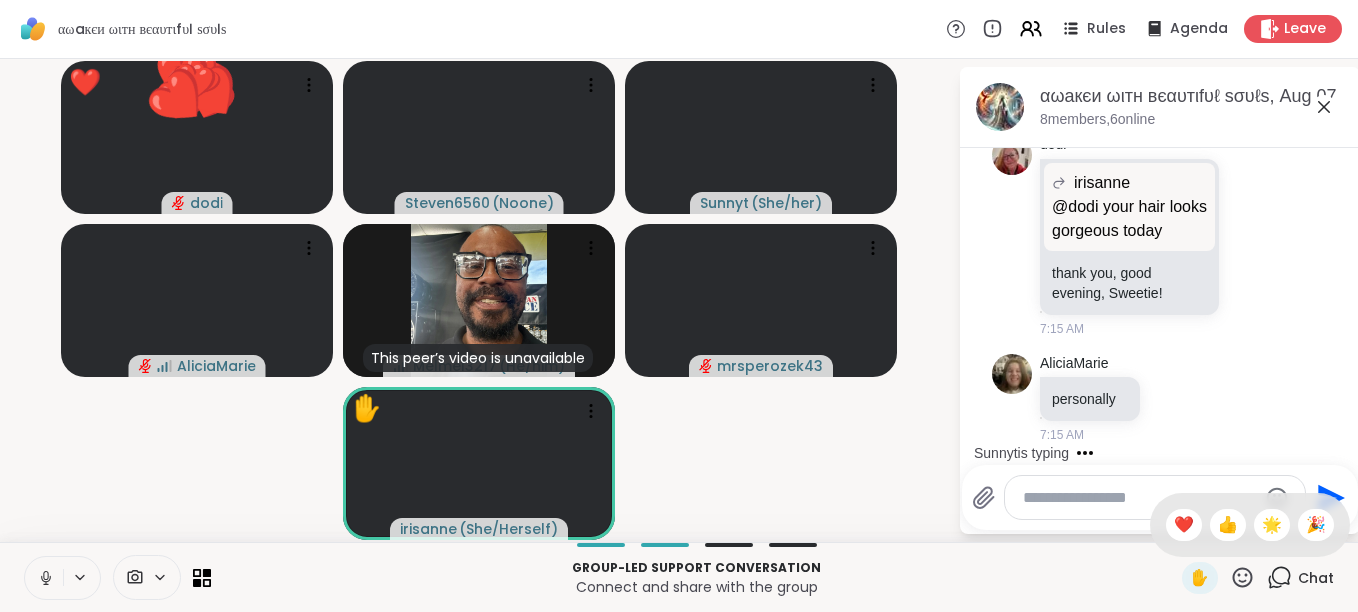 click 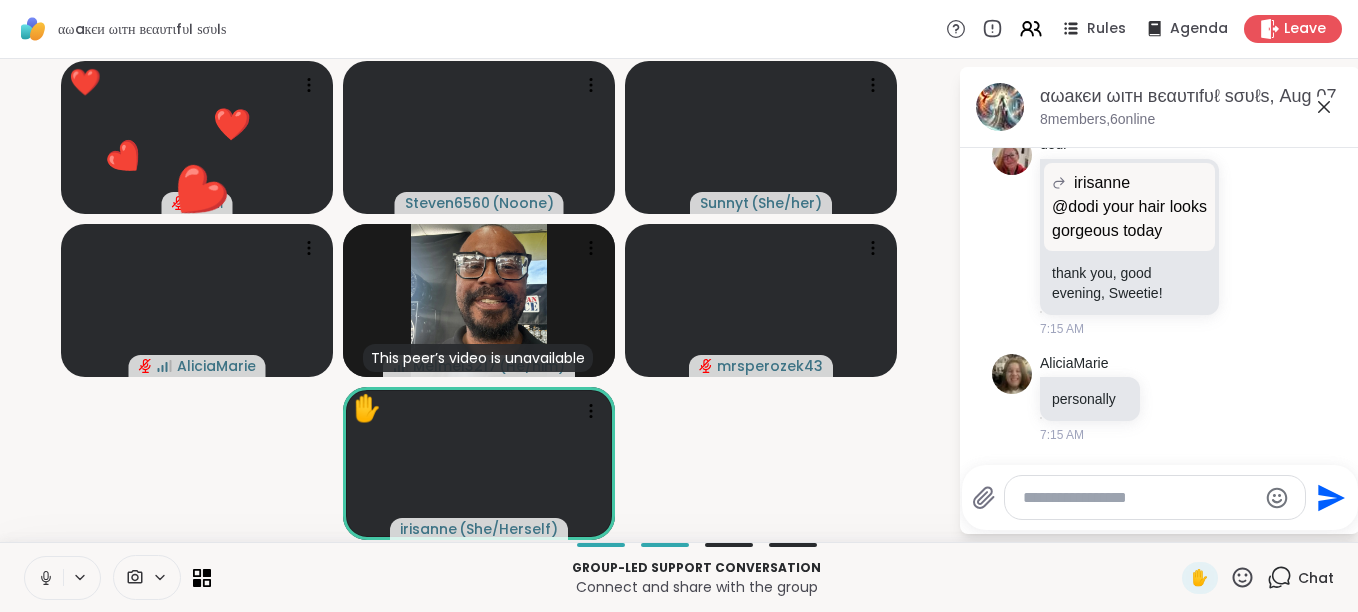 click 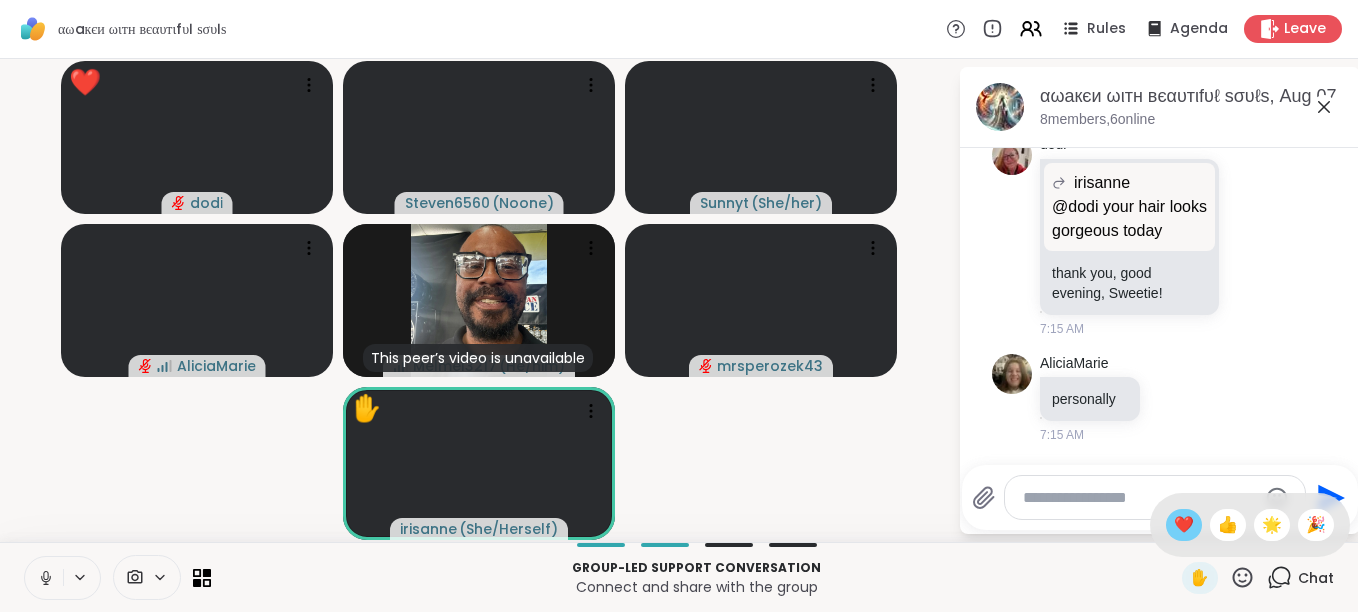 click on "❤️" at bounding box center (1184, 525) 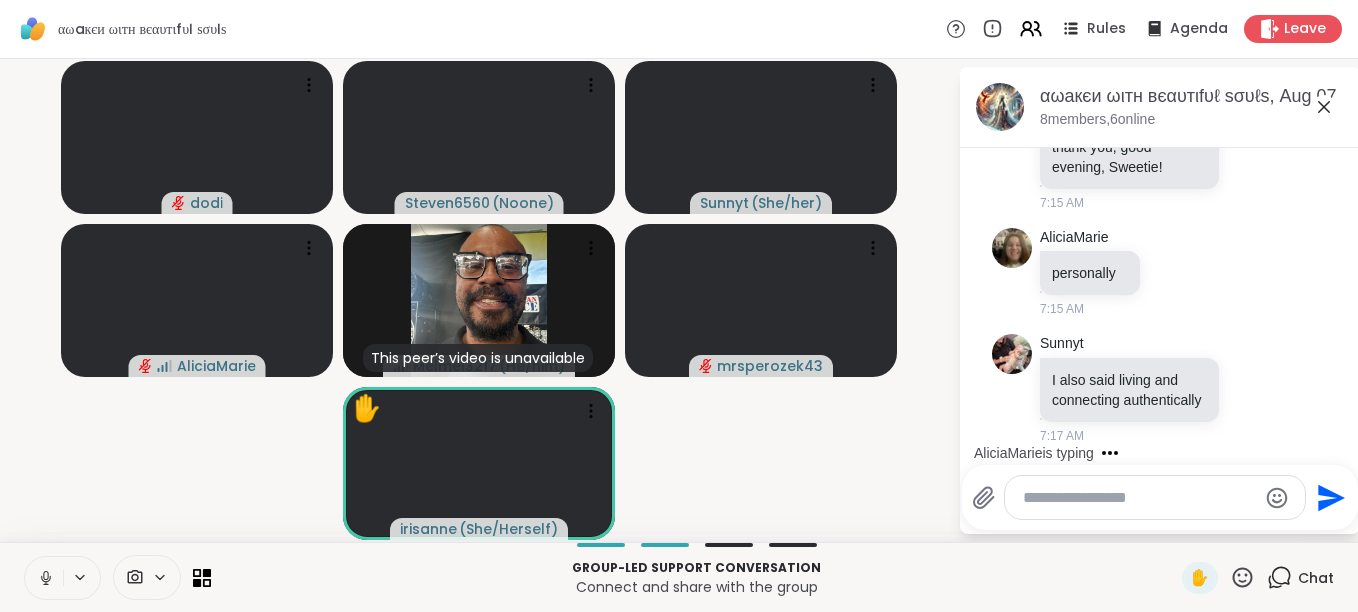 scroll, scrollTop: 2232, scrollLeft: 0, axis: vertical 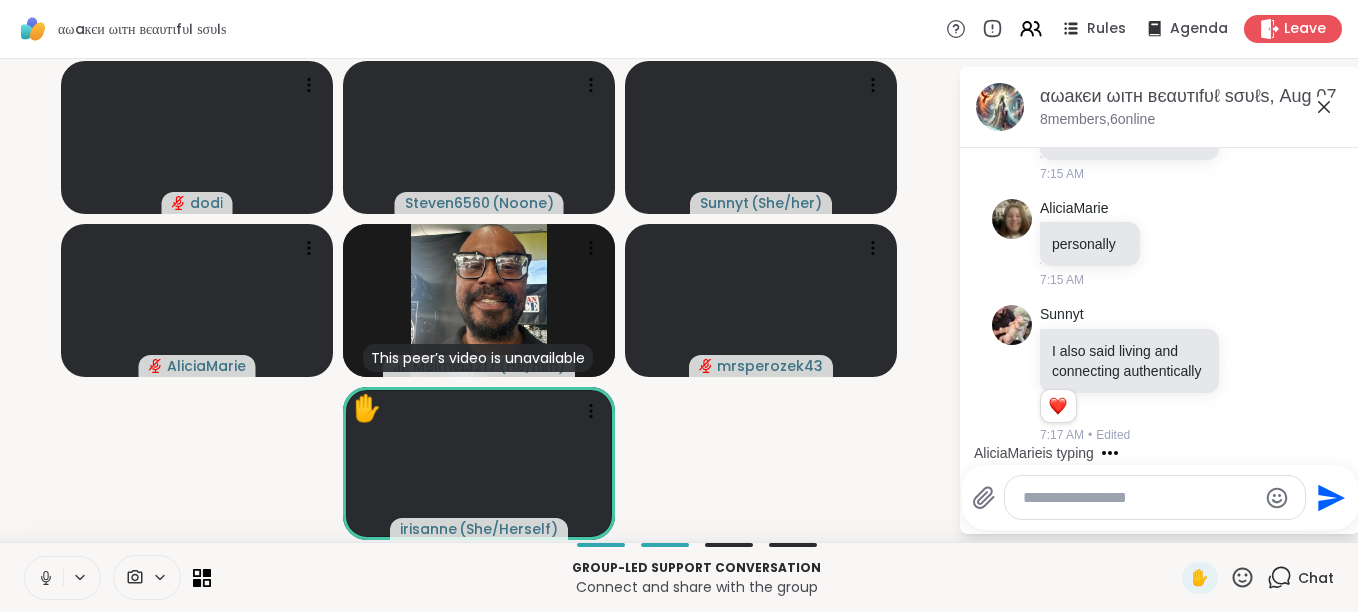 click 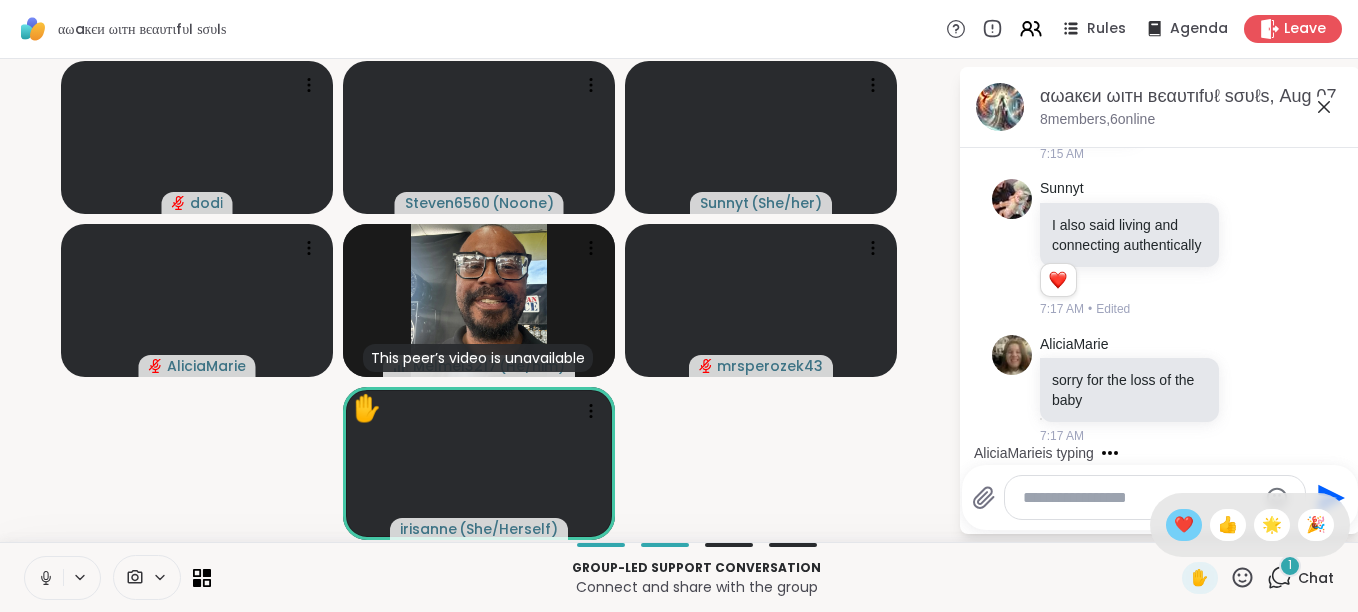 scroll, scrollTop: 2358, scrollLeft: 0, axis: vertical 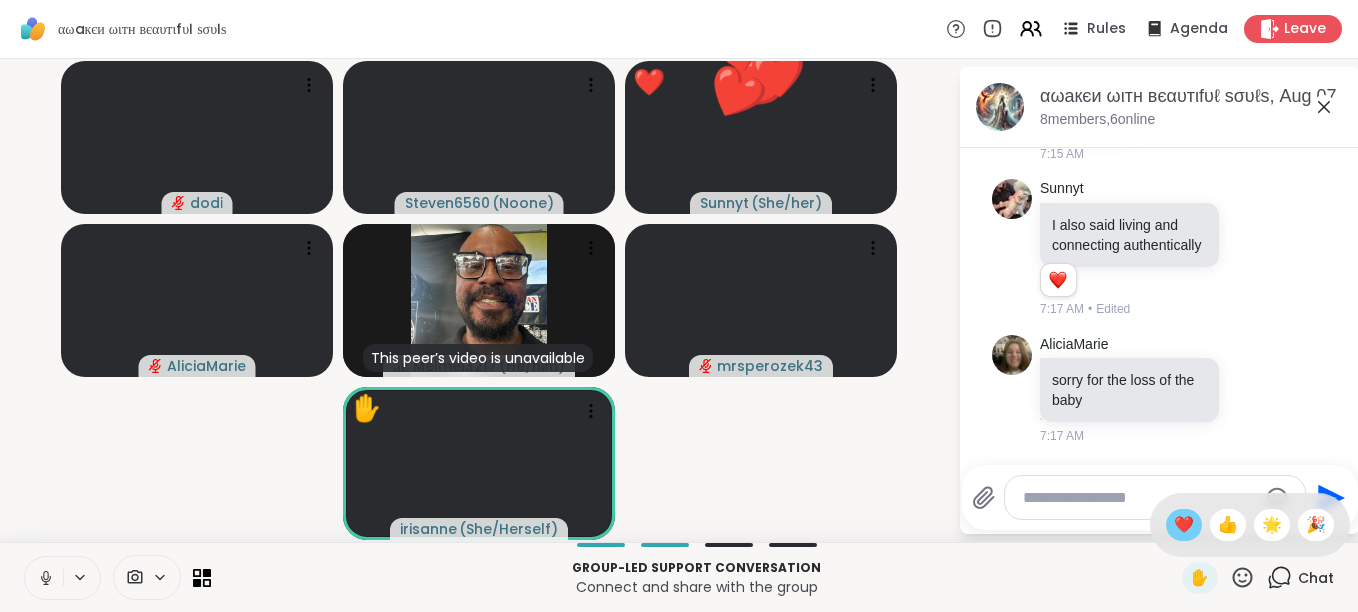 click on "❤️" at bounding box center (1184, 525) 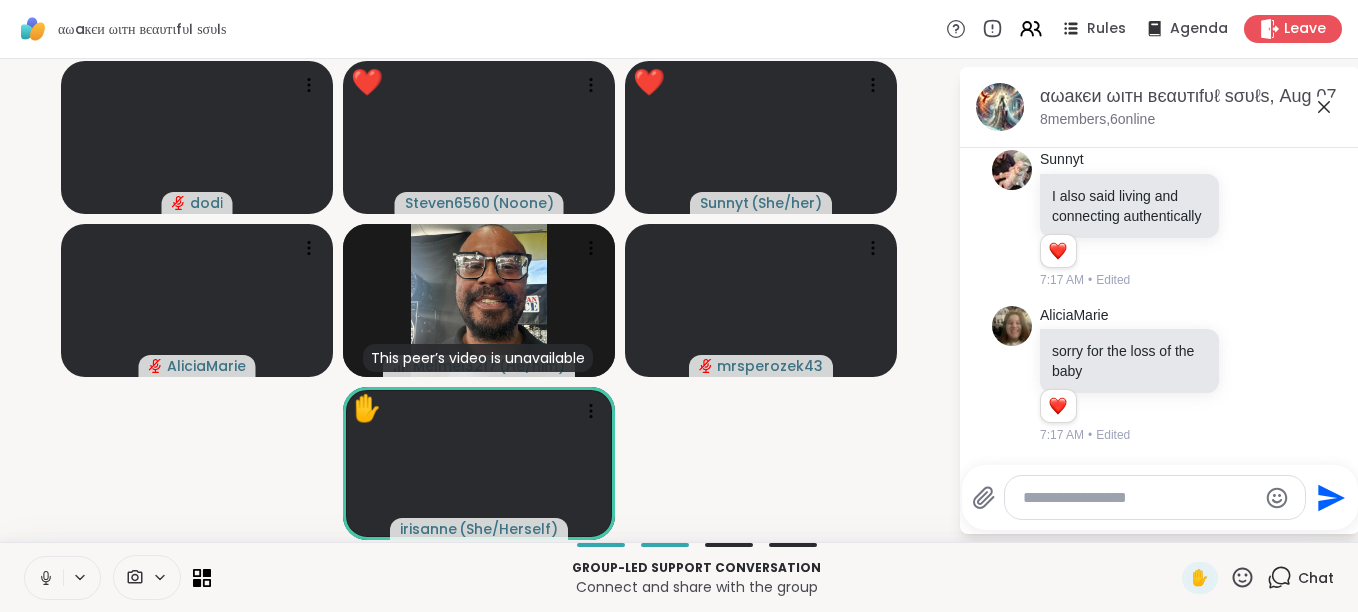 scroll, scrollTop: 2387, scrollLeft: 0, axis: vertical 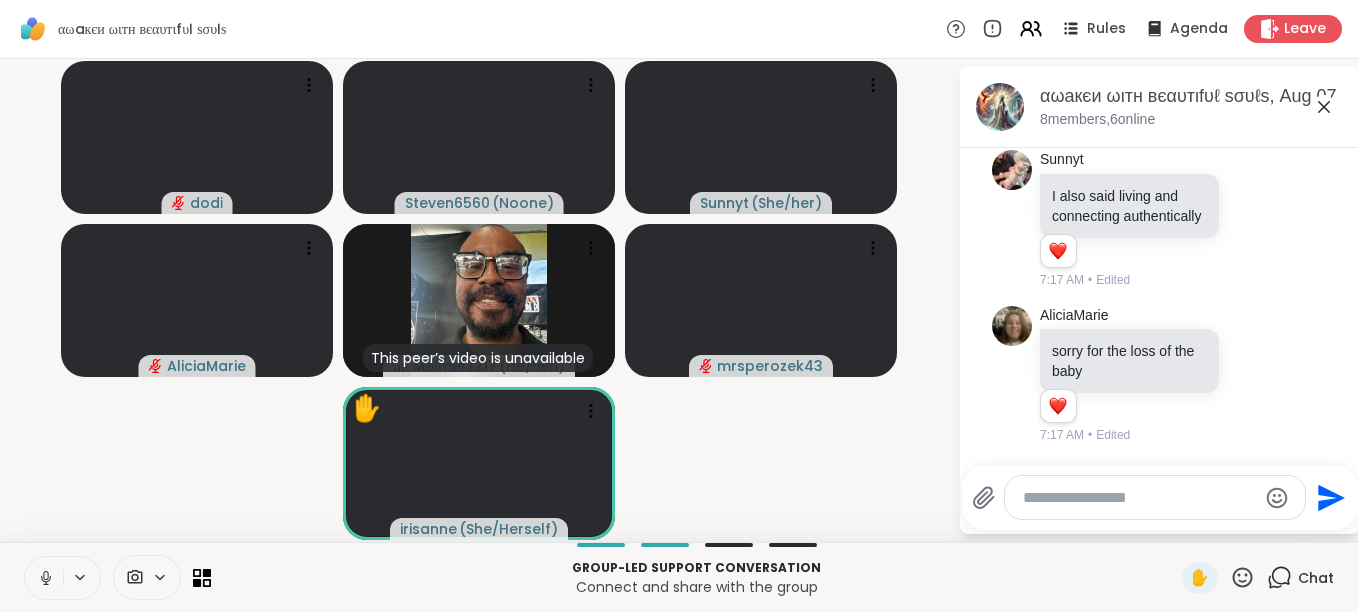 click 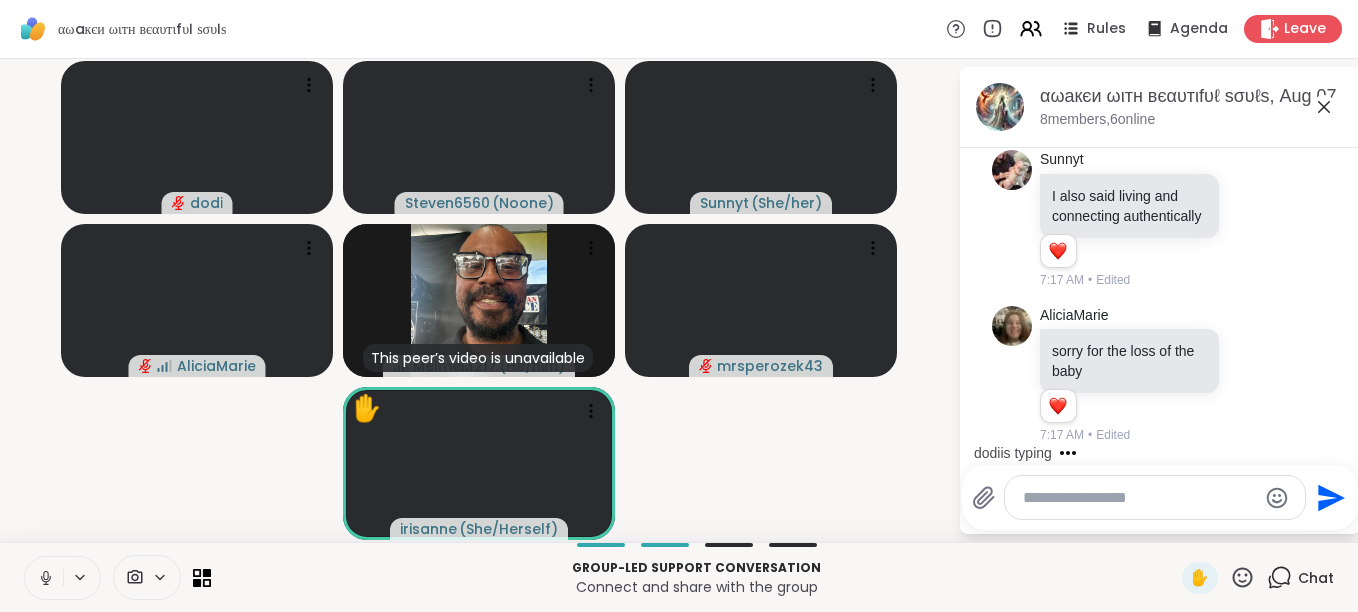 drag, startPoint x: 1163, startPoint y: 534, endPoint x: 1056, endPoint y: 559, distance: 109.88175 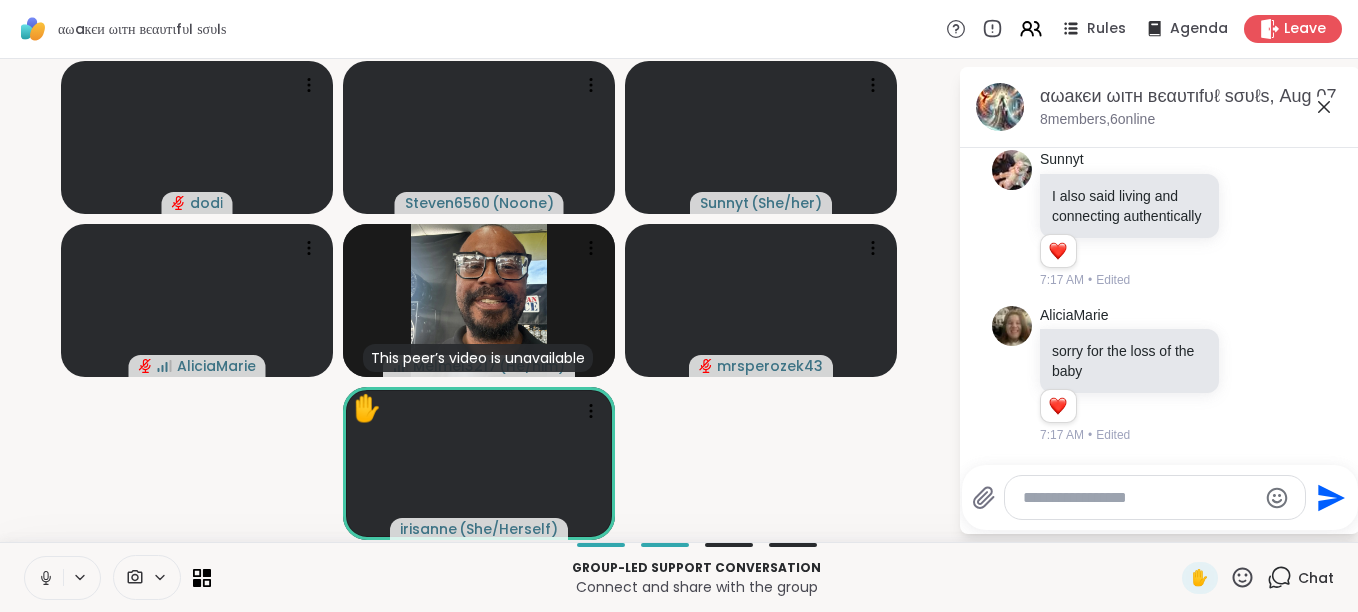 click 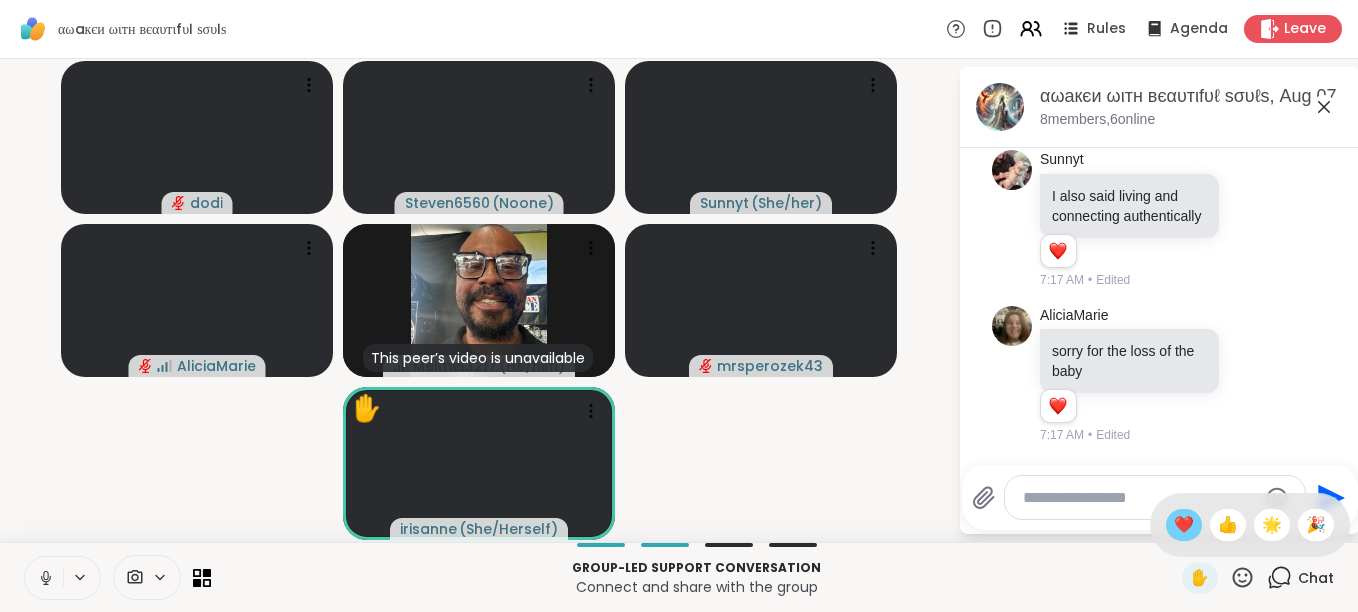 click on "❤️" at bounding box center [1184, 525] 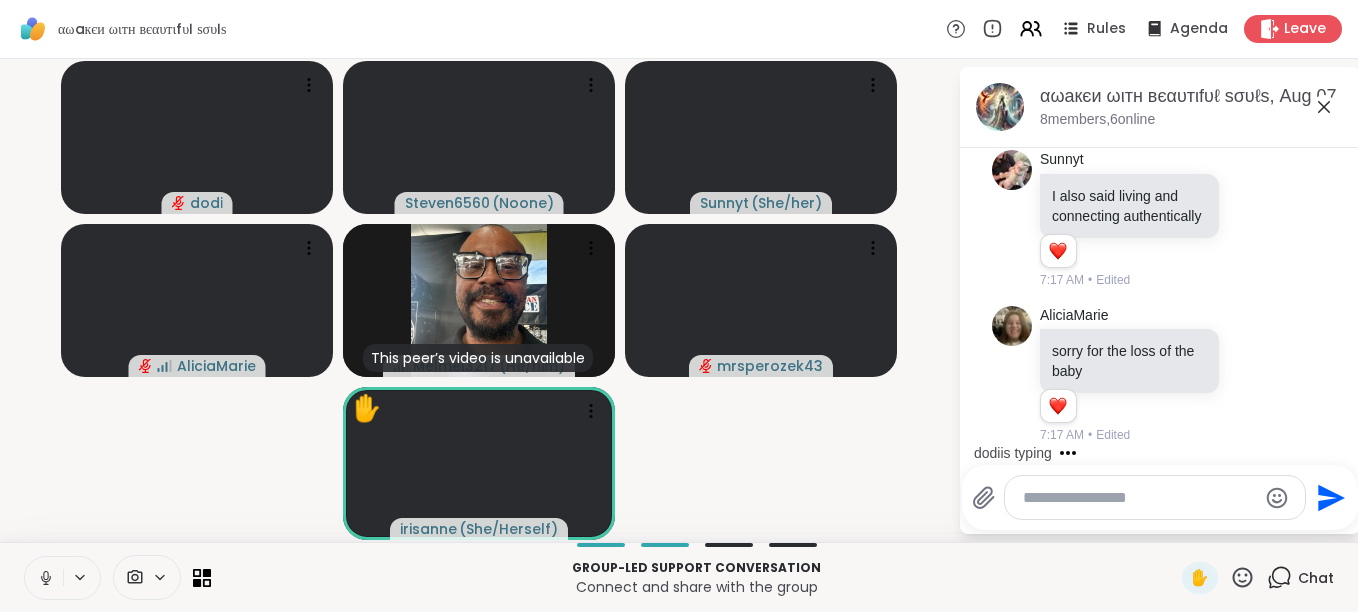 click 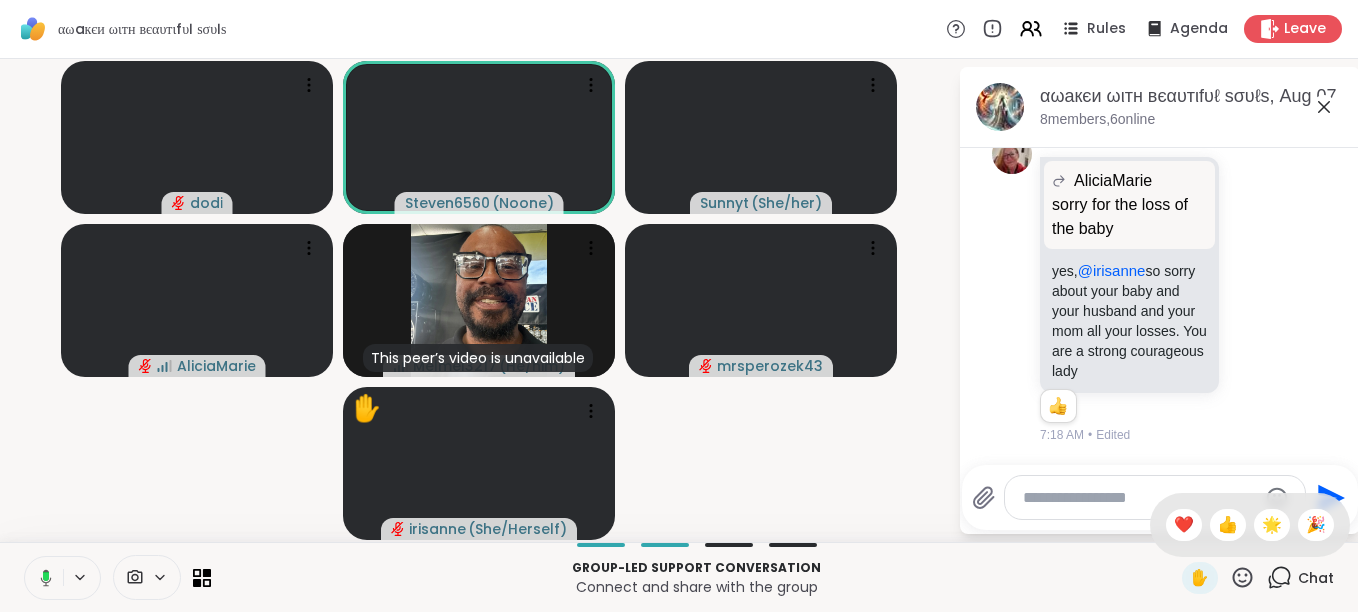 scroll, scrollTop: 2734, scrollLeft: 0, axis: vertical 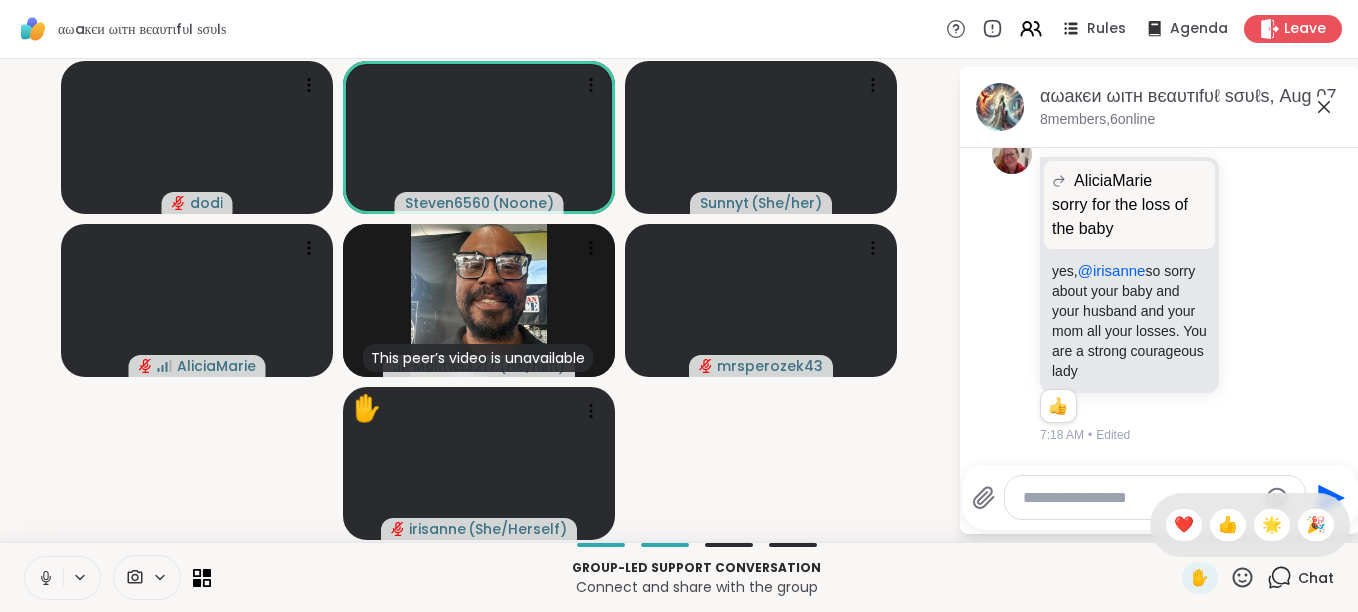 click at bounding box center [1155, 497] 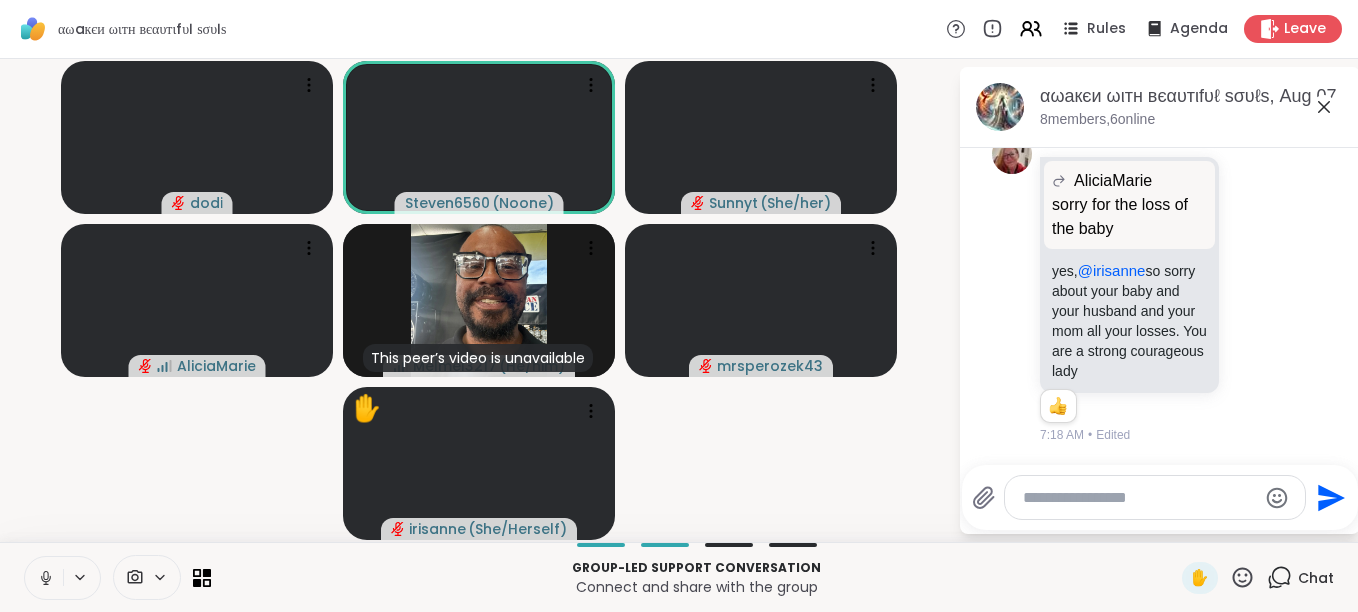 click at bounding box center [1155, 497] 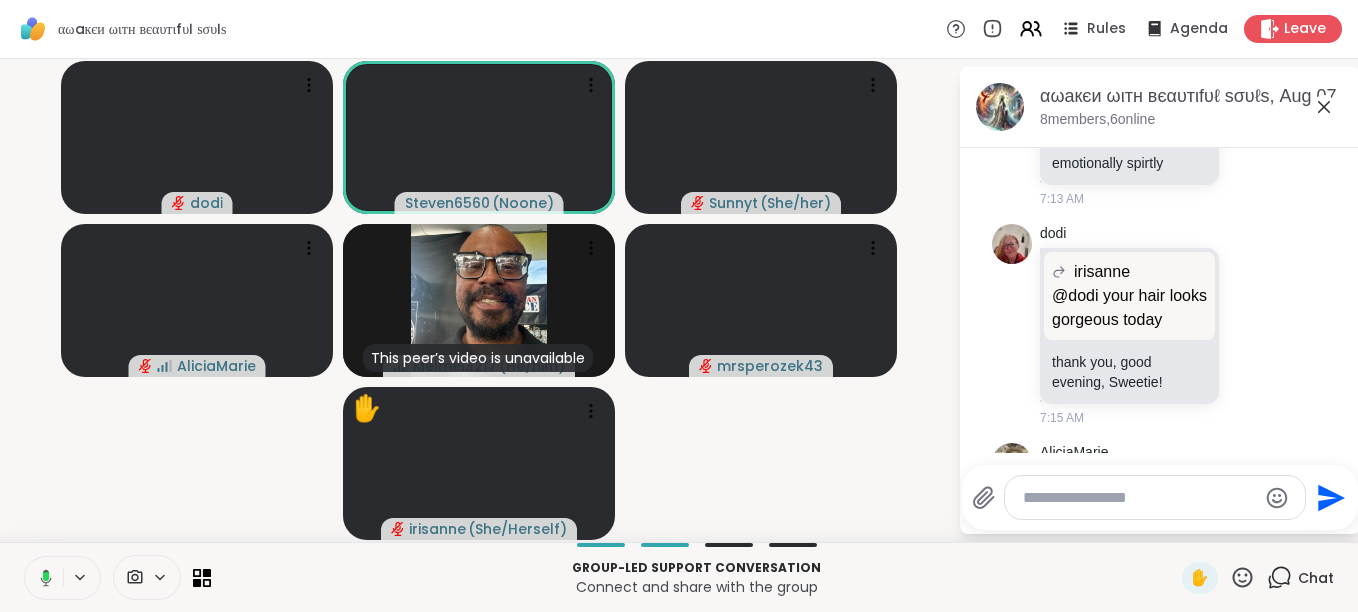 scroll, scrollTop: 1841, scrollLeft: 0, axis: vertical 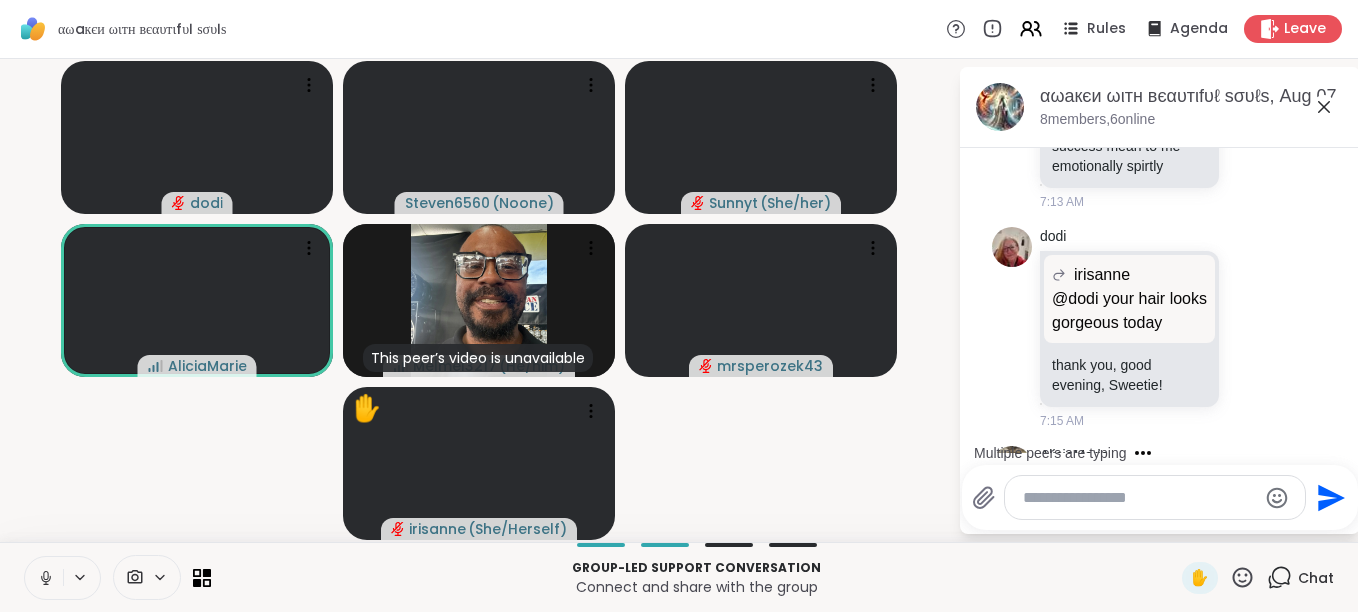 click on "8/6/2025, 10:05 PM ShareWell Important update: Your host can no longer attend this session but you can still connect with your peers. This session will now be group-hosted and led by you and your fellow attendees. ShareWell will provide an agenda and instructions for how to have a connective, peer-led discussion. 10:05 PM Today Sunnyt evening  @irisanne 7:09 AM irisanne @dodi   your hair looks gorgeous today   2 2 2 7:14 AM • Edited irisanne Hi  @Sunnyt  !   1 1 7:10 AM • Edited irisanne sorry i came in late, if there are impt updates on Lyssa 7:10 AM Sunnyt irisanne sorry i came in late, if there are impt updates on Lyssa sorry i came in late, if there are impt updates on Lyssa accidentally deactivated her account she's in the process of getting it back though! 7:11 AM irisanne oh no! 7:11 AM You Lyssa account got accidently deactivated 7:11 AM • Sent irisanne okay, i'll message her and ask how she is 7:11 AM You ok good 7:12 AM • Sent Sunnyt yeah haha she says hi 7:12 AM AliciaMarie 7:13 AM dodi 1" at bounding box center [1160, -256] 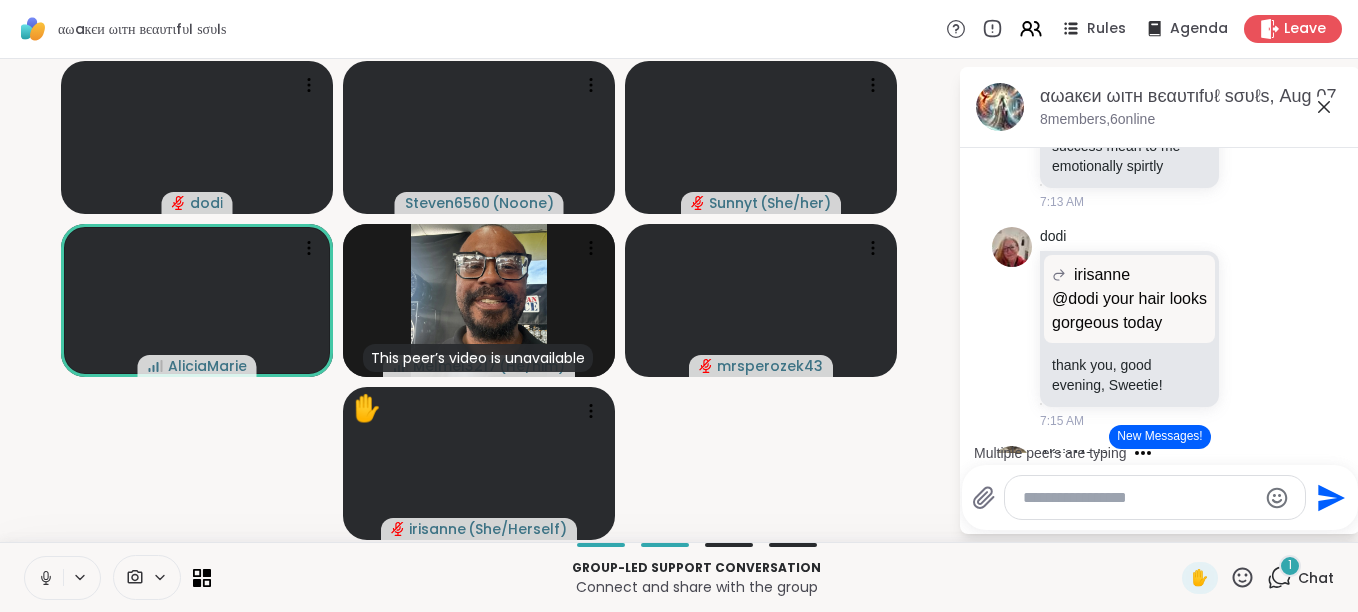 click on "8/6/2025, 10:05 PM ShareWell Important update: Your host can no longer attend this session but you can still connect with your peers. This session will now be group-hosted and led by you and your fellow attendees. ShareWell will provide an agenda and instructions for how to have a connective, peer-led discussion. 10:05 PM Today Sunnyt evening  @irisanne 7:09 AM irisanne @dodi   your hair looks gorgeous today   2 2 2 7:14 AM • Edited irisanne Hi  @Sunnyt  !   1 1 7:10 AM • Edited irisanne sorry i came in late, if there are impt updates on Lyssa 7:10 AM Sunnyt irisanne sorry i came in late, if there are impt updates on Lyssa sorry i came in late, if there are impt updates on Lyssa accidentally deactivated her account she's in the process of getting it back though! 7:11 AM irisanne oh no! 7:11 AM You Lyssa account got accidently deactivated 7:11 AM • Sent irisanne okay, i'll message her and ask how she is 7:11 AM You ok good 7:12 AM • Sent Sunnyt yeah haha she says hi 7:12 AM AliciaMarie 7:13 AM dodi 1" at bounding box center (1160, -149) 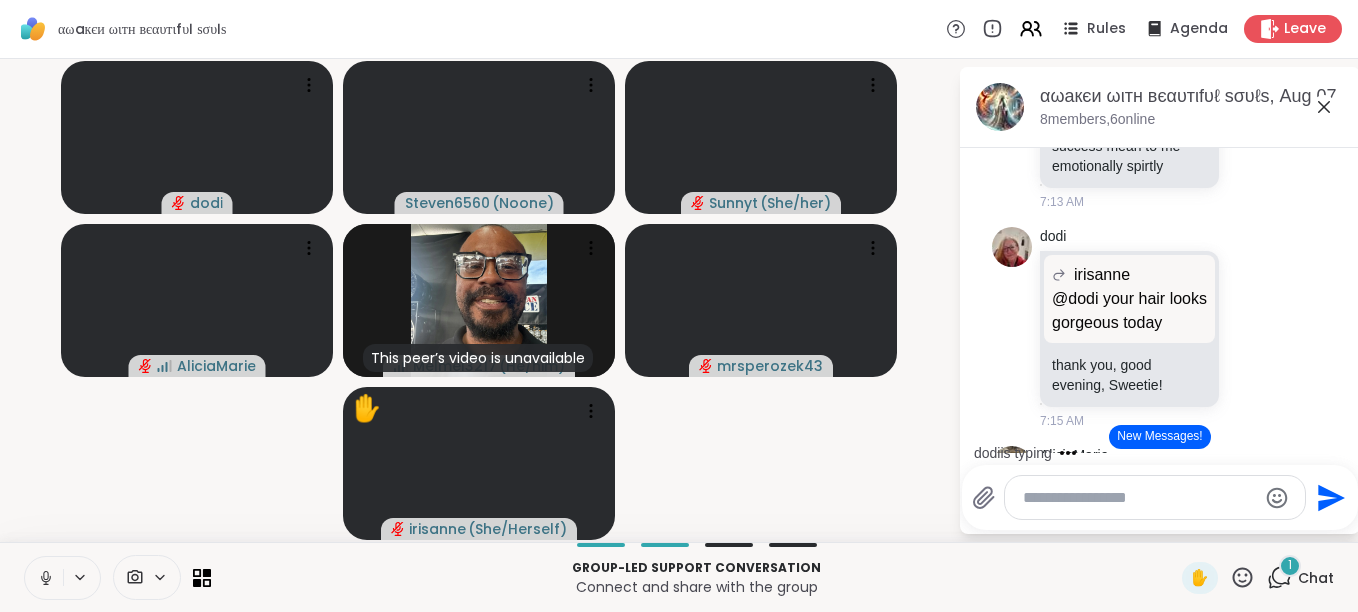 click on "8/6/2025, 10:05 PM ShareWell Important update: Your host can no longer attend this session but you can still connect with your peers. This session will now be group-hosted and led by you and your fellow attendees. ShareWell will provide an agenda and instructions for how to have a connective, peer-led discussion. 10:05 PM Today Sunnyt evening  @irisanne 7:09 AM irisanne @dodi   your hair looks gorgeous today   2 2 2 7:14 AM • Edited irisanne Hi  @Sunnyt  !   1 1 7:10 AM • Edited irisanne sorry i came in late, if there are impt updates on Lyssa 7:10 AM Sunnyt irisanne sorry i came in late, if there are impt updates on Lyssa sorry i came in late, if there are impt updates on Lyssa accidentally deactivated her account she's in the process of getting it back though! 7:11 AM irisanne oh no! 7:11 AM You Lyssa account got accidently deactivated 7:11 AM • Sent irisanne okay, i'll message her and ask how she is 7:11 AM You ok good 7:12 AM • Sent Sunnyt yeah haha she says hi 7:12 AM AliciaMarie 7:13 AM dodi 1" at bounding box center [1160, -149] 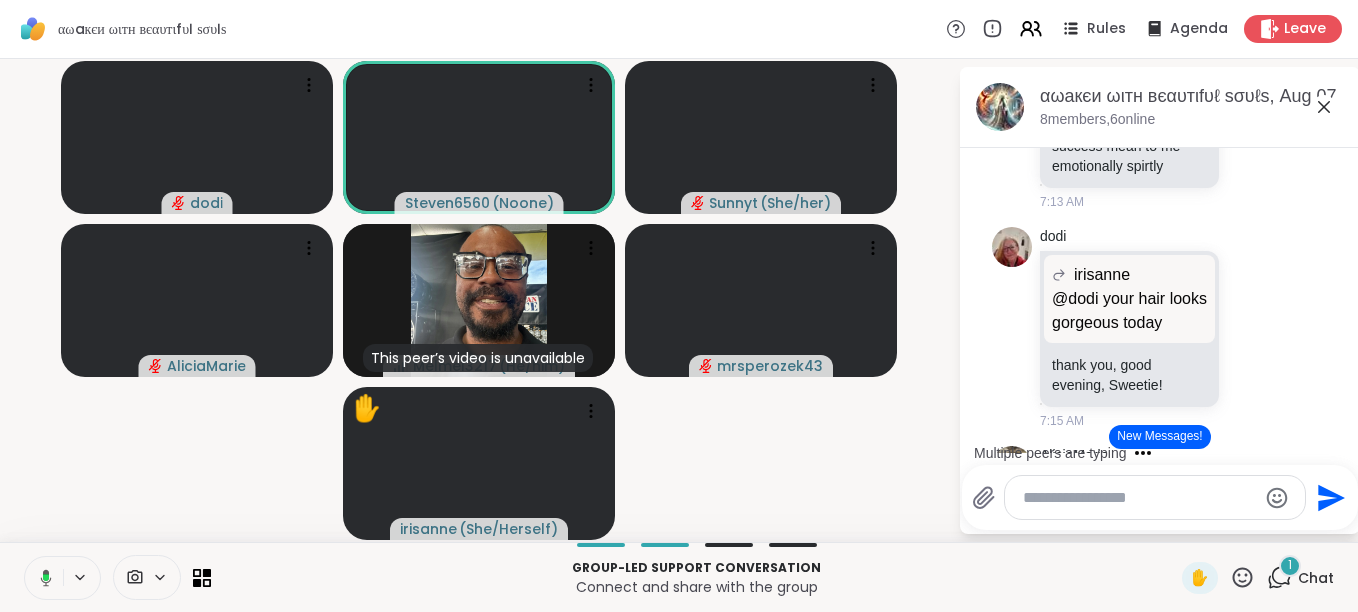 click on "New Messages!" at bounding box center (1159, 437) 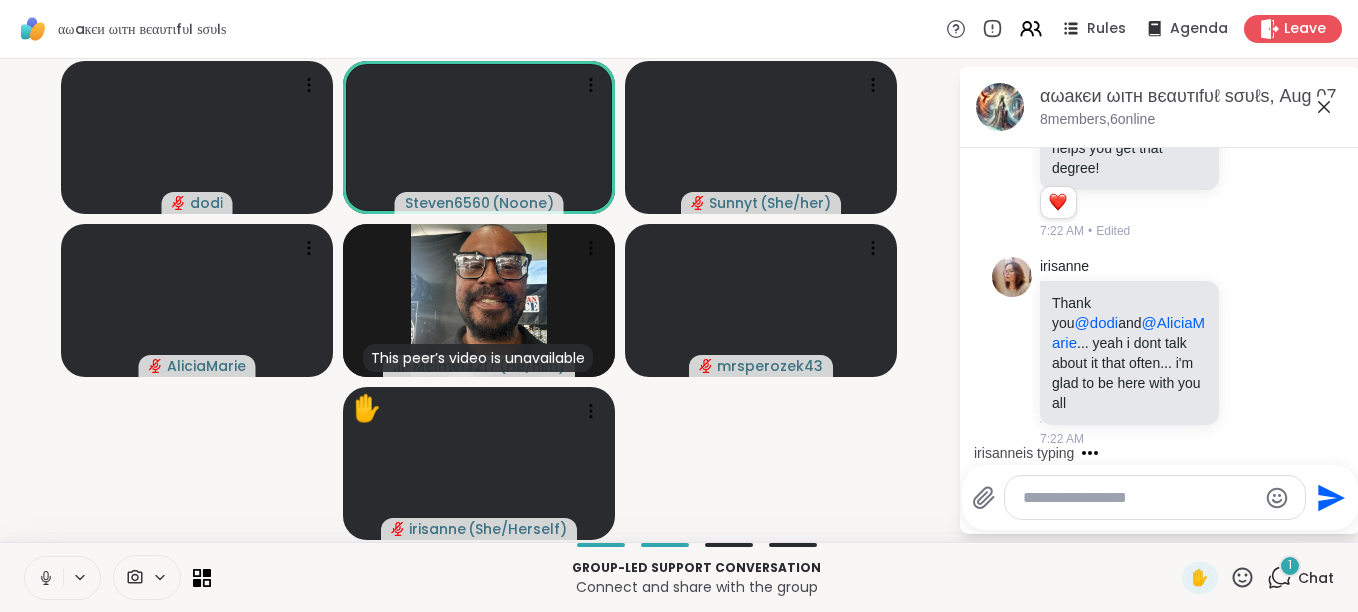 scroll, scrollTop: 3773, scrollLeft: 0, axis: vertical 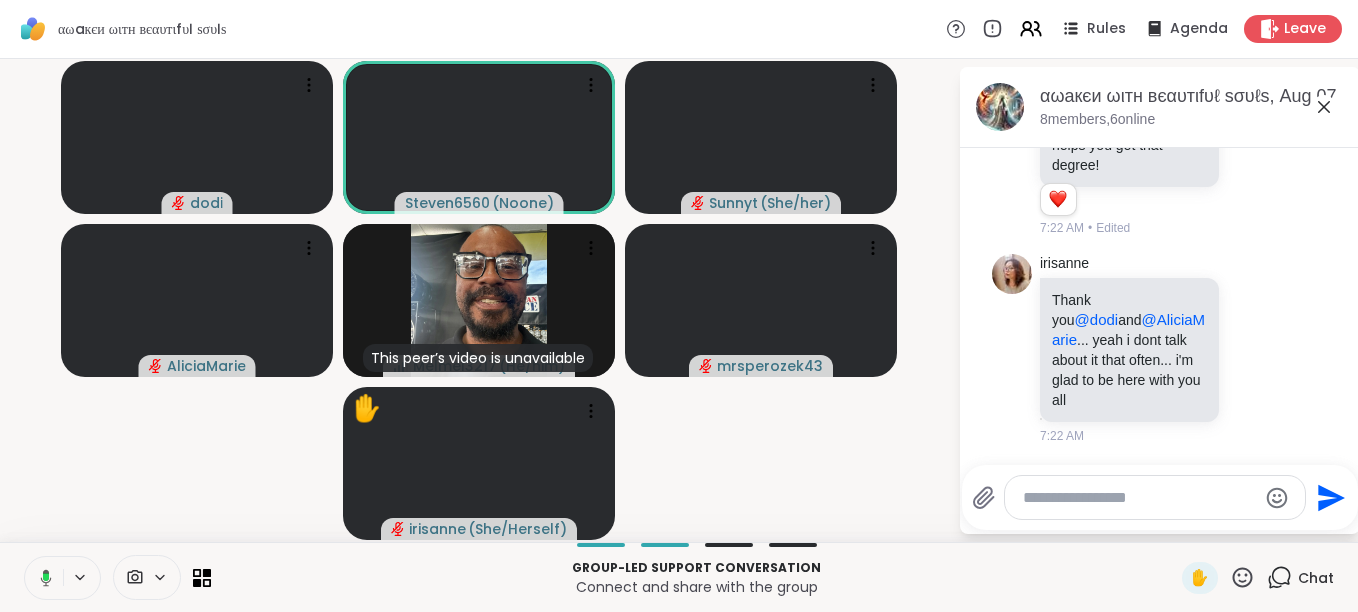 click at bounding box center [1139, 498] 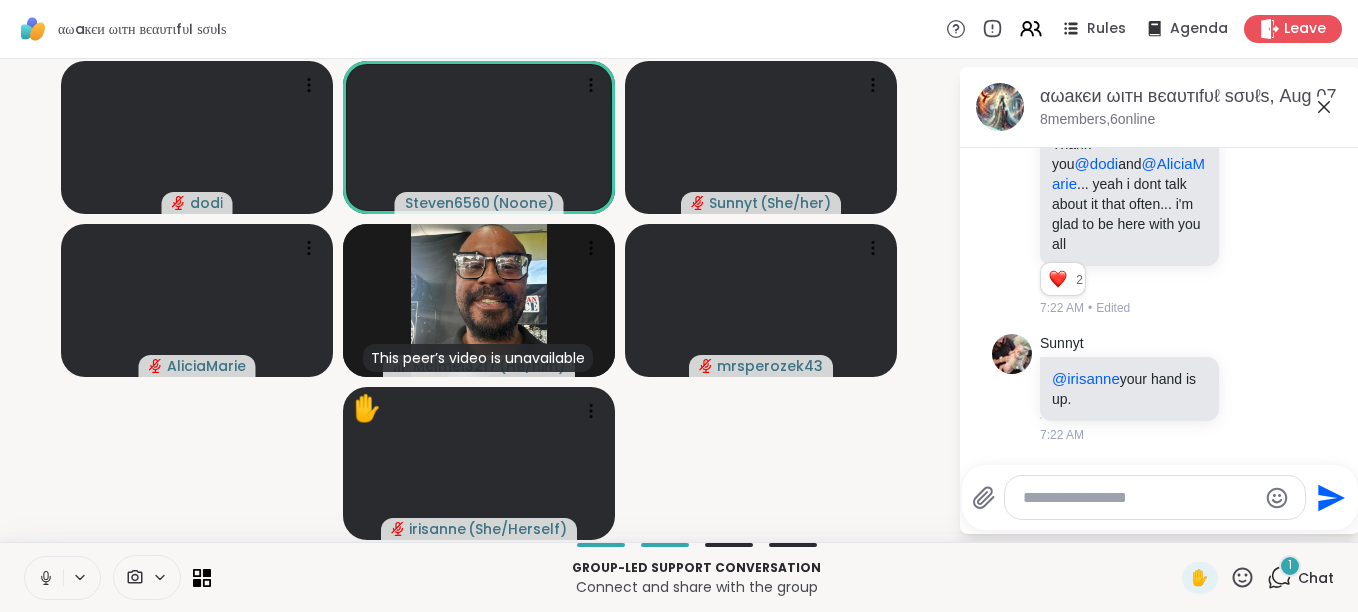 scroll, scrollTop: 3957, scrollLeft: 0, axis: vertical 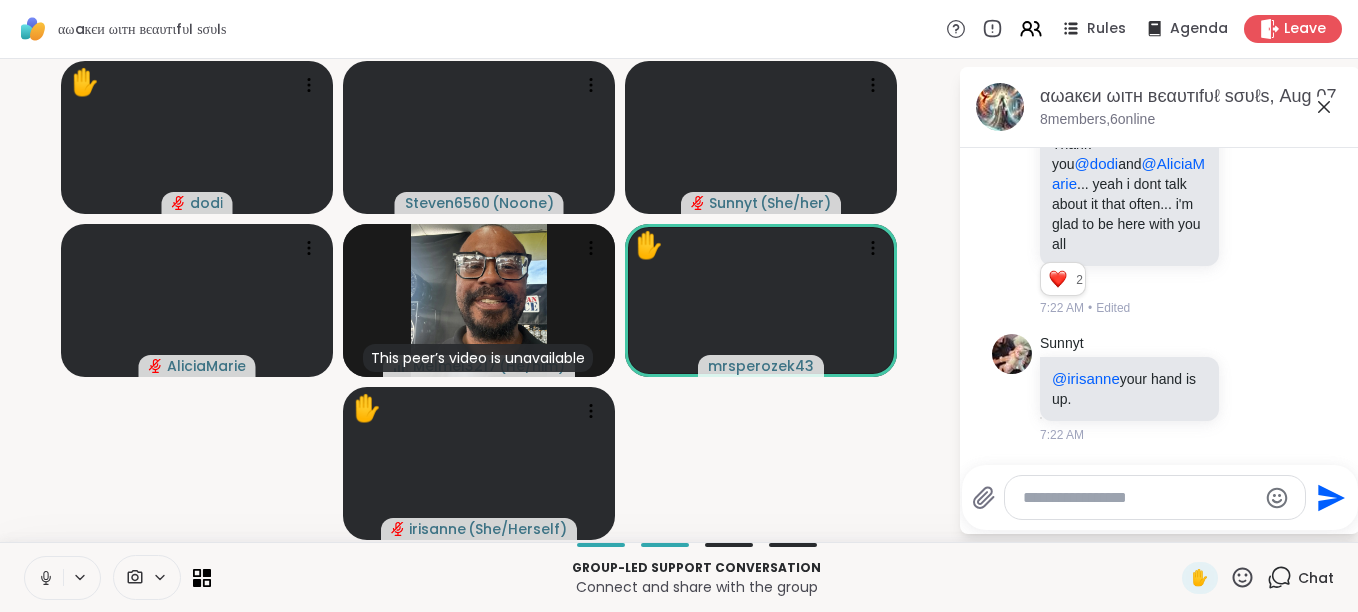 click 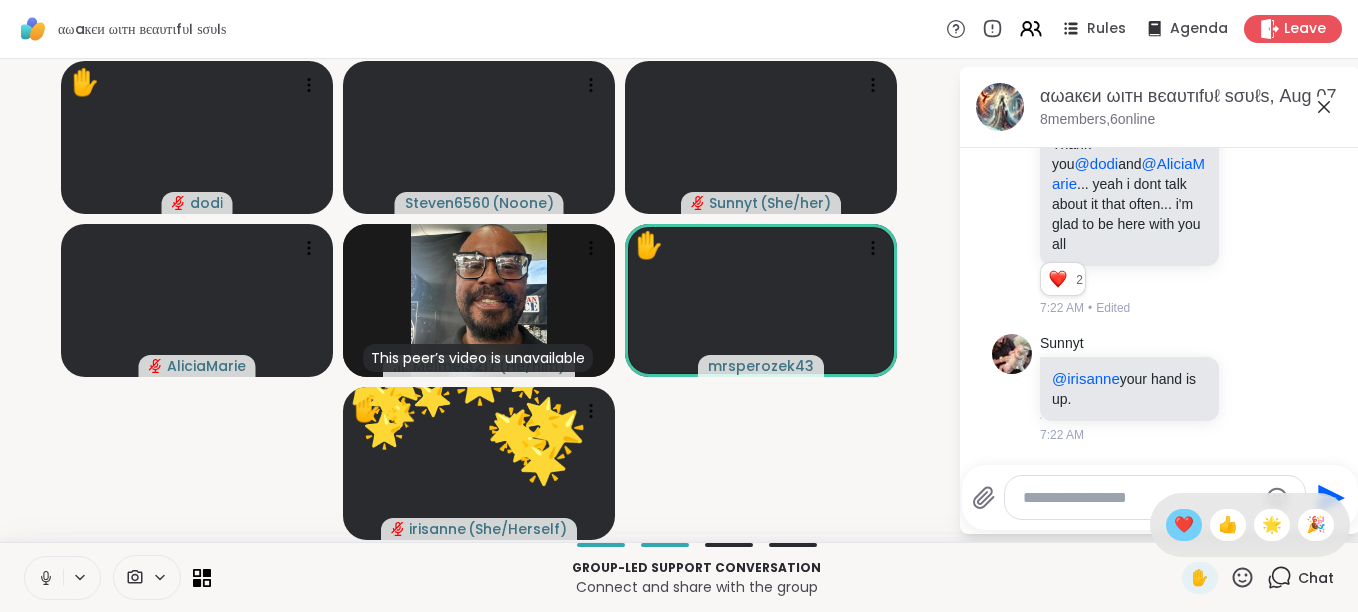 click on "❤️" at bounding box center [1184, 525] 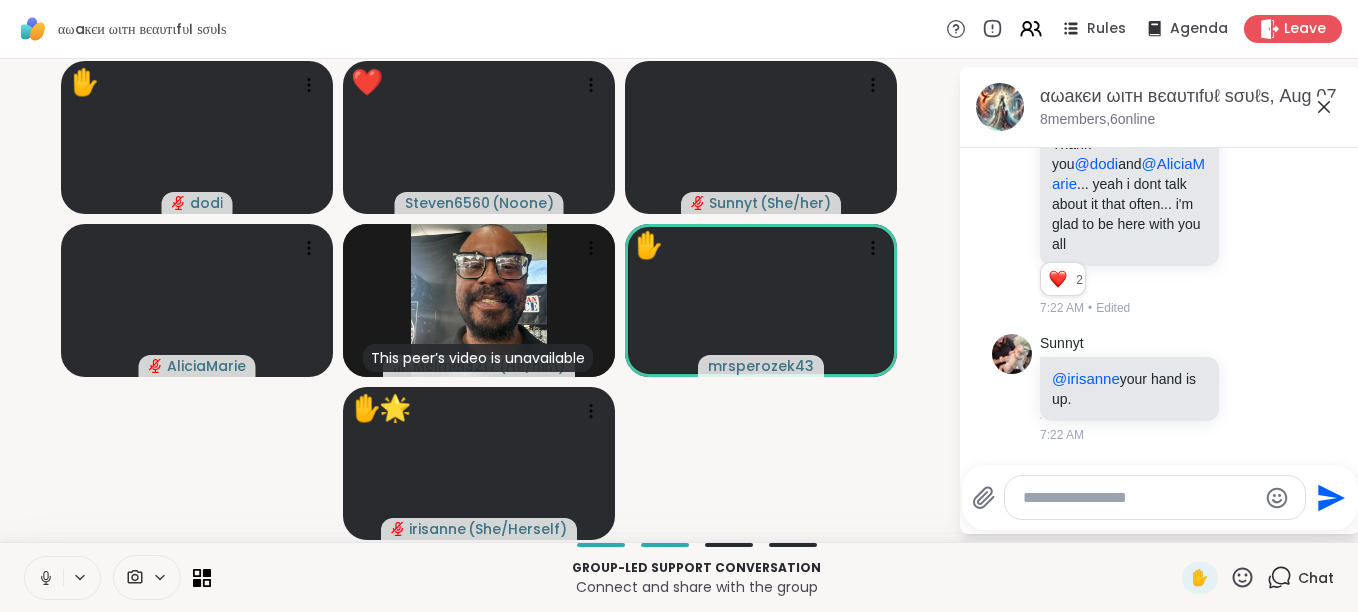 click 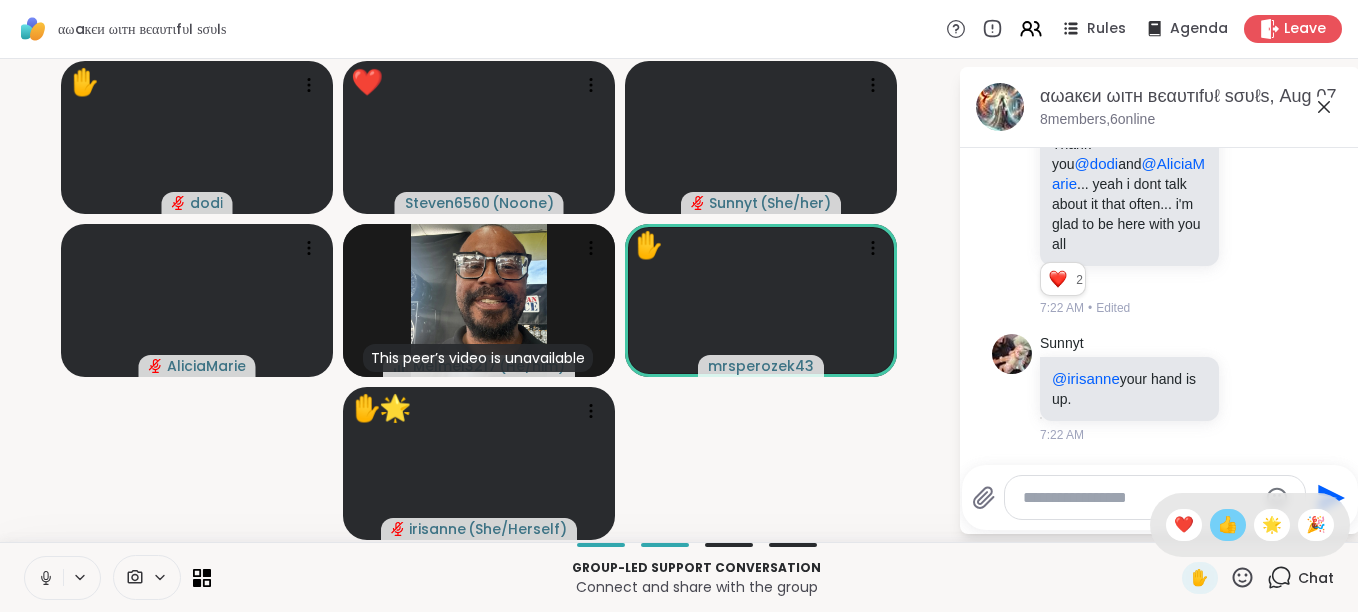 click on "👍" at bounding box center [1228, 525] 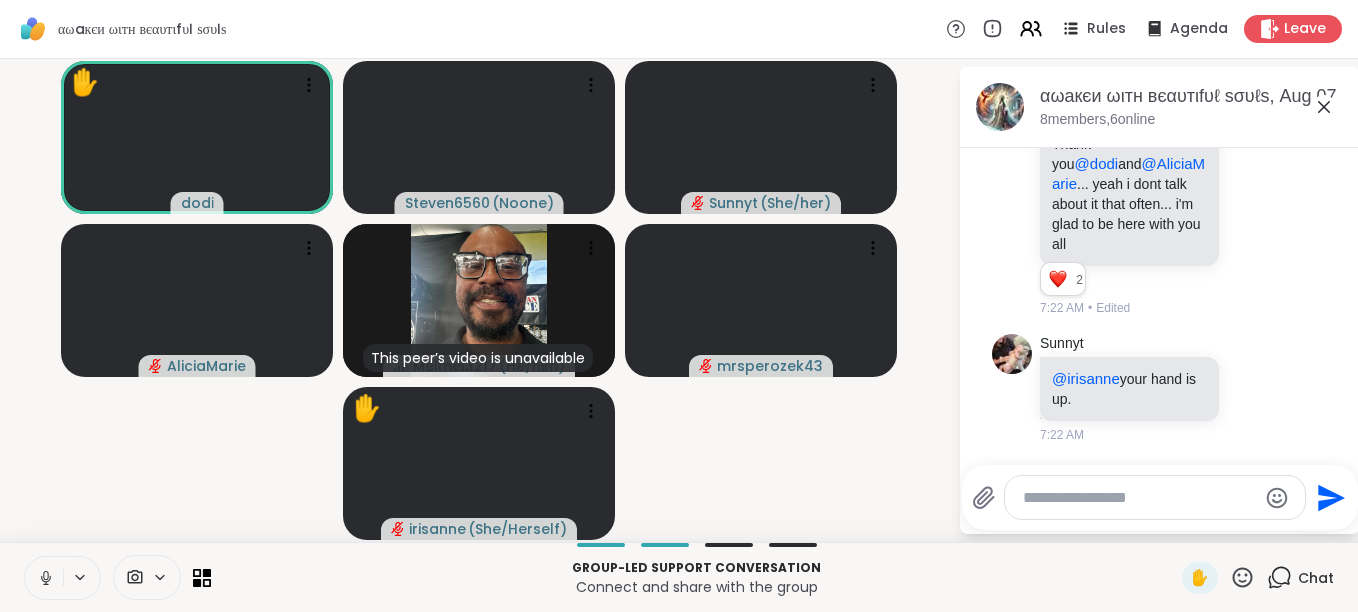 click 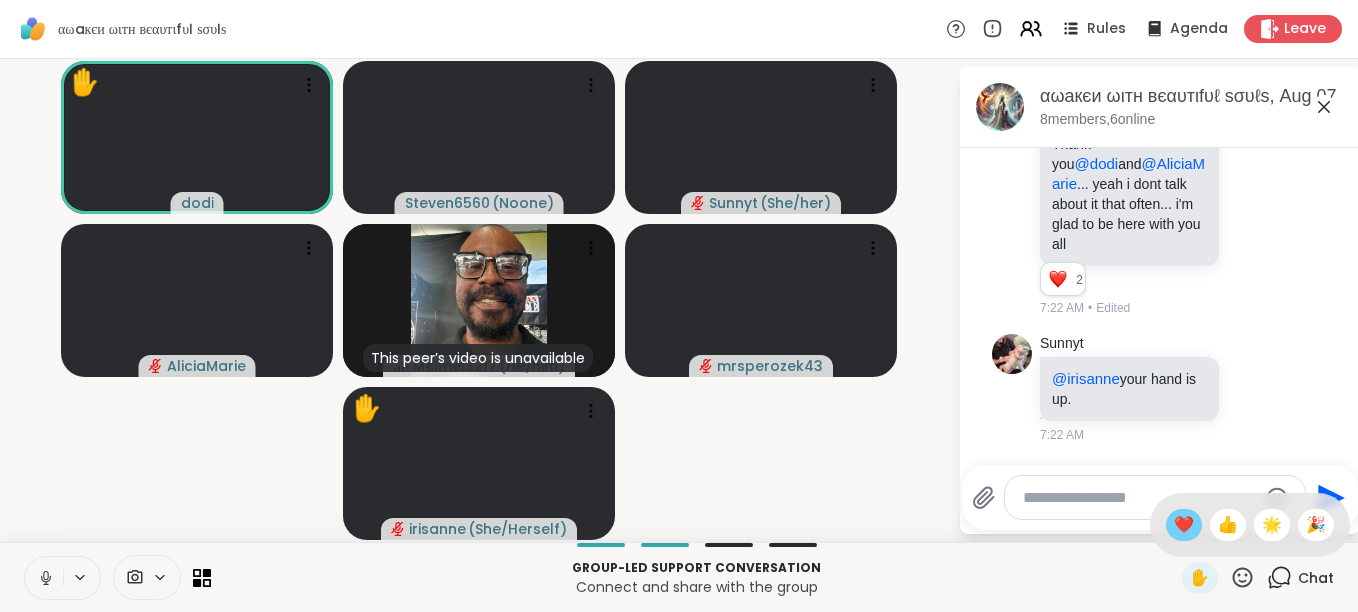 click on "❤️" at bounding box center (1184, 525) 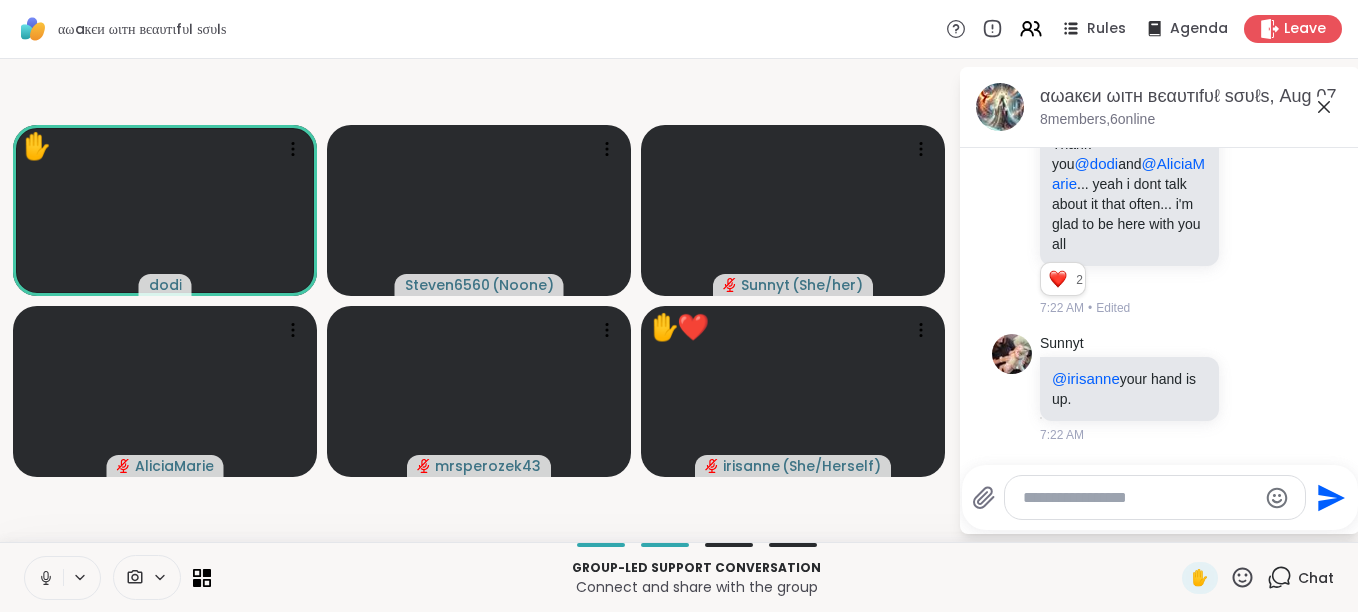 click 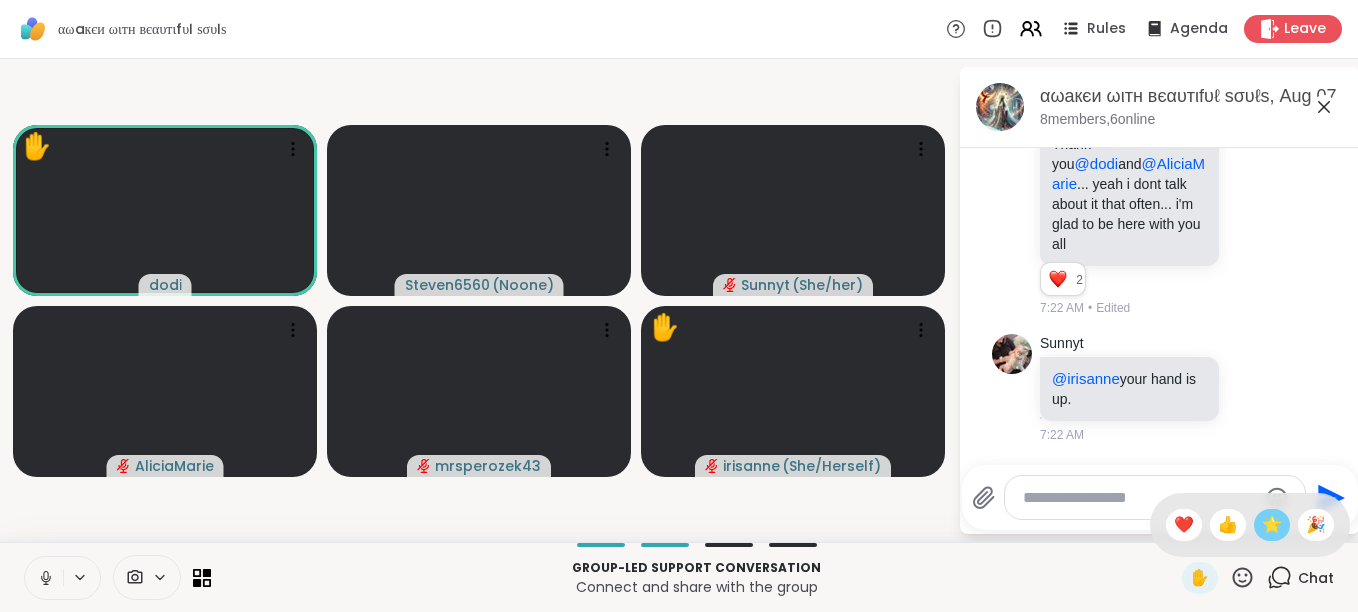 click on "🌟" at bounding box center [1272, 525] 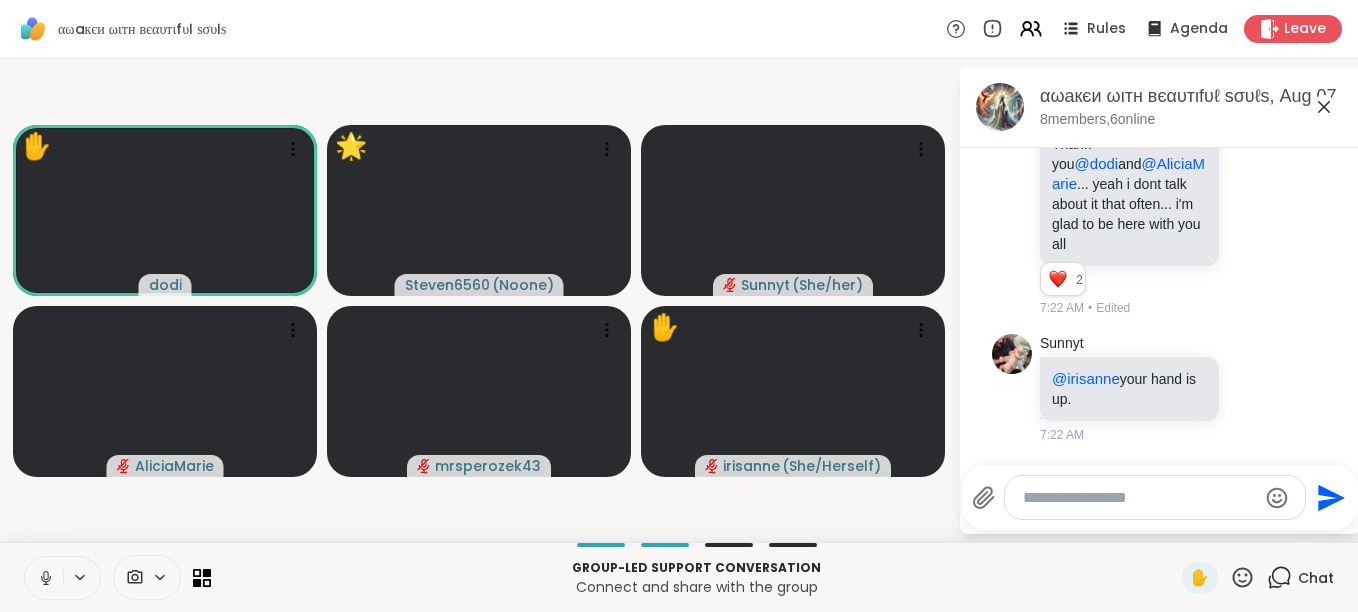 click 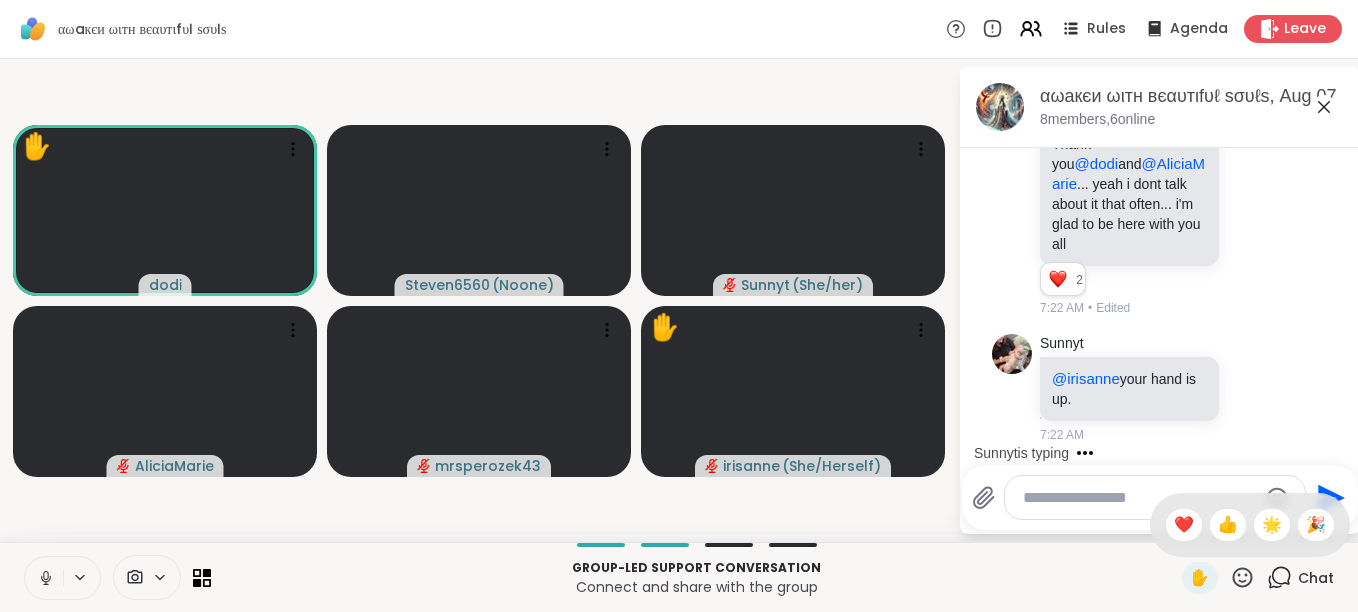 scroll, scrollTop: 3985, scrollLeft: 0, axis: vertical 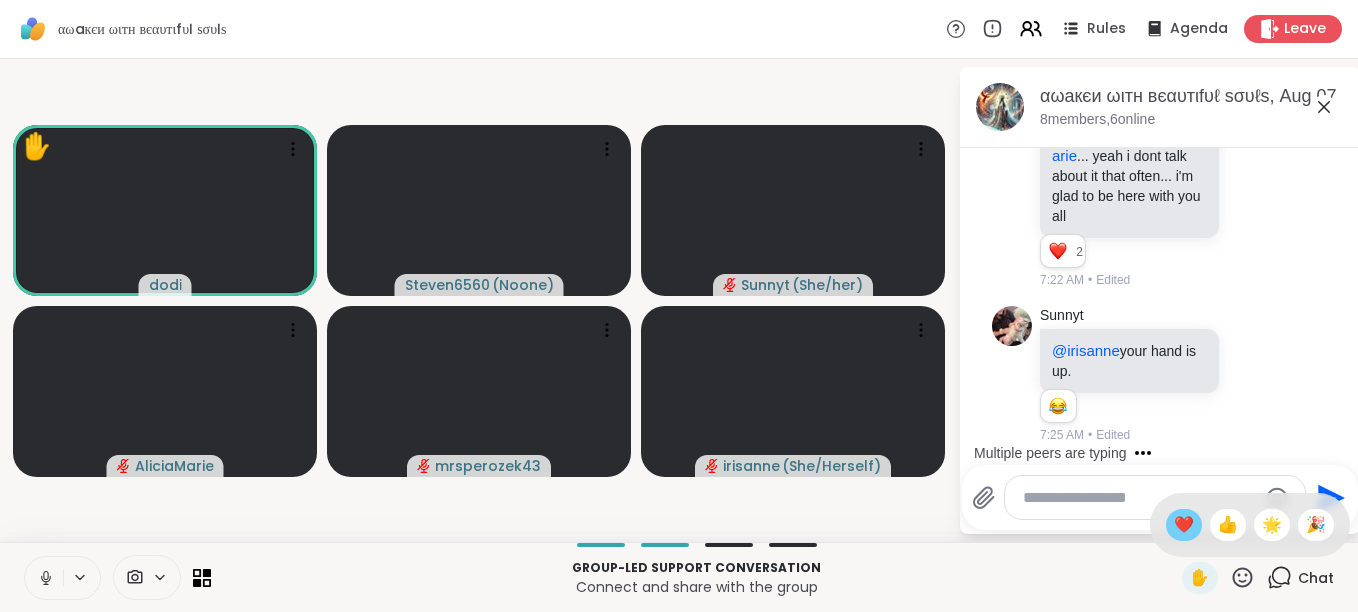 click on "❤️" at bounding box center [1184, 525] 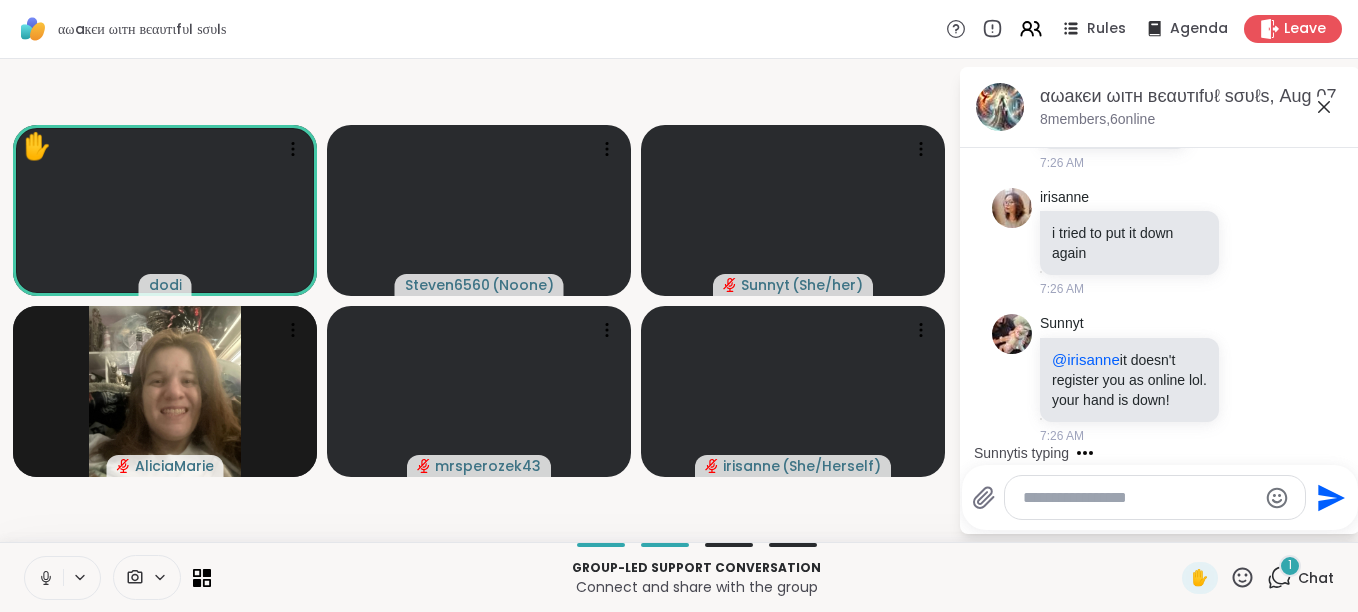 scroll, scrollTop: 4385, scrollLeft: 0, axis: vertical 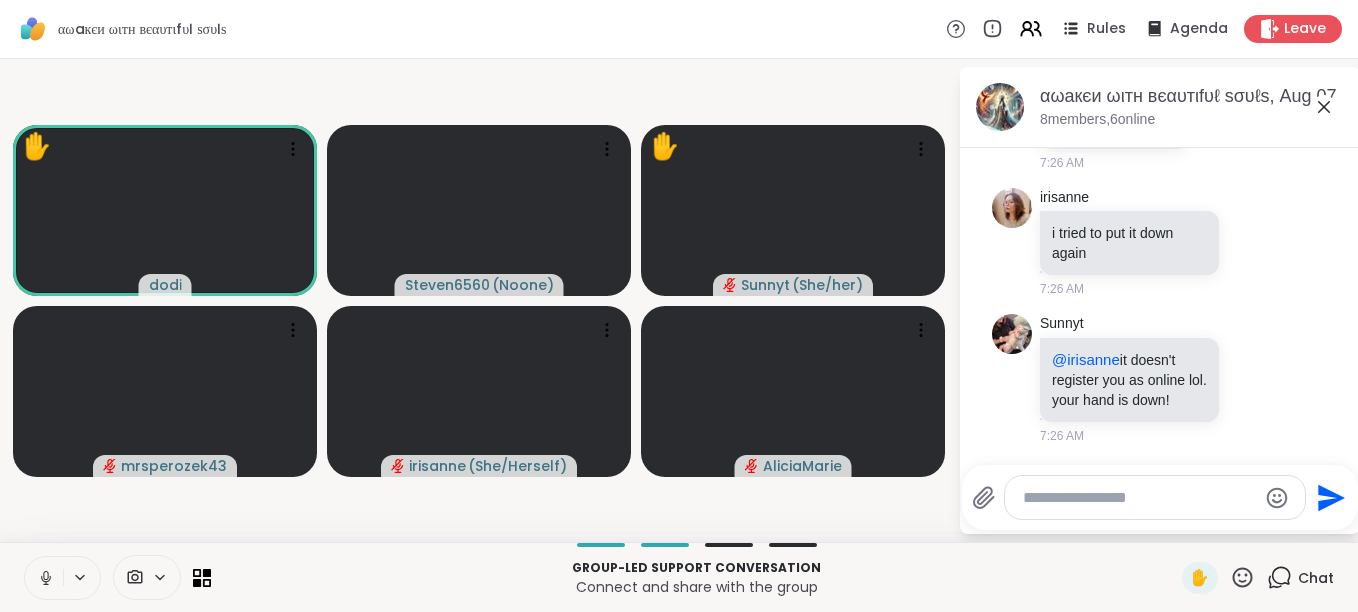 click 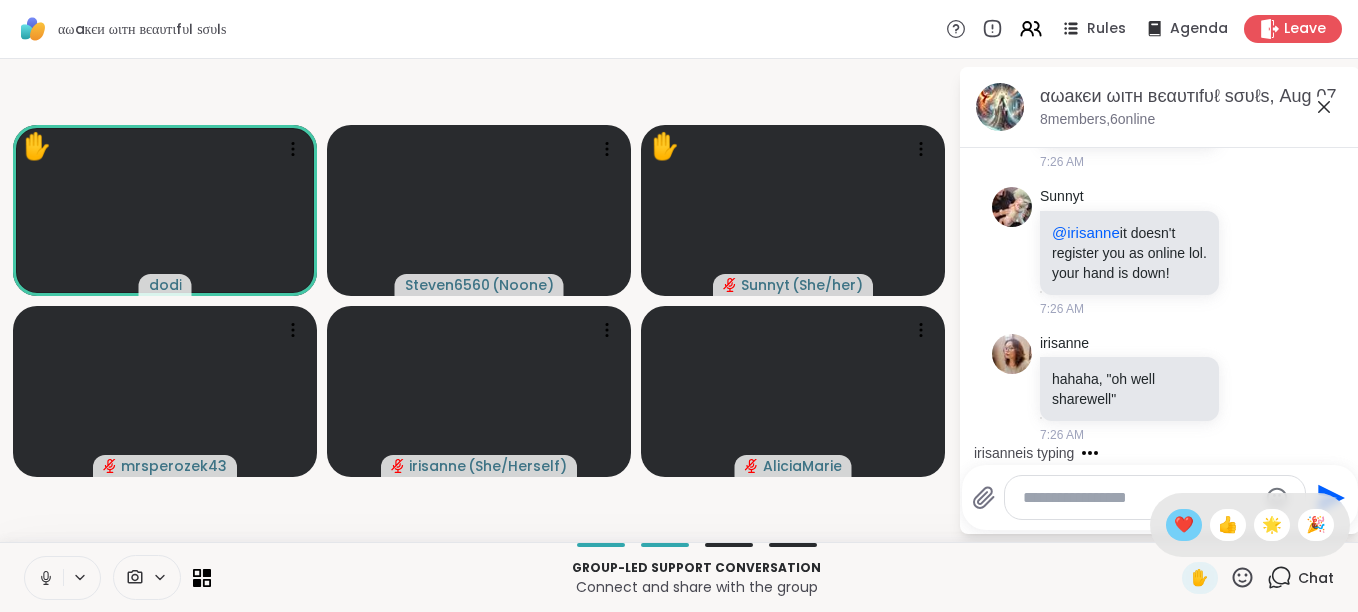 scroll, scrollTop: 4512, scrollLeft: 0, axis: vertical 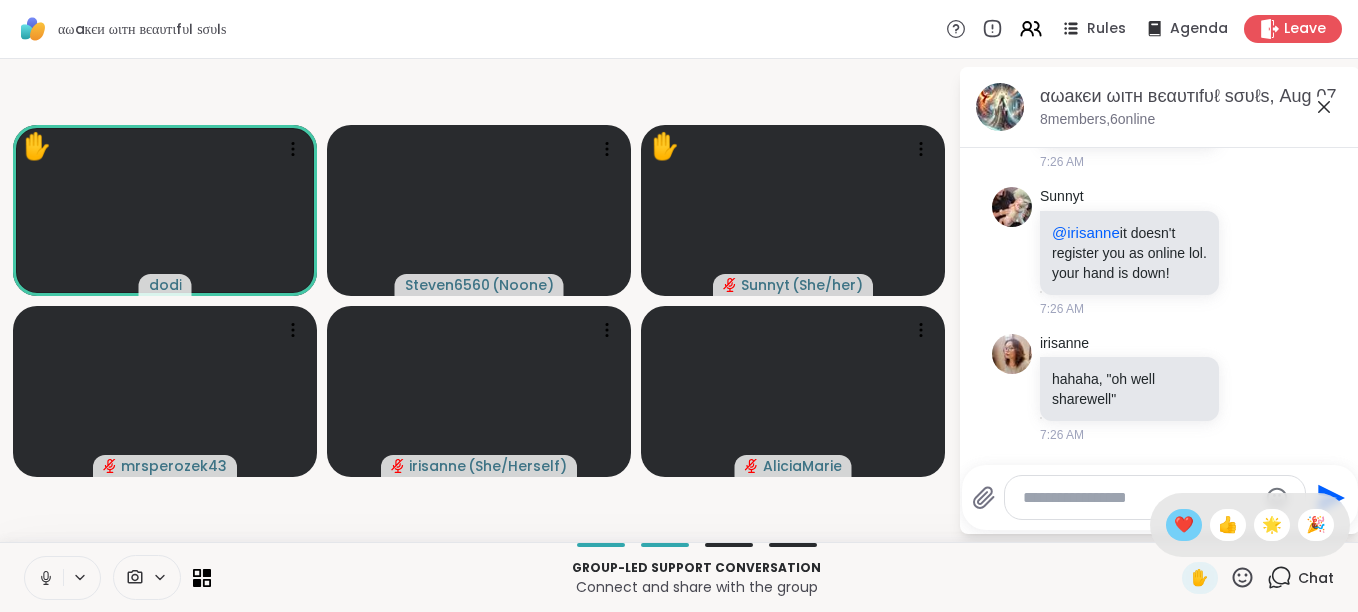 click on "❤️" at bounding box center [1184, 525] 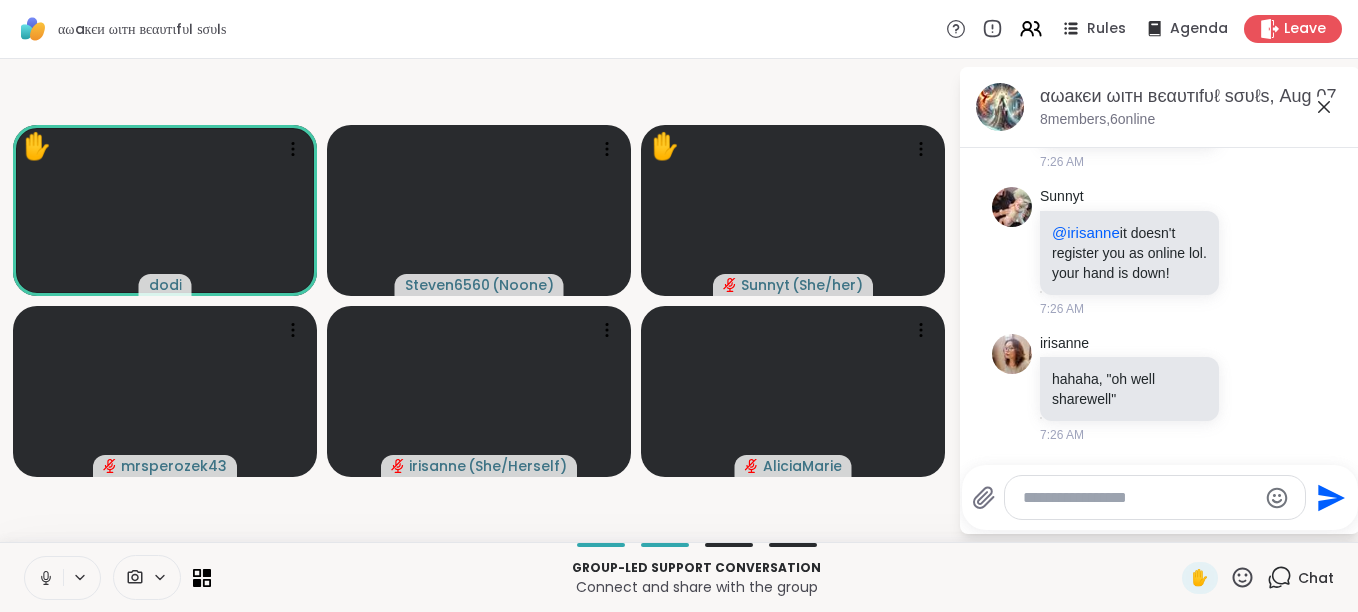 click 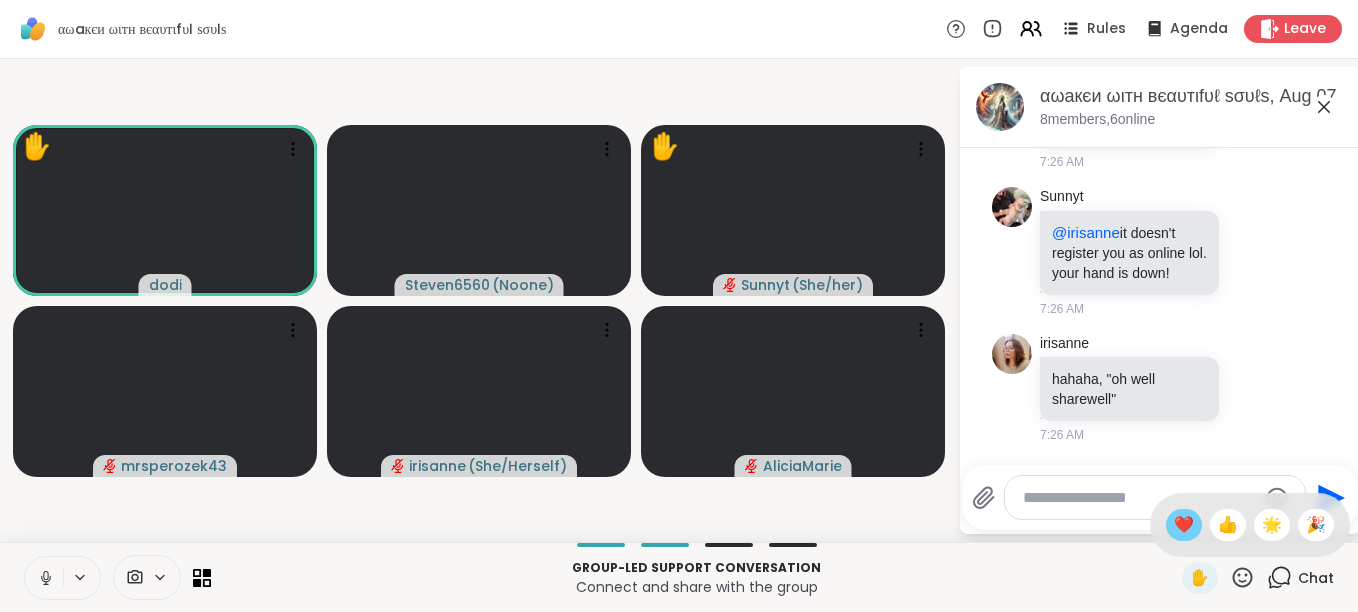 click on "❤️" at bounding box center [1184, 525] 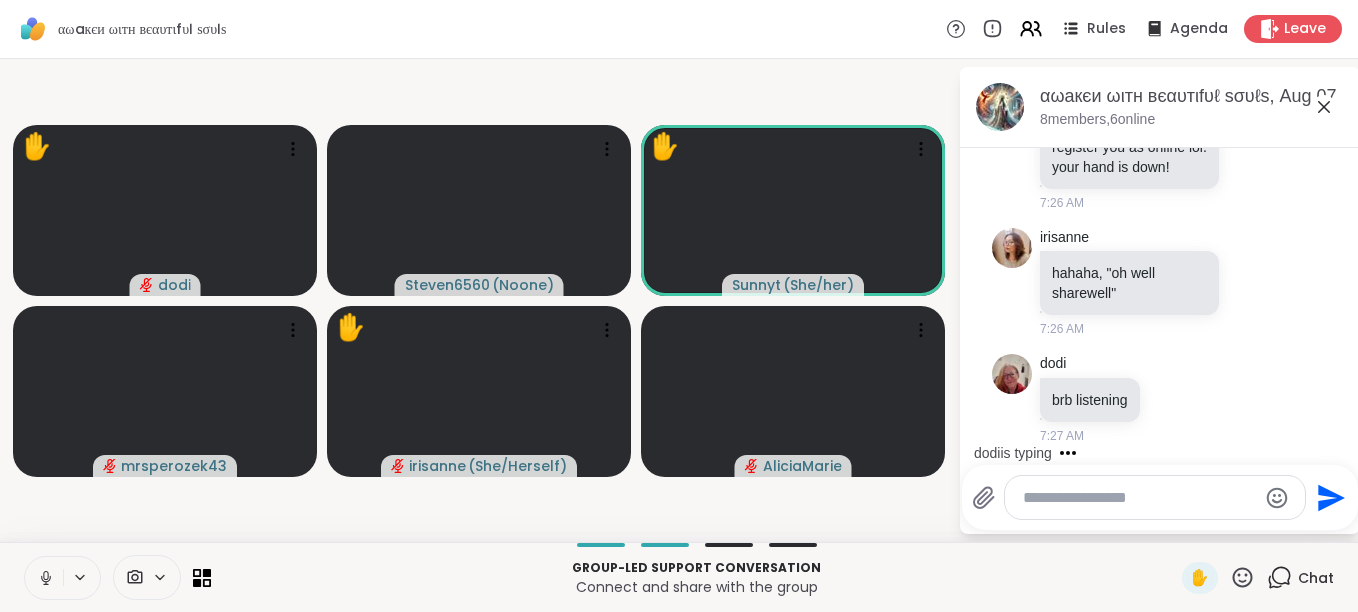 scroll, scrollTop: 4745, scrollLeft: 0, axis: vertical 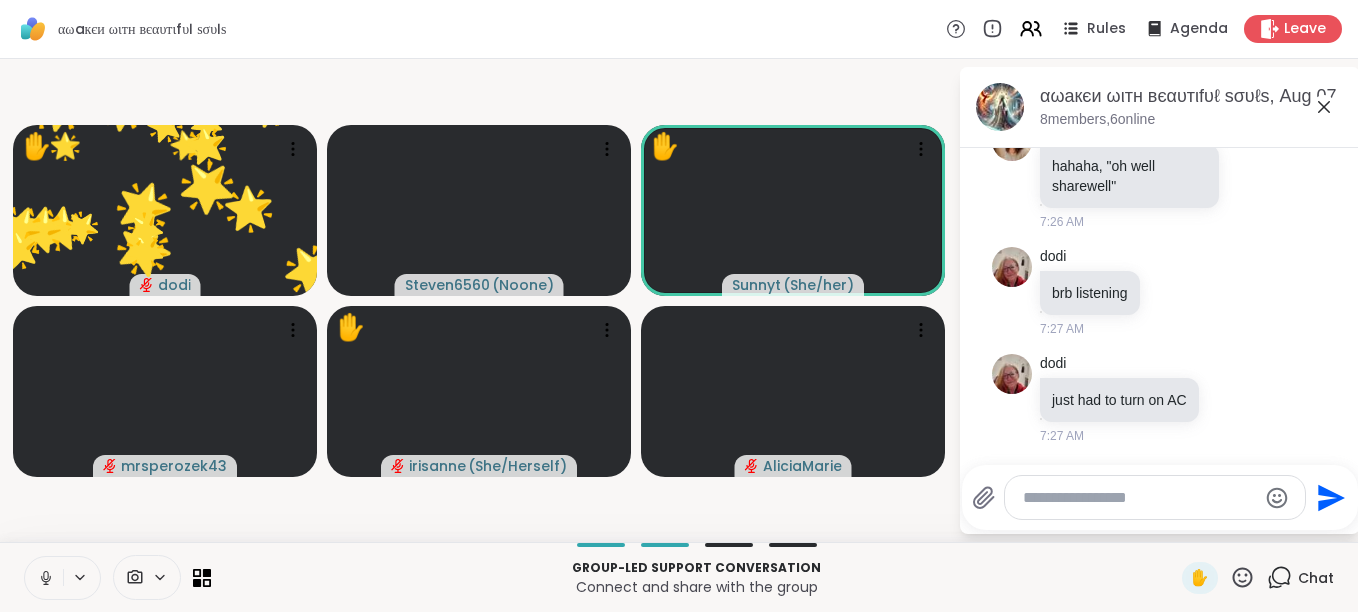click 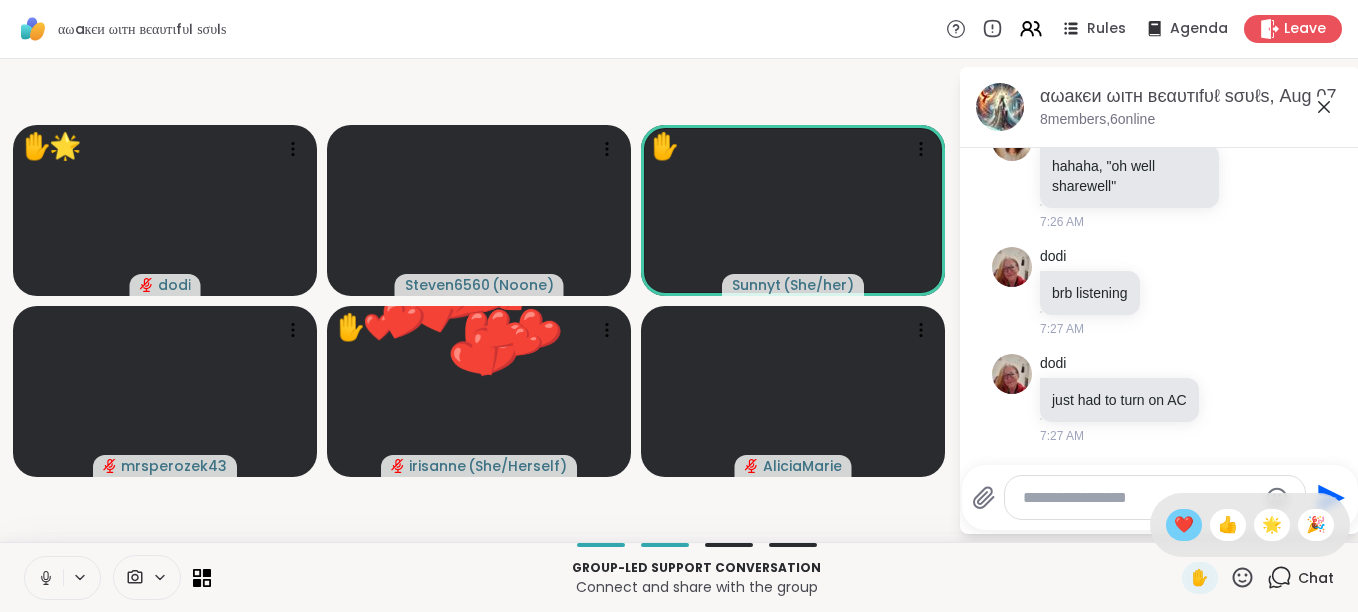 click on "❤️" at bounding box center (1184, 525) 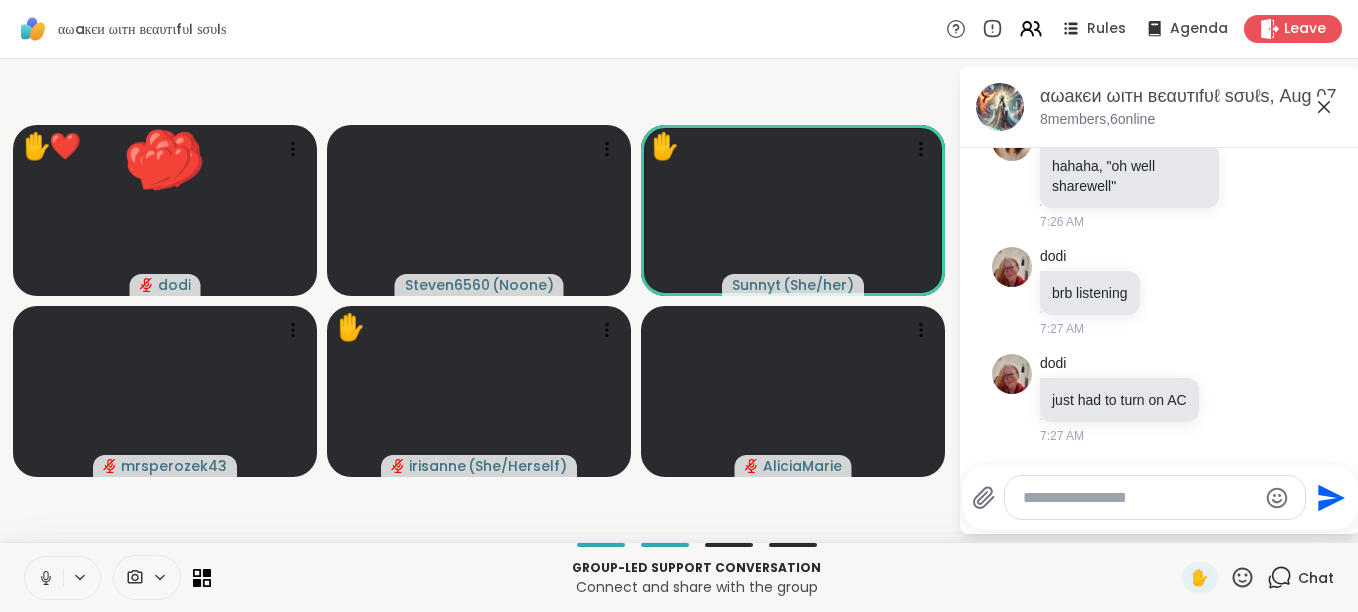 click 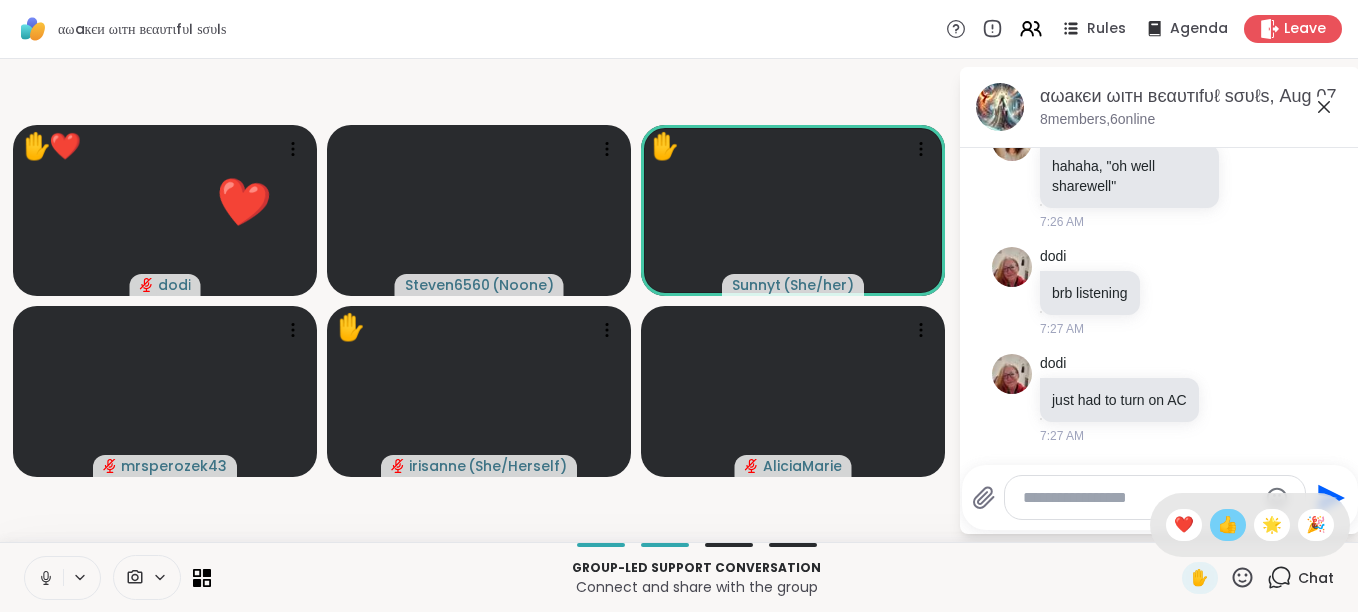 click on "👍" at bounding box center (1228, 525) 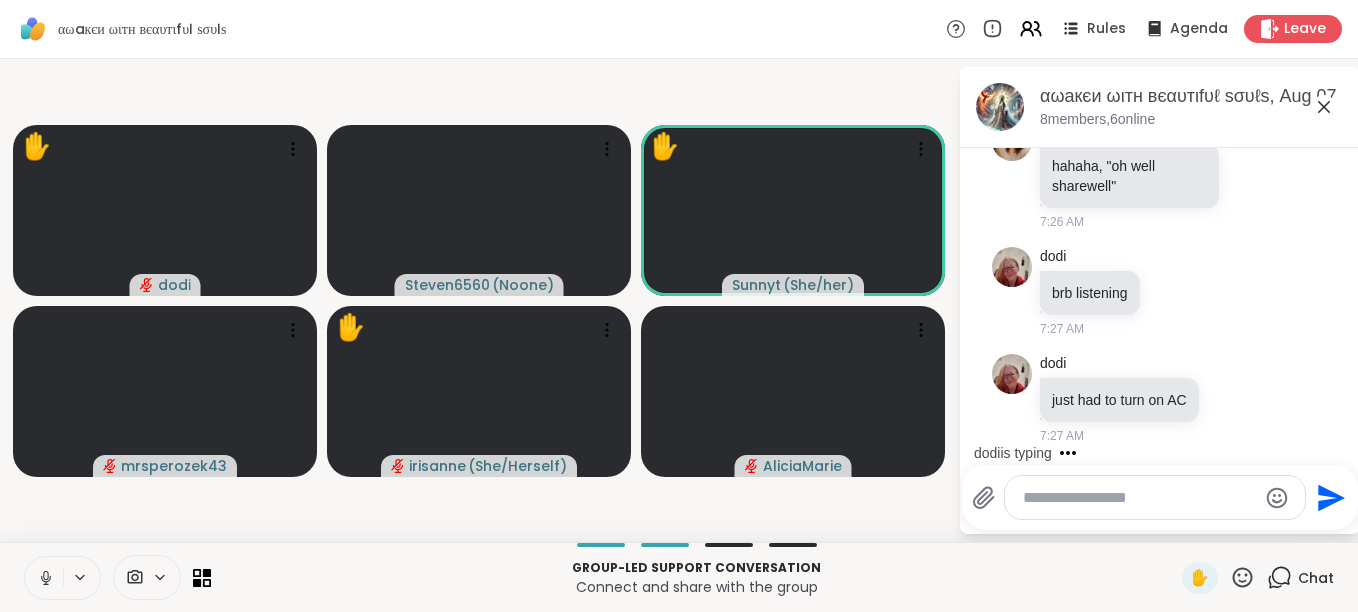 click 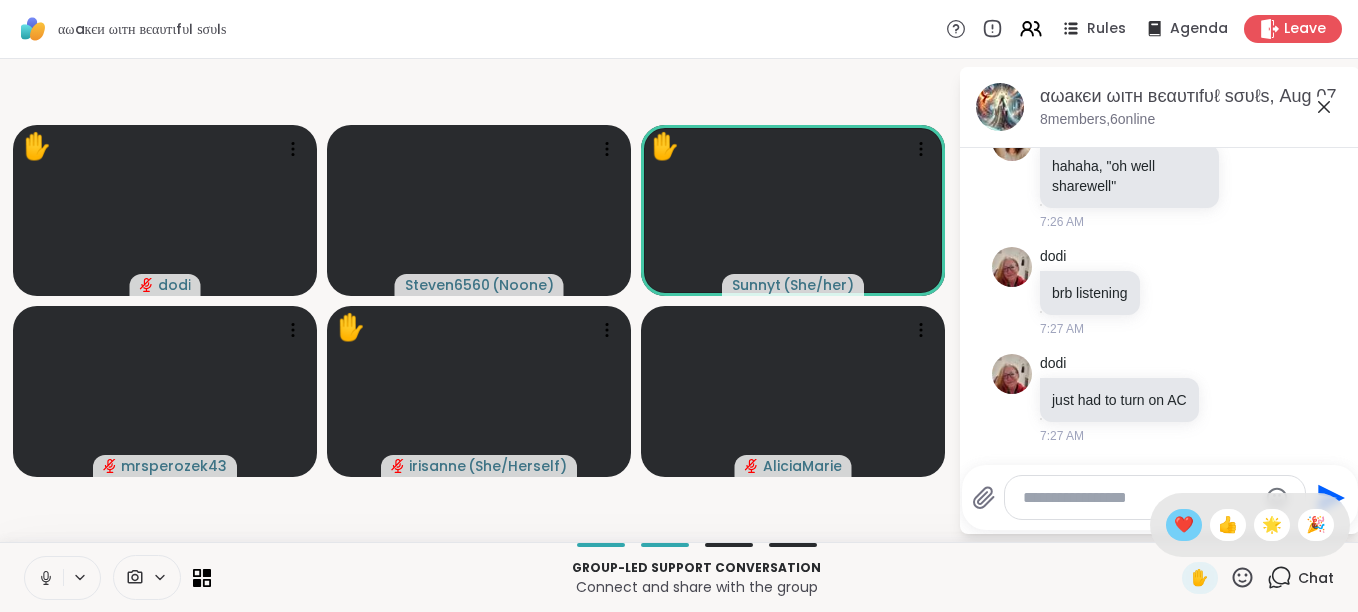 click on "❤️" at bounding box center (1184, 525) 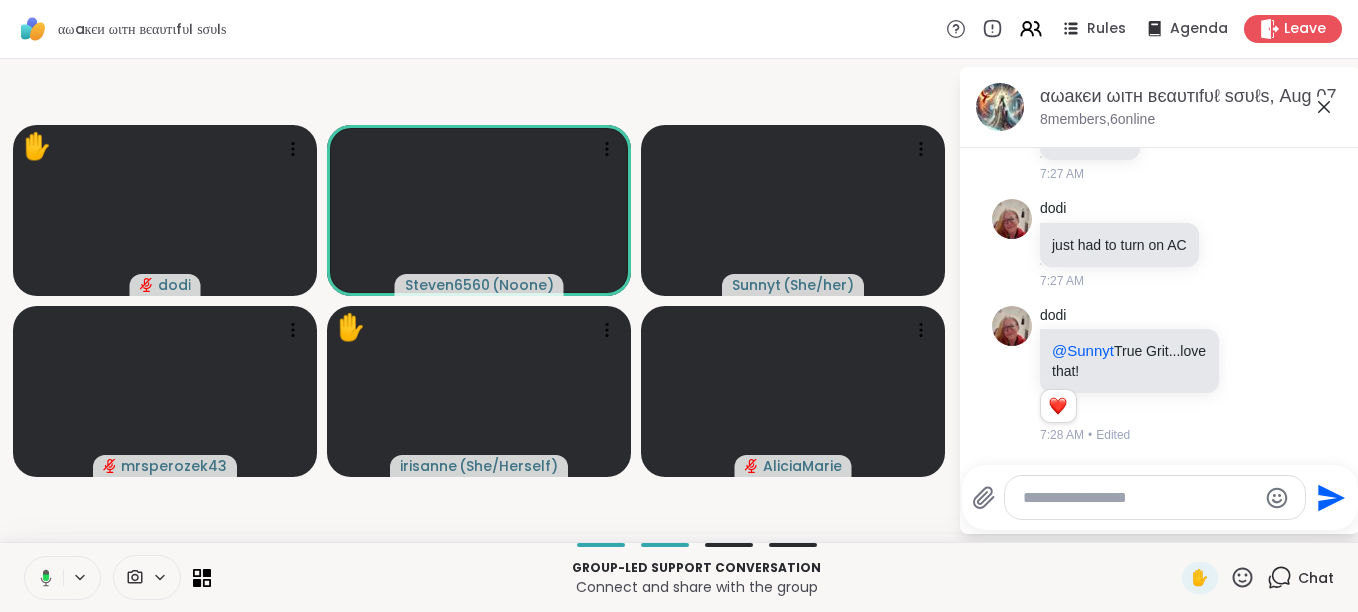 scroll, scrollTop: 4900, scrollLeft: 0, axis: vertical 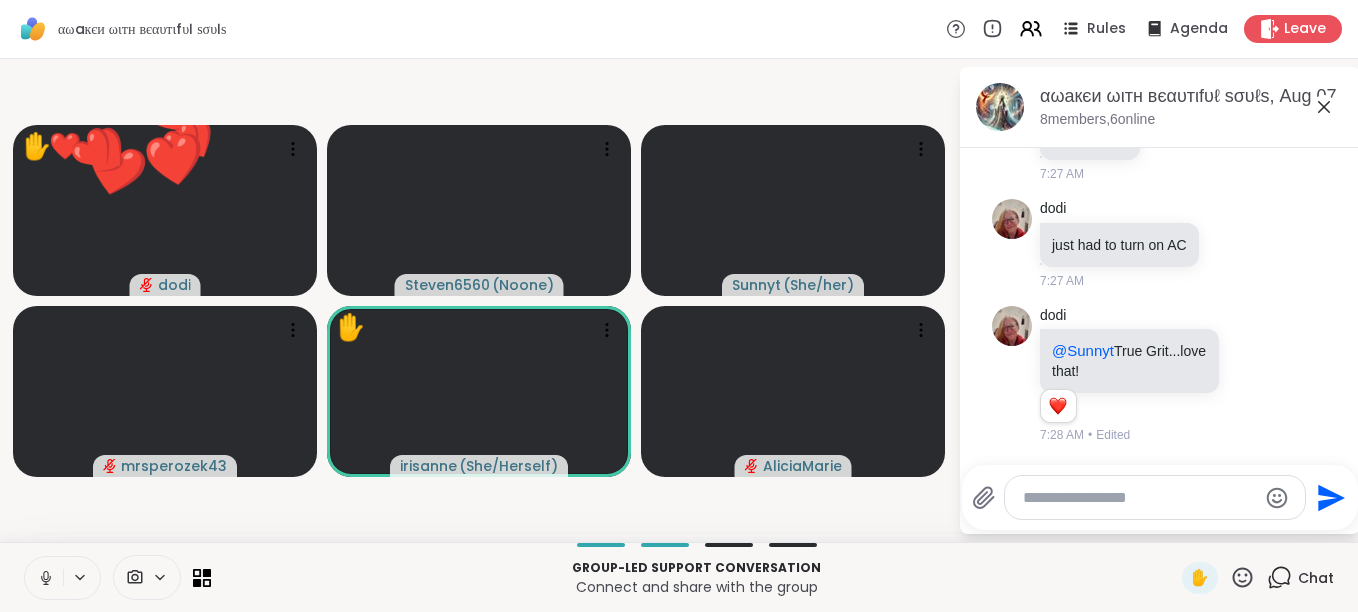 click 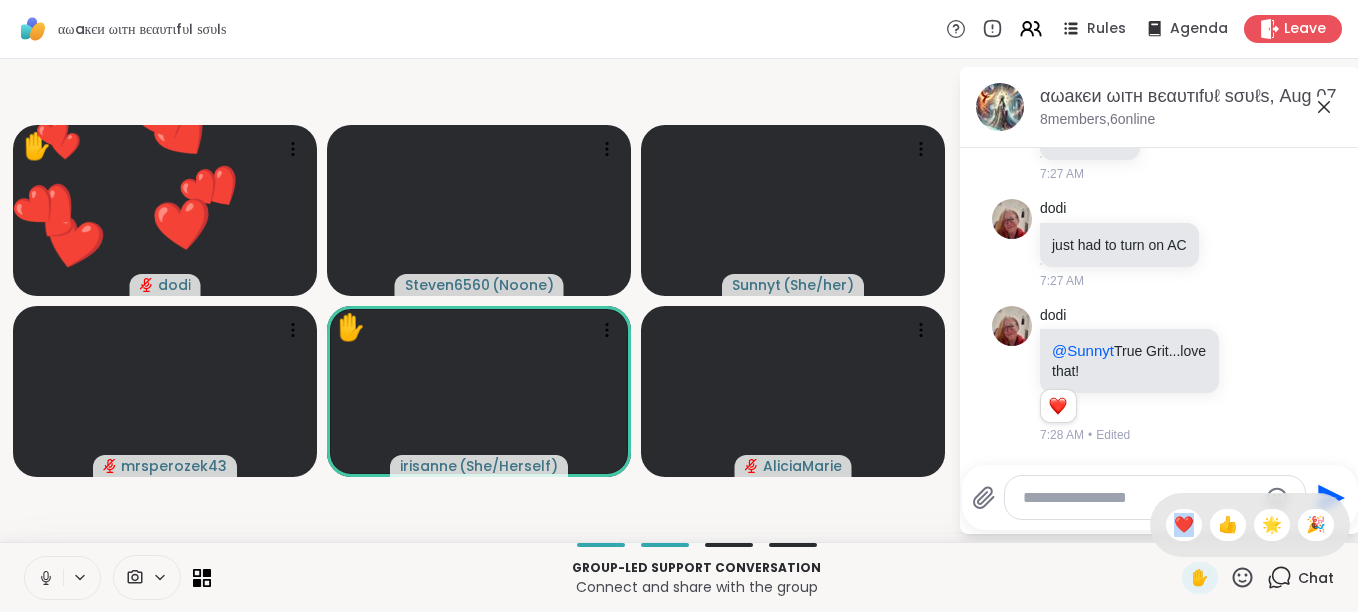 click 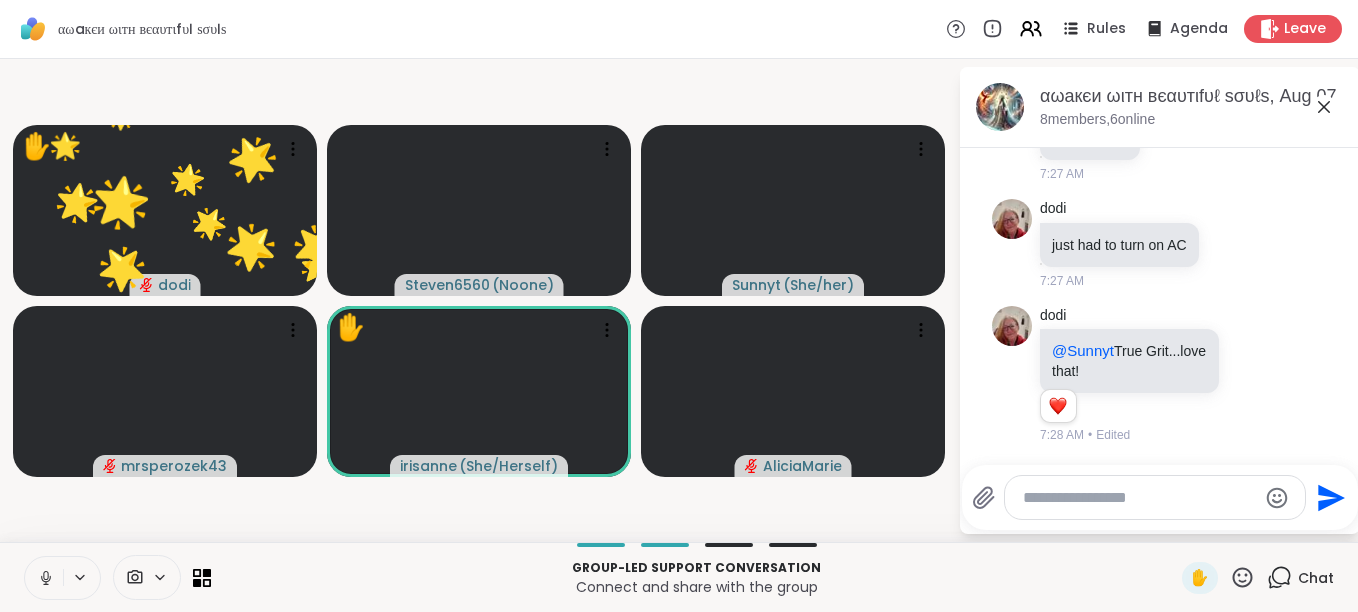 click 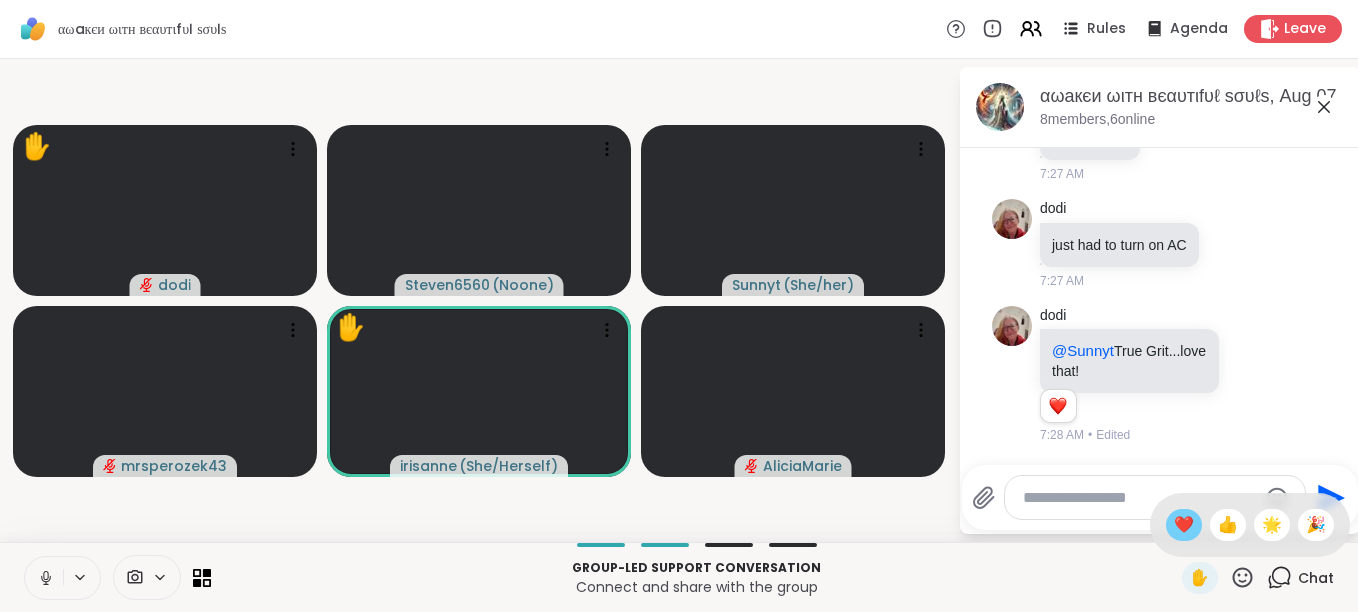 click on "❤️" at bounding box center [1184, 525] 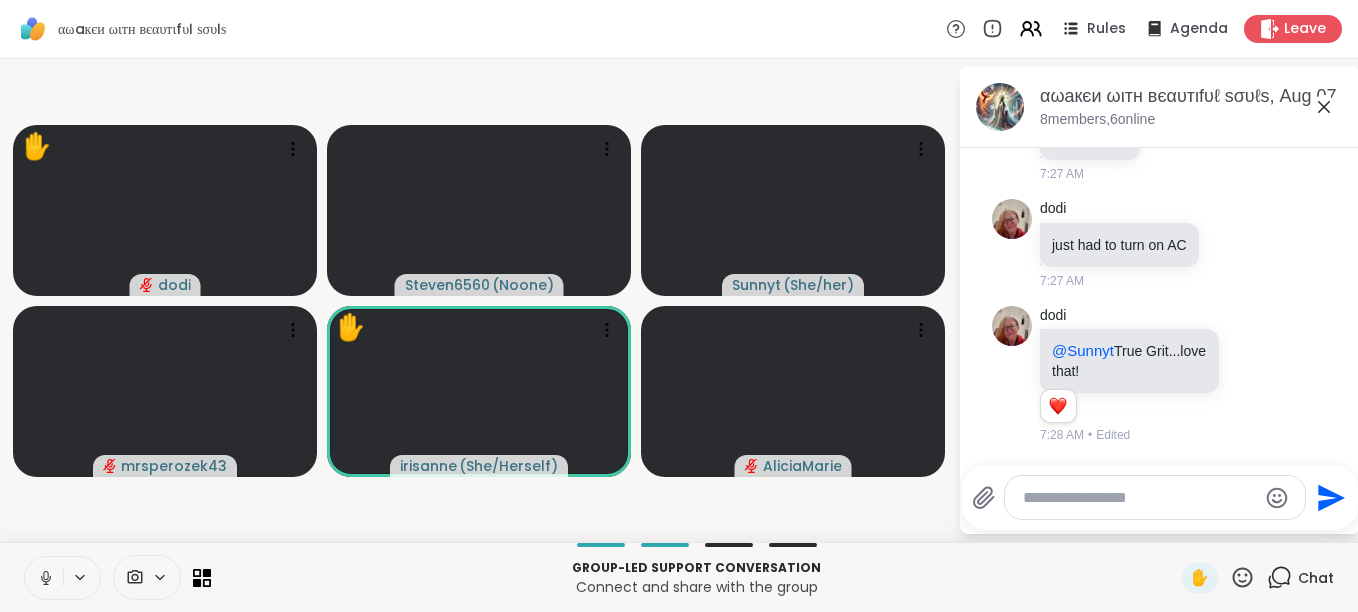 click 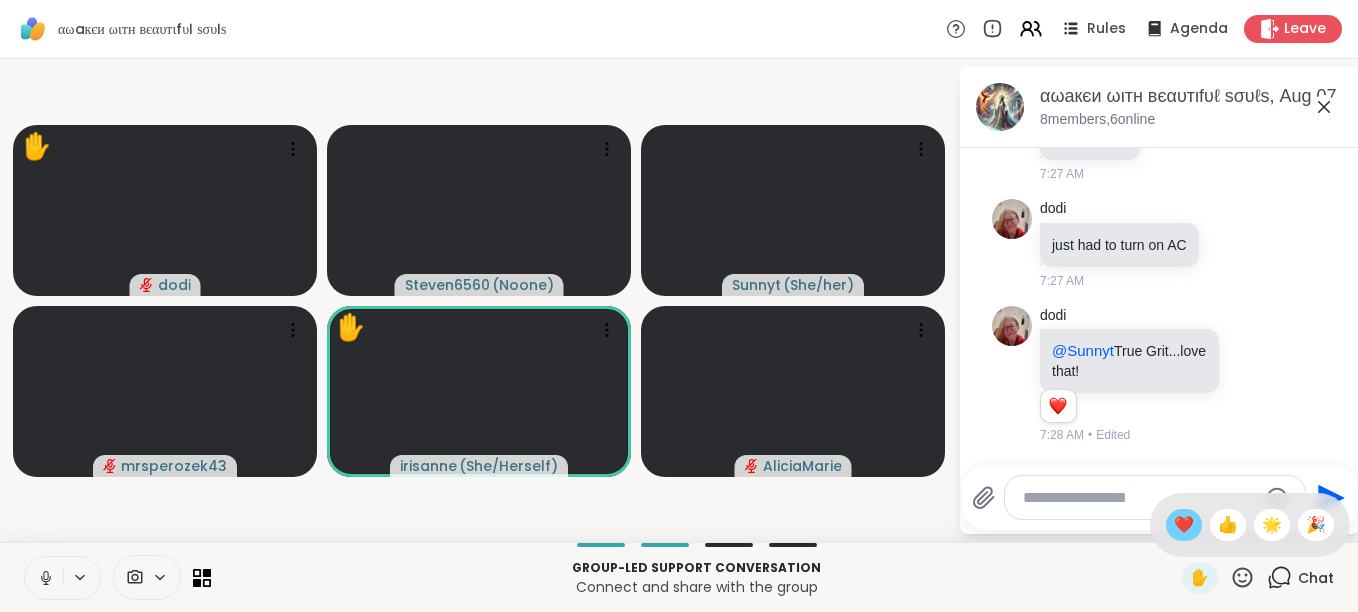 click on "❤️" at bounding box center (1184, 525) 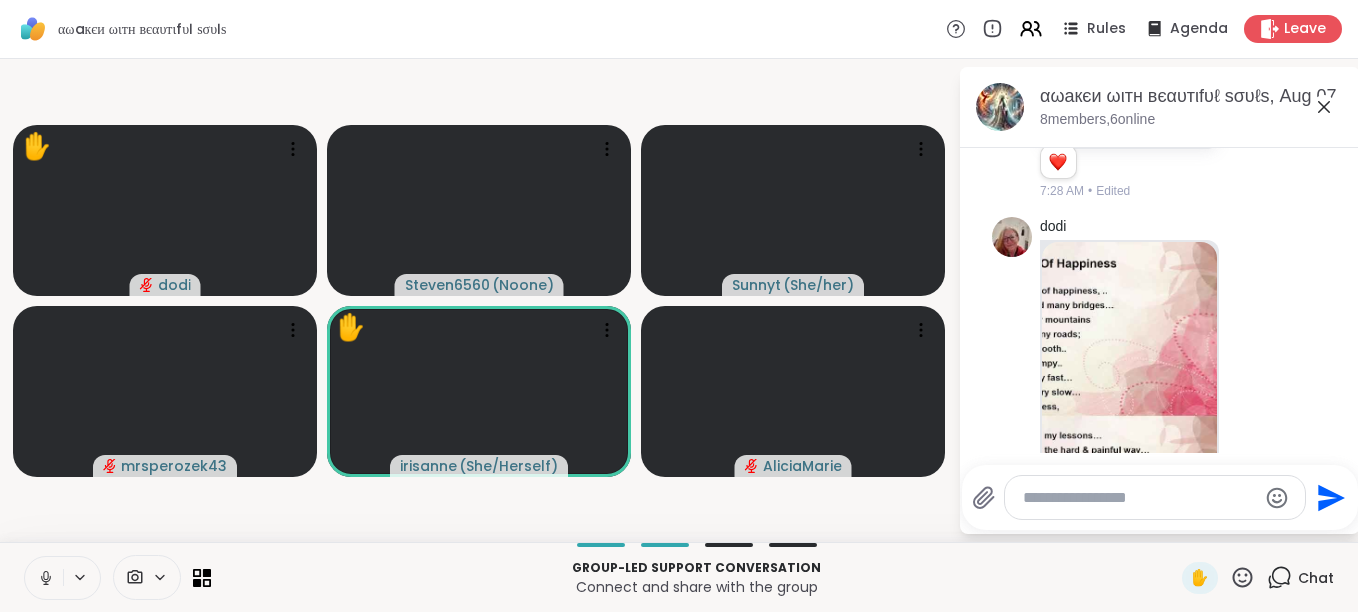 scroll, scrollTop: 5458, scrollLeft: 0, axis: vertical 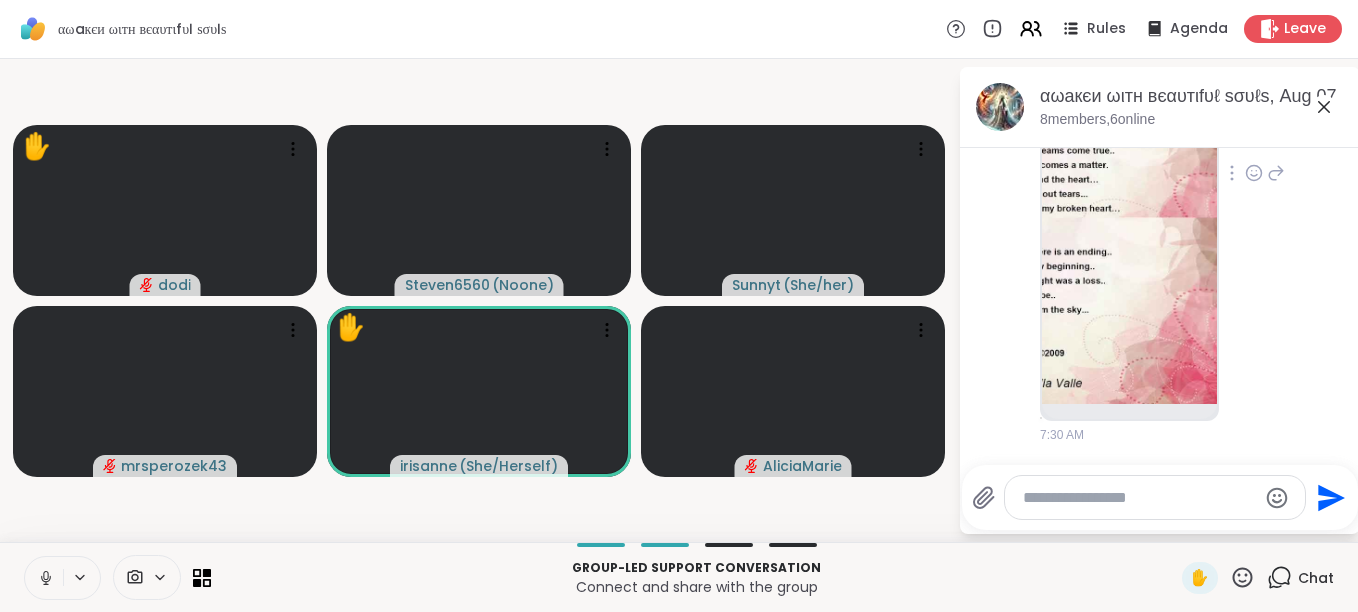 click at bounding box center [1129, 166] 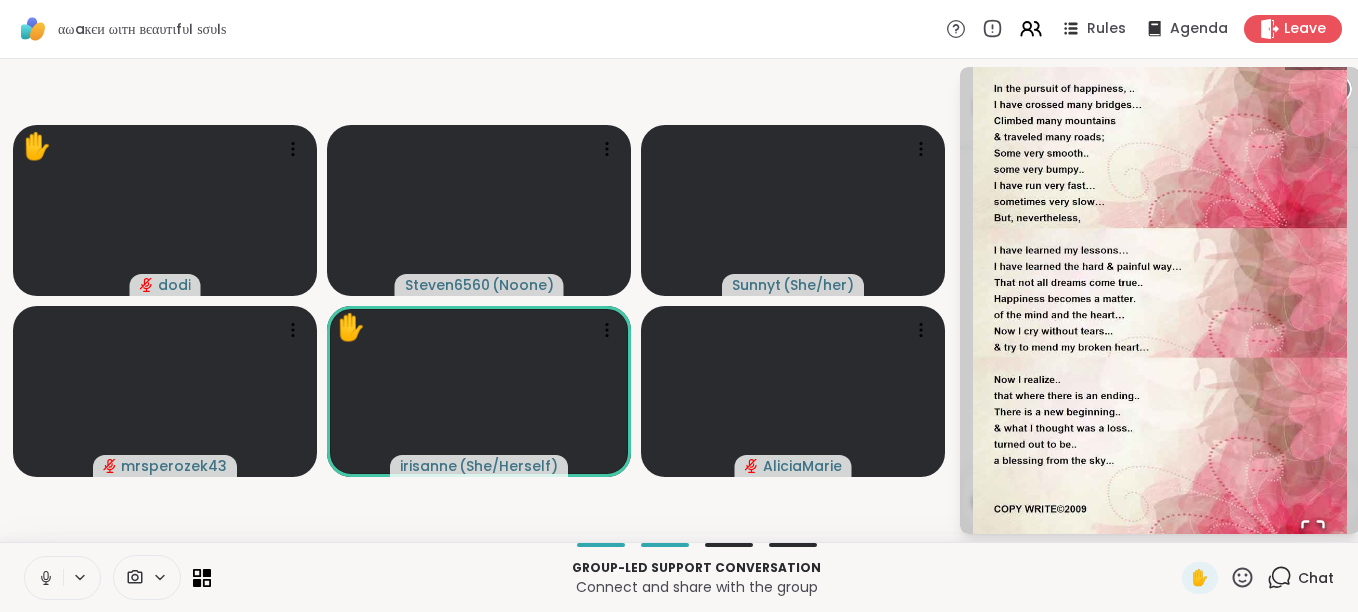 click on "Chat" at bounding box center (1316, 578) 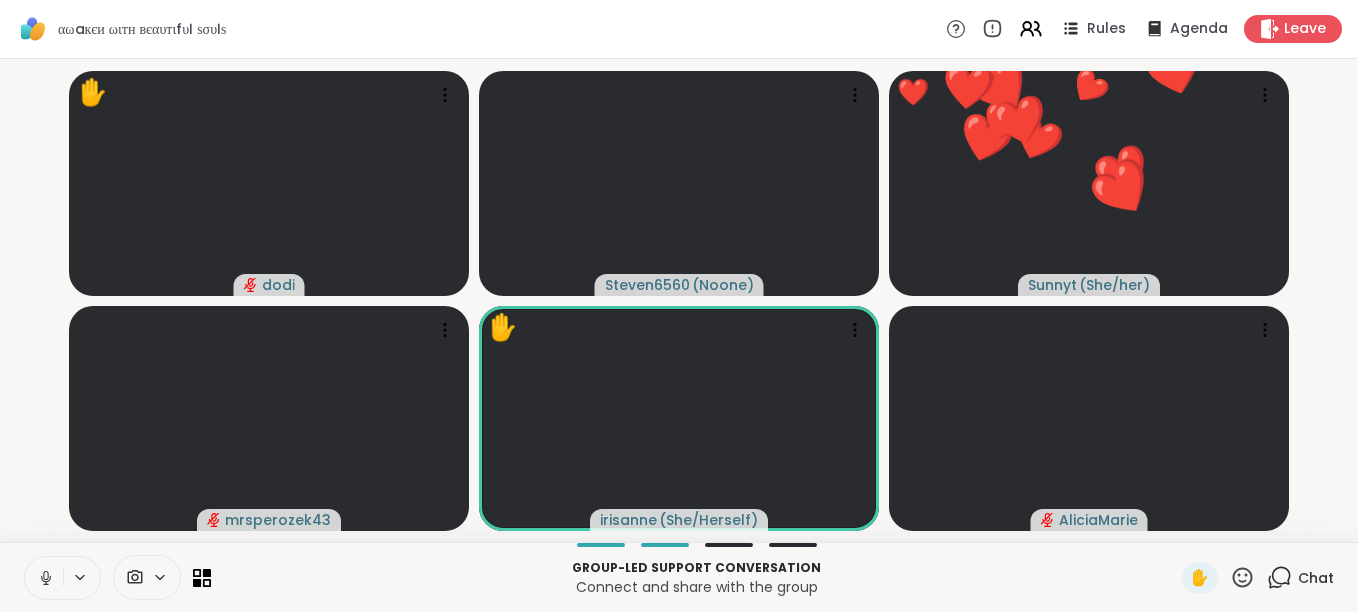 click 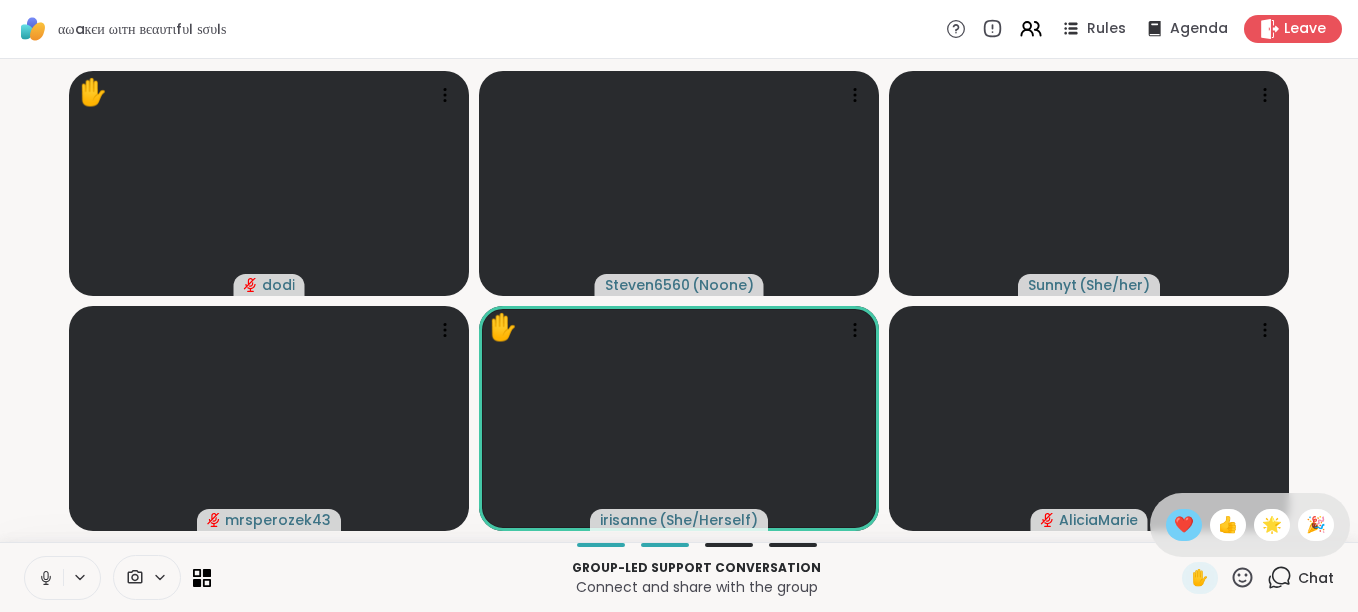 click on "❤️" at bounding box center [1184, 525] 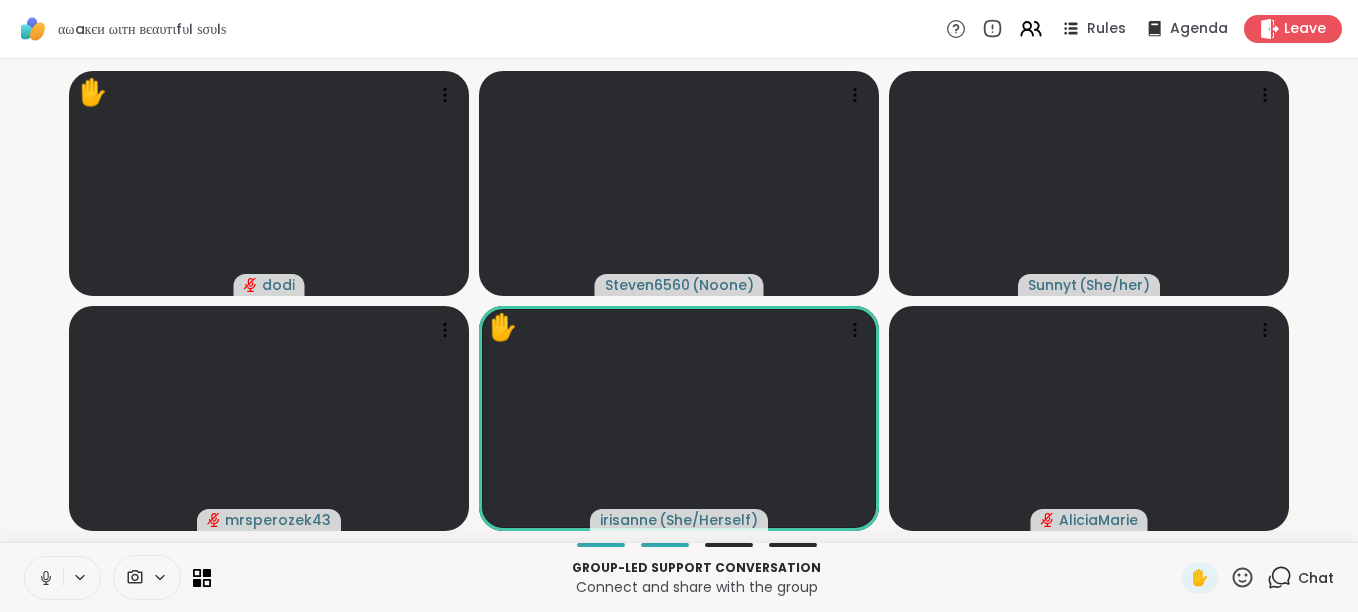 drag, startPoint x: 1168, startPoint y: 523, endPoint x: 1234, endPoint y: 575, distance: 84.0238 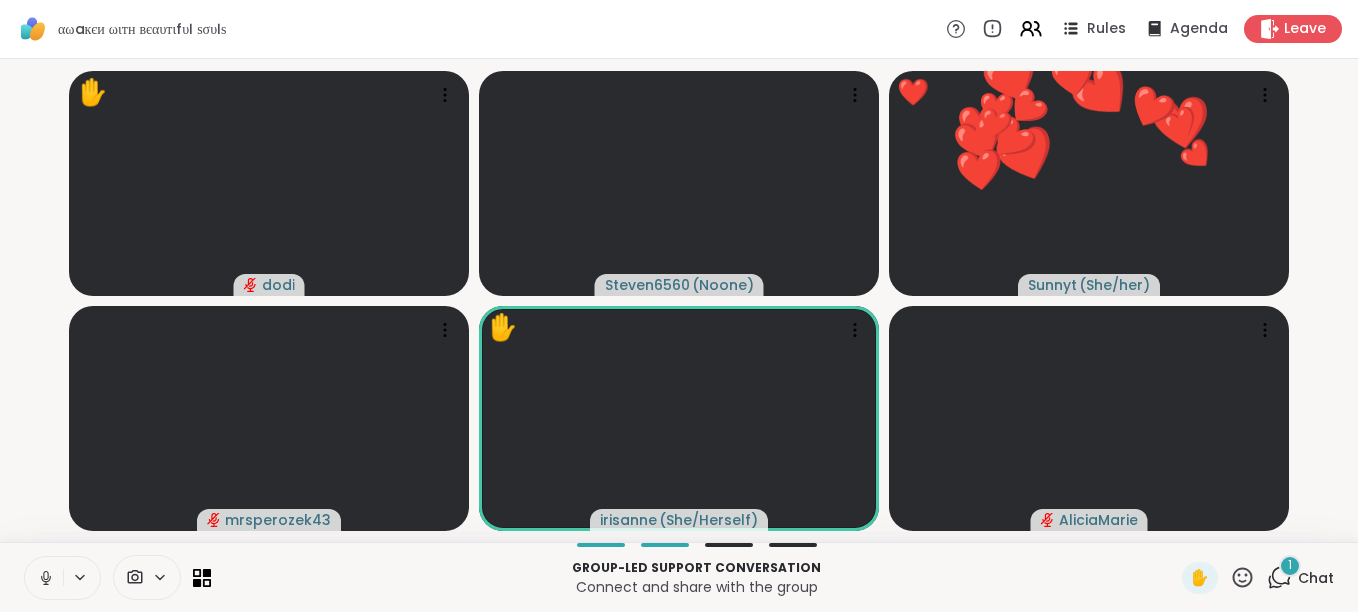 click 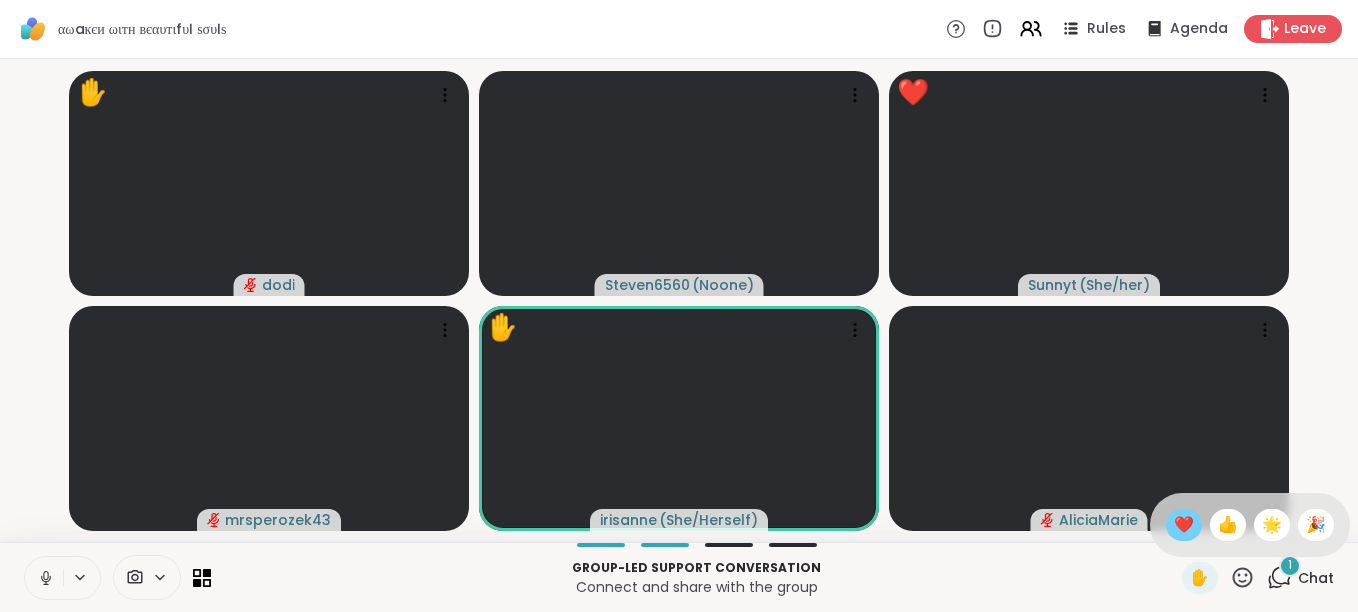 click on "❤️" at bounding box center (1184, 525) 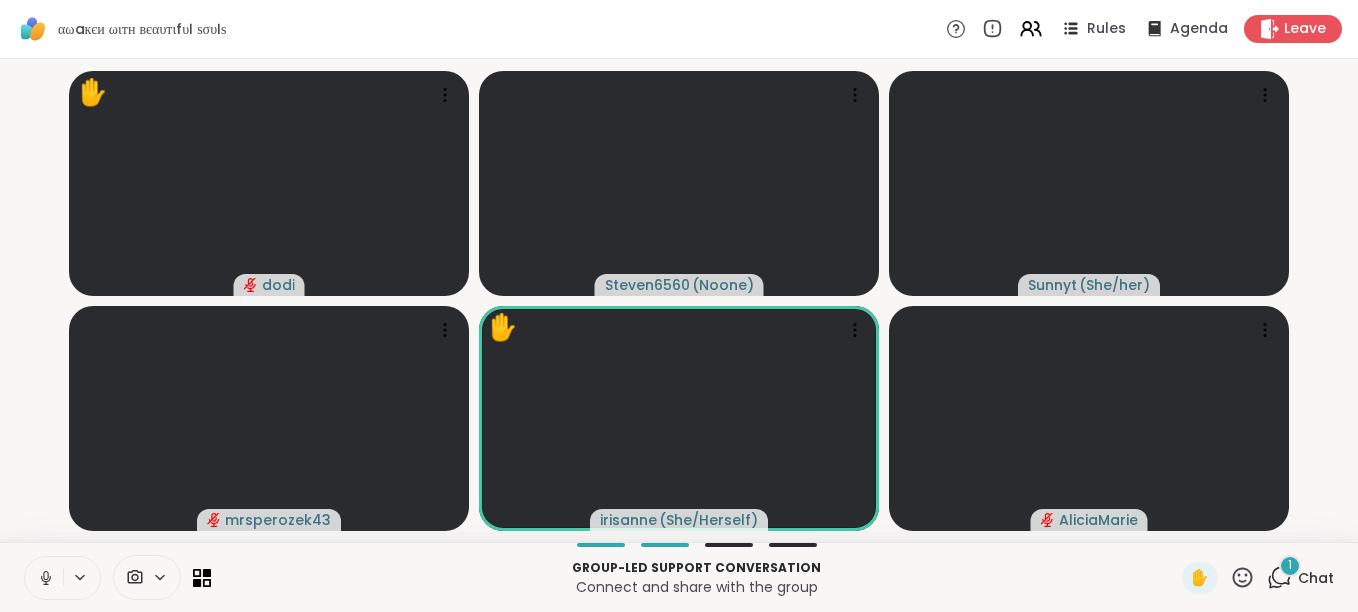 click 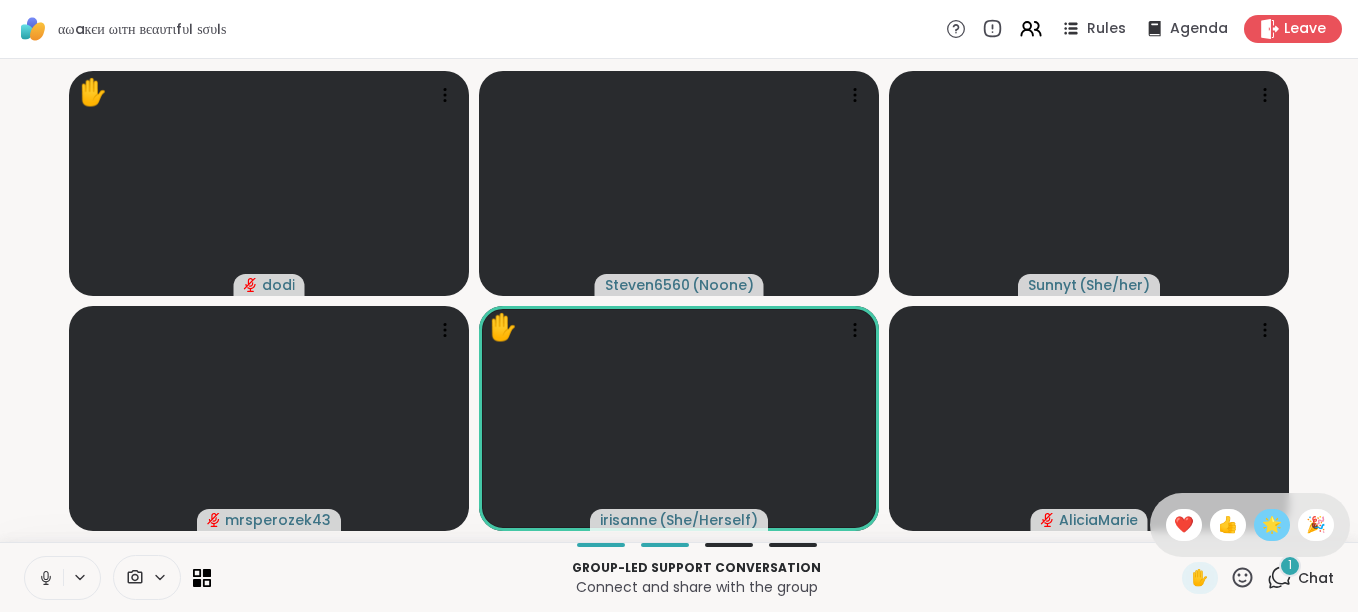 click on "🌟" at bounding box center (1272, 525) 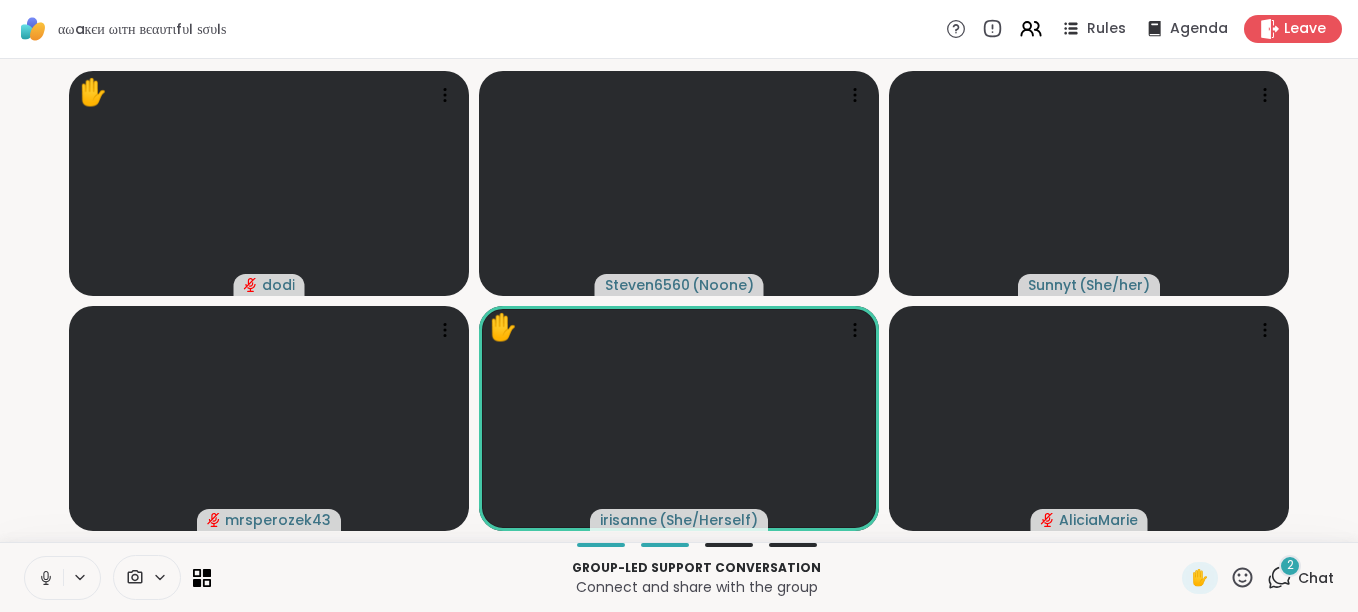 click 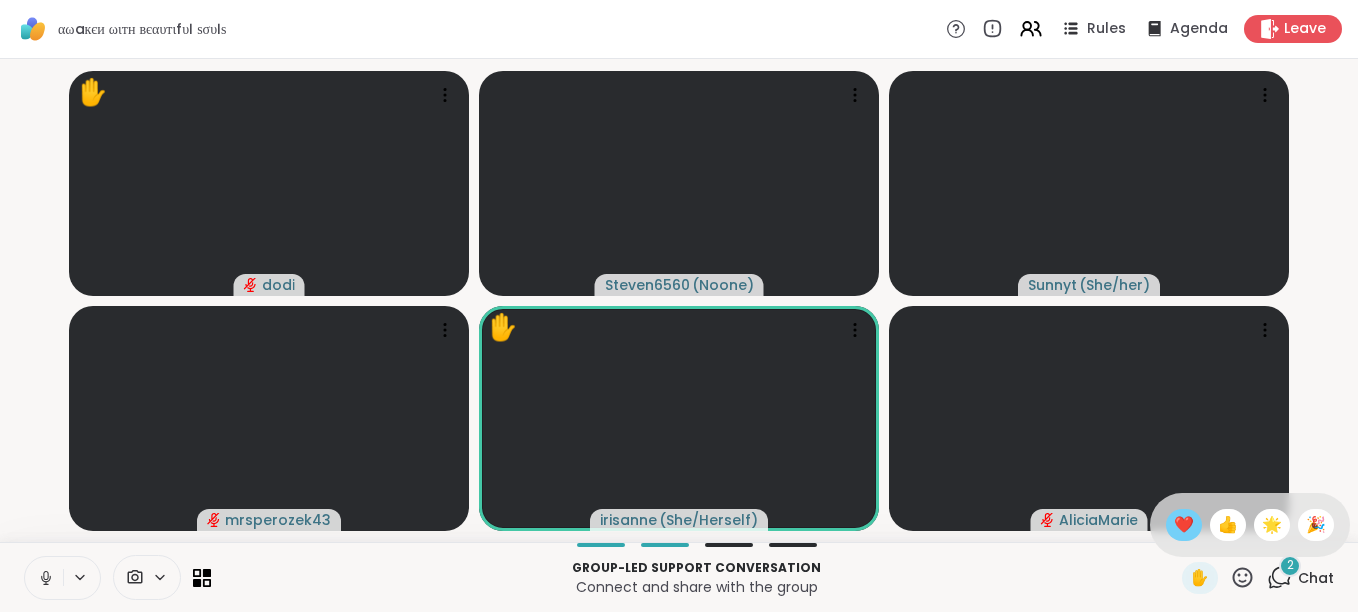 click on "❤️" at bounding box center [1184, 525] 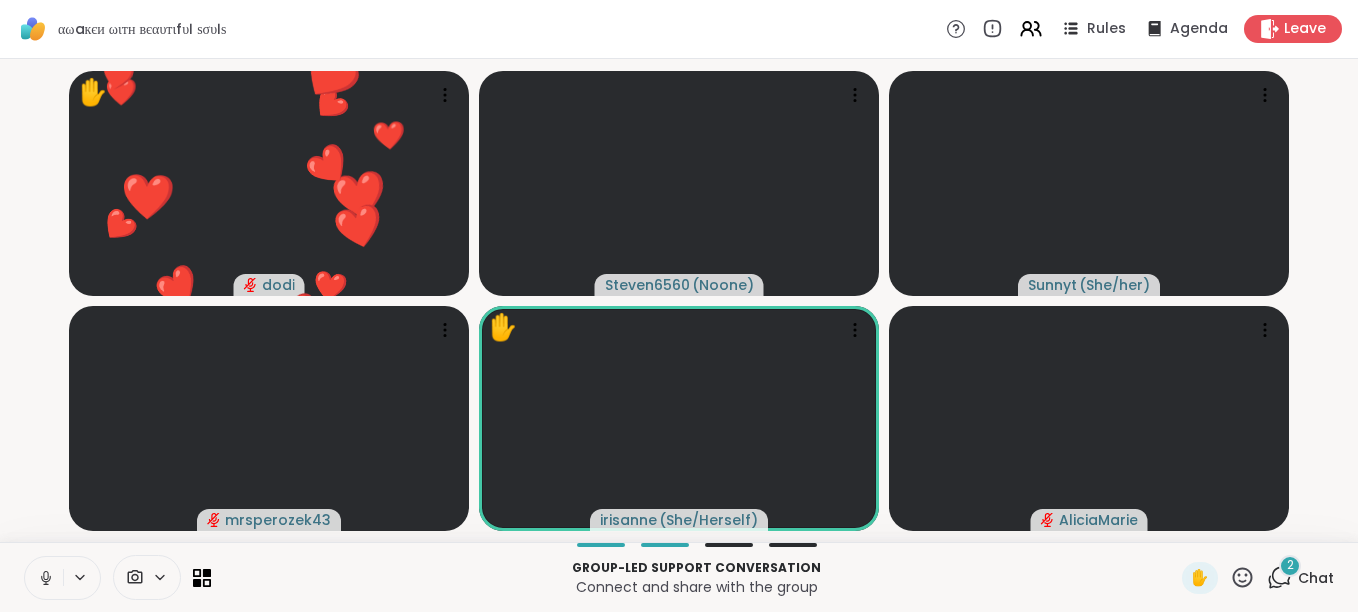 click 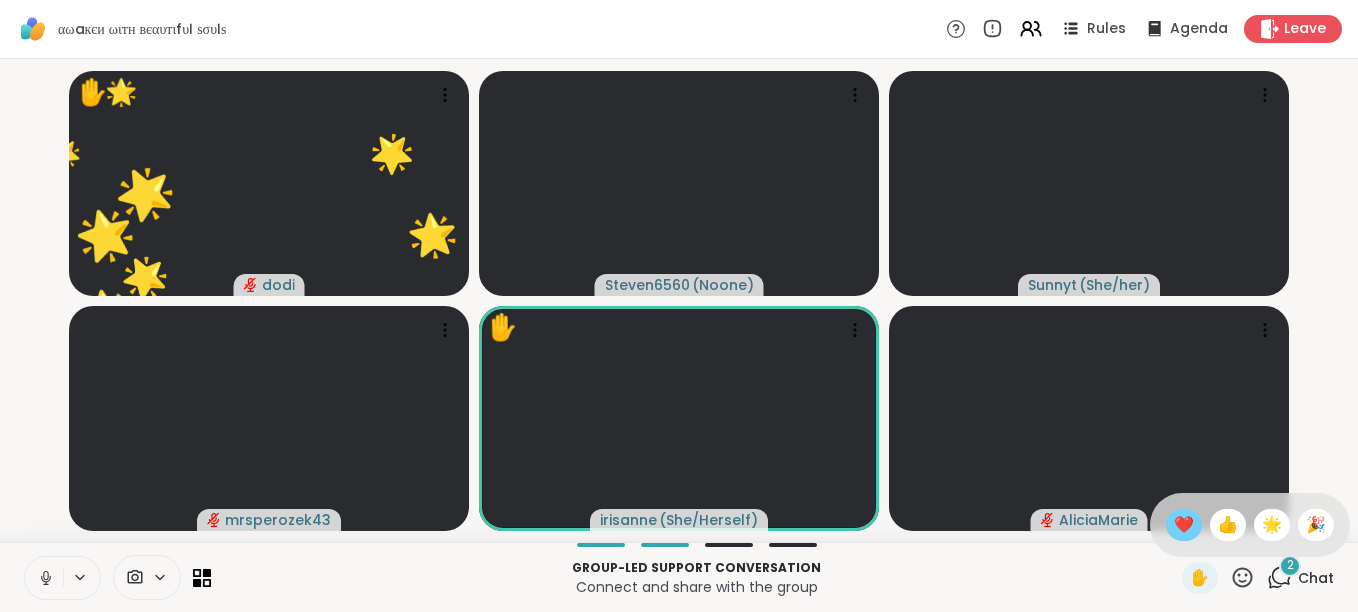 click on "❤️" at bounding box center (1184, 525) 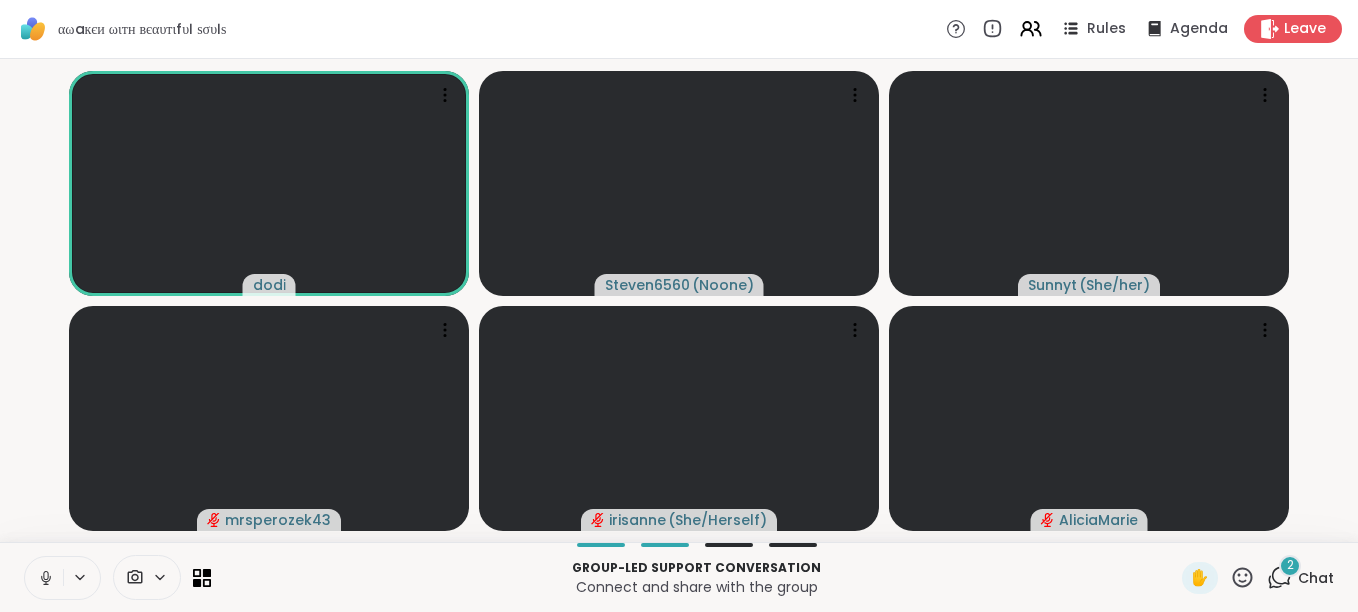 click on "Chat" at bounding box center (1316, 578) 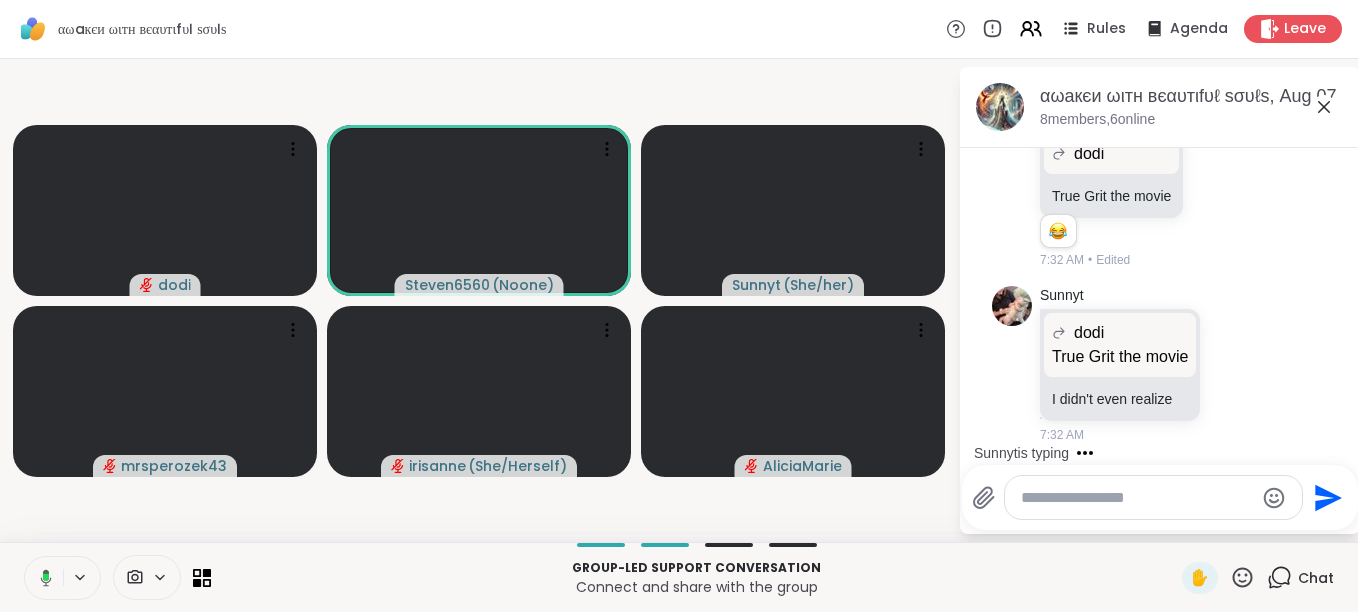 scroll, scrollTop: 6261, scrollLeft: 0, axis: vertical 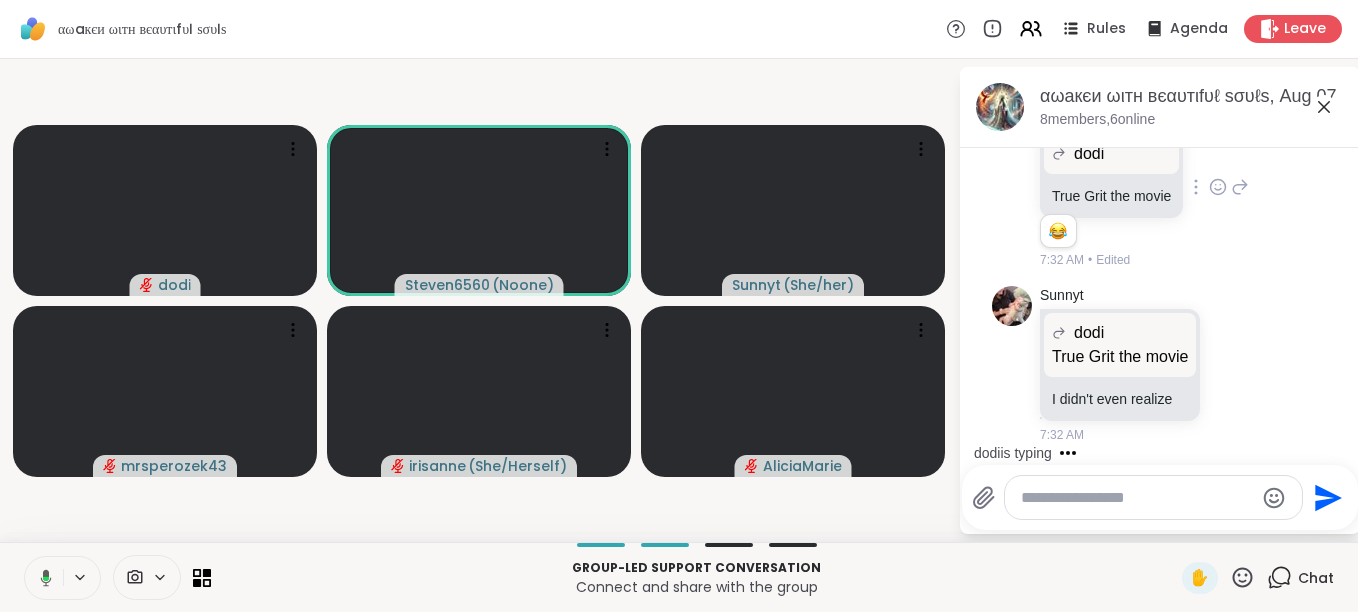 click on "[FIRST] [LAST] True Grit the movie   1 1 [TIME] • Edited" at bounding box center [1160, 188] 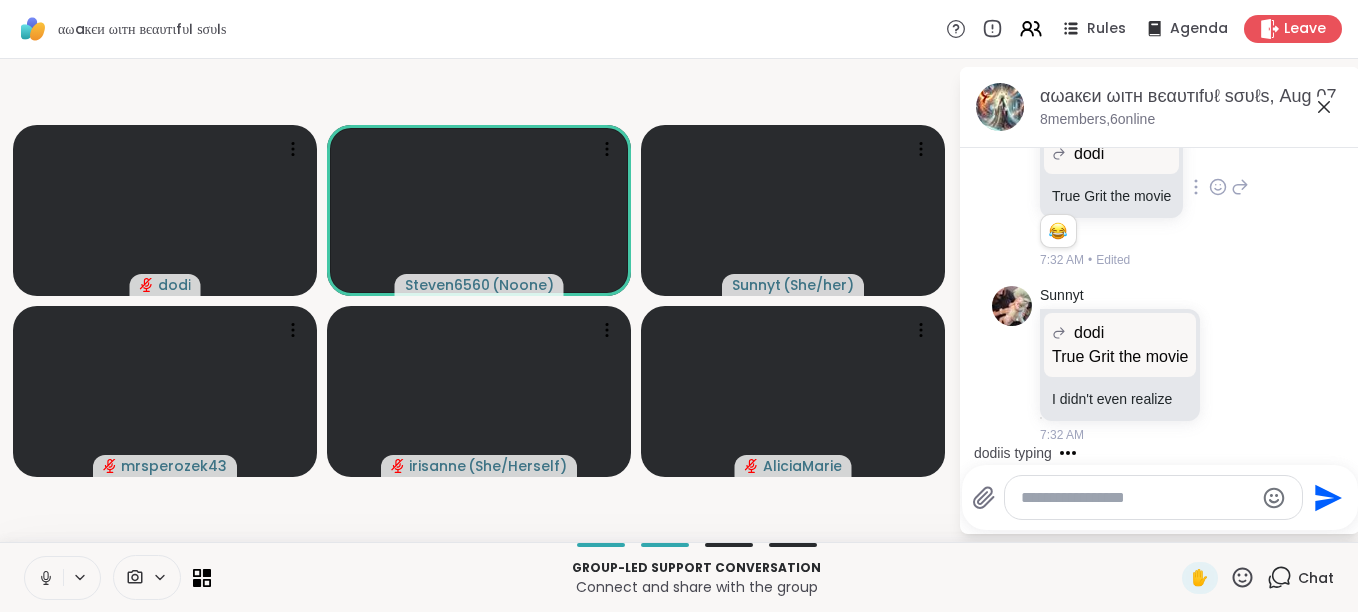 click on "[FIRST] [LAST] True Grit the movie   1 1 [TIME] • Edited" at bounding box center [1160, 188] 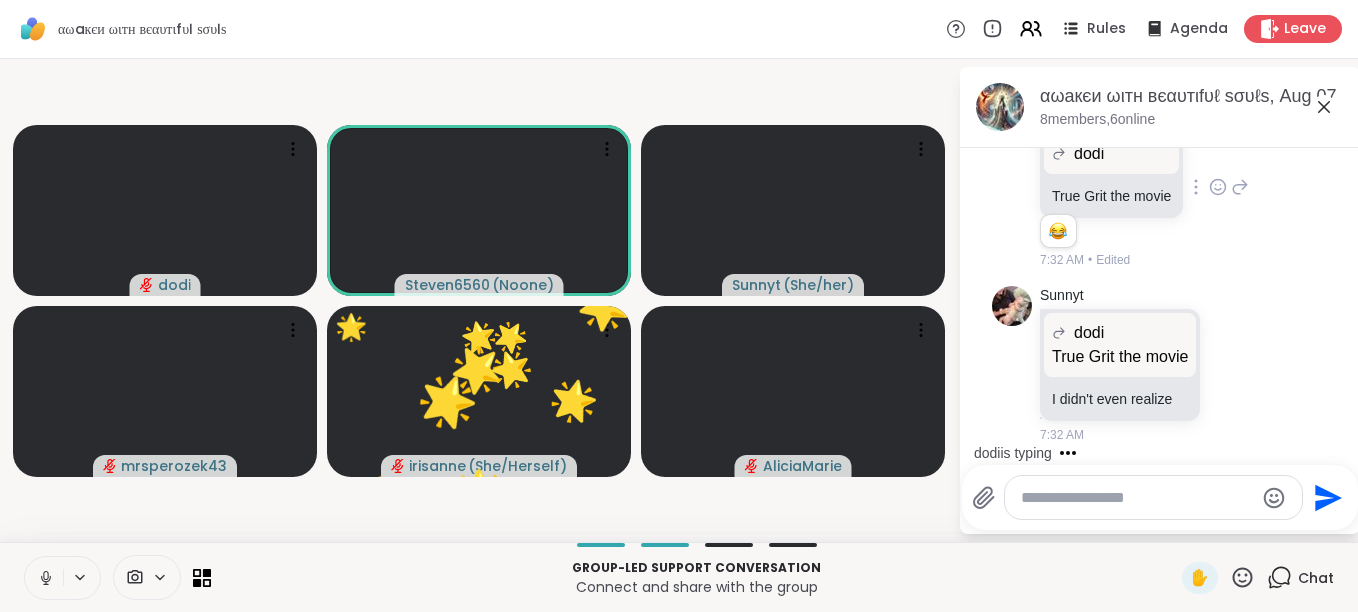 click on "[FIRST] [LAST] True Grit the movie   1 1 [TIME] • Edited" at bounding box center [1160, 188] 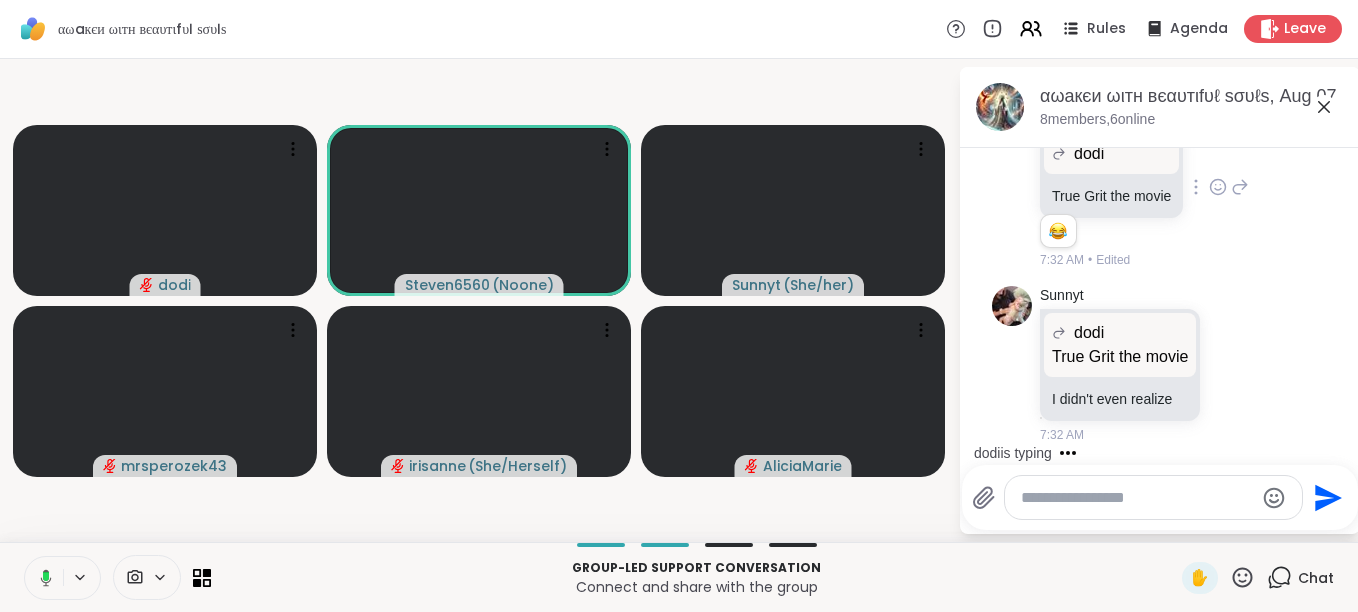 click on "[FIRST] [LAST] True Grit the movie   1 1 [TIME] • Edited" at bounding box center (1160, 188) 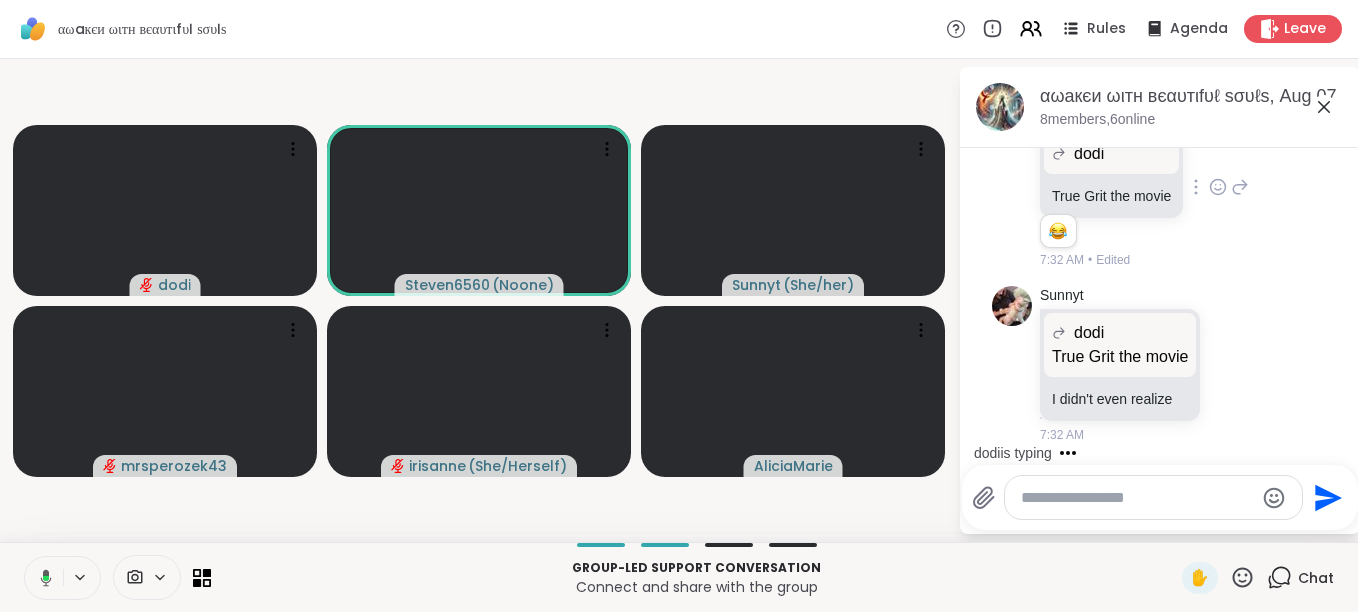 click on "[FIRST] [LAST] True Grit the movie   1 1 [TIME] • Edited" at bounding box center (1160, 188) 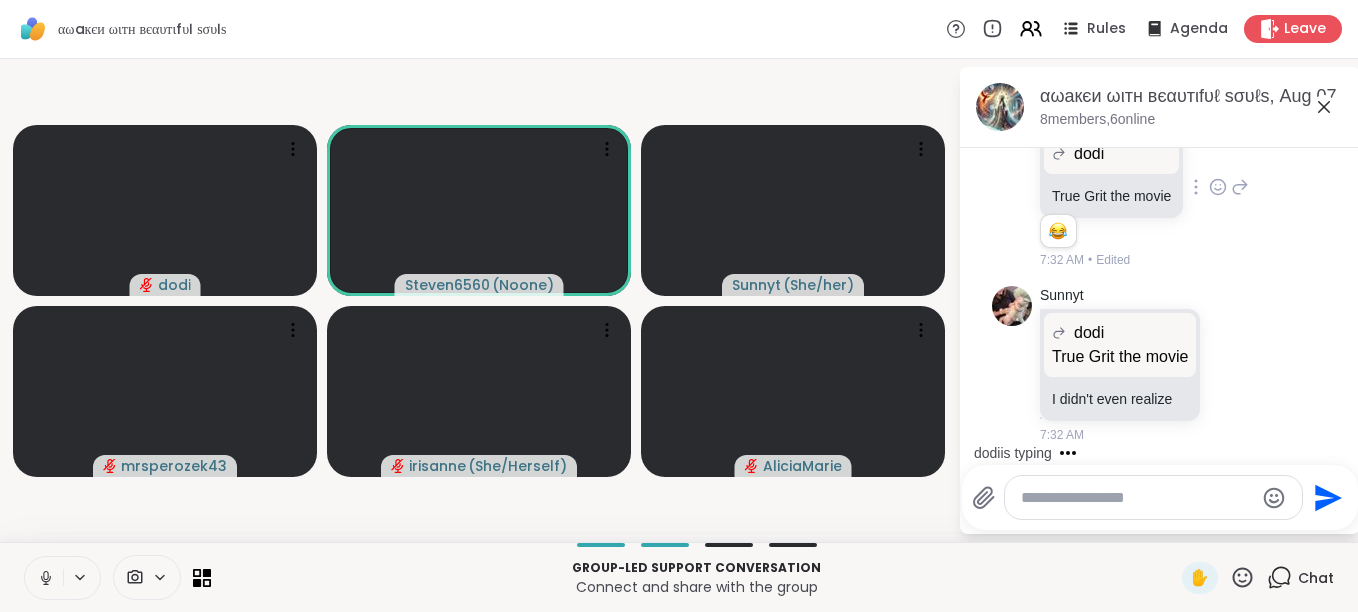 click on "[FIRST] [LAST] True Grit the movie   1 1 [TIME] • Edited" at bounding box center (1160, 188) 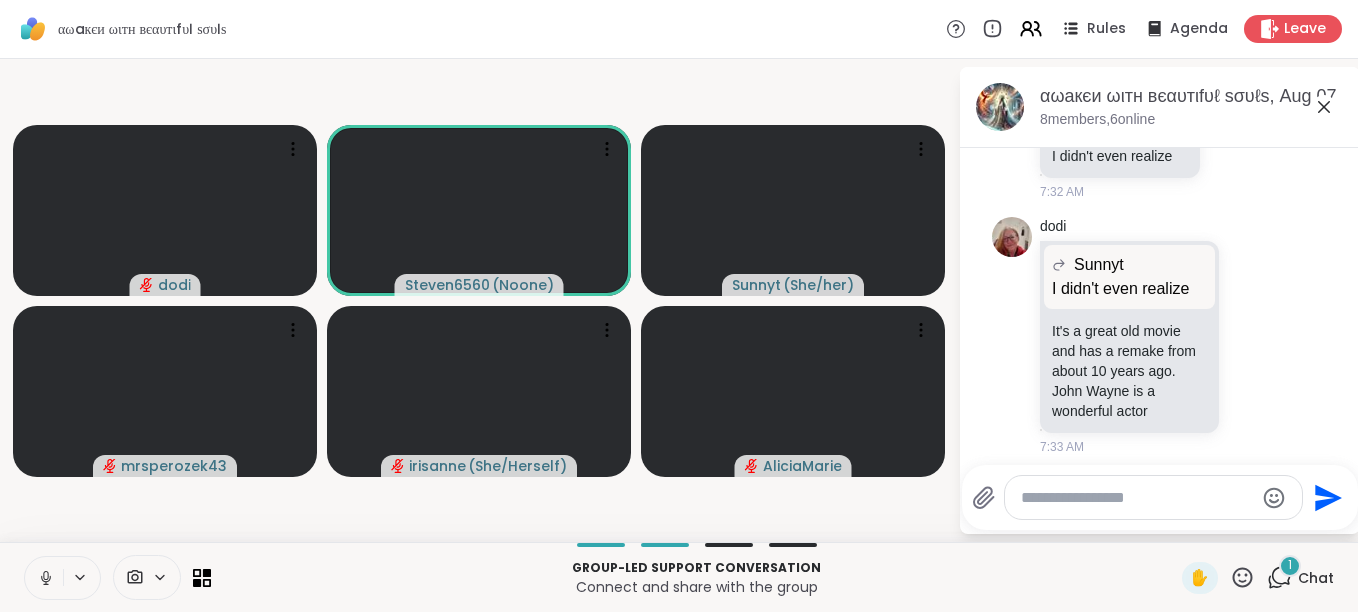 scroll, scrollTop: 6540, scrollLeft: 0, axis: vertical 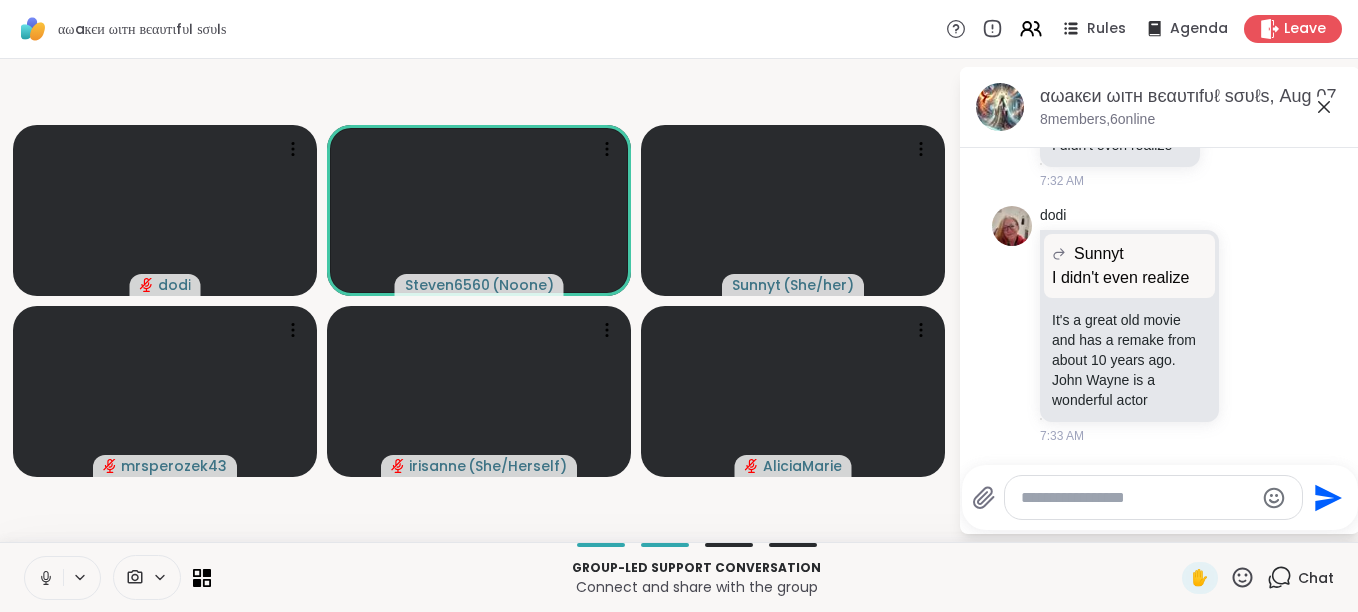 click on "[FIRST] [LAST] I didn't even realize I didn't even realize It's a great old movie and has a remake from about 10 years ago. [PERSON] is a wonderful actor [TIME]" at bounding box center (1160, 325) 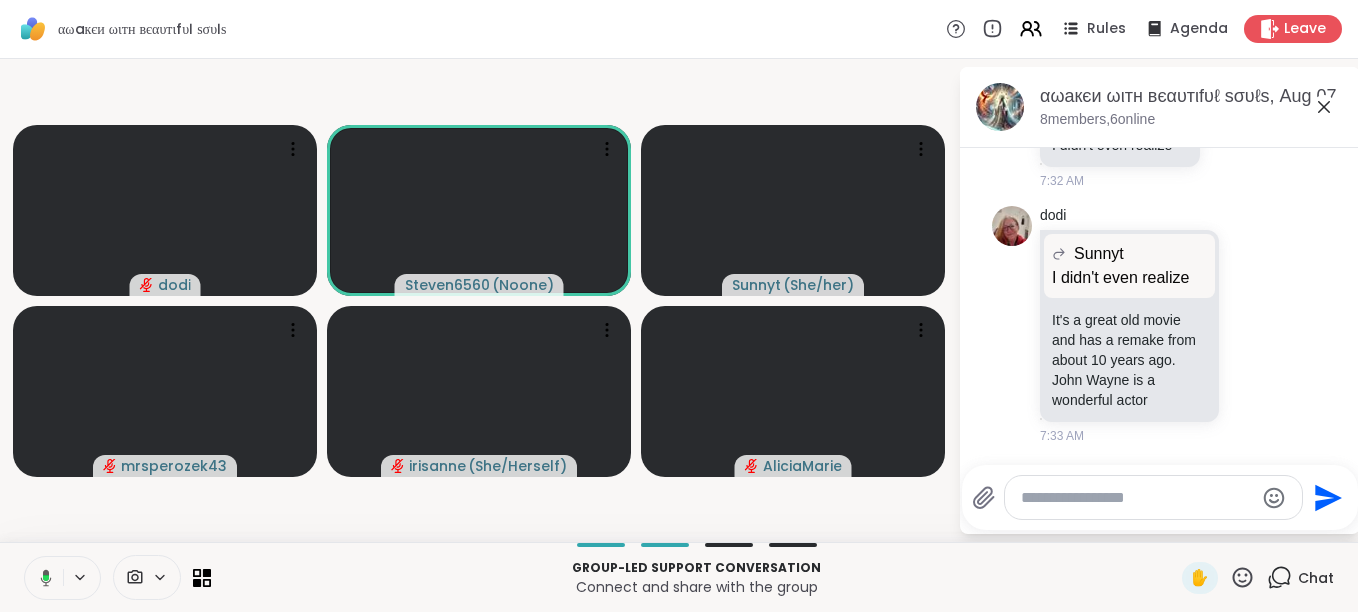 click on "[FIRST] [LAST] I didn't even realize I didn't even realize It's a great old movie and has a remake from about 10 years ago. [PERSON] is a wonderful actor [TIME]" at bounding box center (1160, 325) 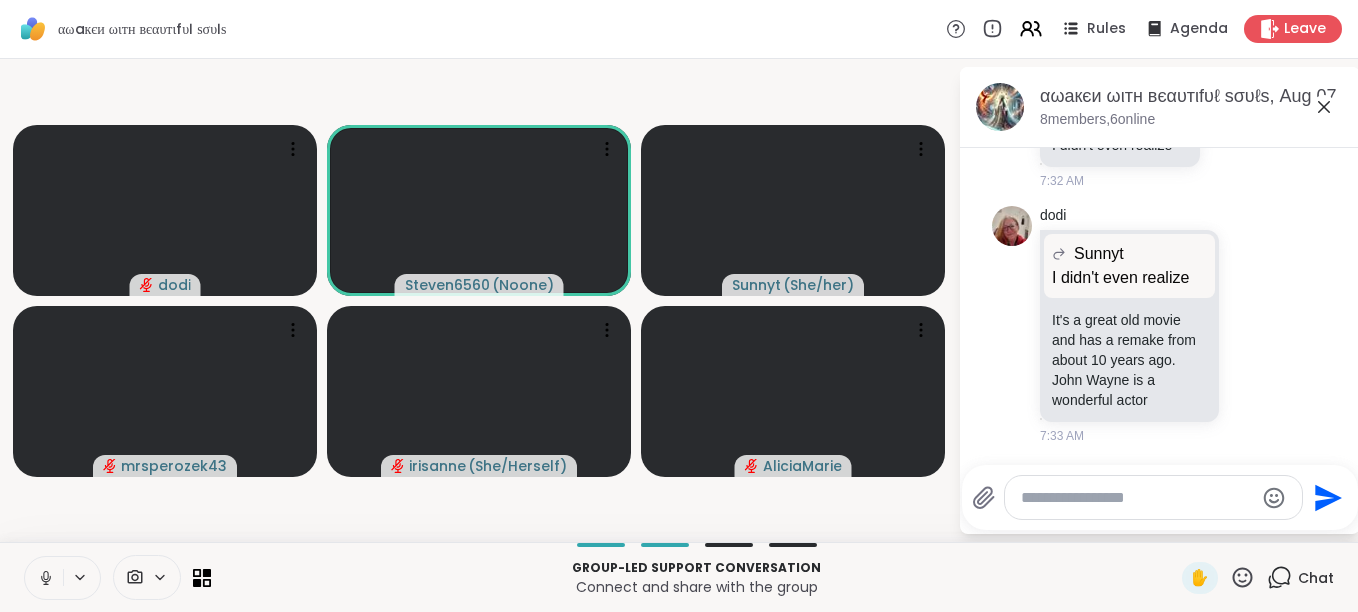 click on "[FIRST] [LAST] I didn't even realize I didn't even realize It's a great old movie and has a remake from about 10 years ago. [PERSON] is a wonderful actor [TIME]" at bounding box center [1160, 325] 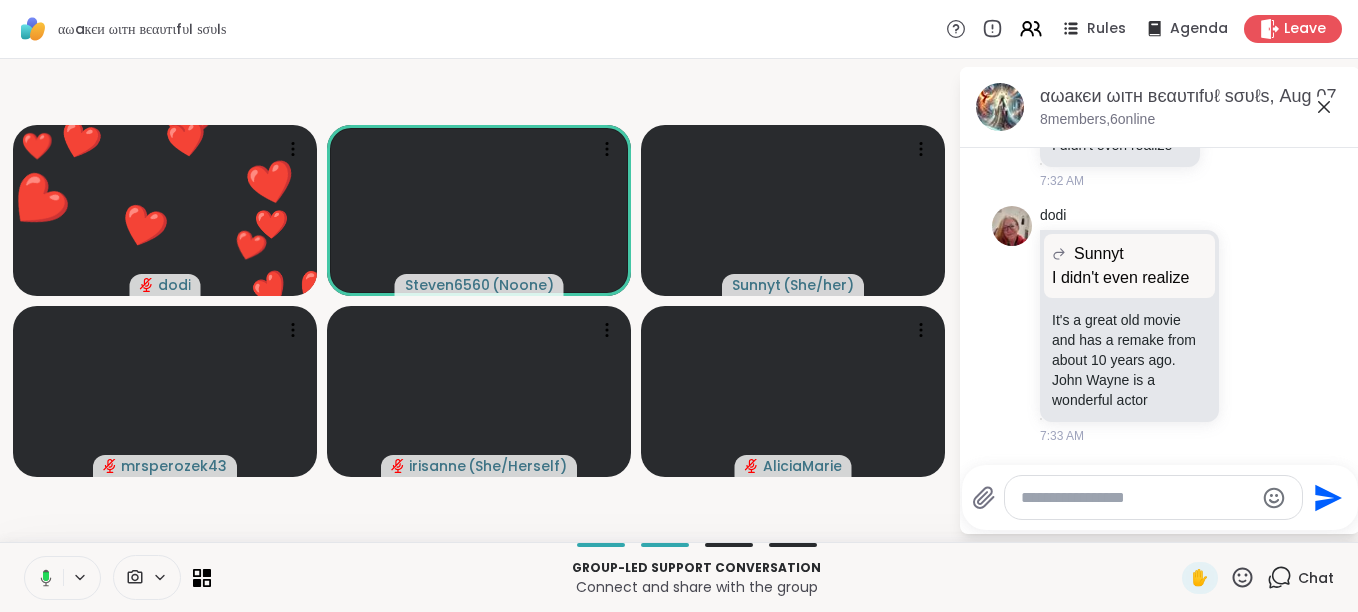 click on "[FIRST] [LAST] I didn't even realize I didn't even realize It's a great old movie and has a remake from about 10 years ago. [PERSON] is a wonderful actor [TIME]" at bounding box center (1160, 325) 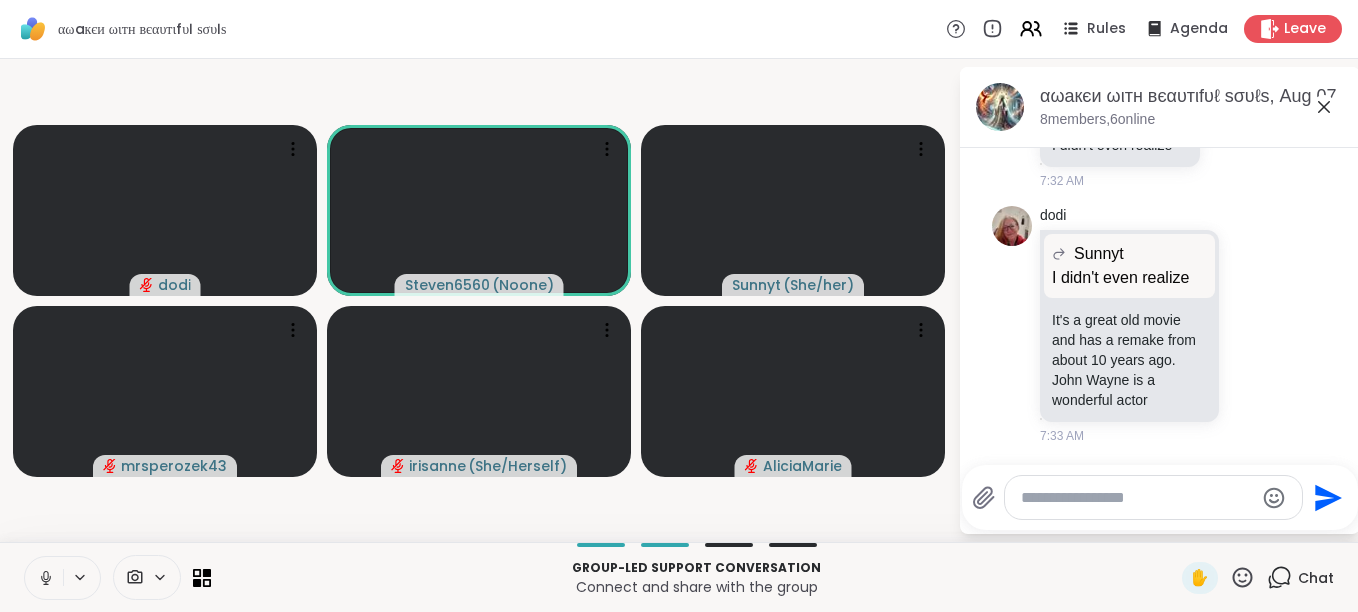 click on "[FIRST] [LAST] I didn't even realize I didn't even realize It's a great old movie and has a remake from about 10 years ago. [PERSON] is a wonderful actor [TIME]" at bounding box center [1160, 325] 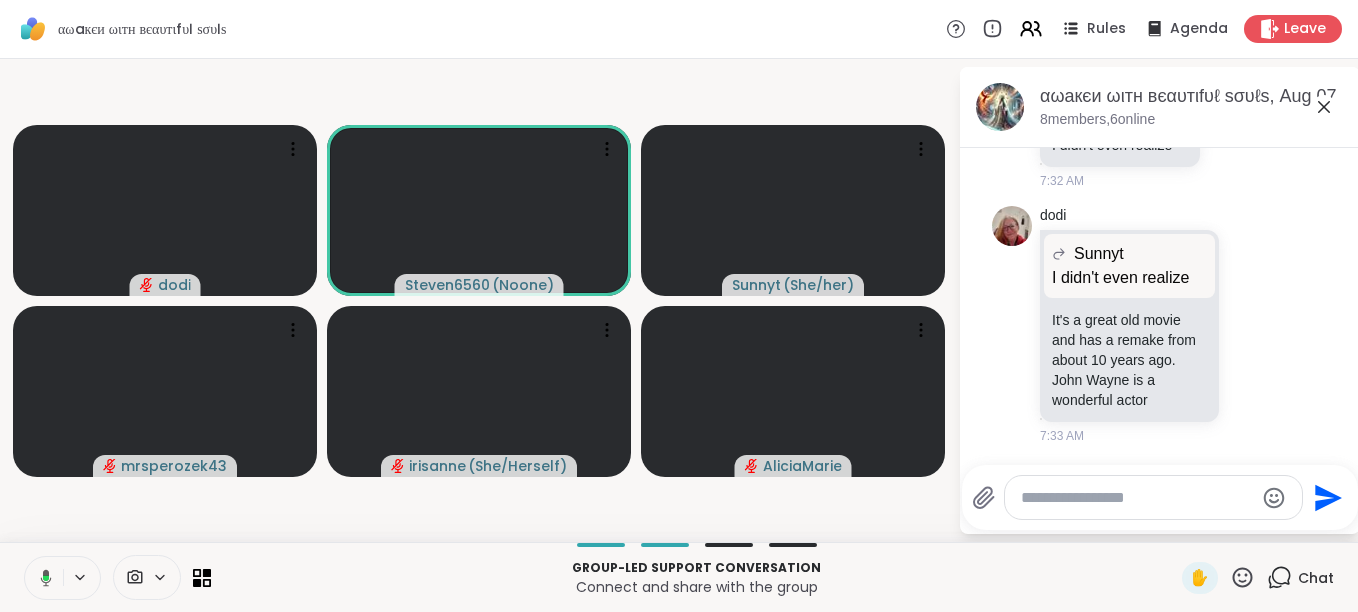 click on "[FIRST] [LAST] I didn't even realize I didn't even realize It's a great old movie and has a remake from about 10 years ago. [PERSON] is a wonderful actor [TIME]" at bounding box center [1160, 325] 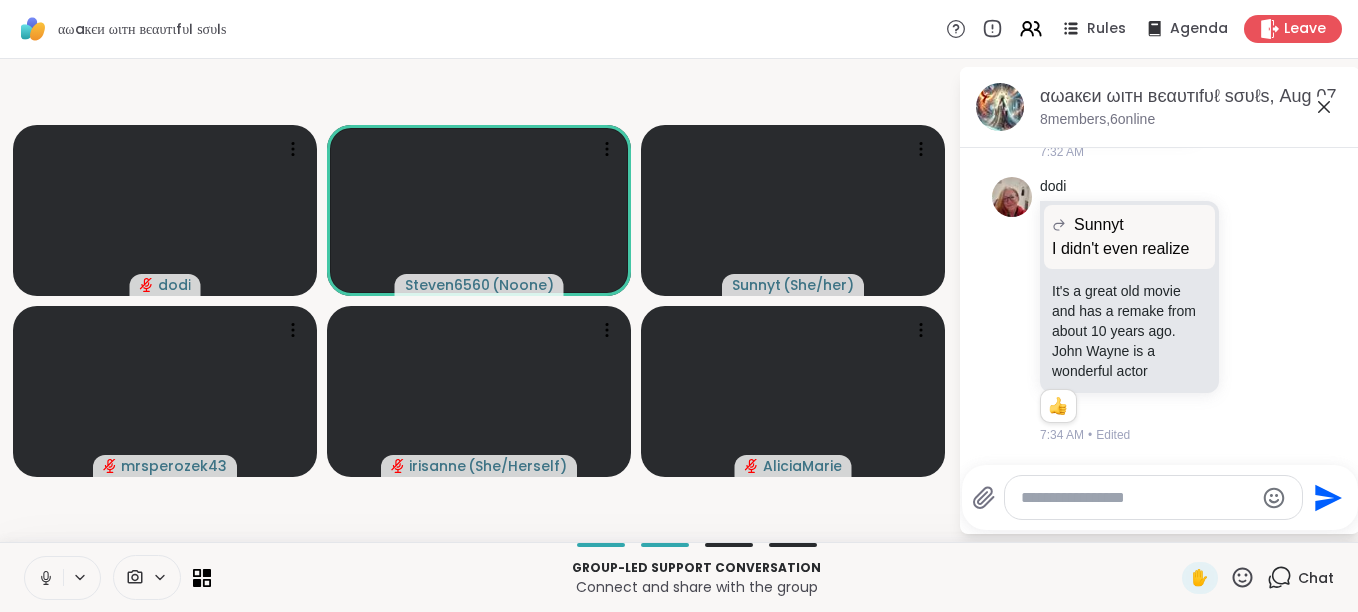 scroll, scrollTop: 6569, scrollLeft: 0, axis: vertical 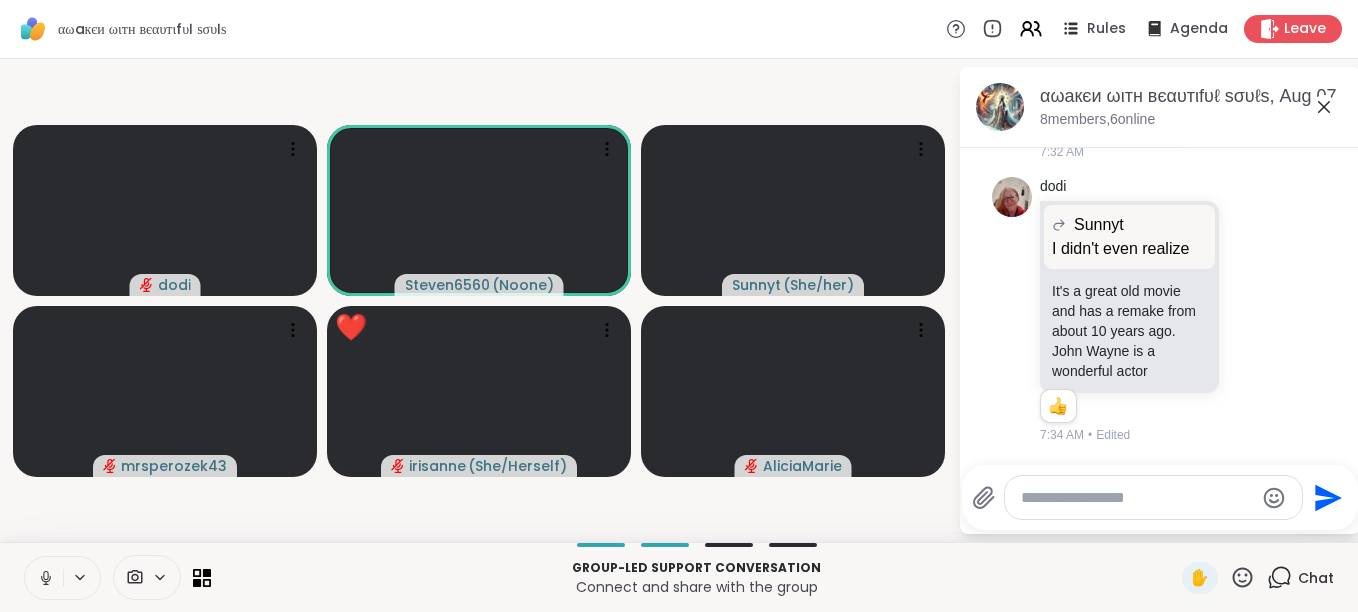 click on "[FIRST] [LAST] I didn't even realize I didn't even realize It's a great old movie and has a remake from about 10 years ago. [PERSON] is a wonderful actor   1 1 [TIME] • Edited" at bounding box center (1160, 310) 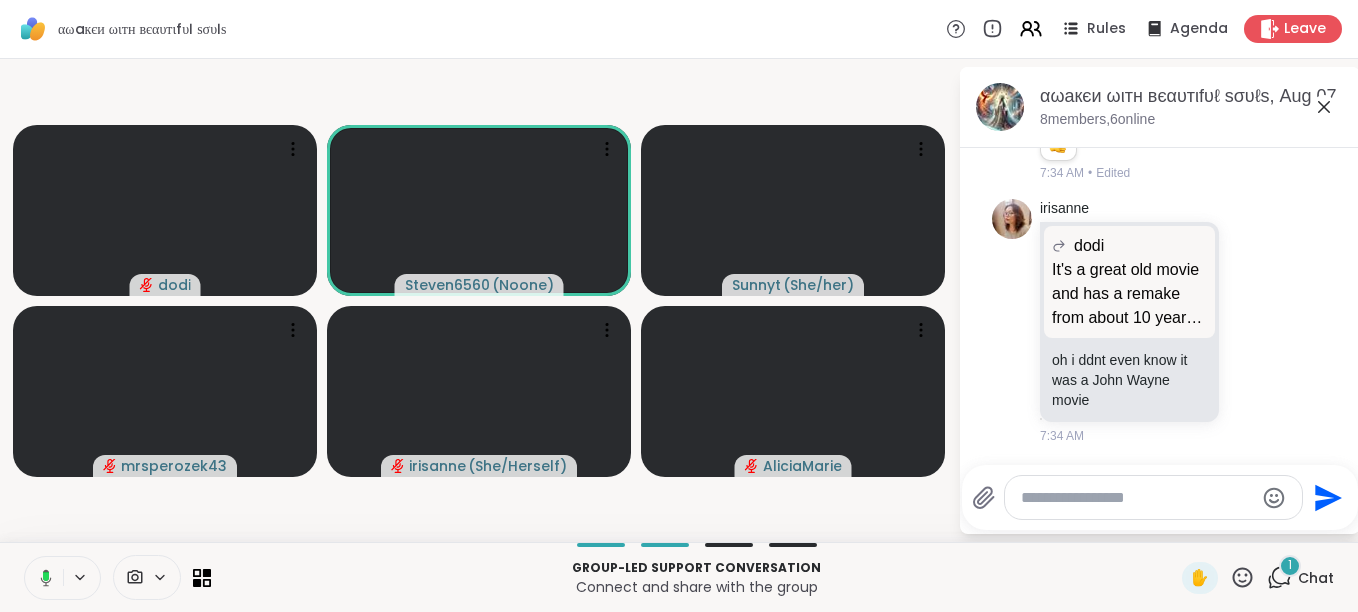 scroll, scrollTop: 6831, scrollLeft: 0, axis: vertical 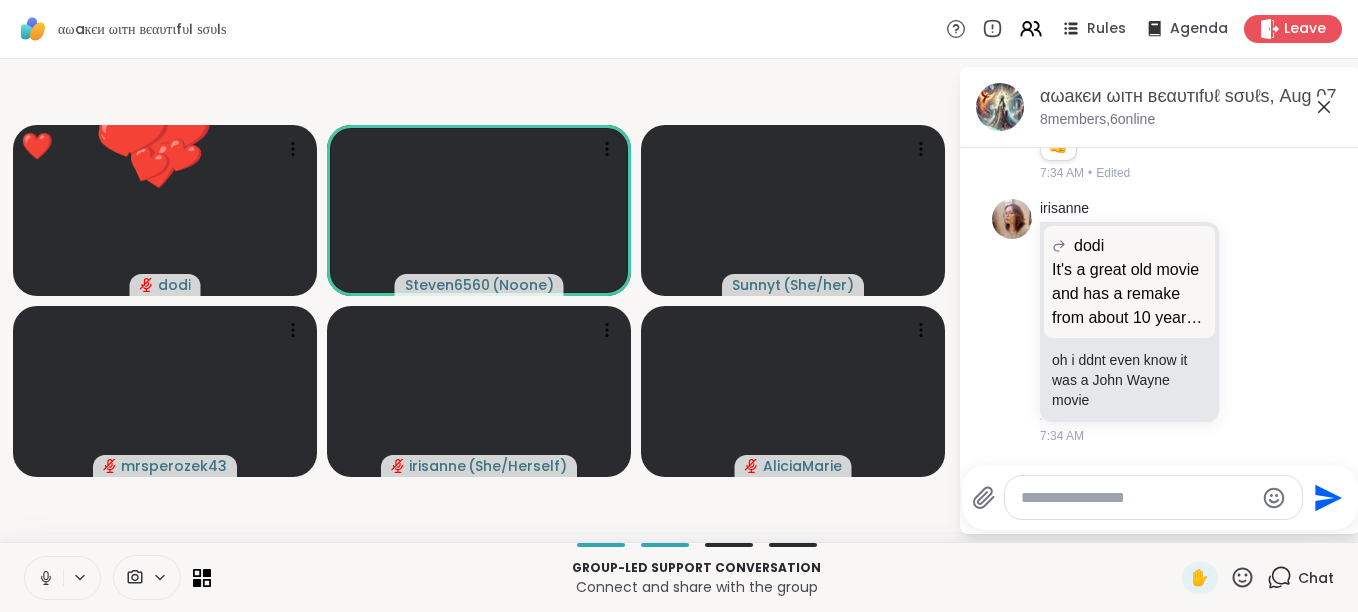 click on "[FIRST] [LAST] It's a great old movie and has a remake from about 10 years ago. [PERSON] is a wonderful actor It's a great old movie and has a remake from about 10 years ago. [PERSON] is a wonderful actor oh i ddnt even know it was a [PERSON] movie [TIME]" at bounding box center (1160, 322) 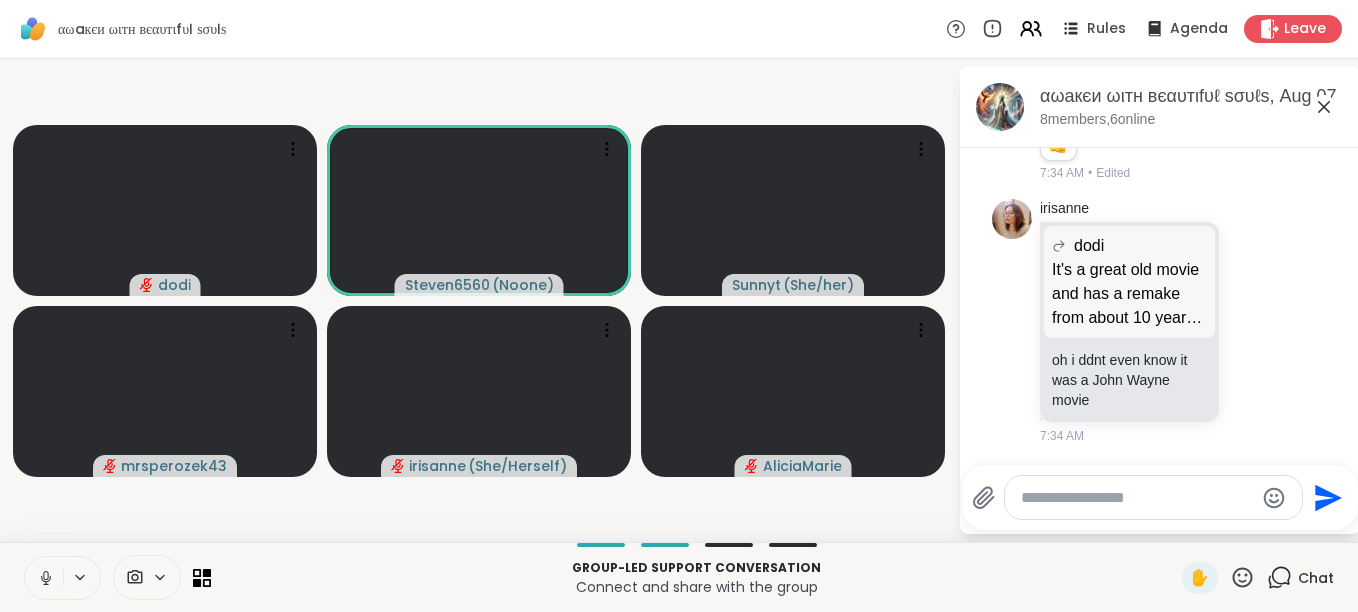 click on "[FIRST] [LAST] It's a great old movie and has a remake from about 10 years ago. [PERSON] is a wonderful actor It's a great old movie and has a remake from about 10 years ago. [PERSON] is a wonderful actor oh i ddnt even know it was a [PERSON] movie [TIME]" at bounding box center [1160, 322] 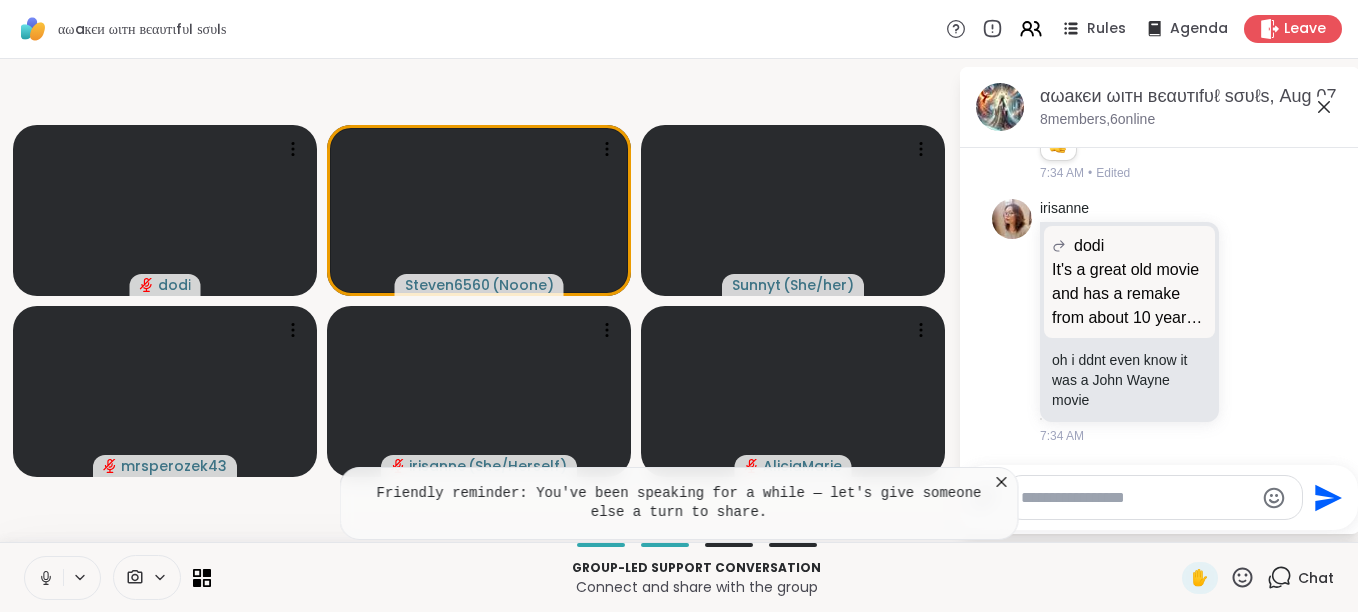 click on "[FIRST] [LAST] It's a great old movie and has a remake from about 10 years ago. [PERSON] is a wonderful actor It's a great old movie and has a remake from about 10 years ago. [PERSON] is a wonderful actor oh i ddnt even know it was a [PERSON] movie [TIME]" at bounding box center [1160, 322] 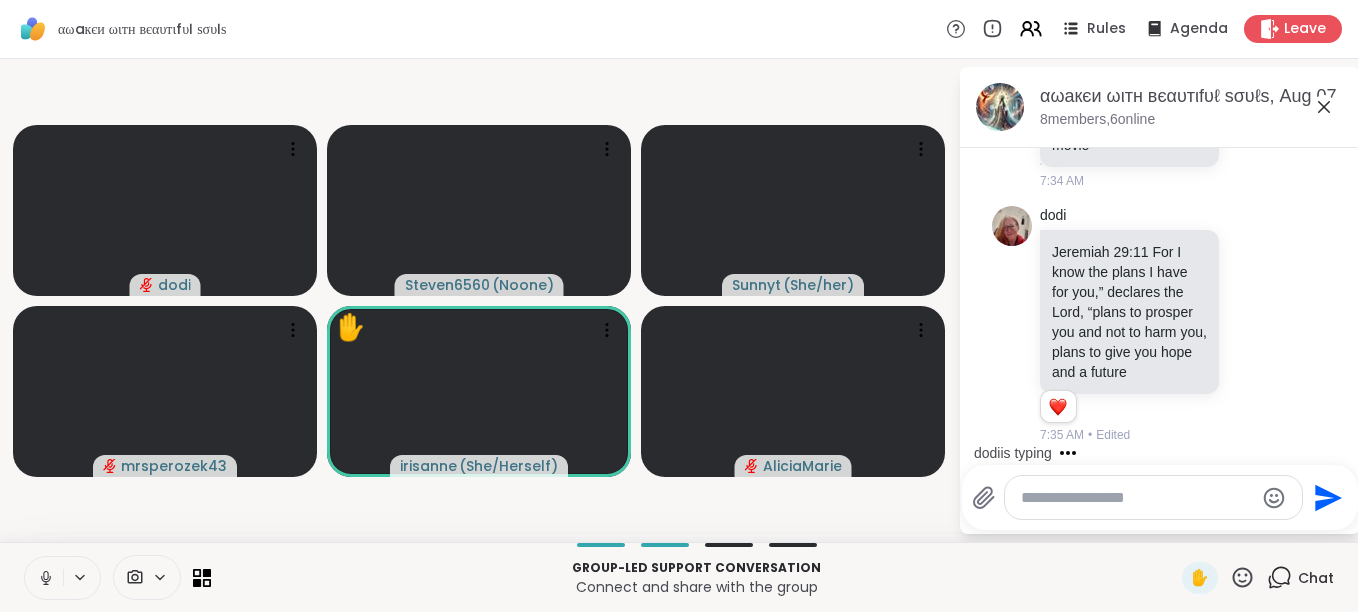 scroll, scrollTop: 7213, scrollLeft: 0, axis: vertical 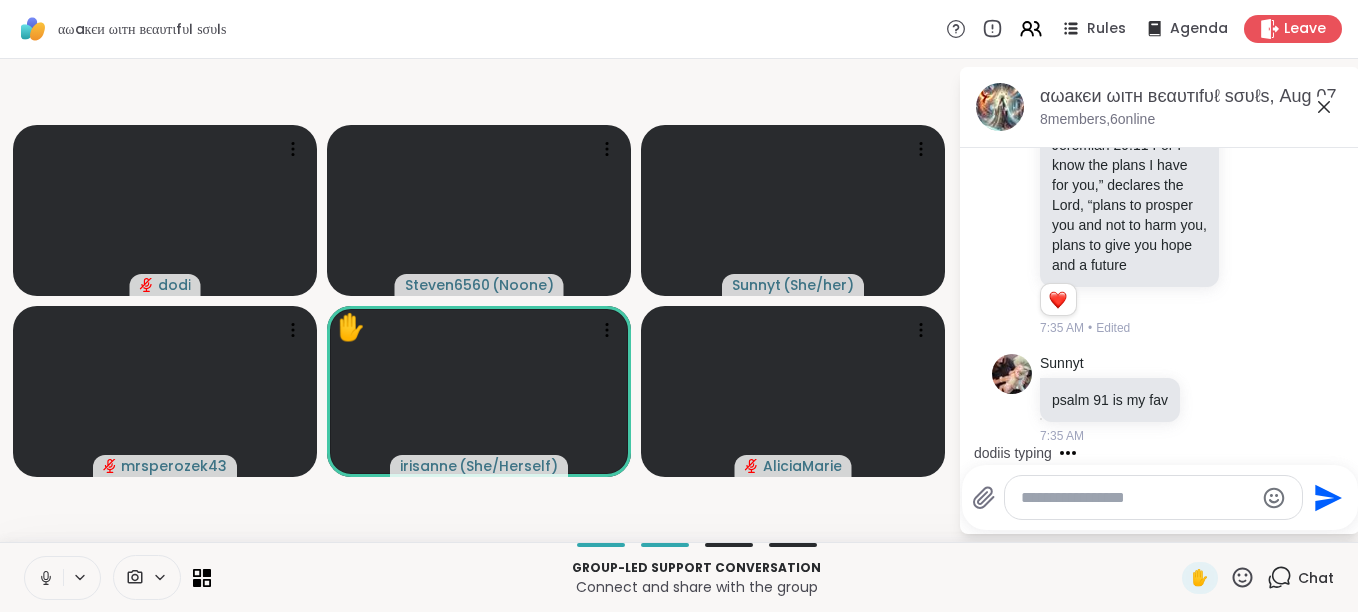 click 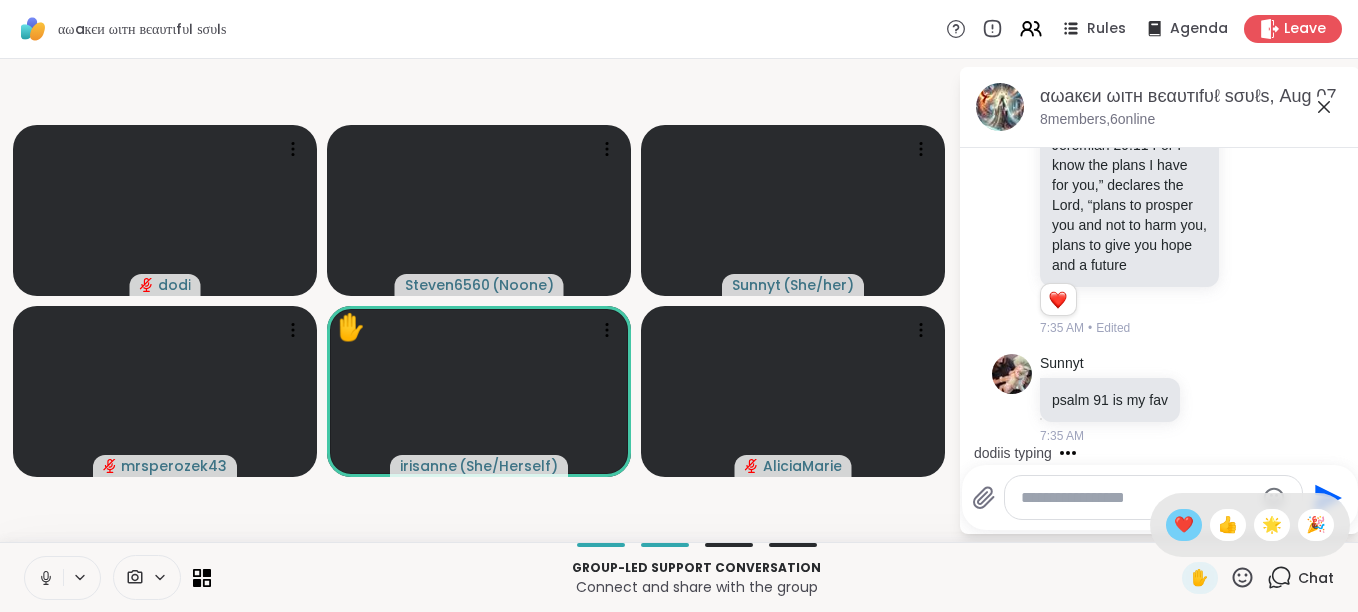 click on "❤️" at bounding box center (1184, 525) 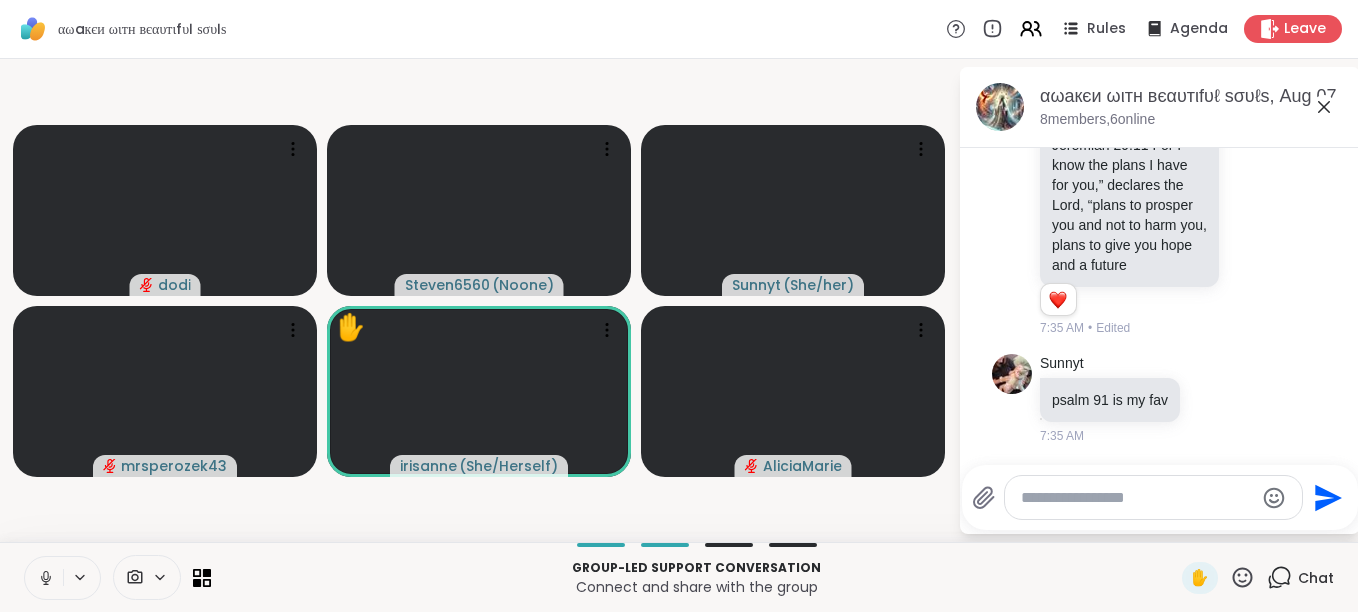 click 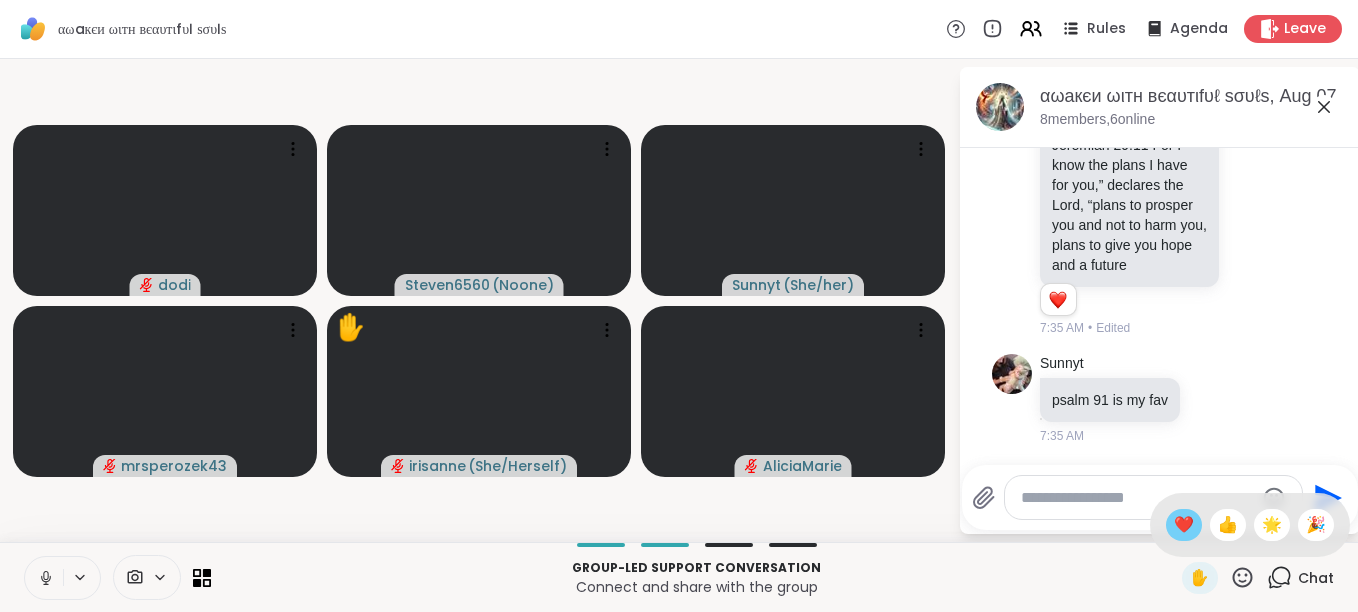 click on "❤️" at bounding box center [1184, 525] 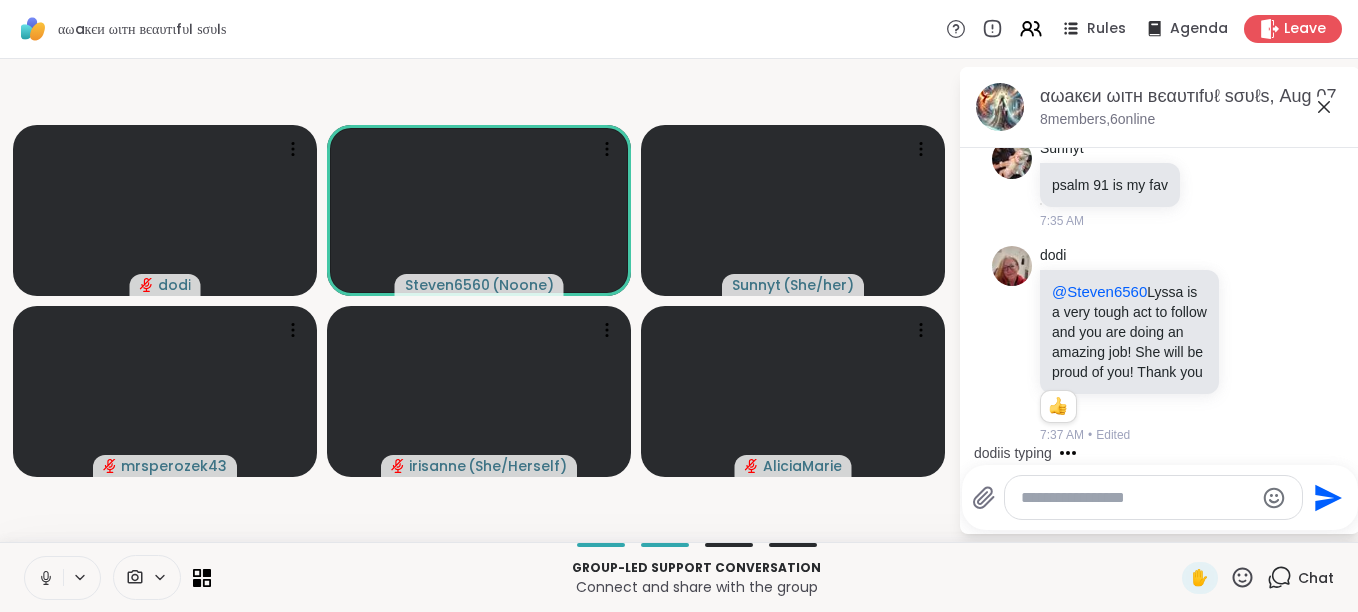 scroll, scrollTop: 7448, scrollLeft: 0, axis: vertical 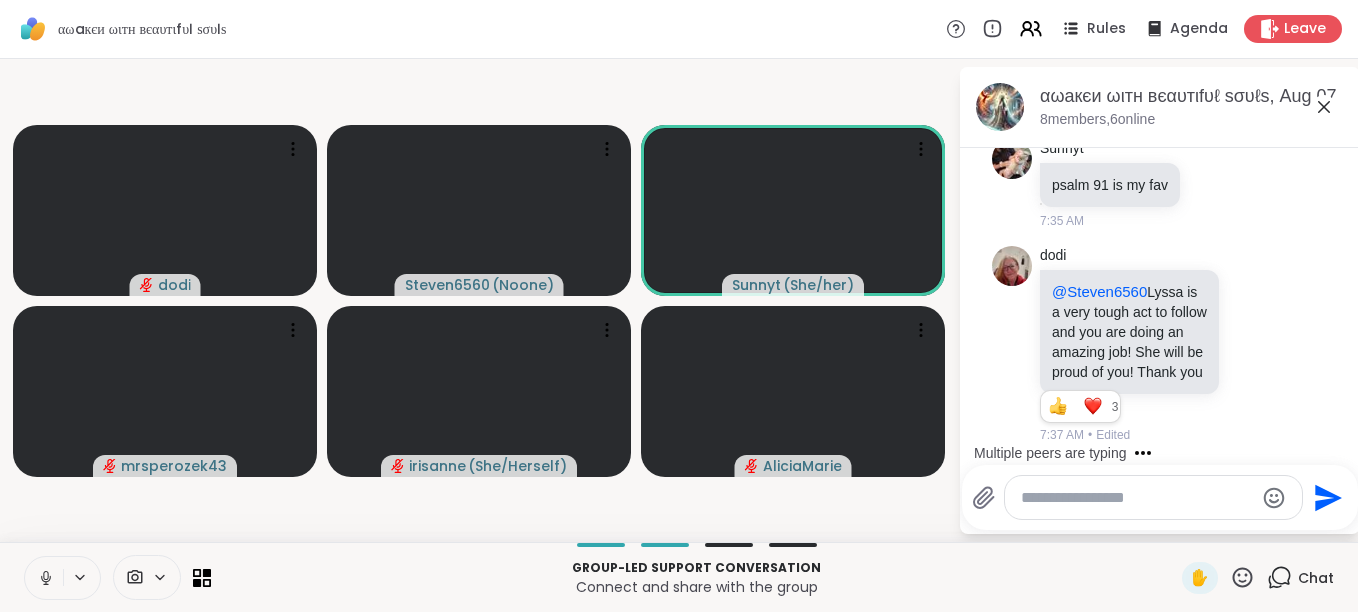 click 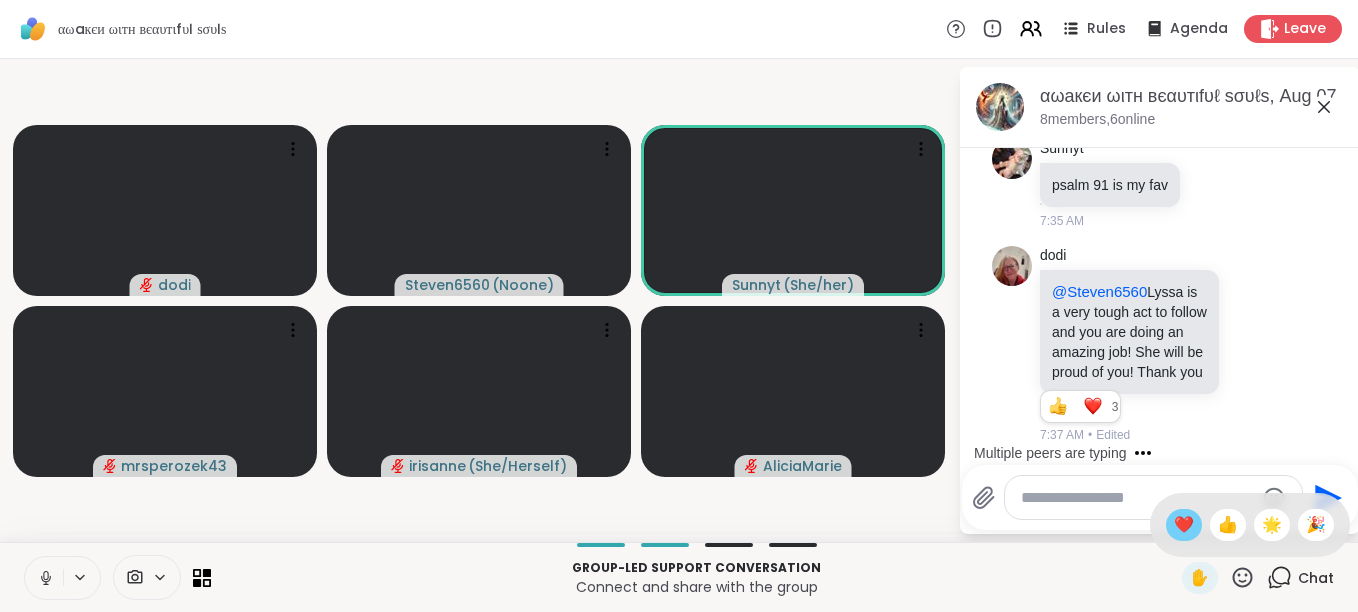 click on "❤️" at bounding box center (1184, 525) 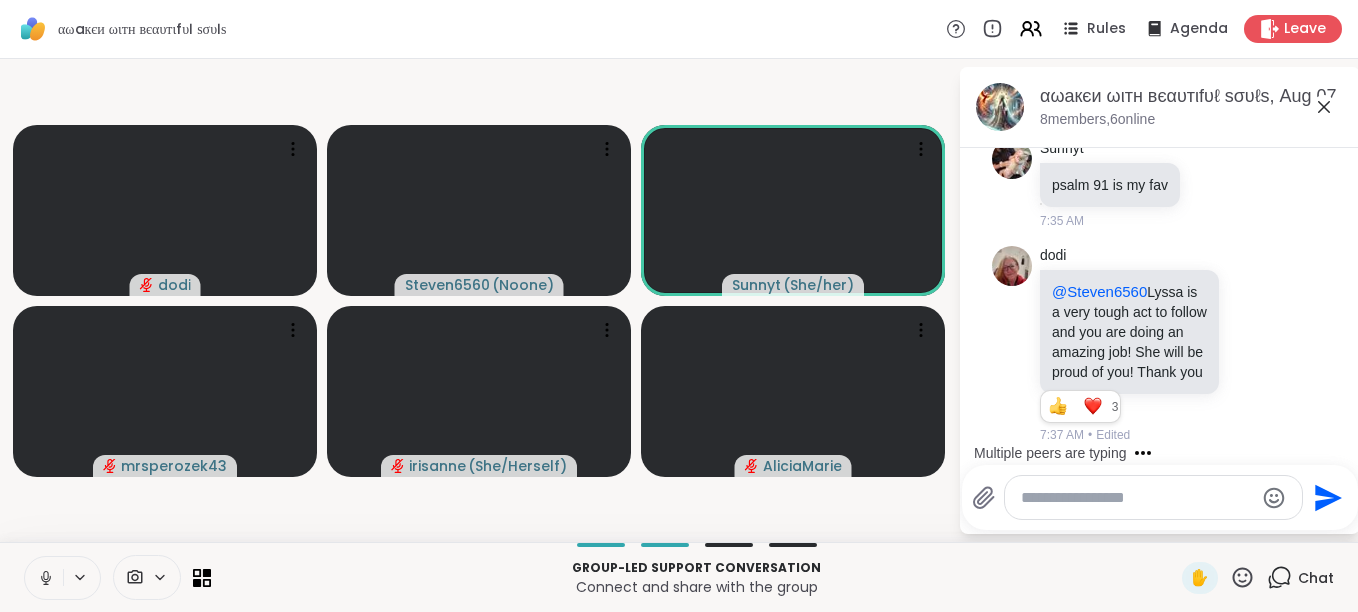 click 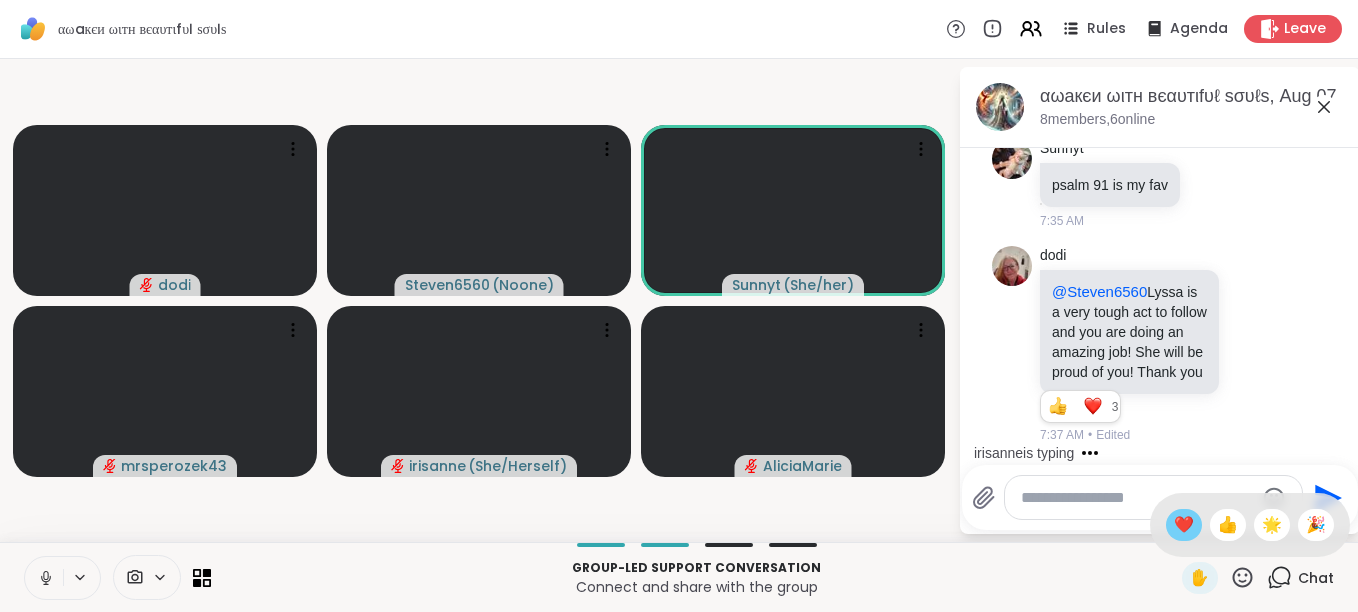 click on "❤️" at bounding box center (1184, 525) 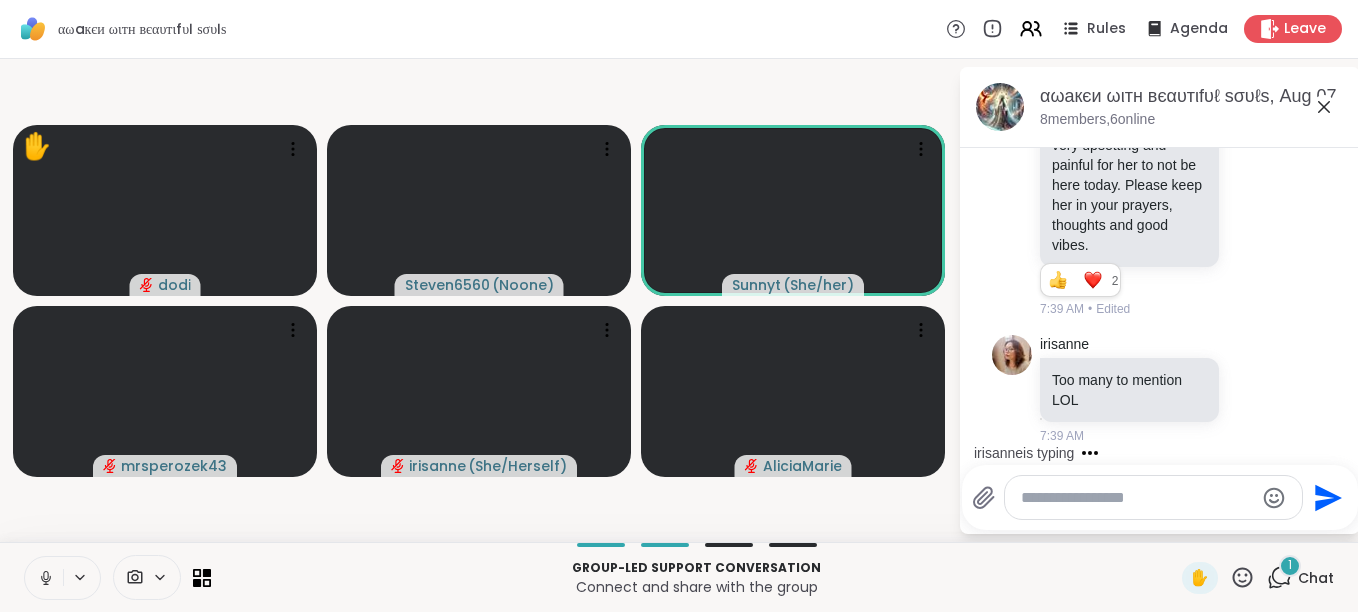 scroll, scrollTop: 8253, scrollLeft: 0, axis: vertical 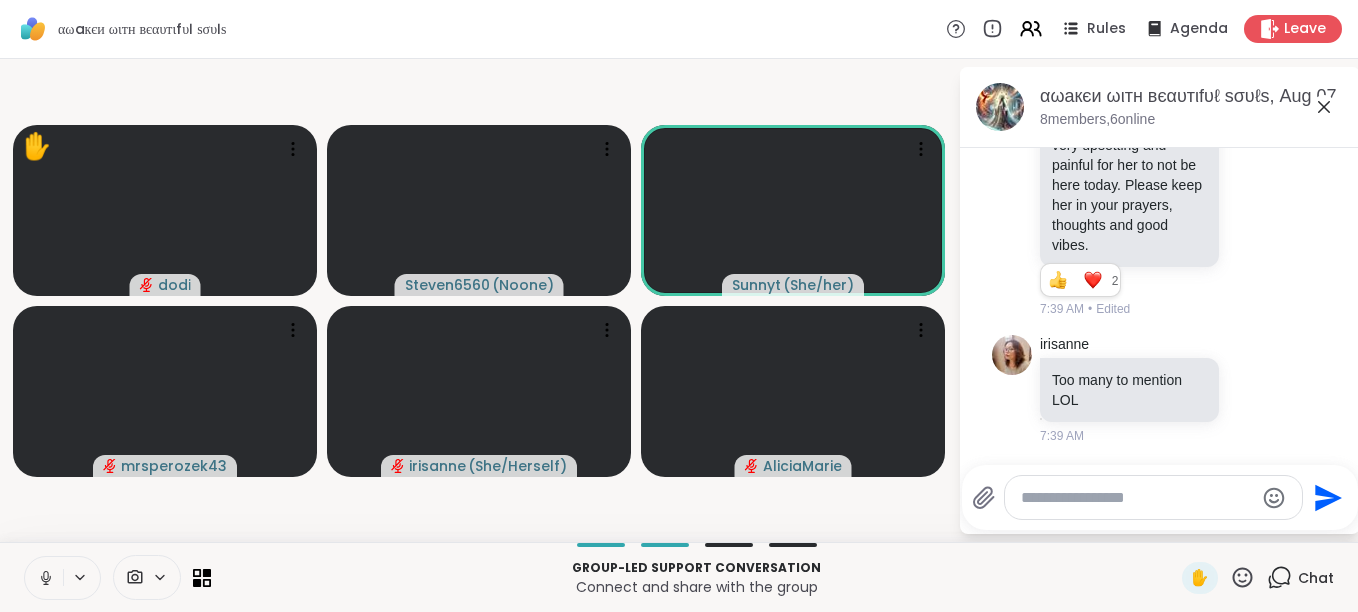 click 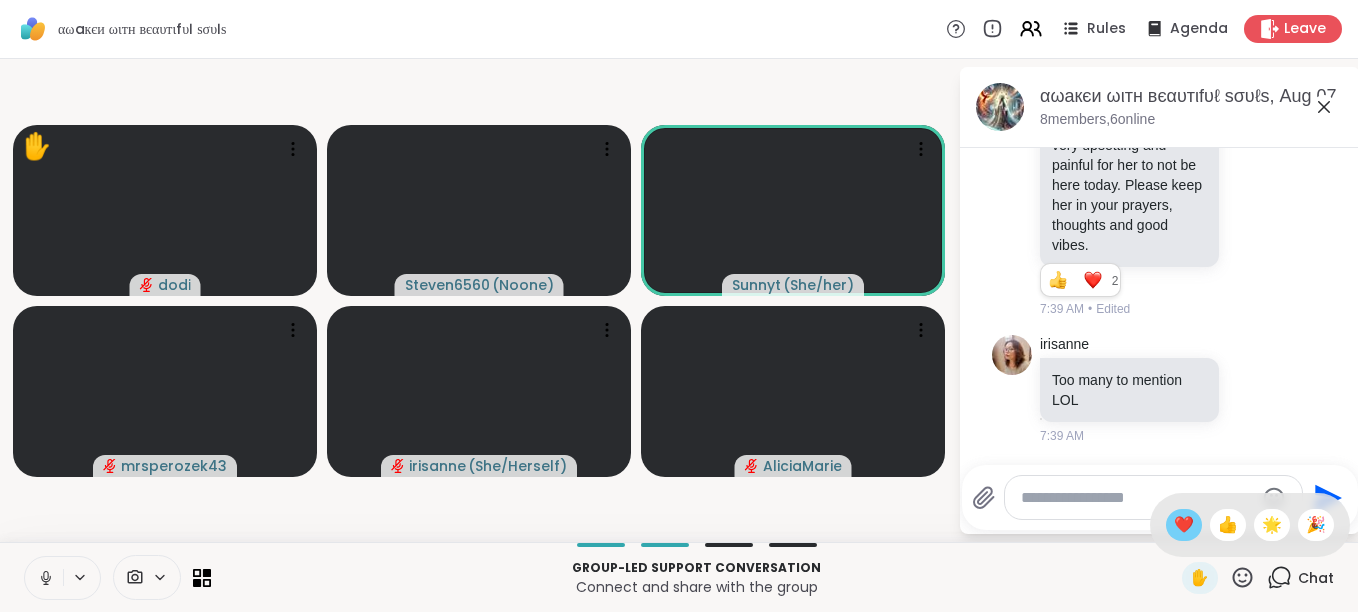 click on "❤️" at bounding box center [1184, 525] 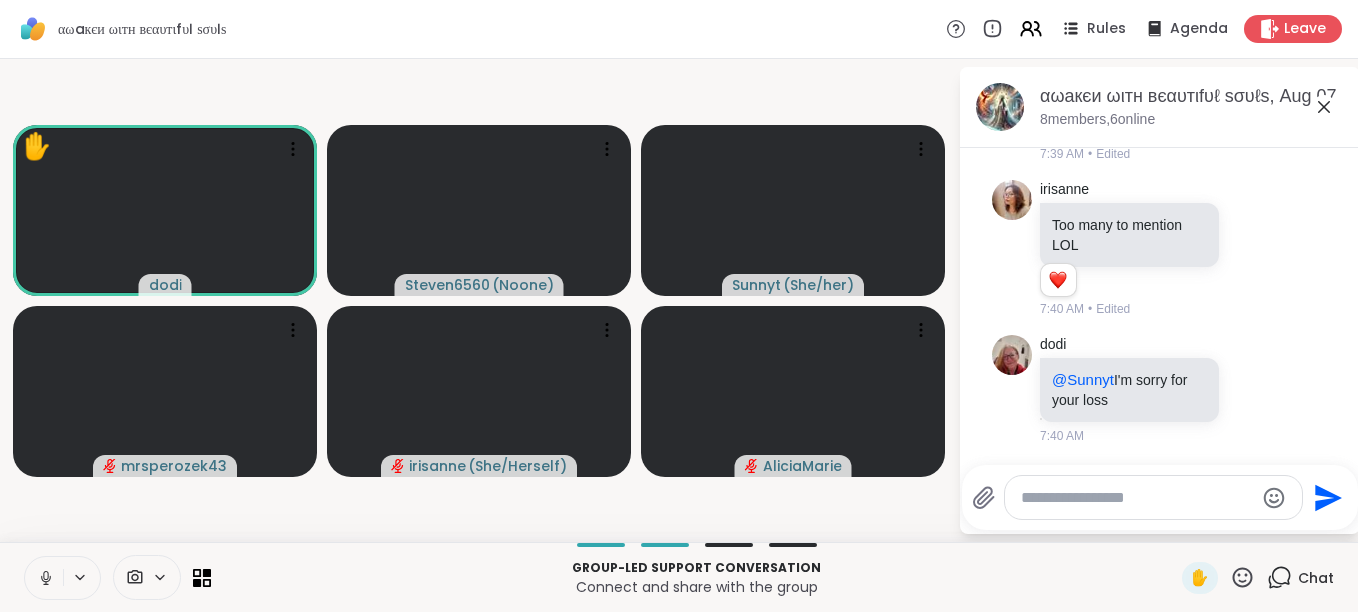 scroll, scrollTop: 8437, scrollLeft: 0, axis: vertical 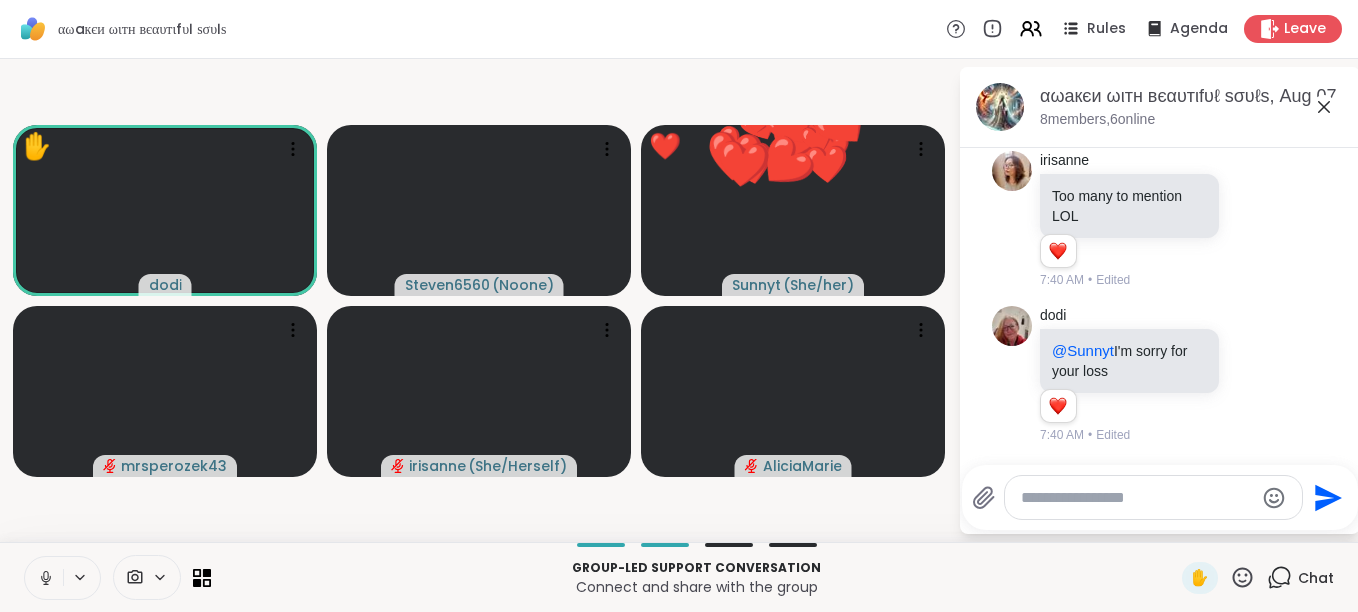 click 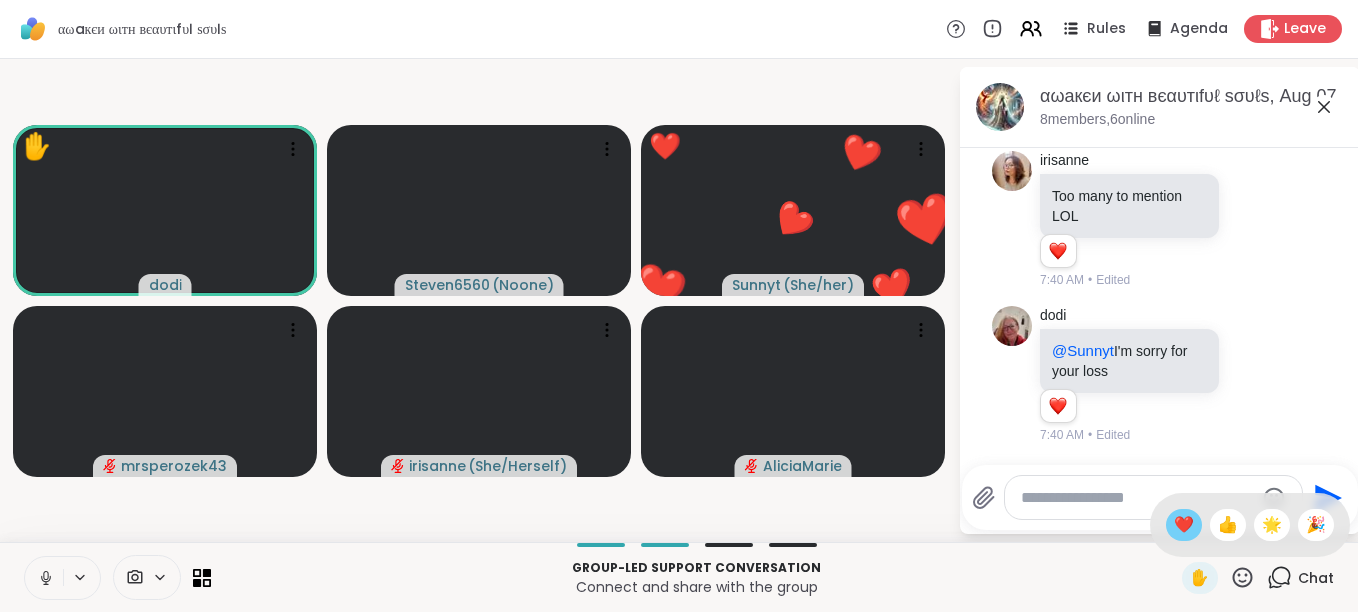click on "❤️" at bounding box center (1184, 525) 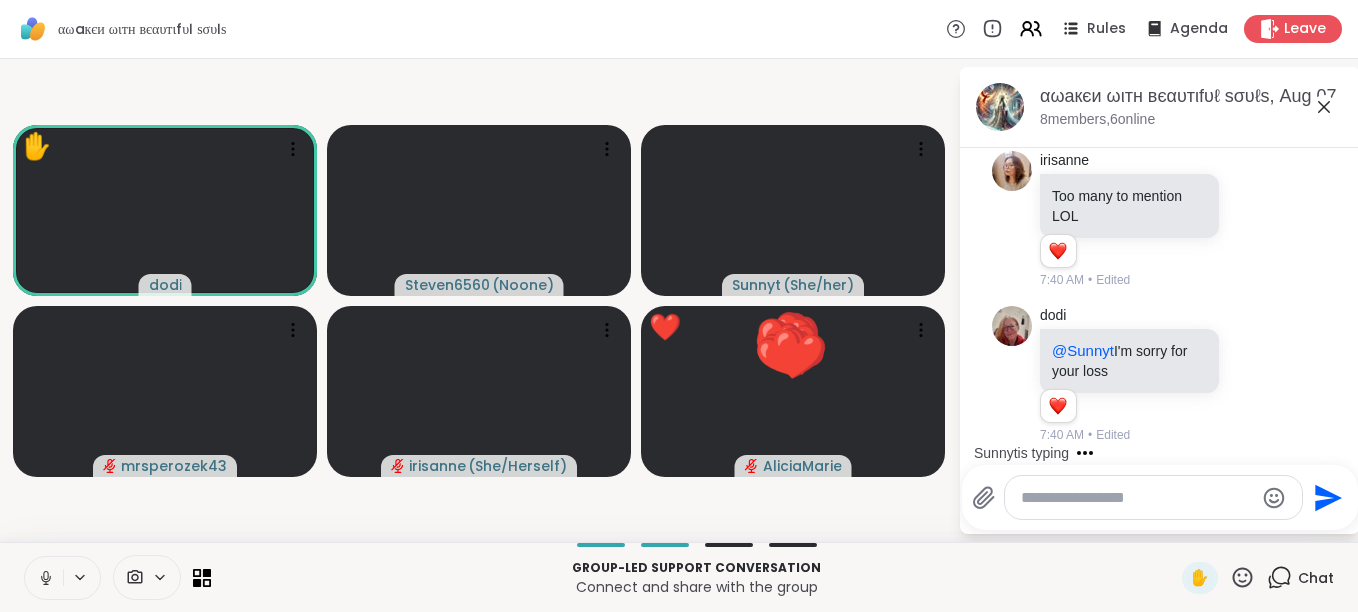 click 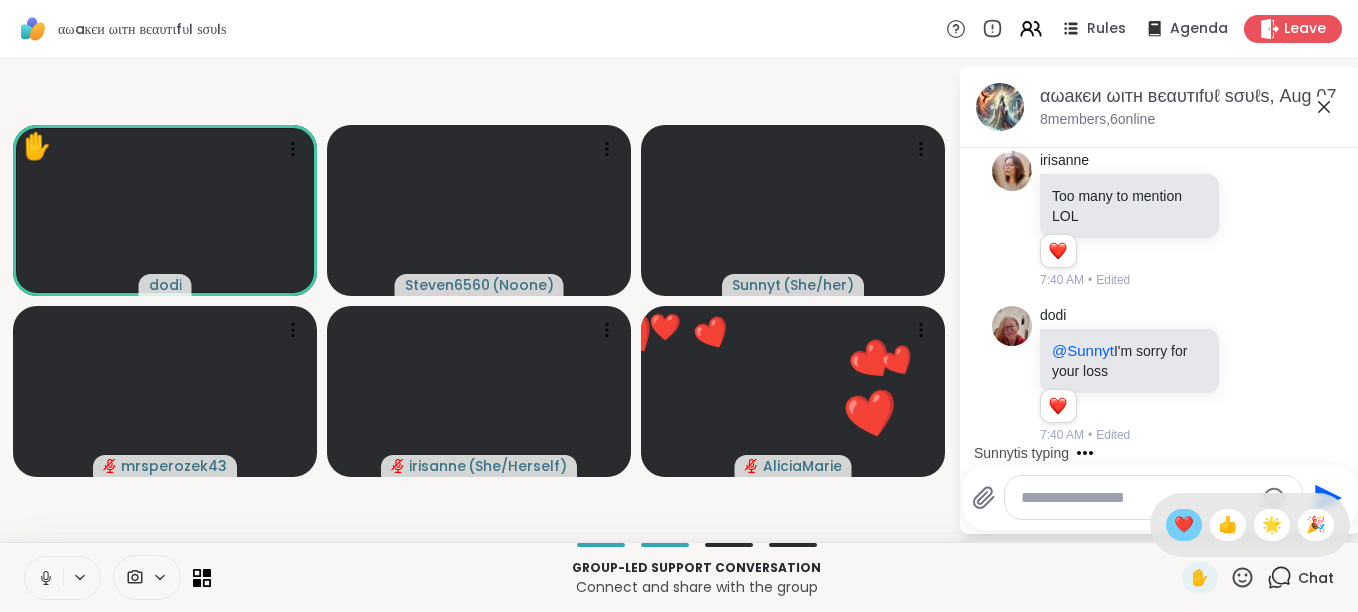 click on "❤️" at bounding box center (1184, 525) 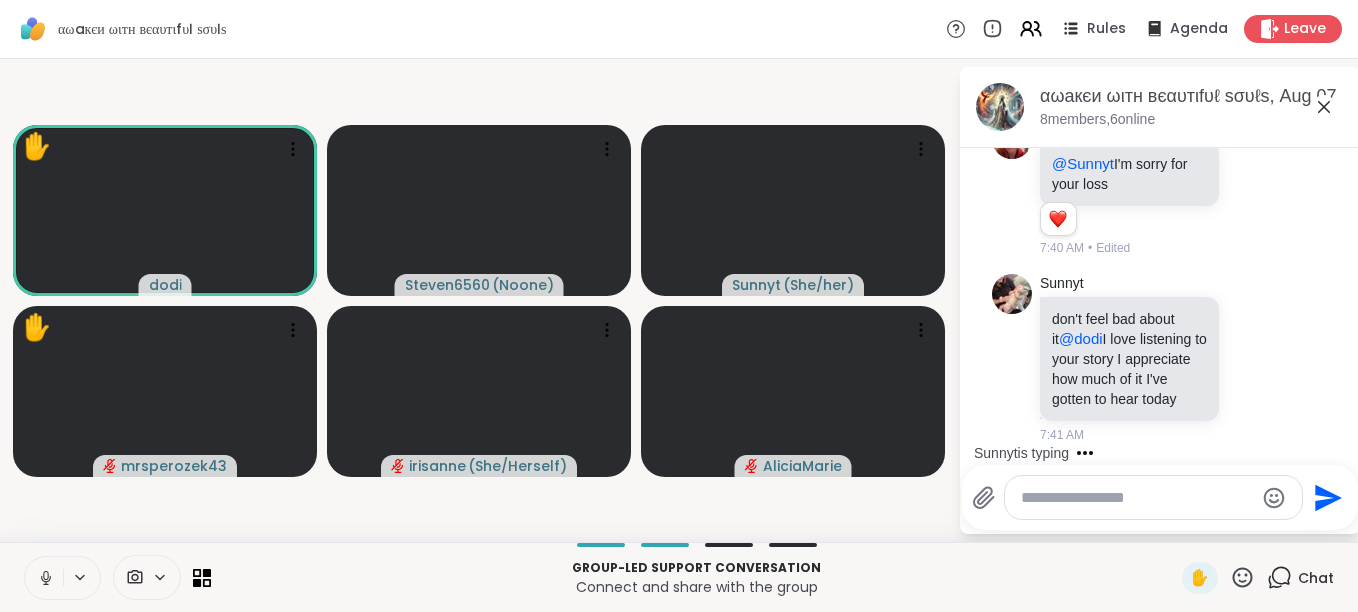 scroll, scrollTop: 8644, scrollLeft: 0, axis: vertical 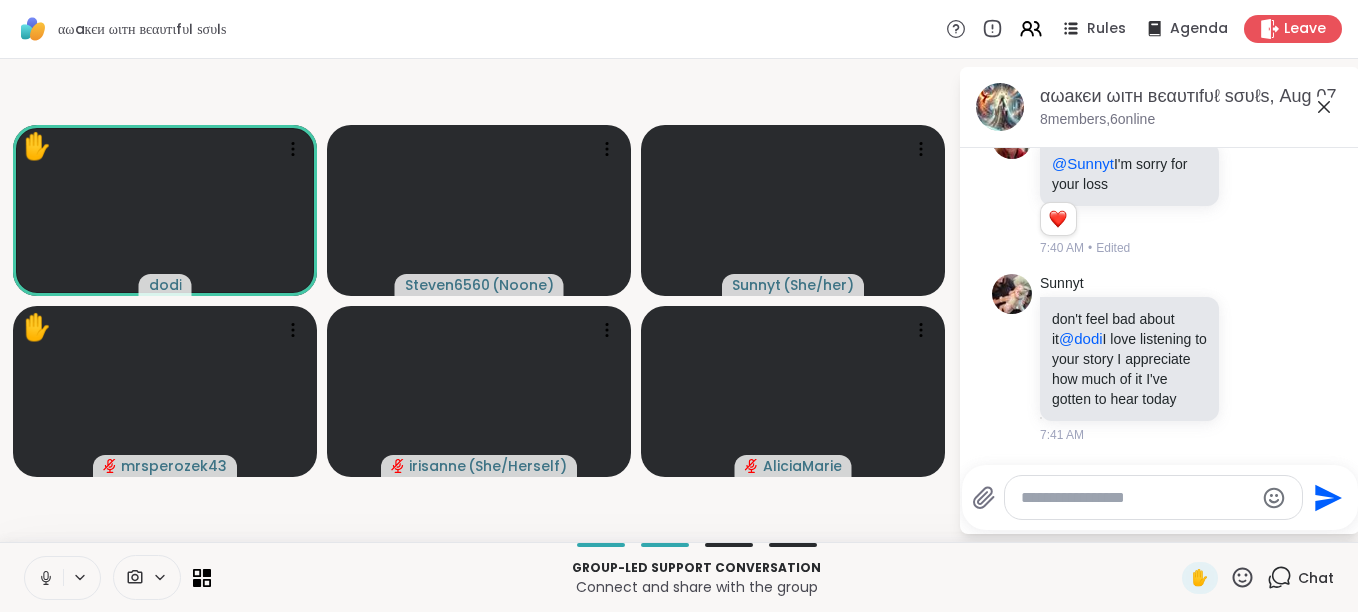 click 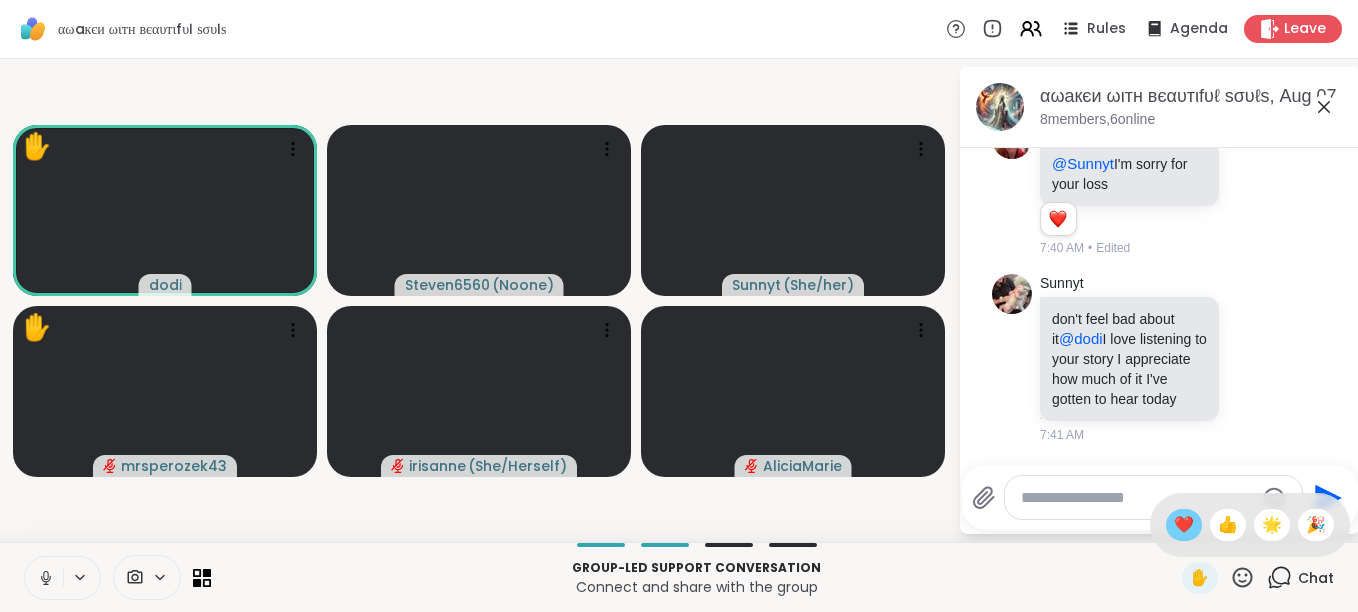 click on "❤️" at bounding box center [1184, 525] 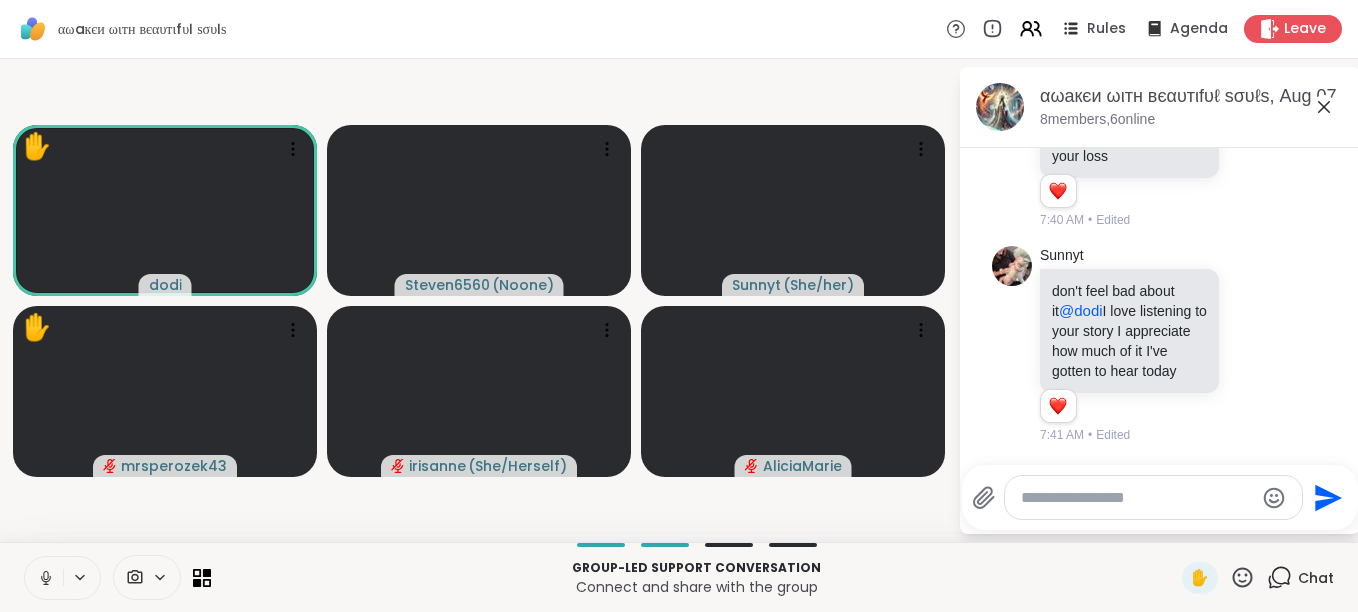 scroll, scrollTop: 8672, scrollLeft: 0, axis: vertical 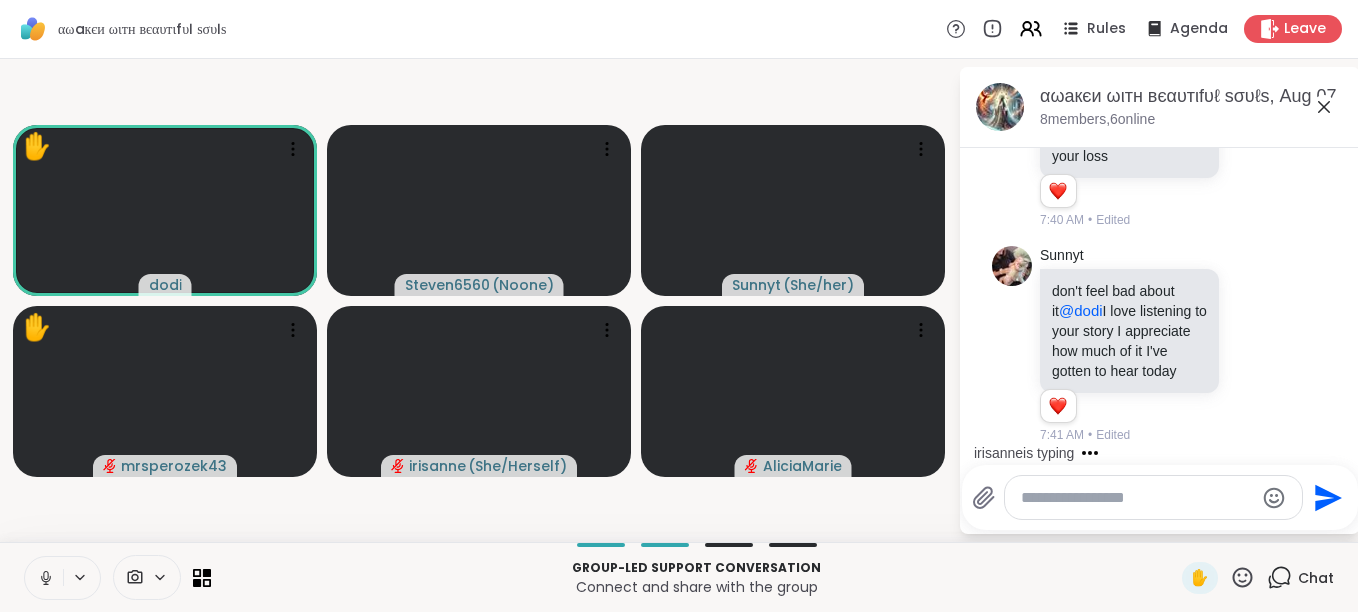 click 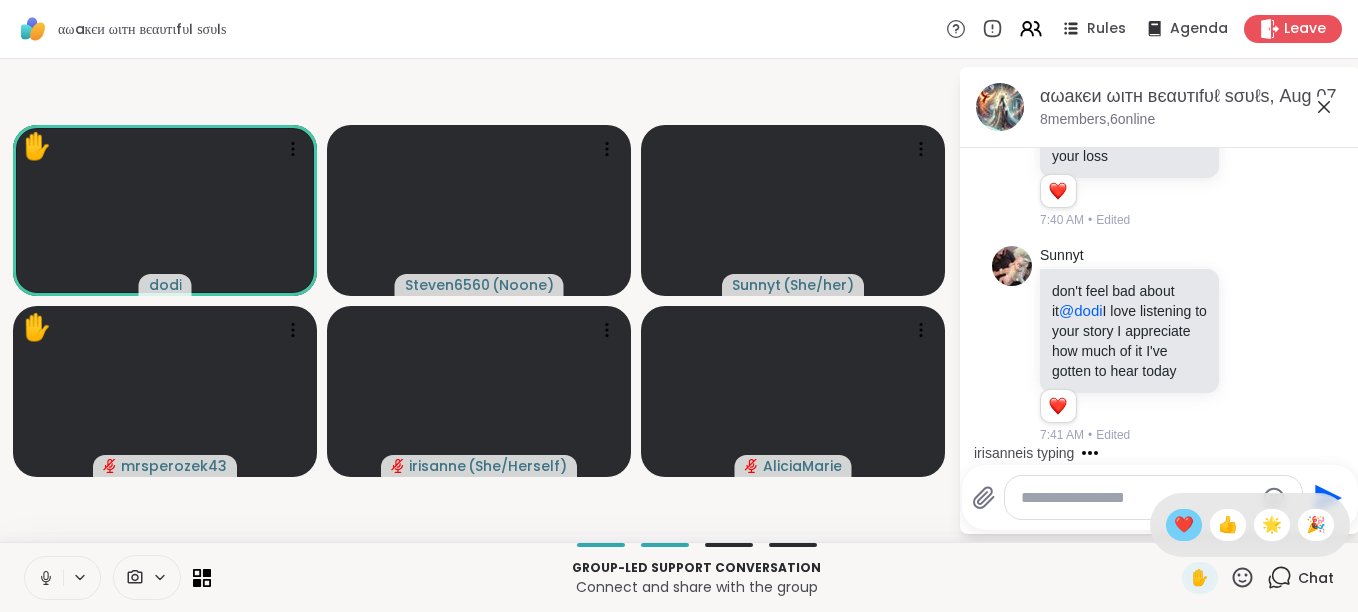 click on "❤️" at bounding box center (1184, 525) 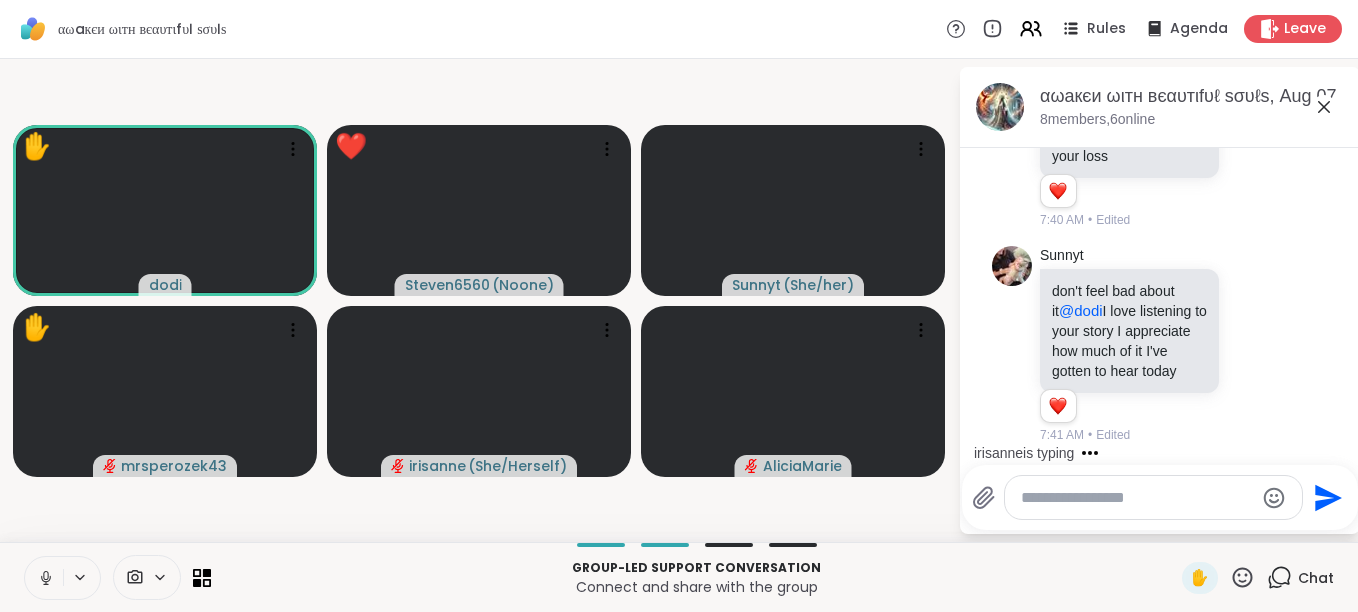 click on "Send" at bounding box center [1160, 497] 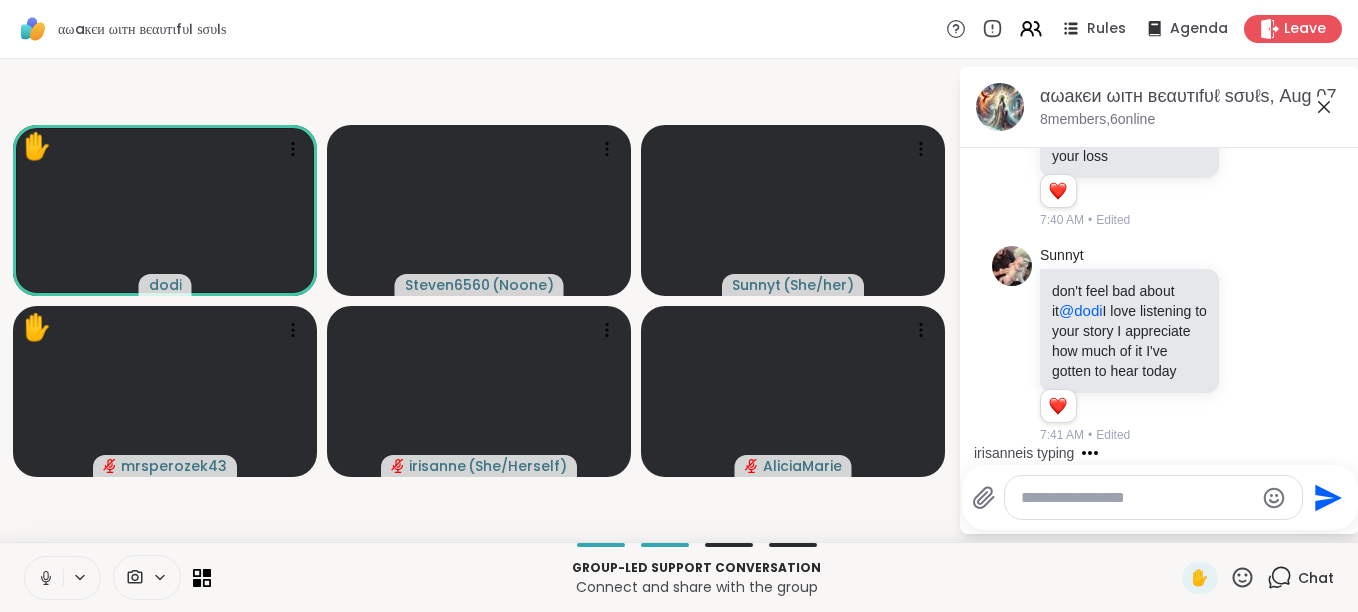 click on "Send" at bounding box center (1160, 497) 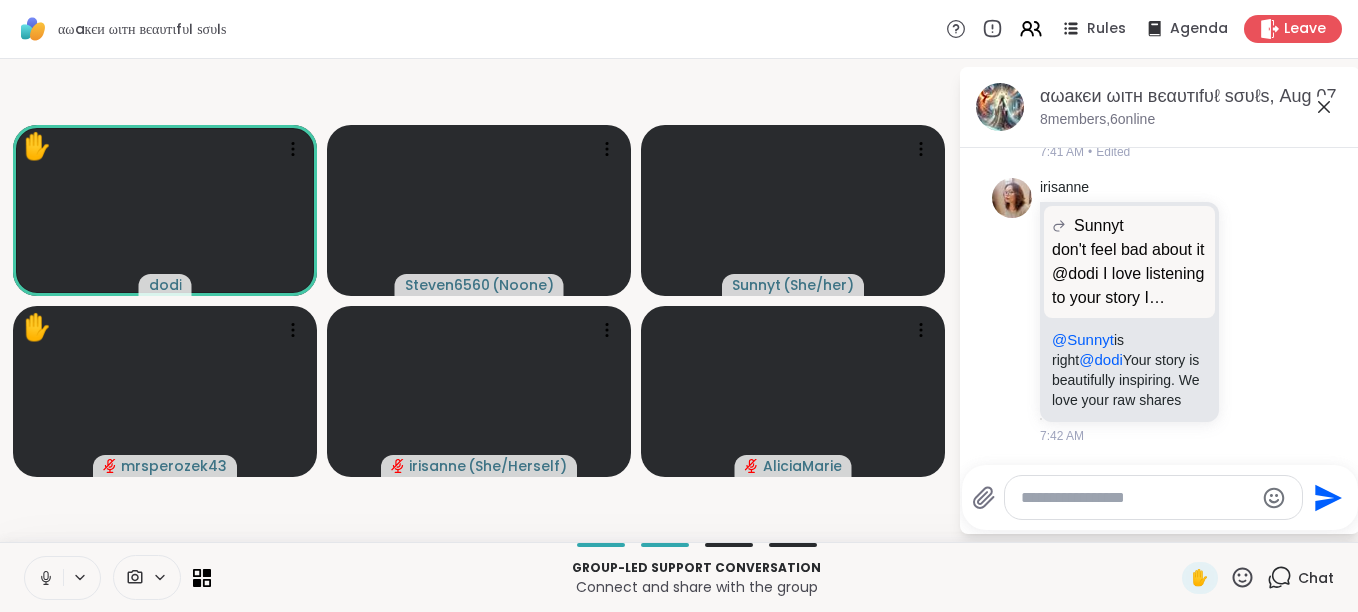 click on "Send" at bounding box center [1160, 497] 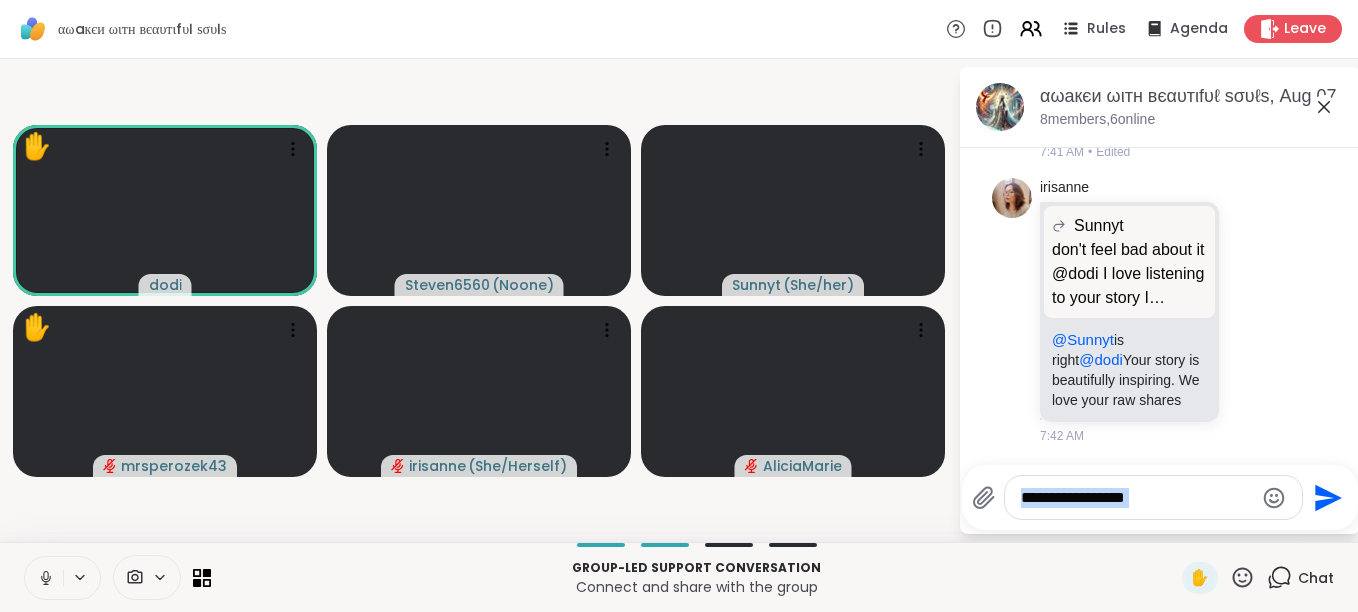 click on "Send" at bounding box center [1160, 497] 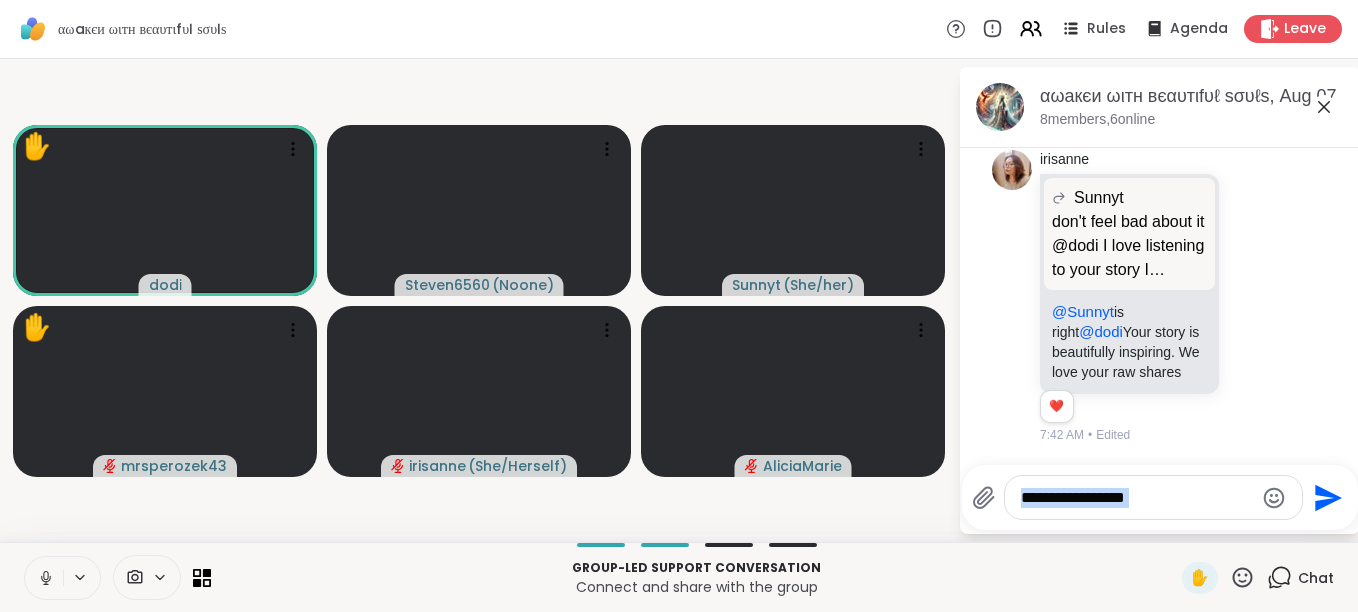 scroll, scrollTop: 9003, scrollLeft: 0, axis: vertical 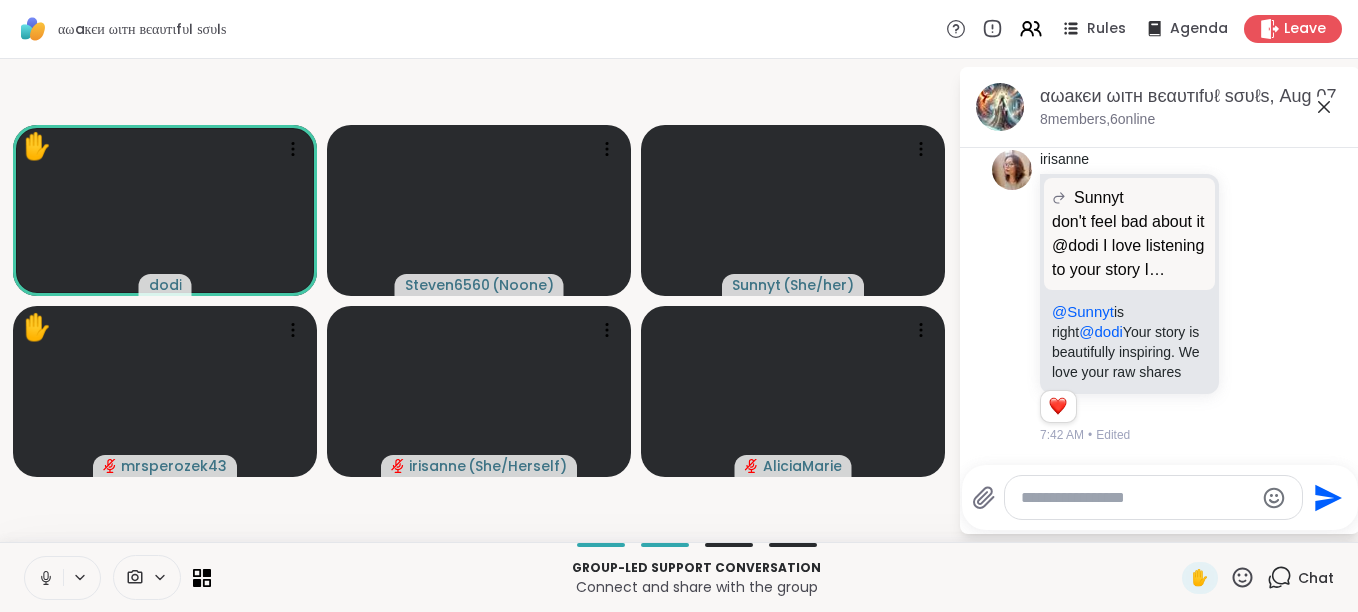 drag, startPoint x: 1165, startPoint y: 525, endPoint x: 1224, endPoint y: 573, distance: 76.05919 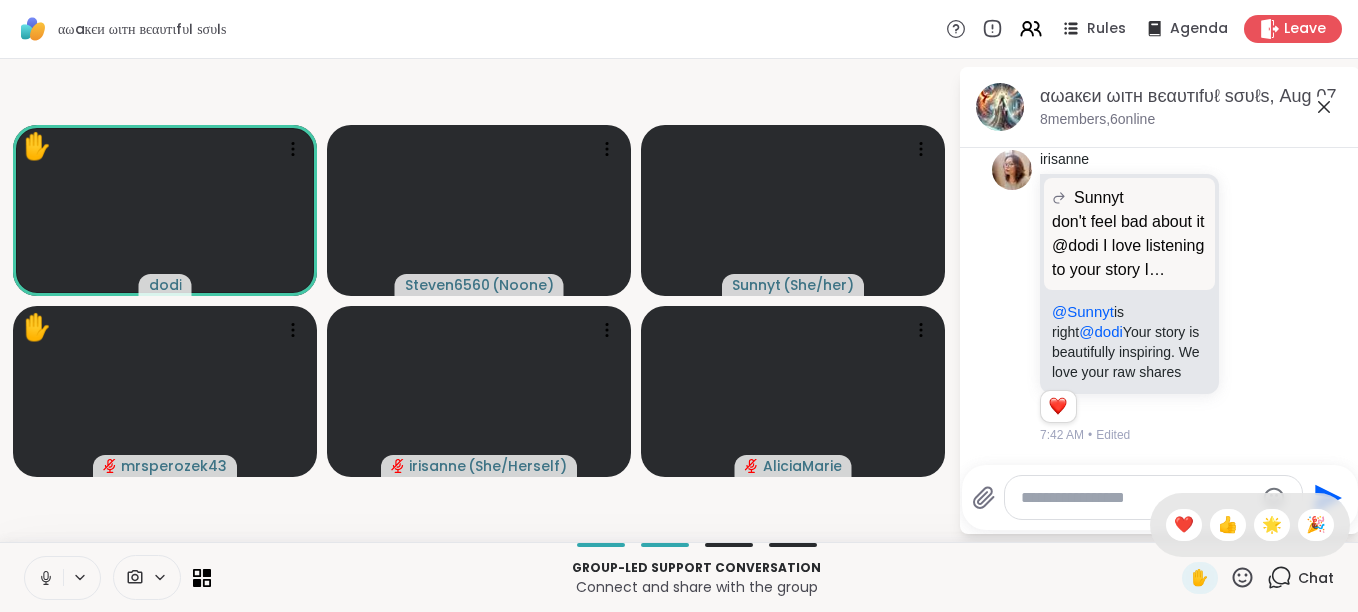 click 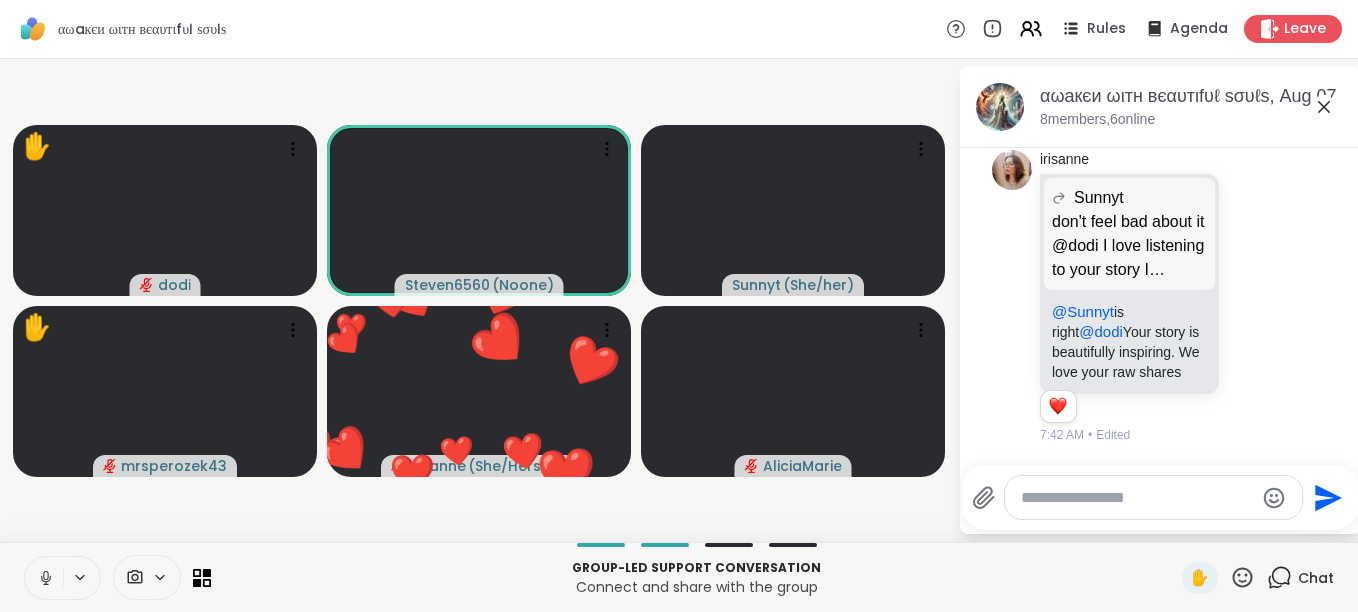 click 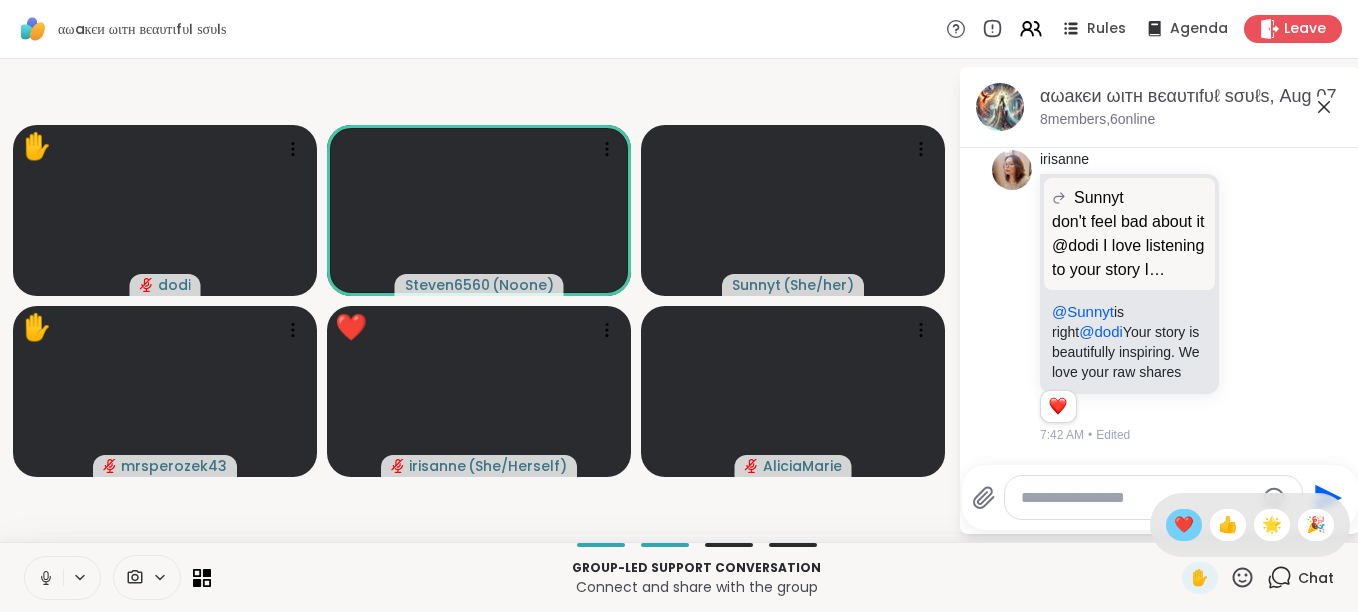 click on "❤️" at bounding box center (1184, 525) 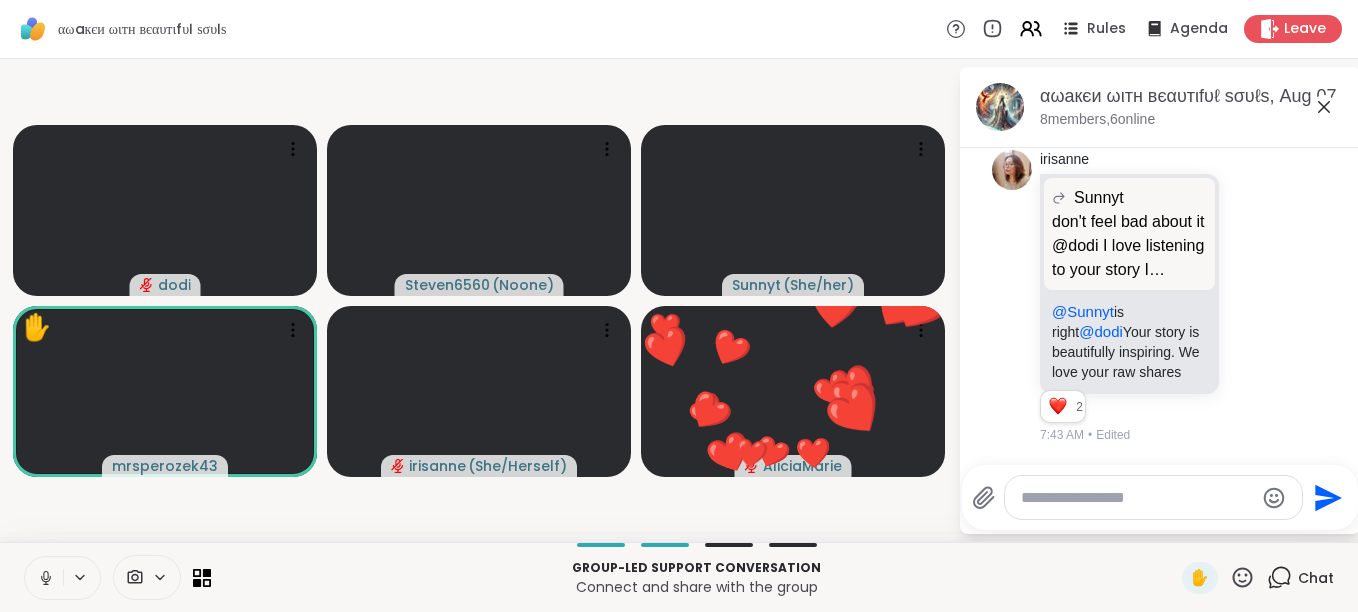 click 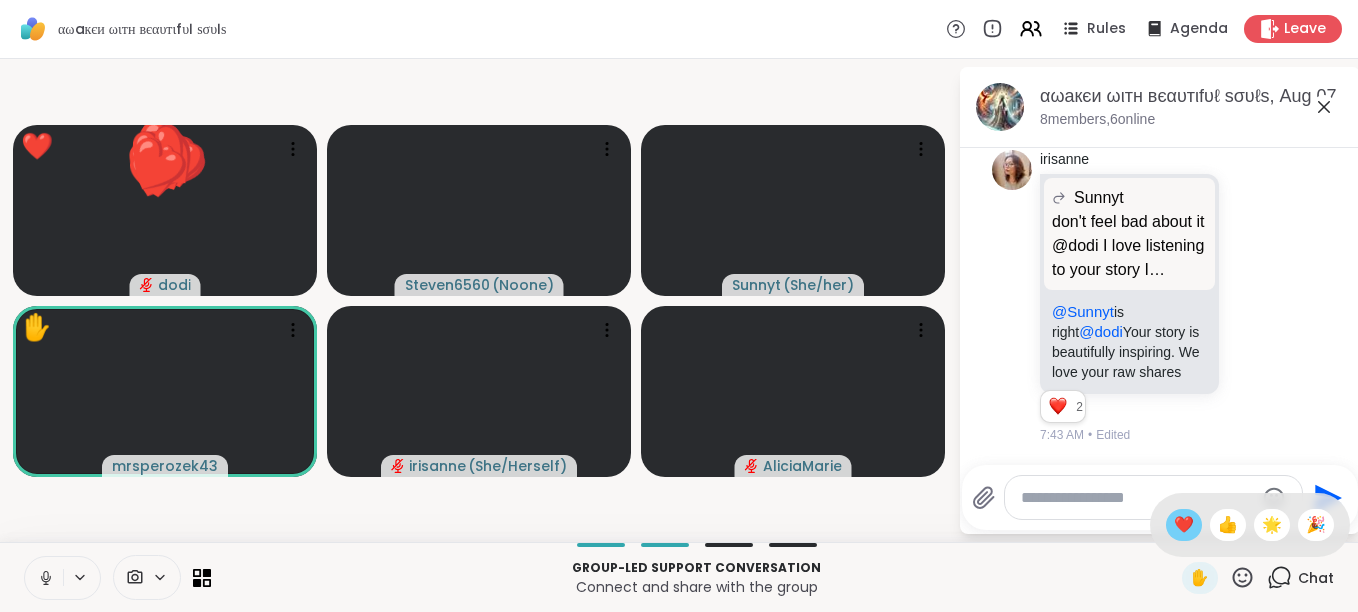 click on "❤️" at bounding box center [1184, 525] 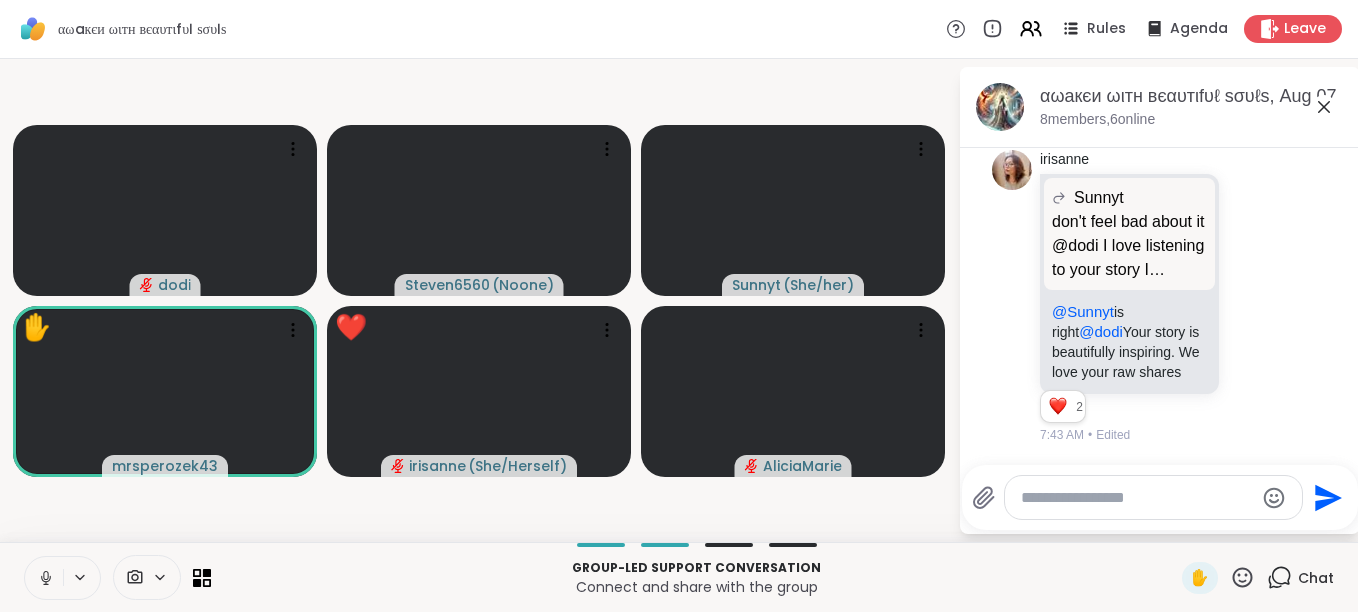 click 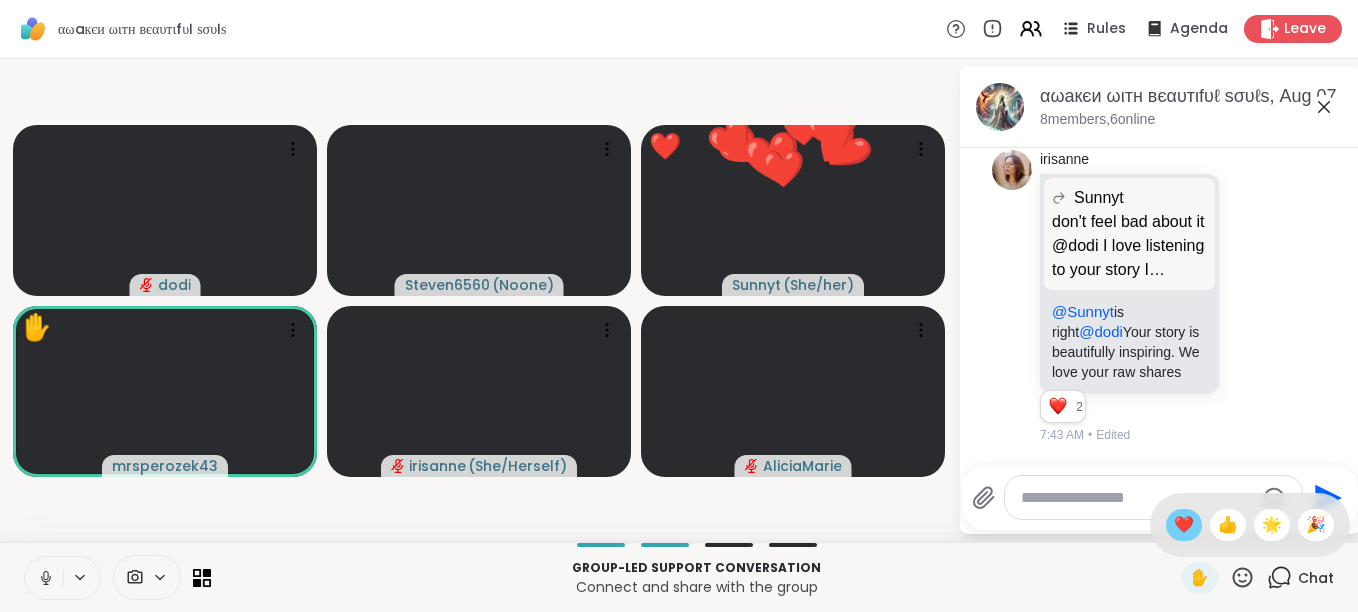 click on "❤️" at bounding box center [1184, 525] 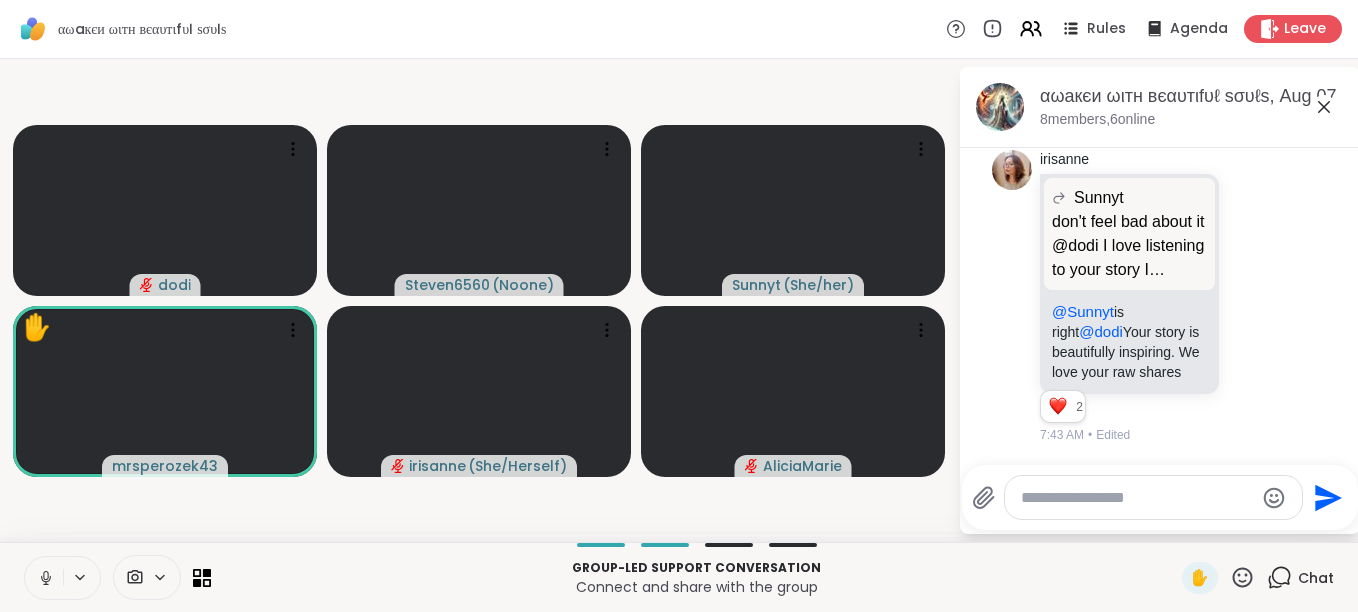 click on "✋" at bounding box center [1218, 578] 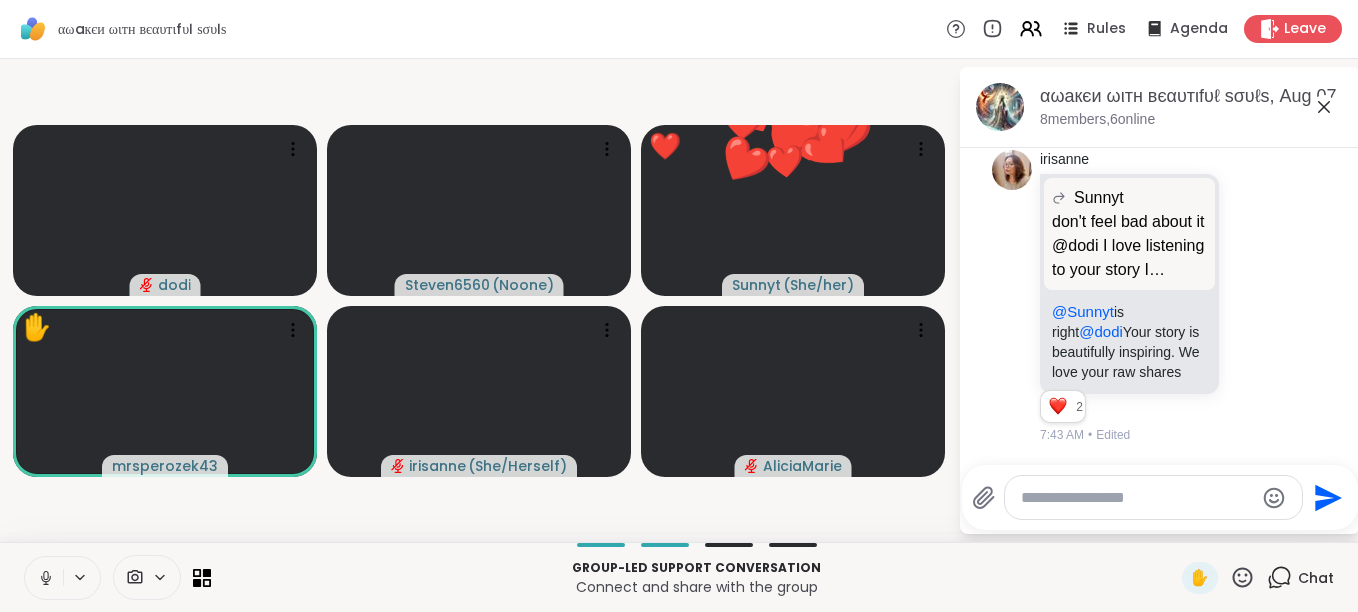 click 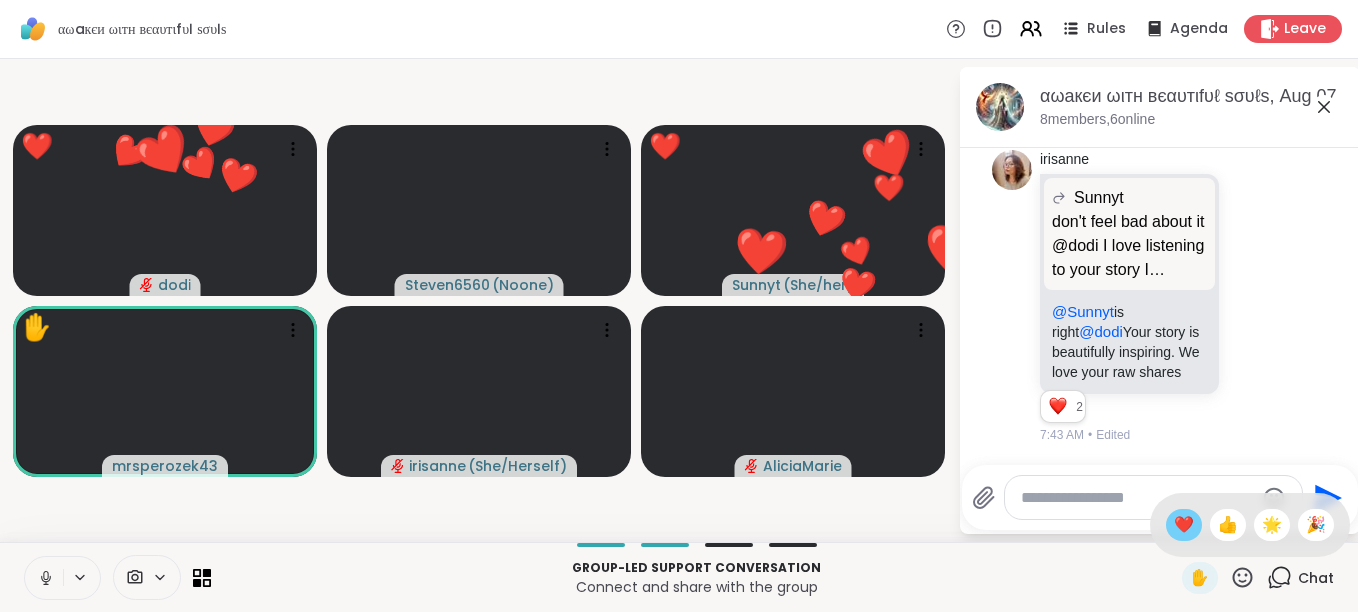 click on "❤️" at bounding box center (1184, 525) 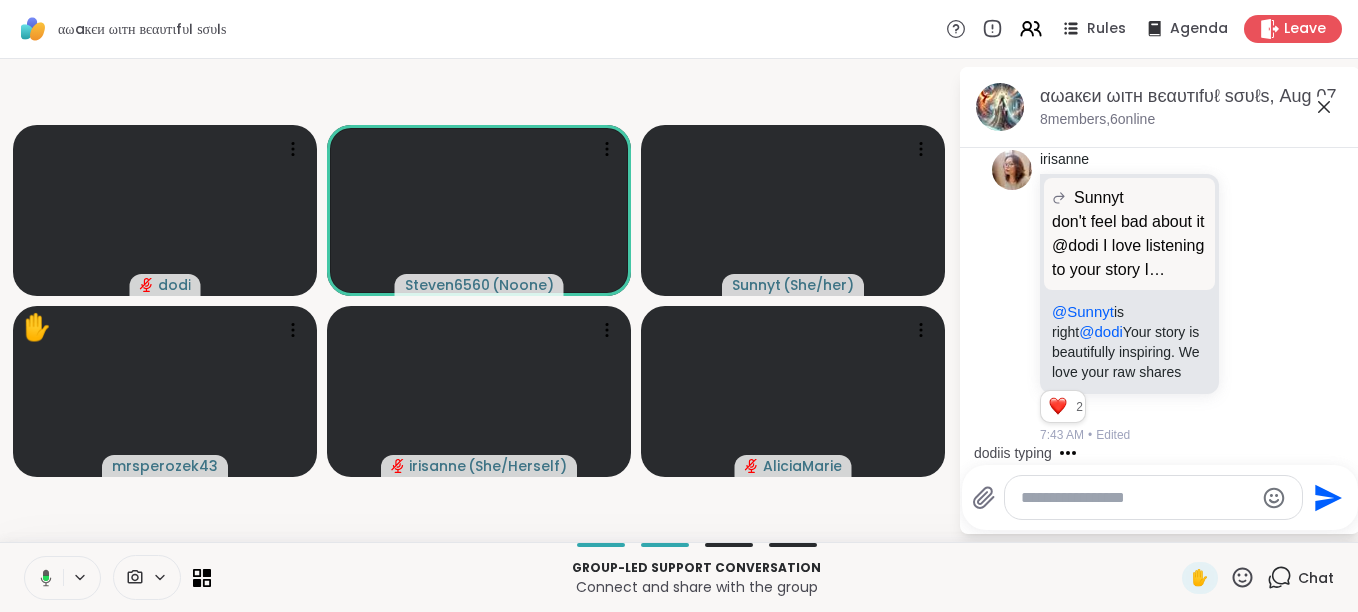 click 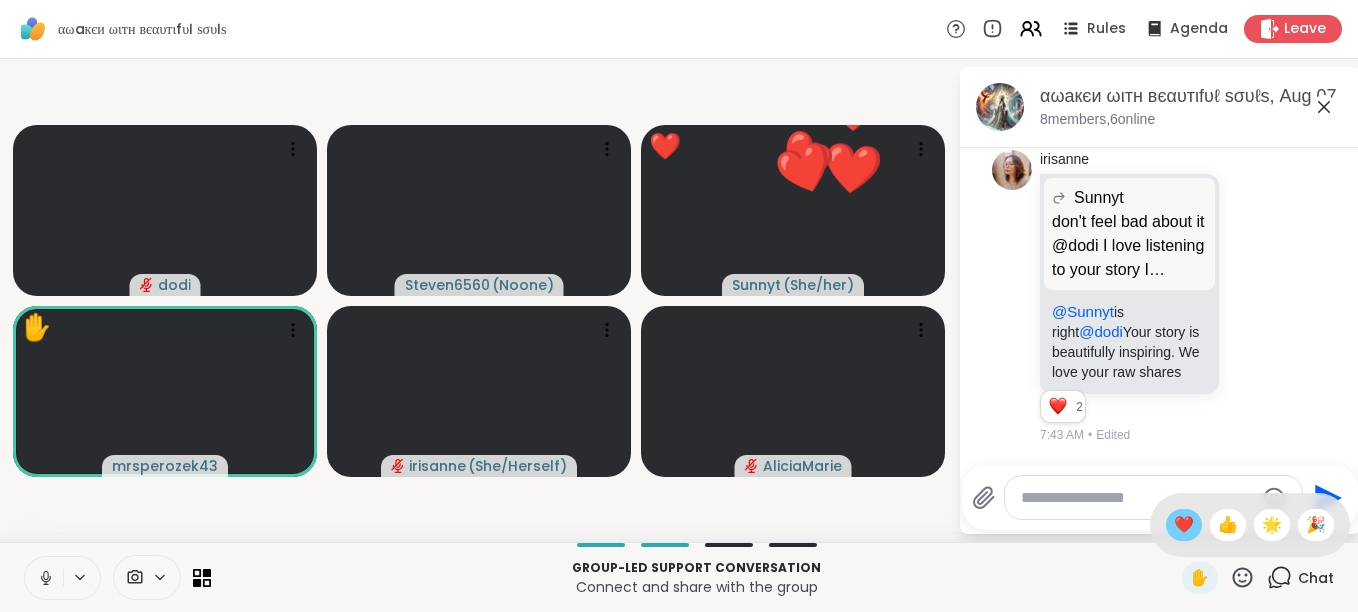 click on "❤️" at bounding box center [1184, 525] 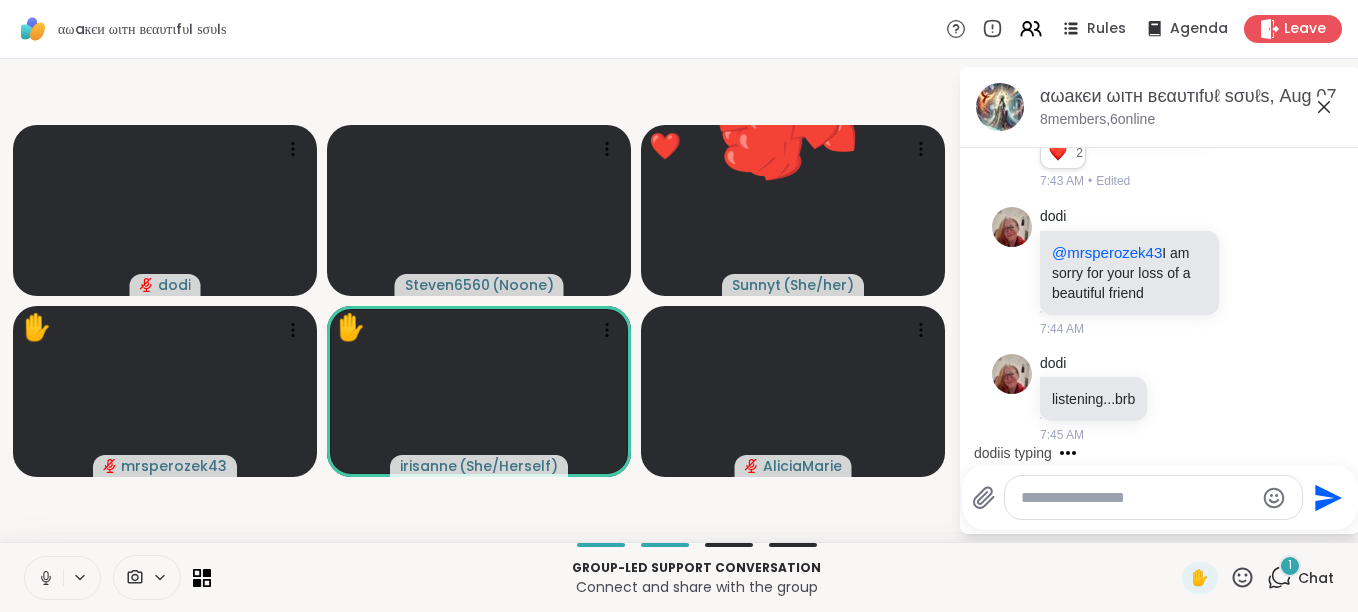 scroll, scrollTop: 9257, scrollLeft: 0, axis: vertical 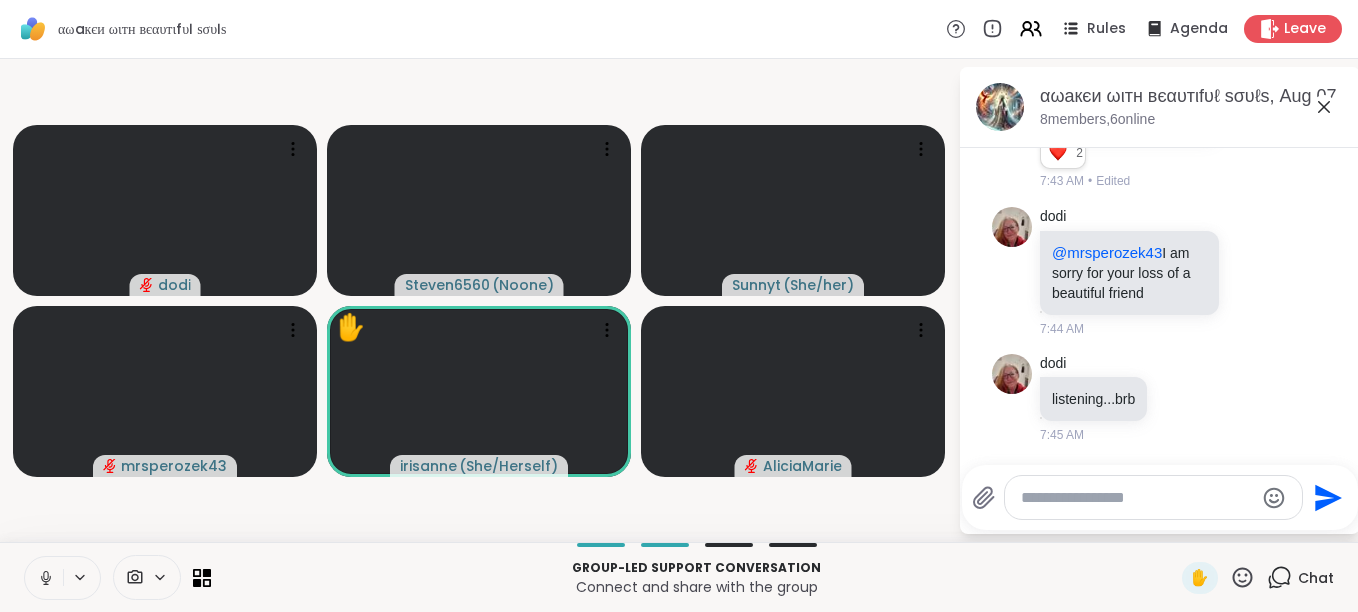 click 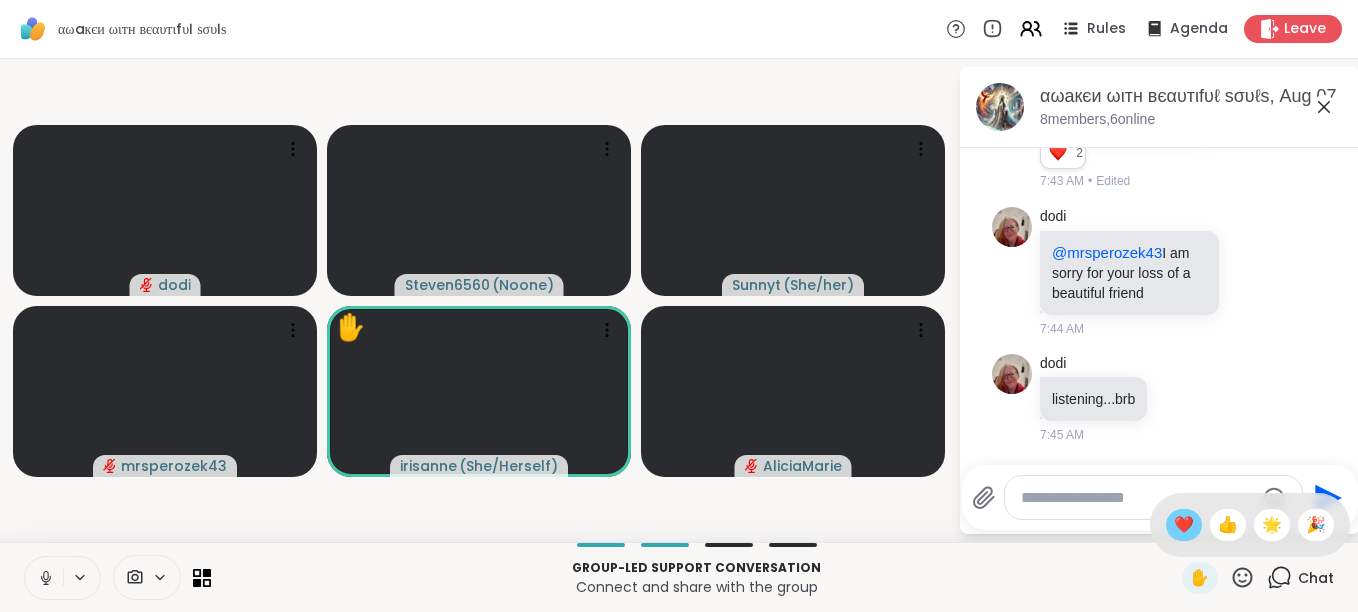 click on "❤️" at bounding box center [1184, 525] 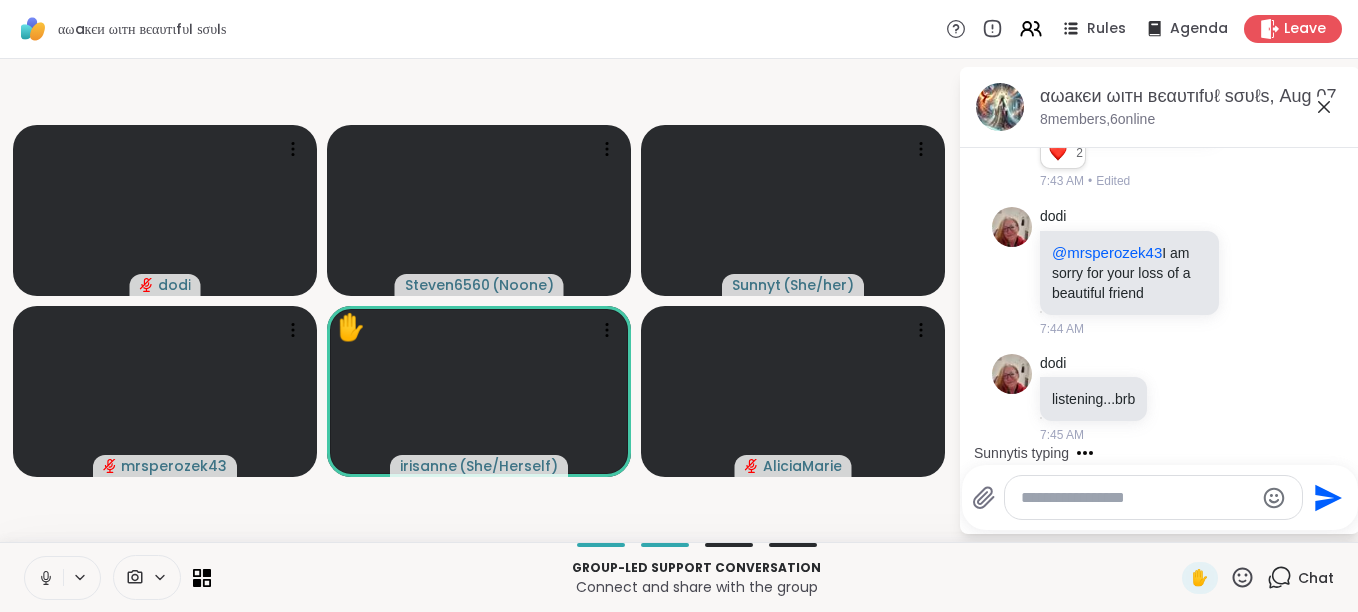 click 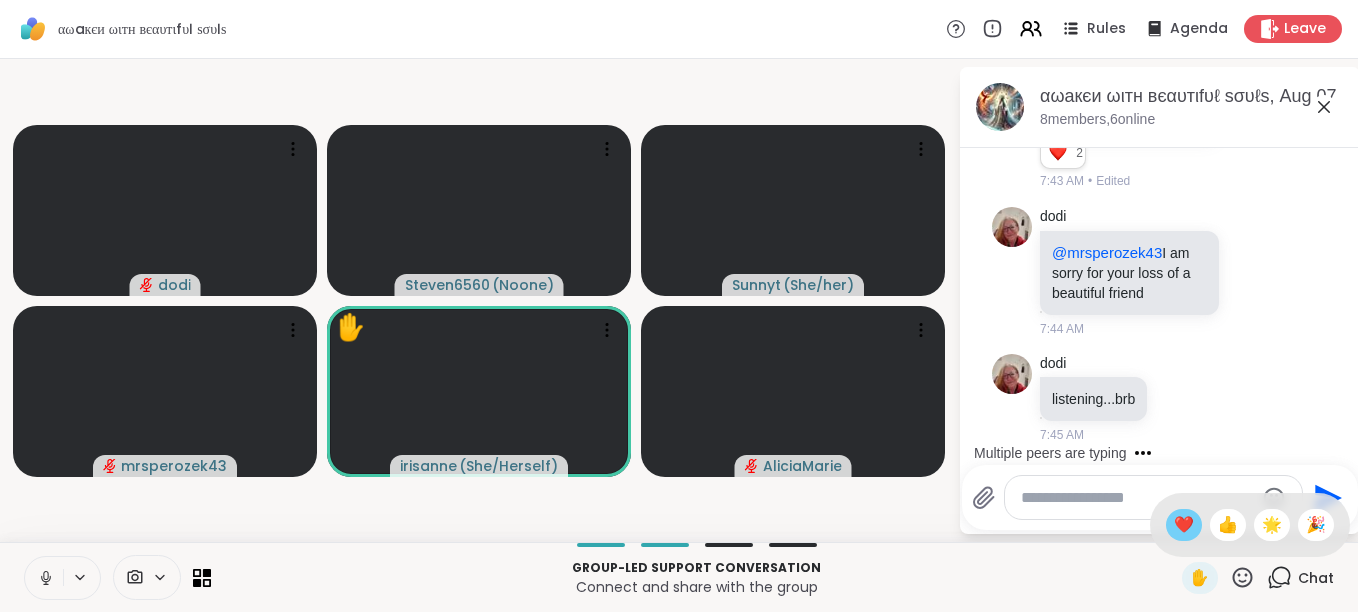 click on "❤️" at bounding box center [1184, 525] 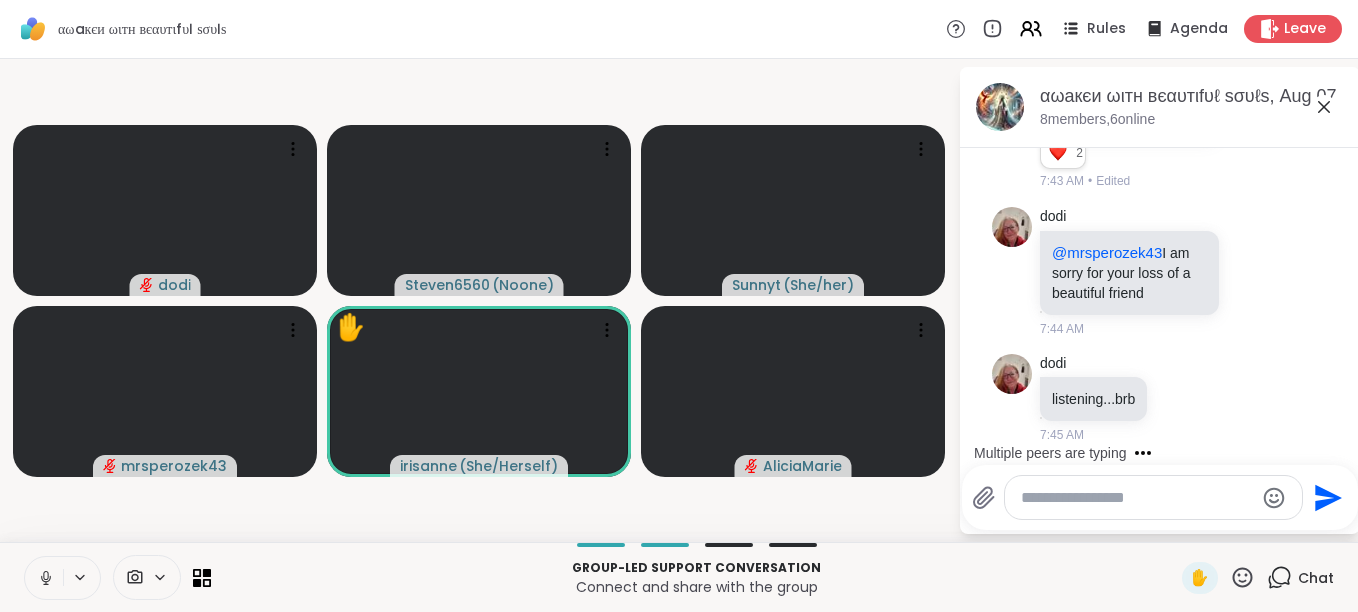 click 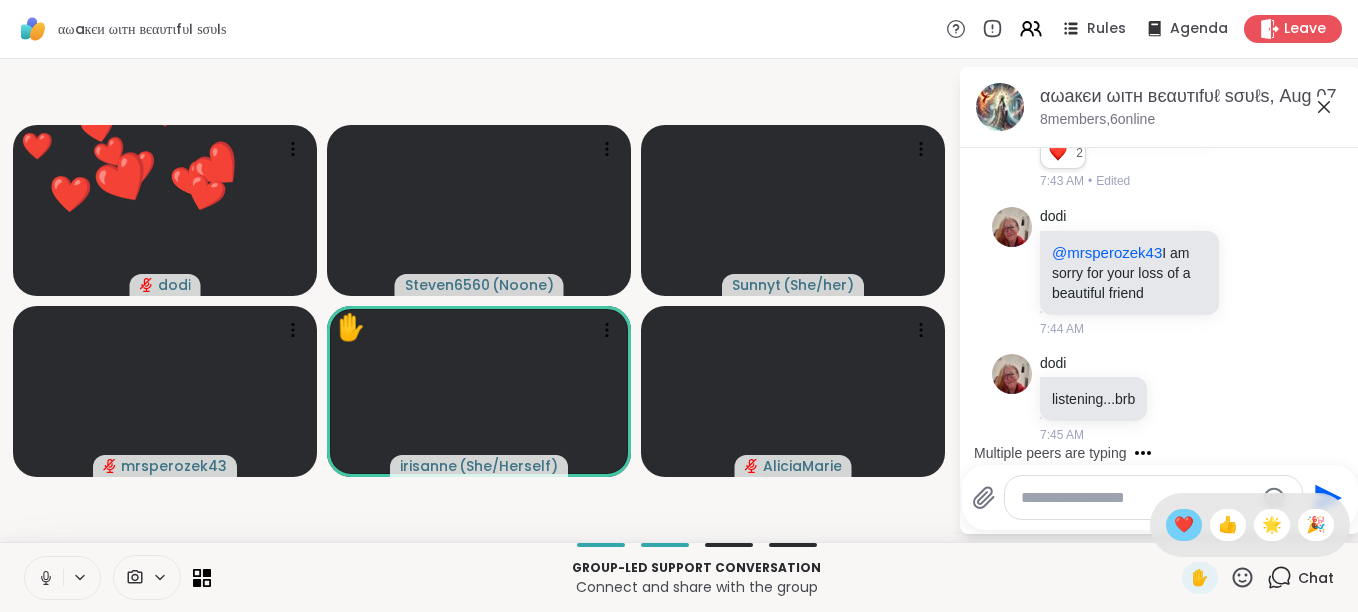 click on "❤️" at bounding box center [1184, 525] 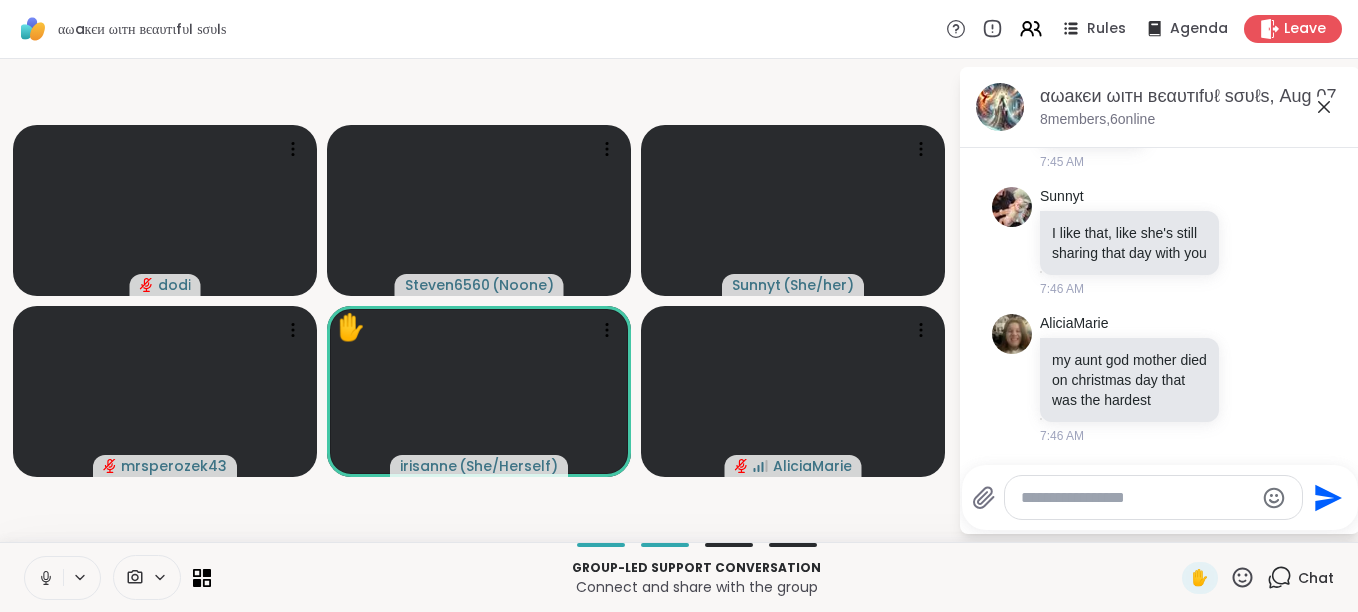 scroll, scrollTop: 9570, scrollLeft: 0, axis: vertical 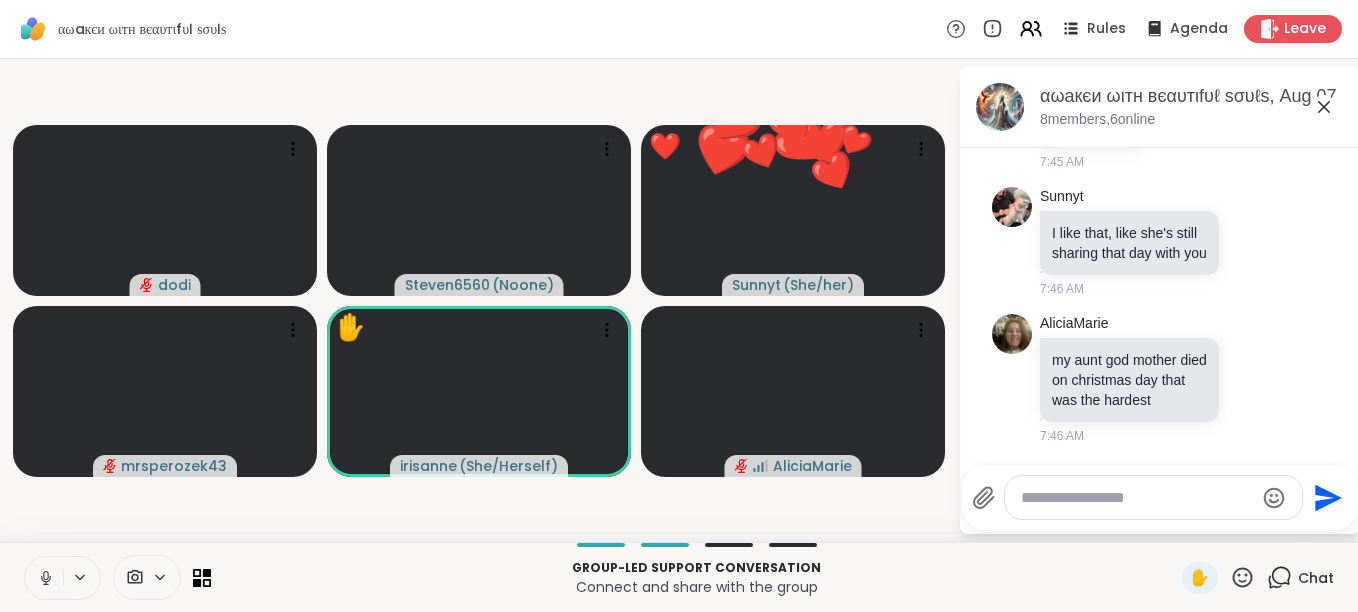 click 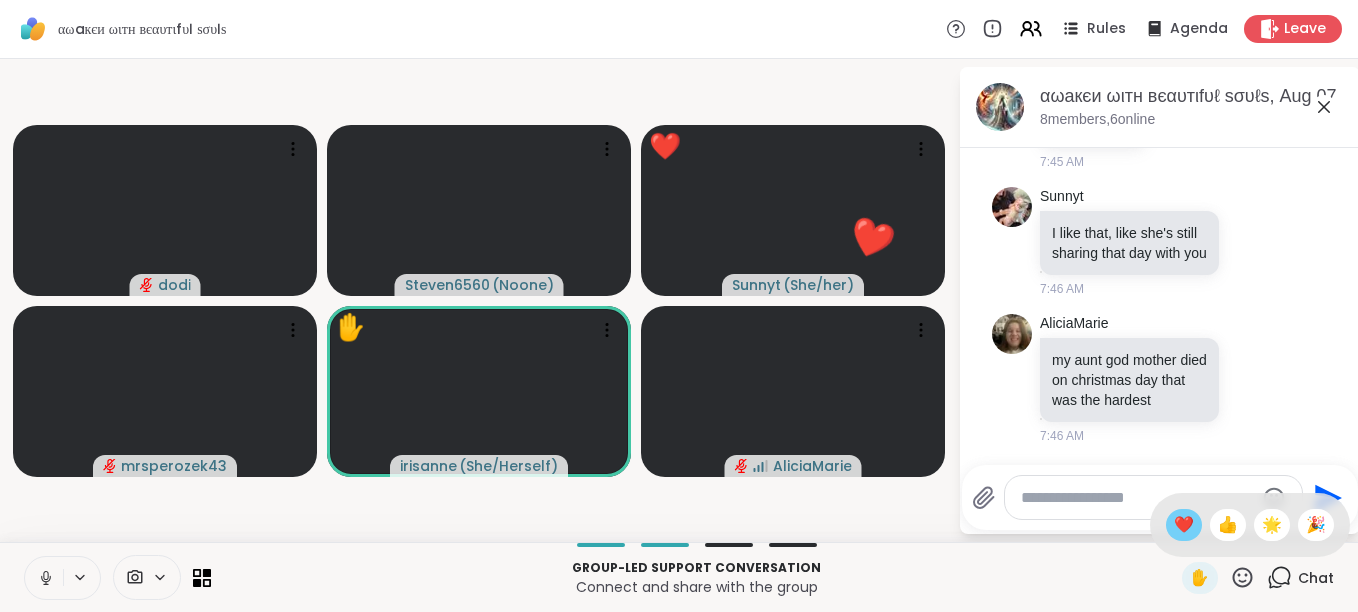 click on "❤️" at bounding box center (1184, 525) 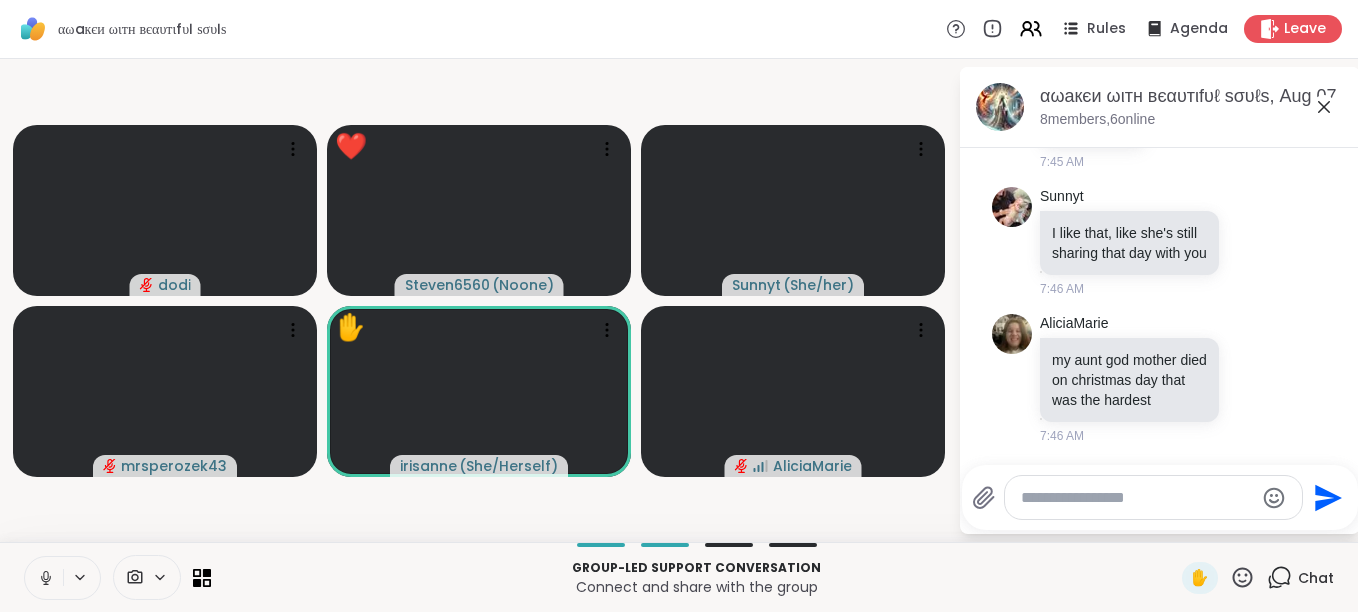 scroll, scrollTop: 9598, scrollLeft: 0, axis: vertical 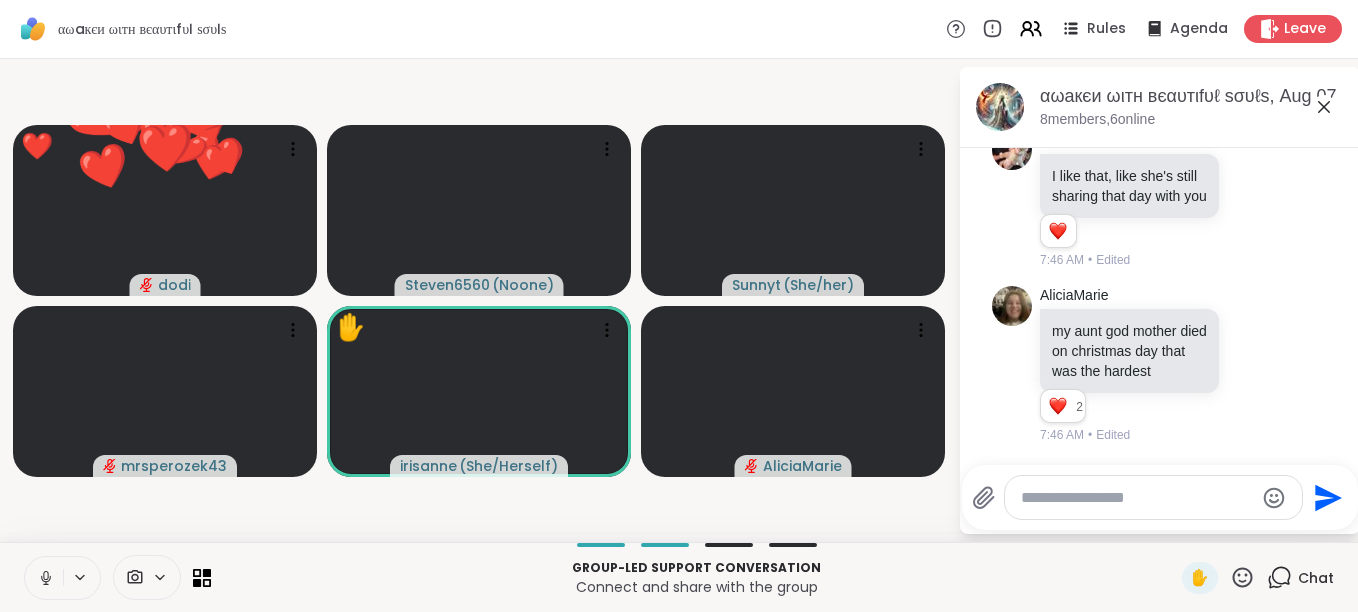 click 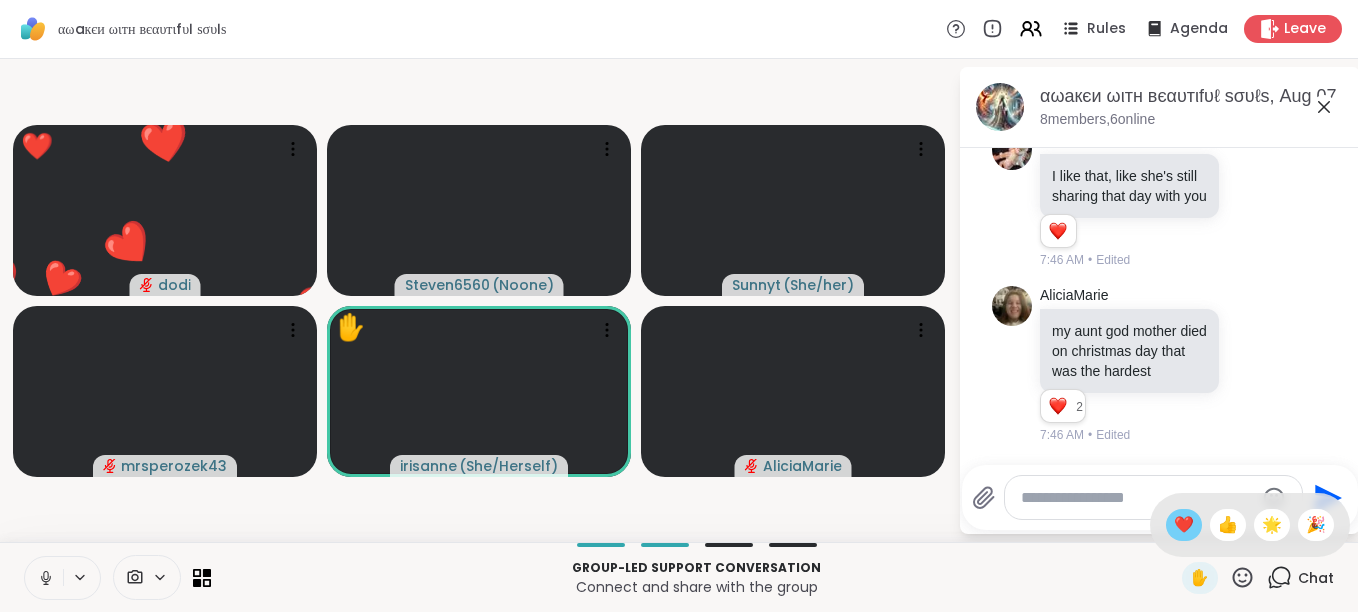 click on "❤️" at bounding box center (1184, 525) 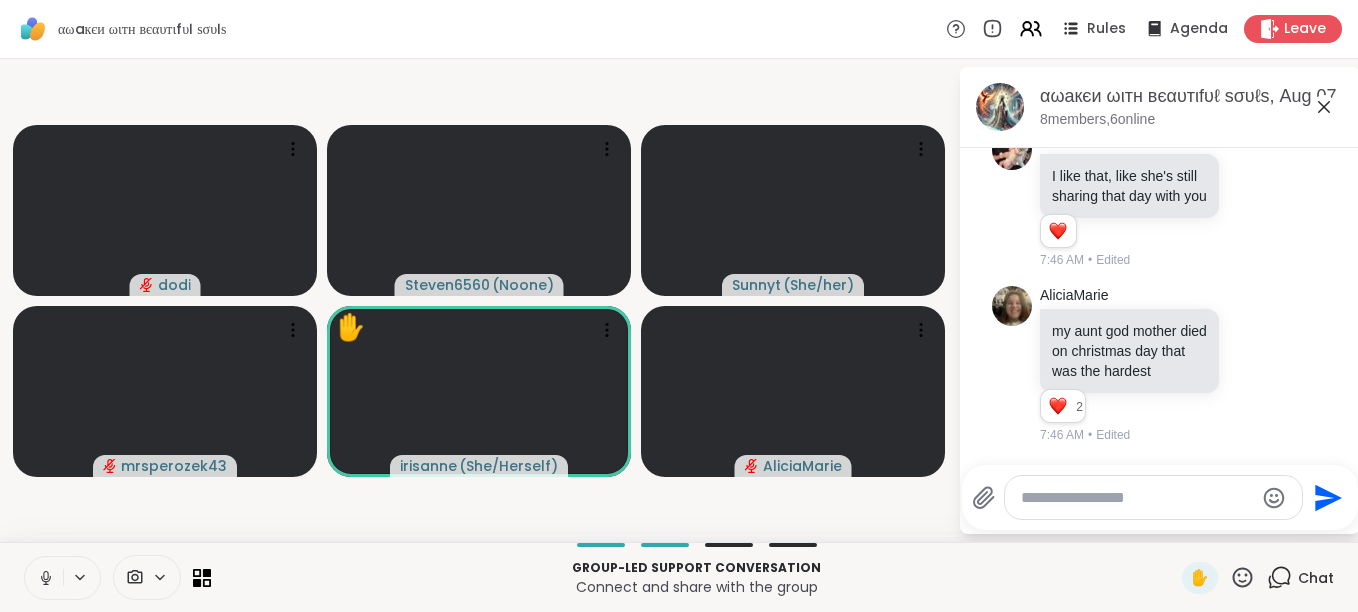 click 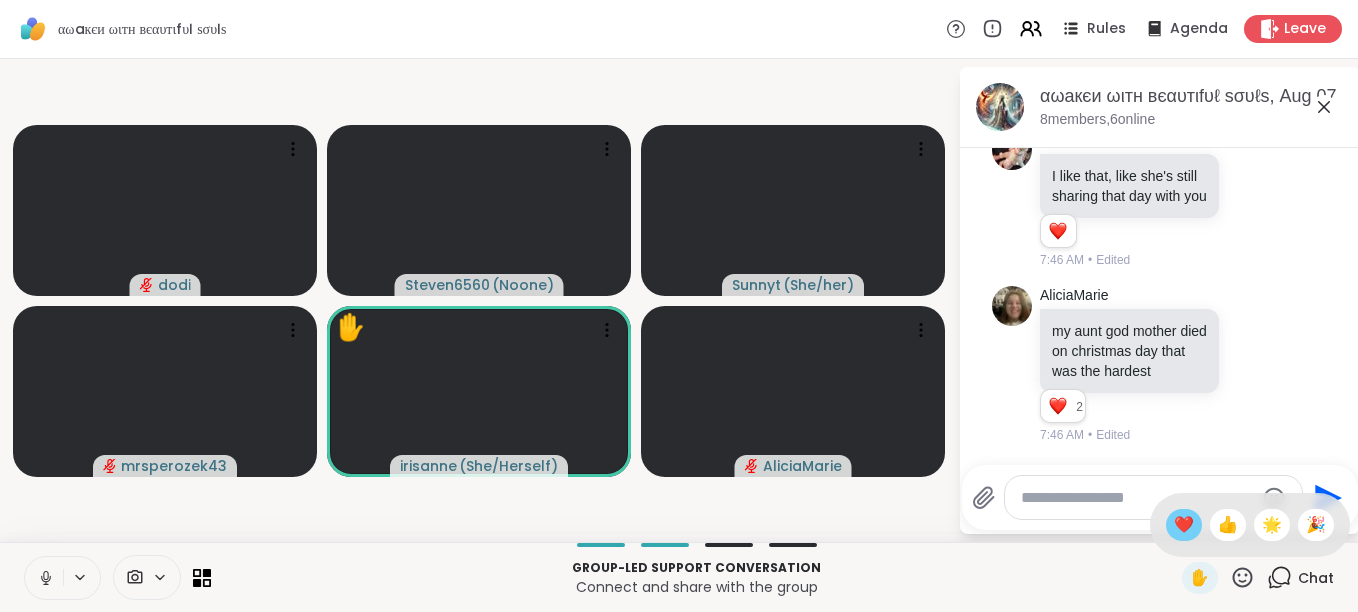 click on "❤️" at bounding box center [1184, 525] 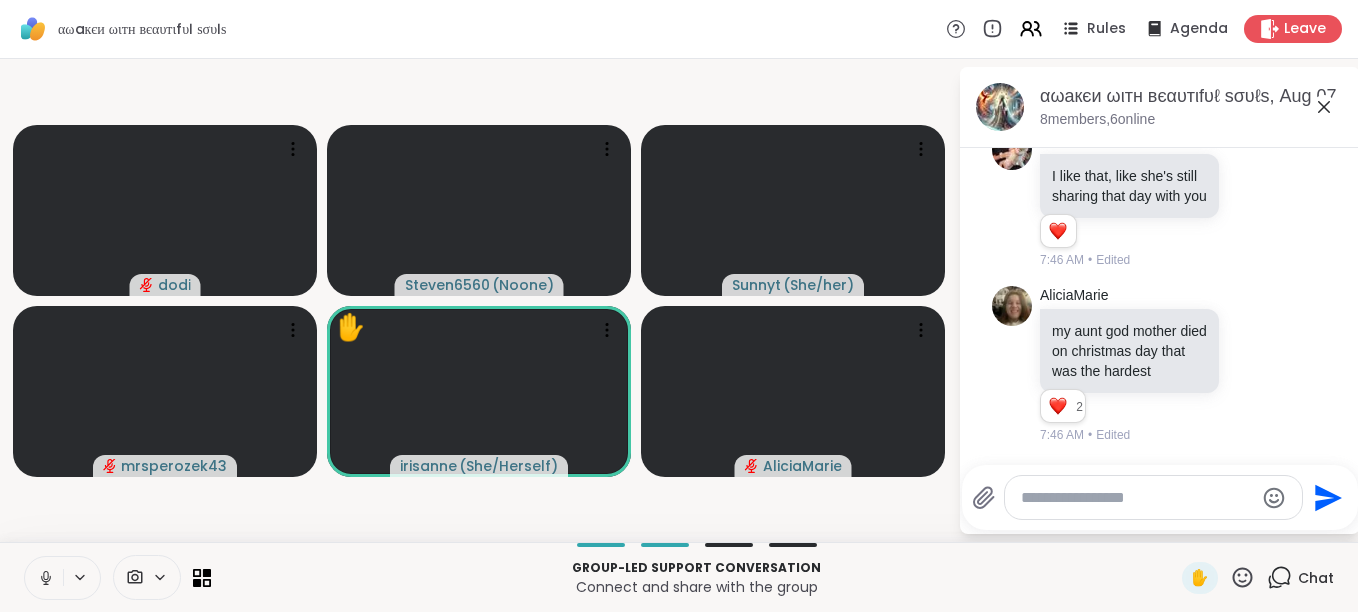 click 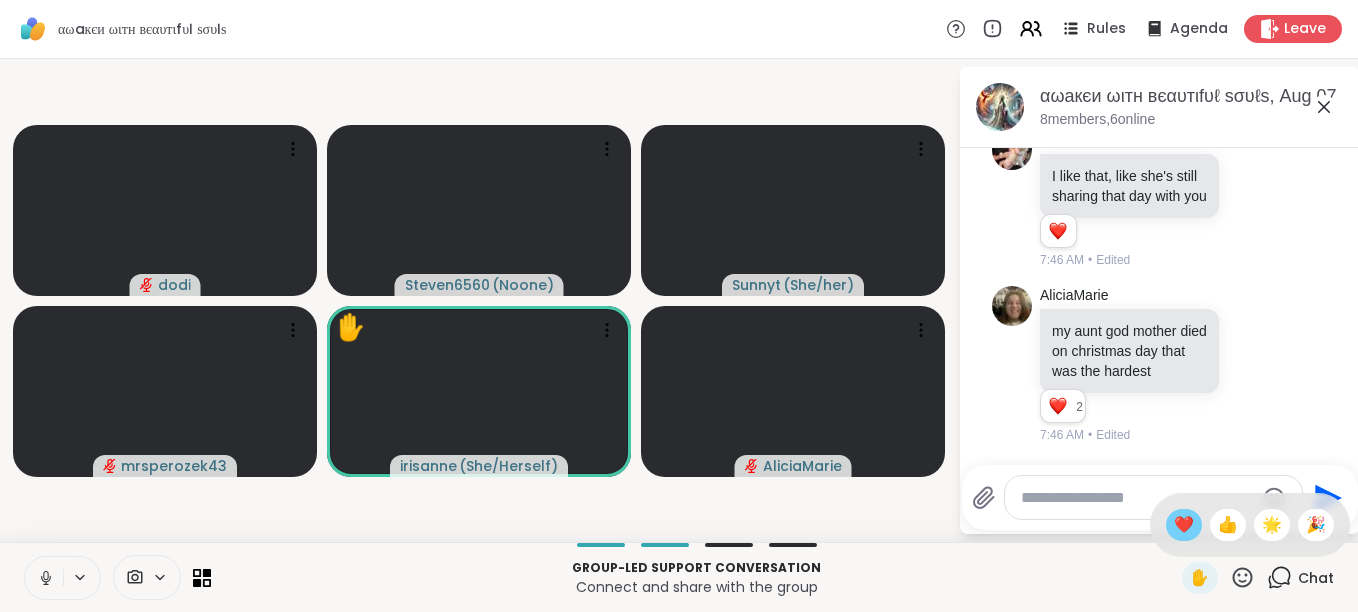 click on "❤️" at bounding box center (1184, 525) 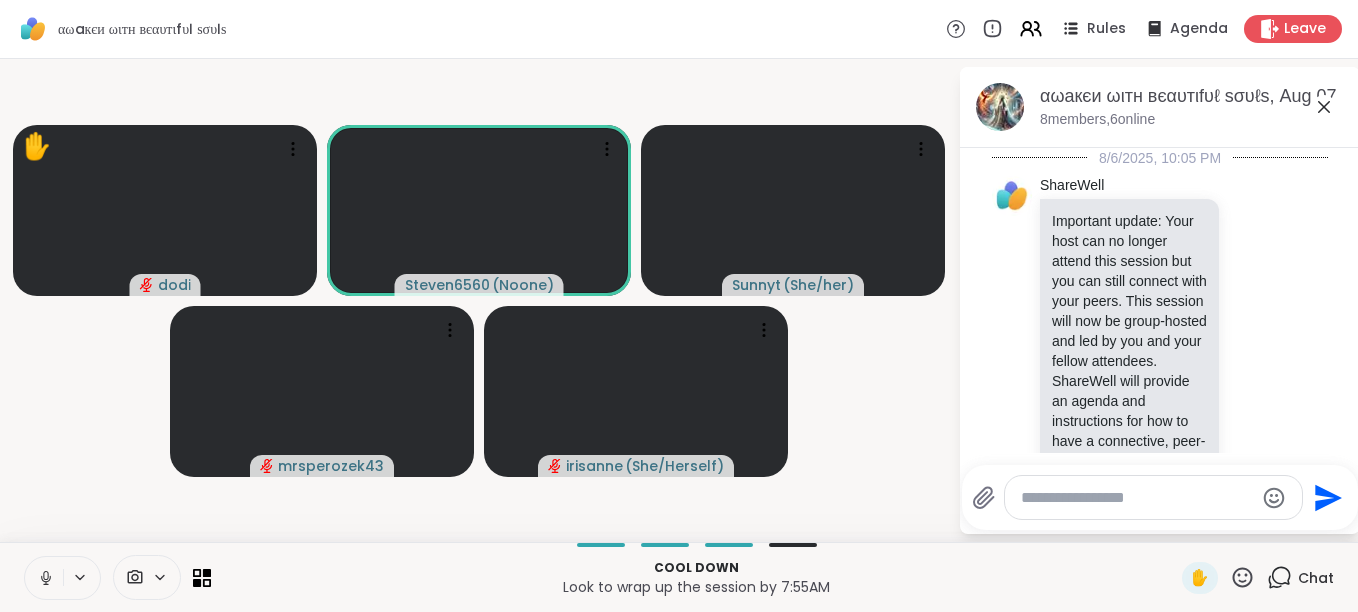 scroll, scrollTop: 0, scrollLeft: 0, axis: both 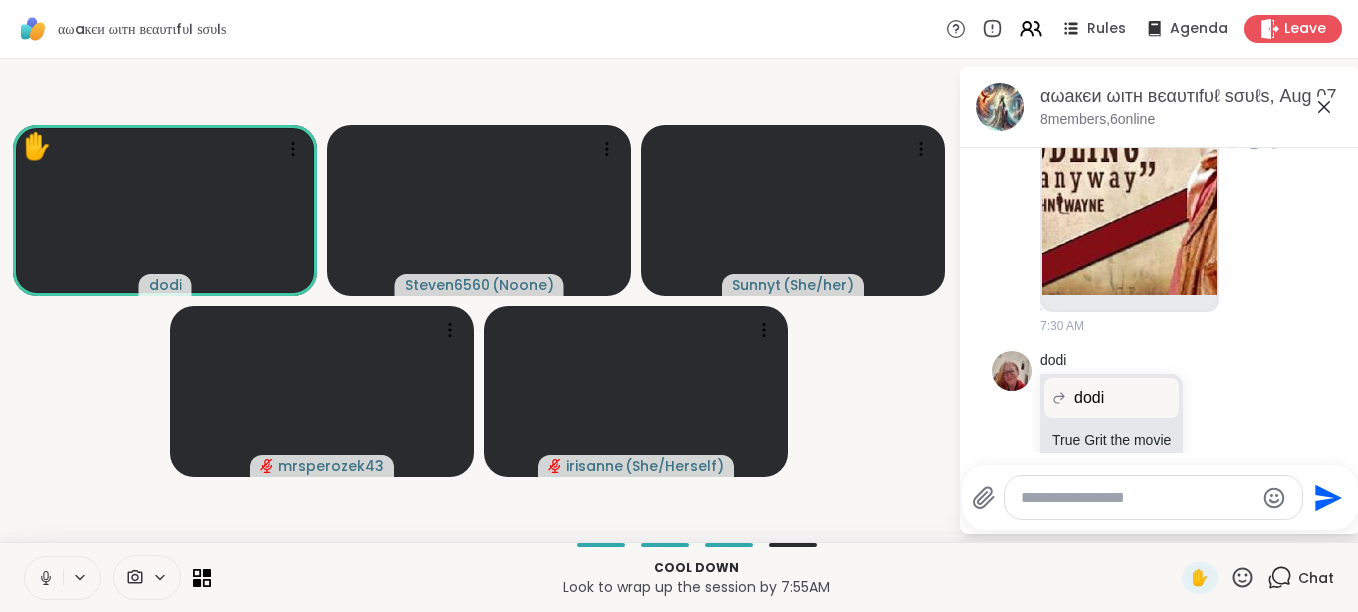click at bounding box center (1129, 135) 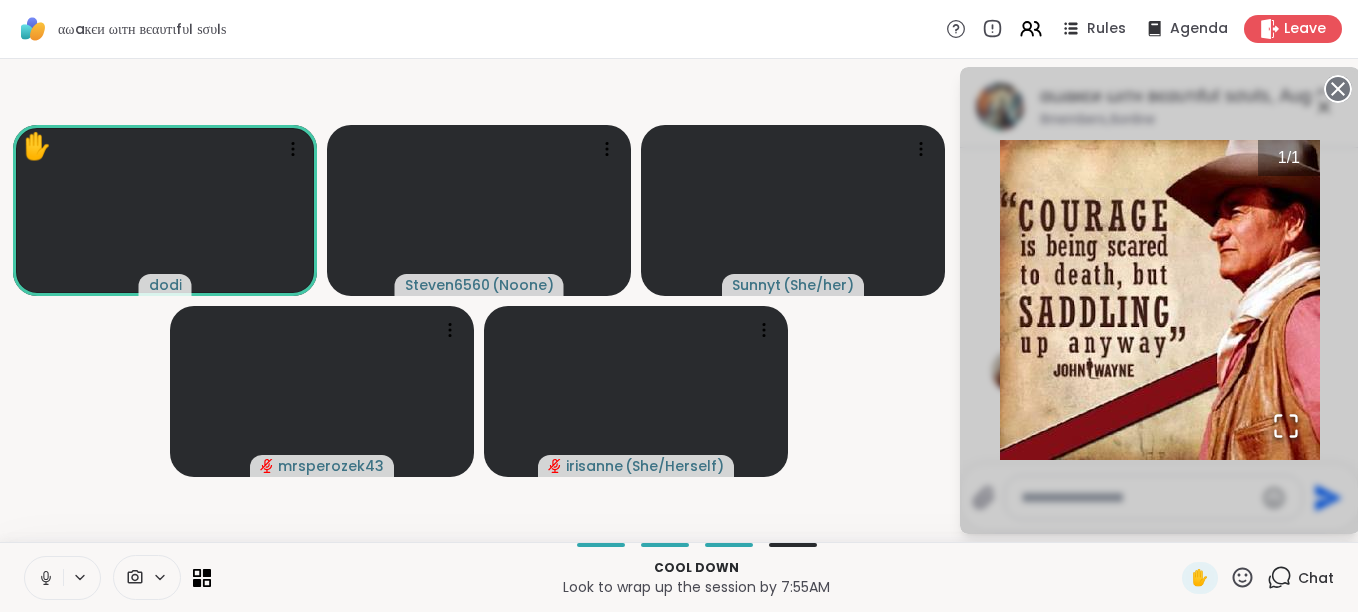 click 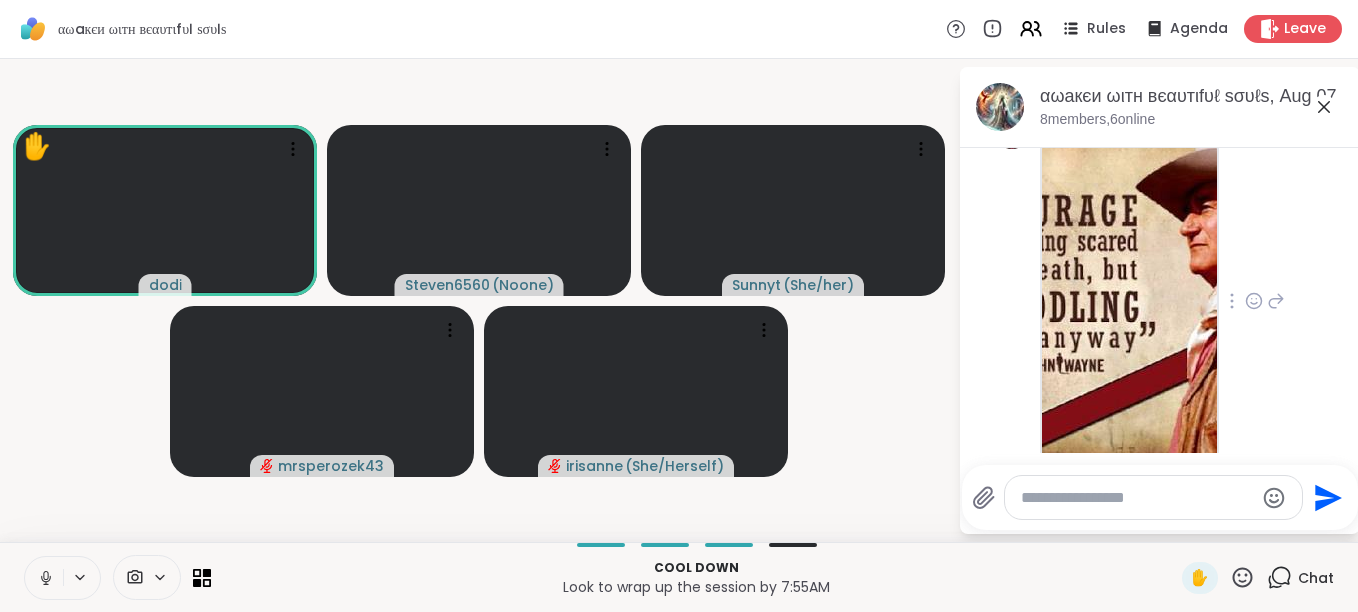 scroll, scrollTop: 5574, scrollLeft: 0, axis: vertical 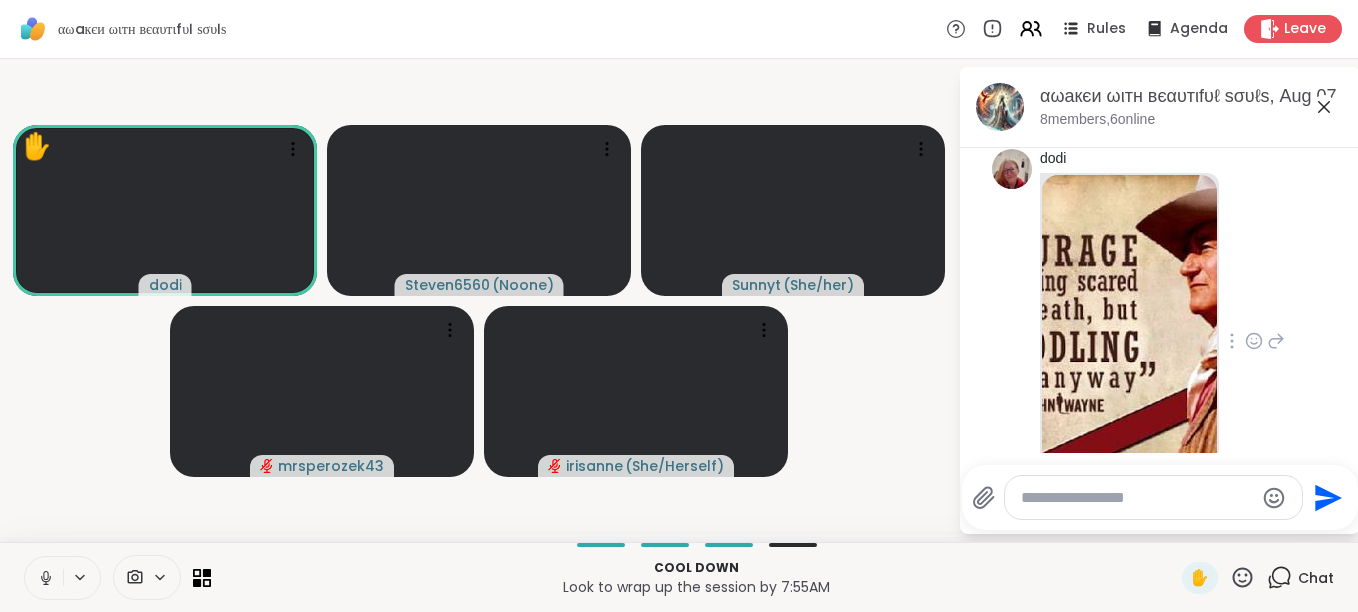click at bounding box center (1129, -194) 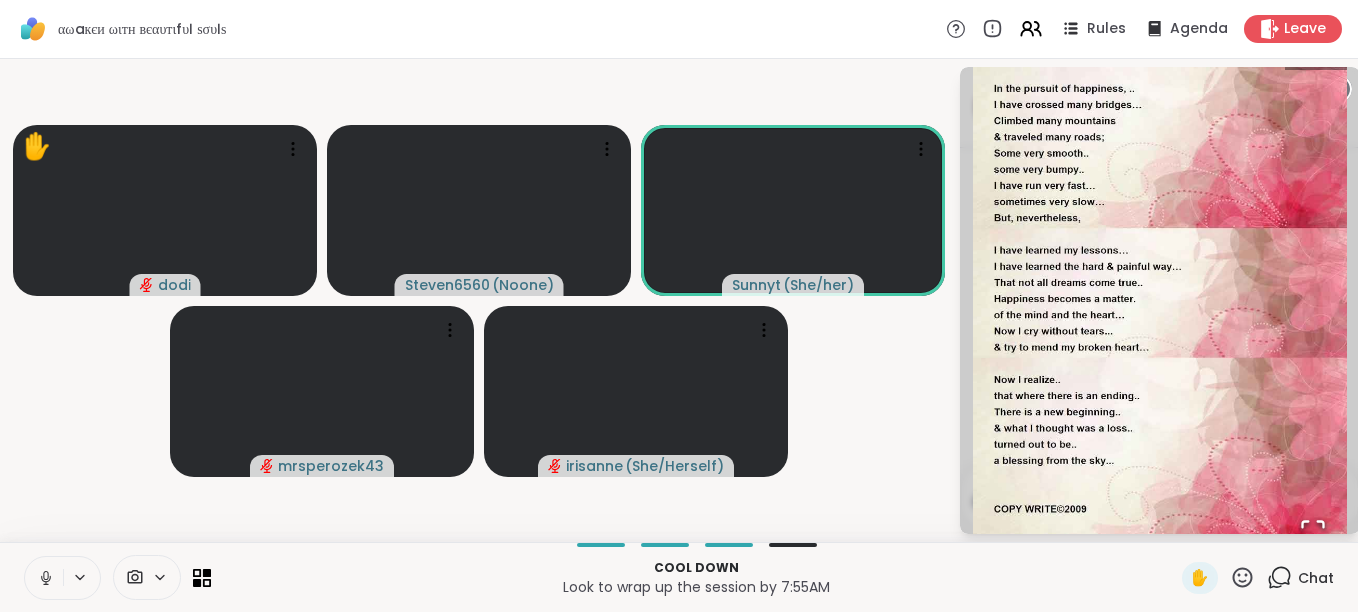 click at bounding box center [1160, 300] 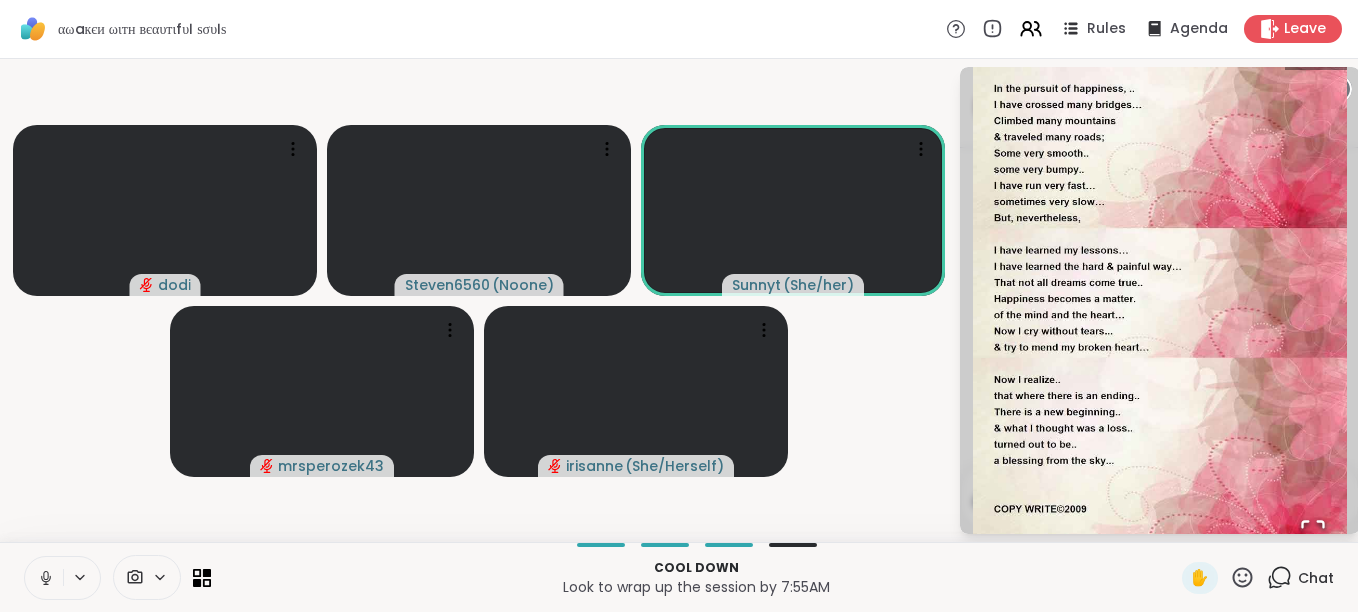 drag, startPoint x: 1237, startPoint y: 567, endPoint x: 1233, endPoint y: 585, distance: 18.439089 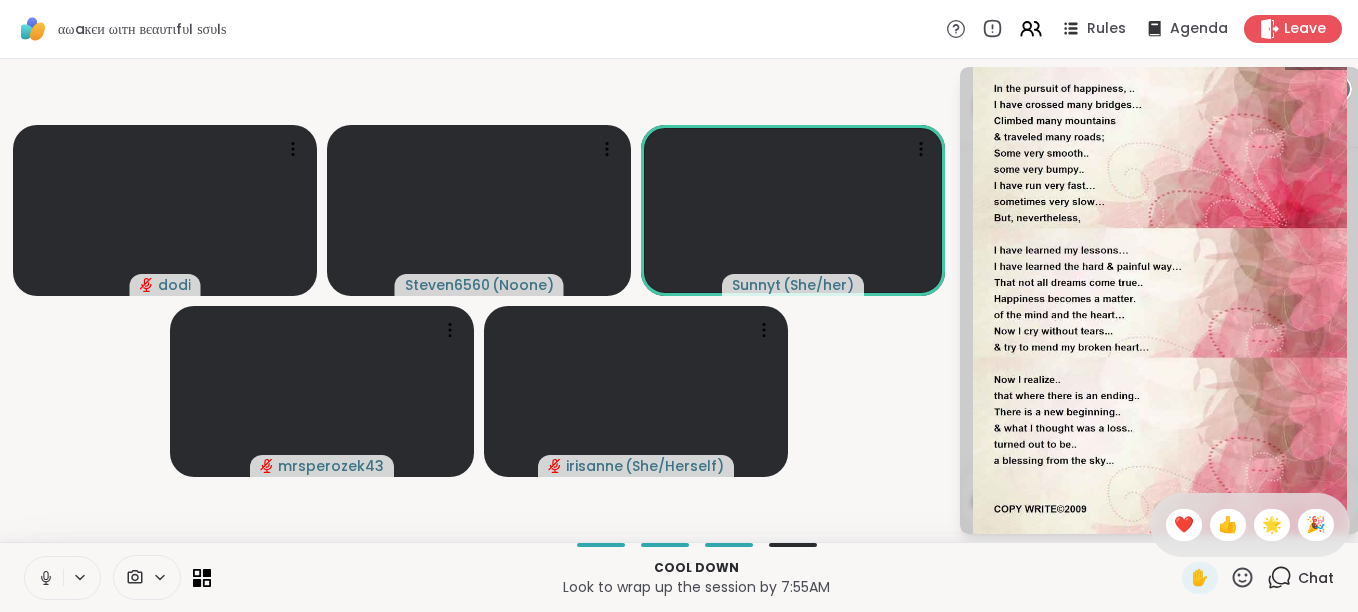 click 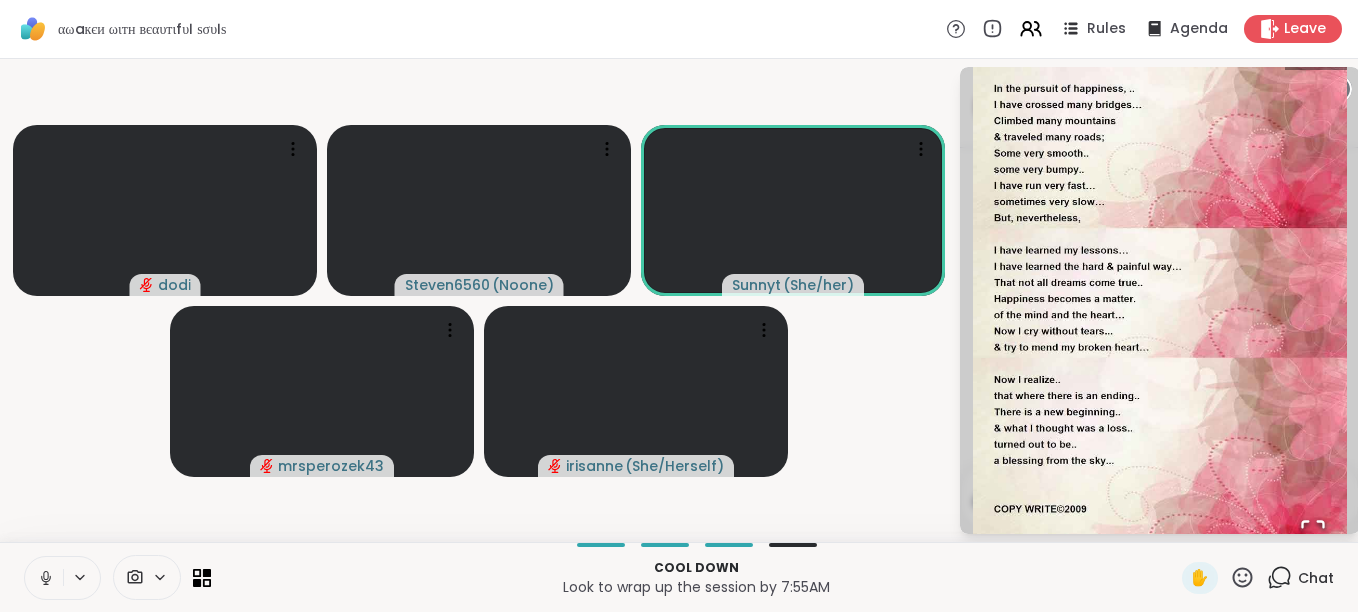 click 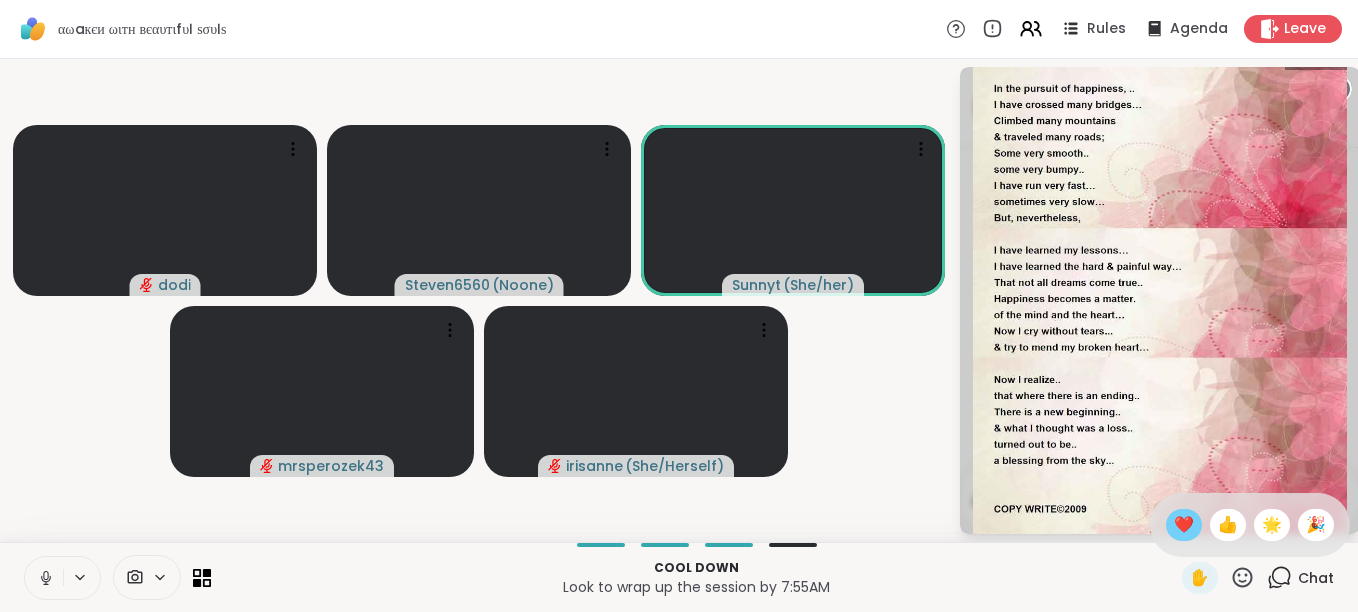 click on "❤️" at bounding box center (1184, 525) 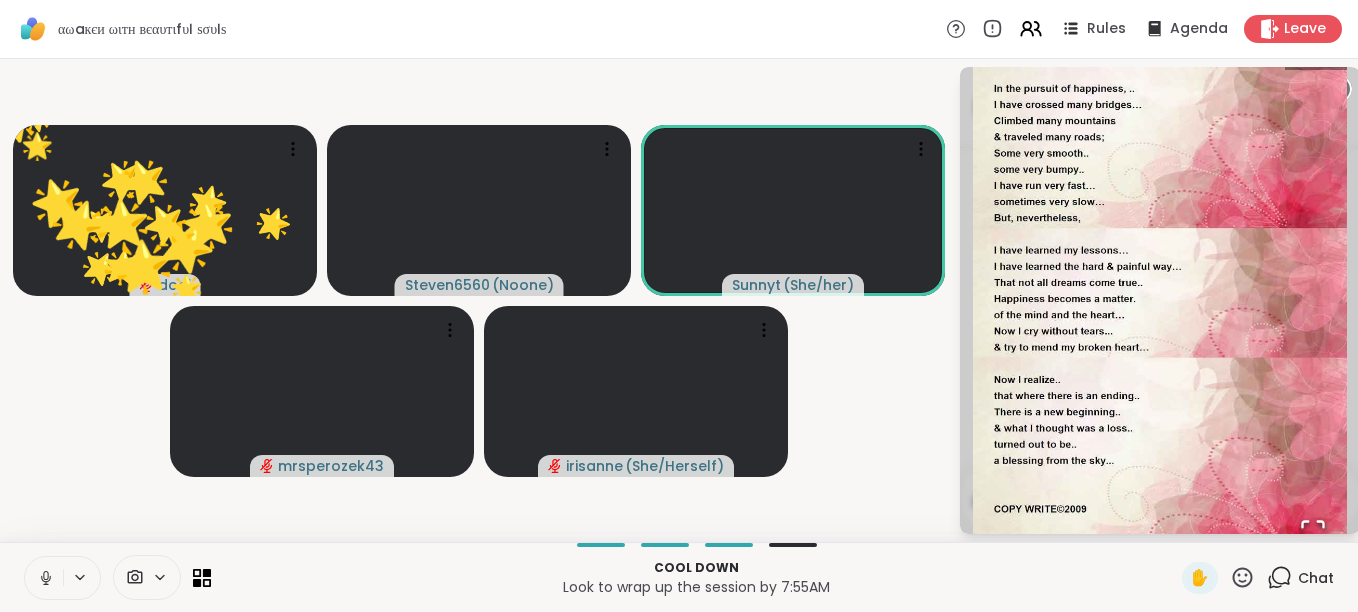 click 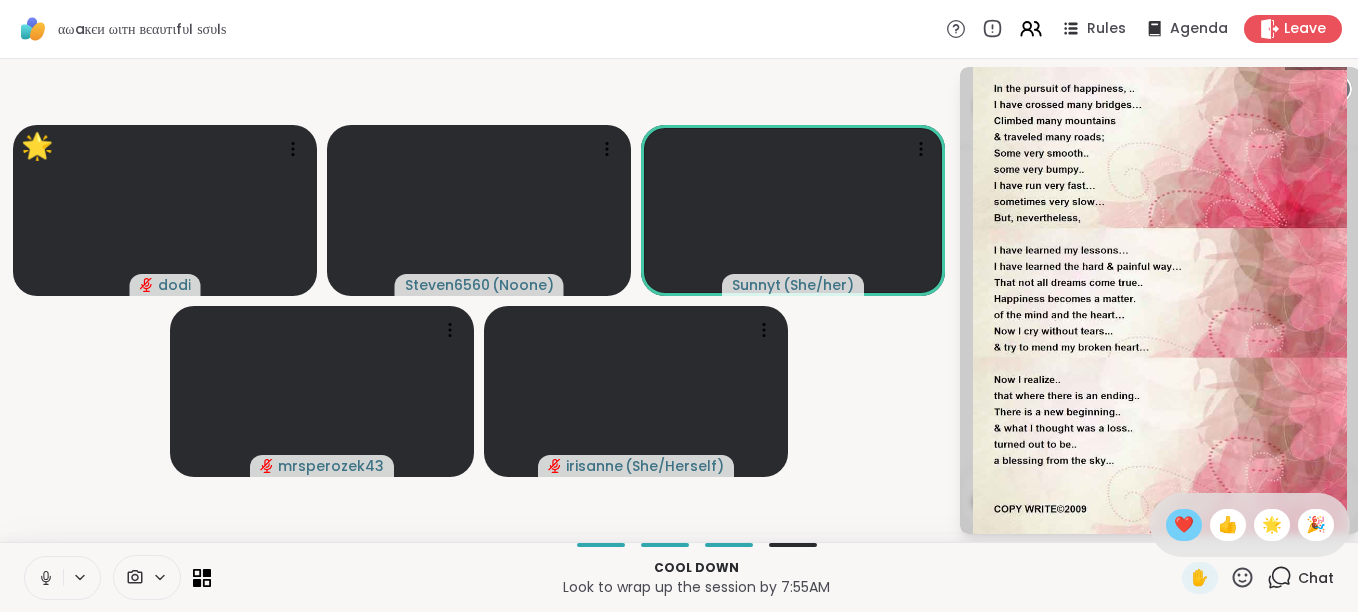 click on "❤️" at bounding box center (1184, 525) 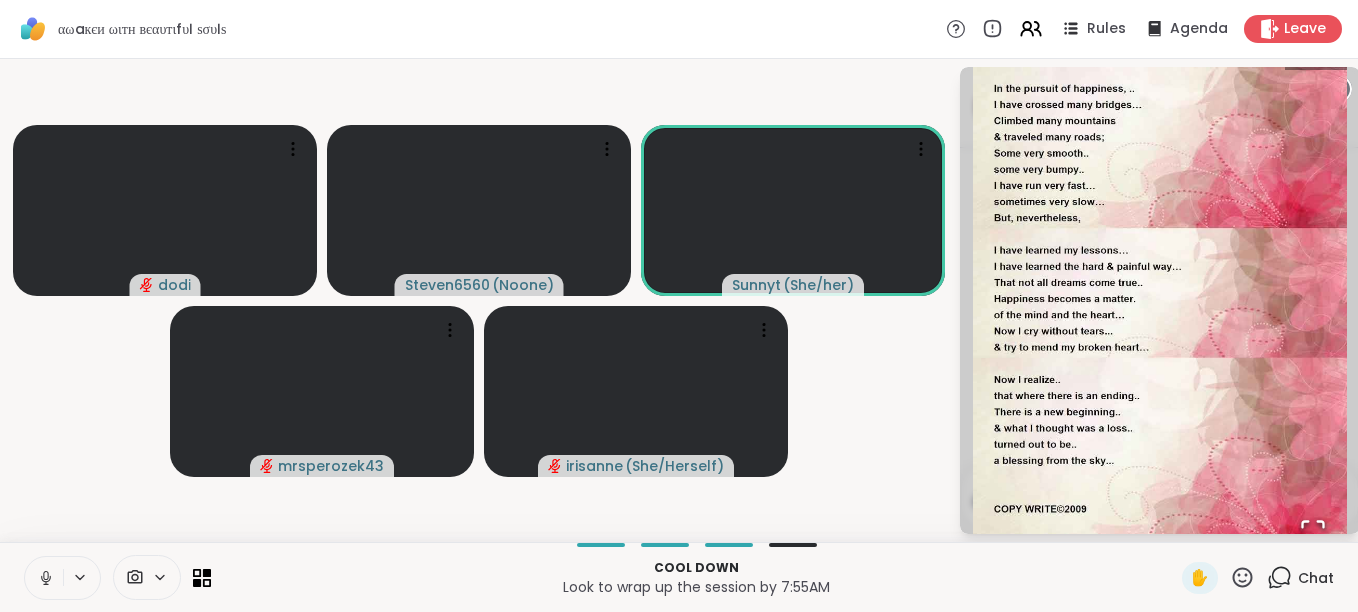 click 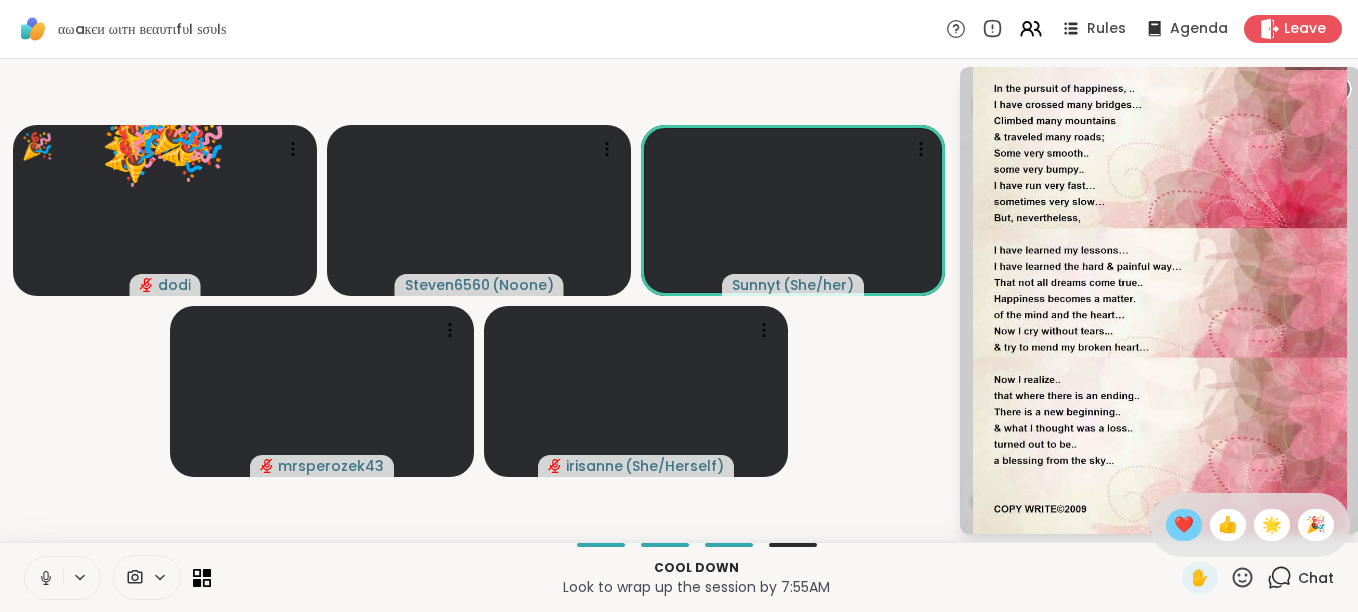 click on "❤️" at bounding box center [1184, 525] 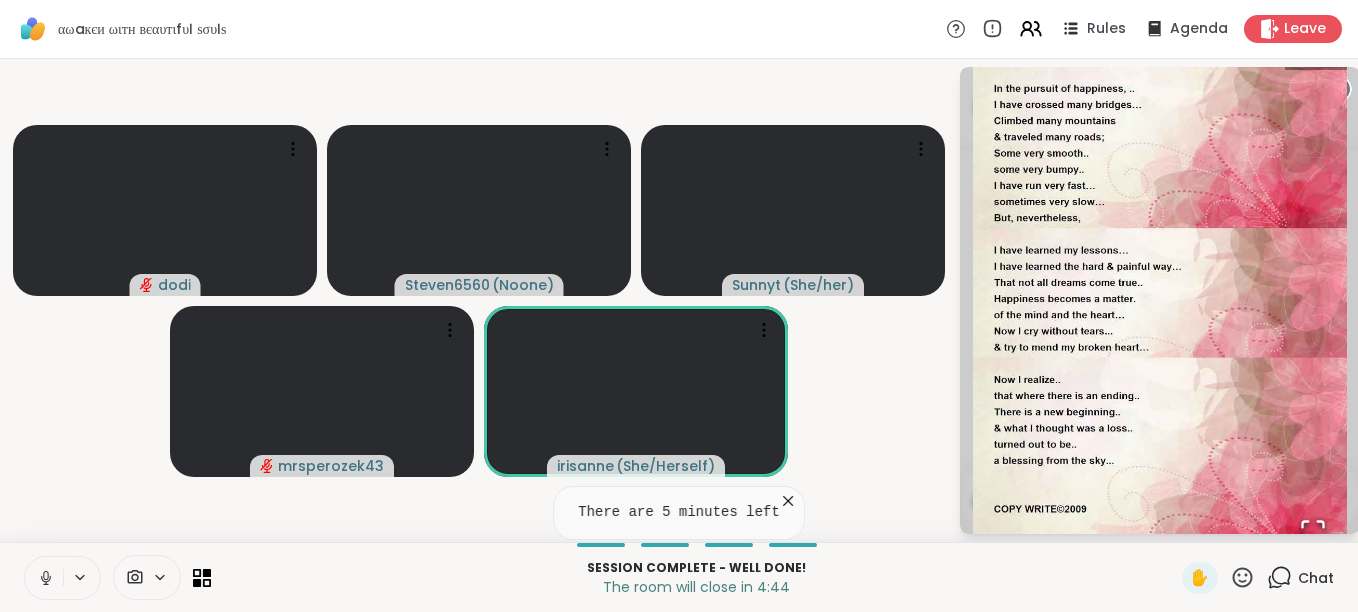 click 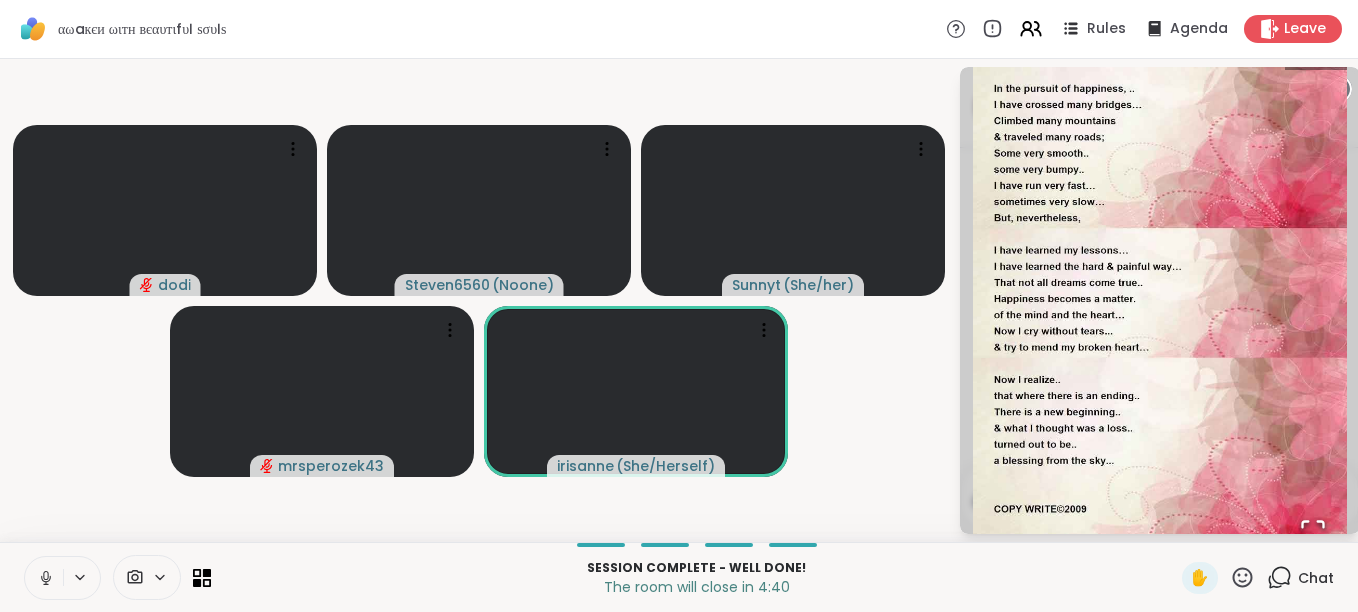 click 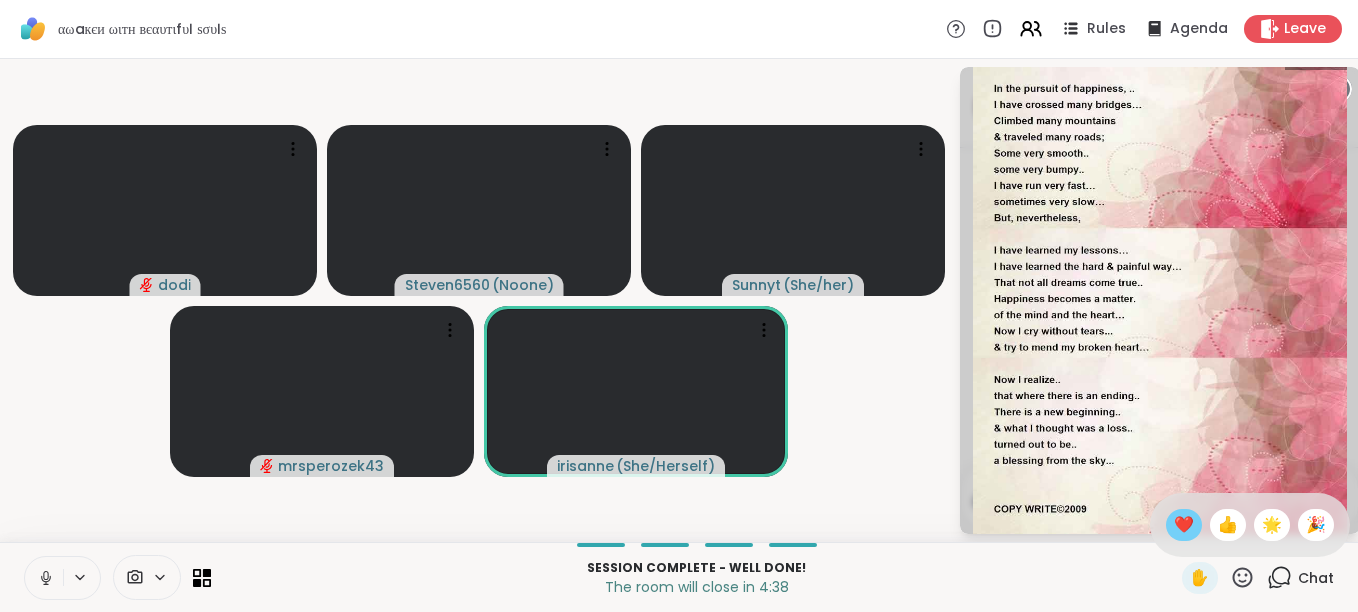 click on "❤️" at bounding box center (1184, 525) 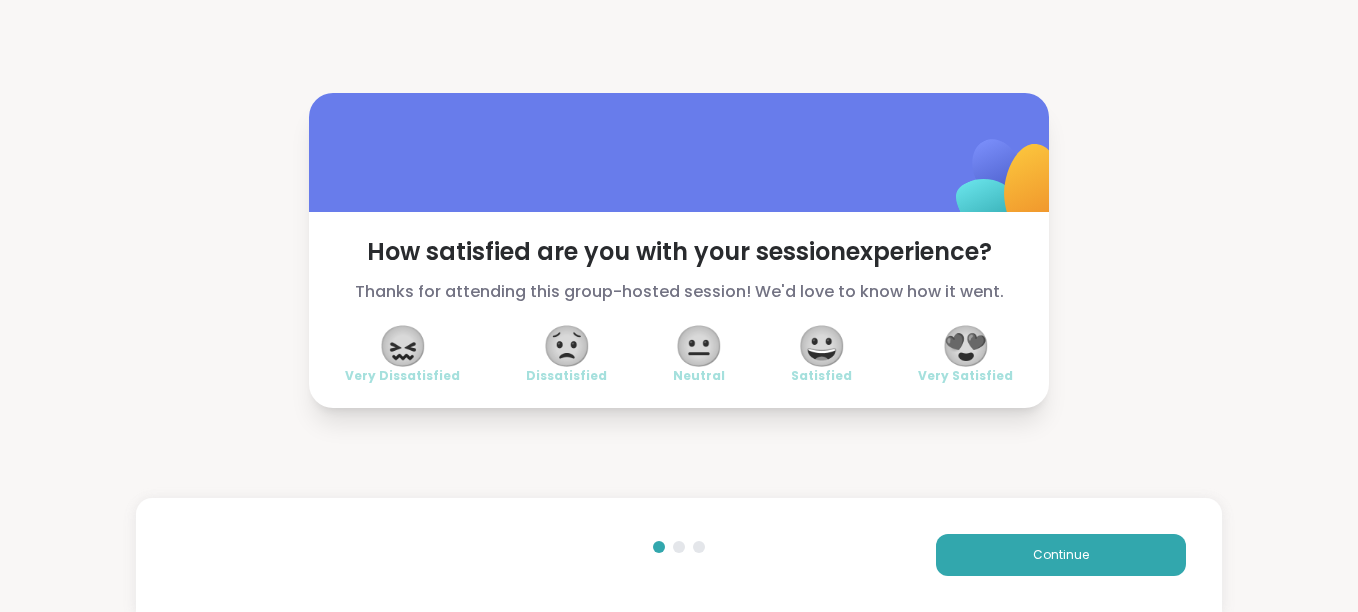 click on "😍" at bounding box center [966, 346] 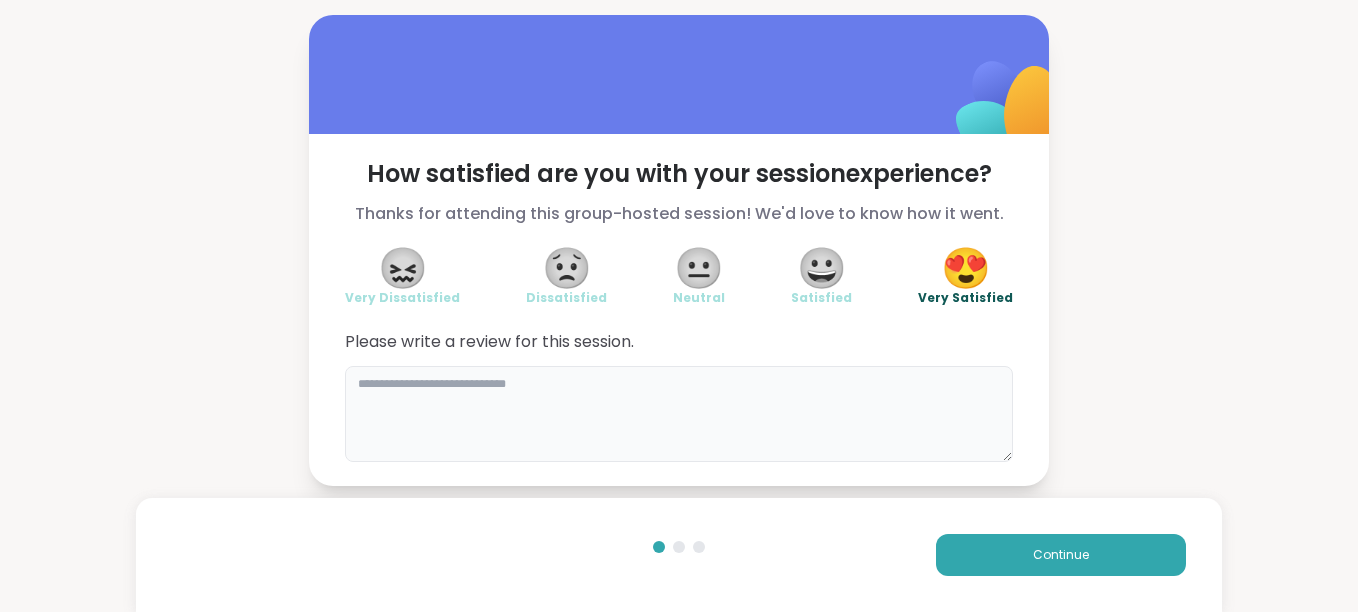 click at bounding box center [679, 414] 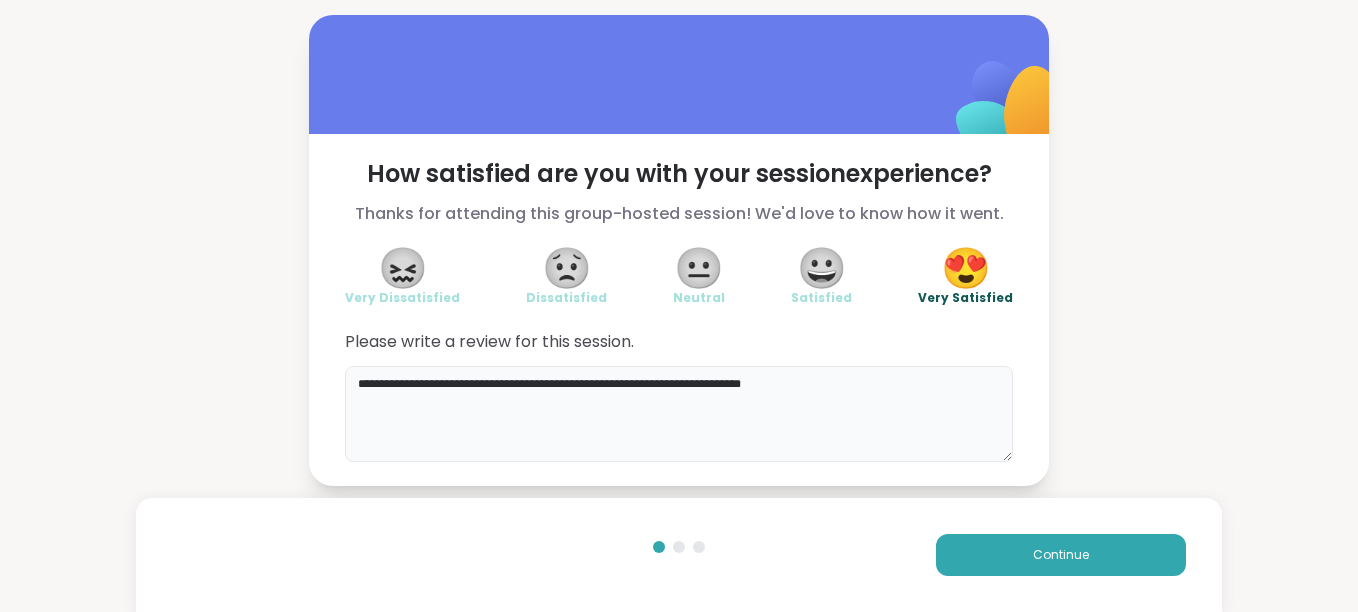 click on "**********" at bounding box center (679, 414) 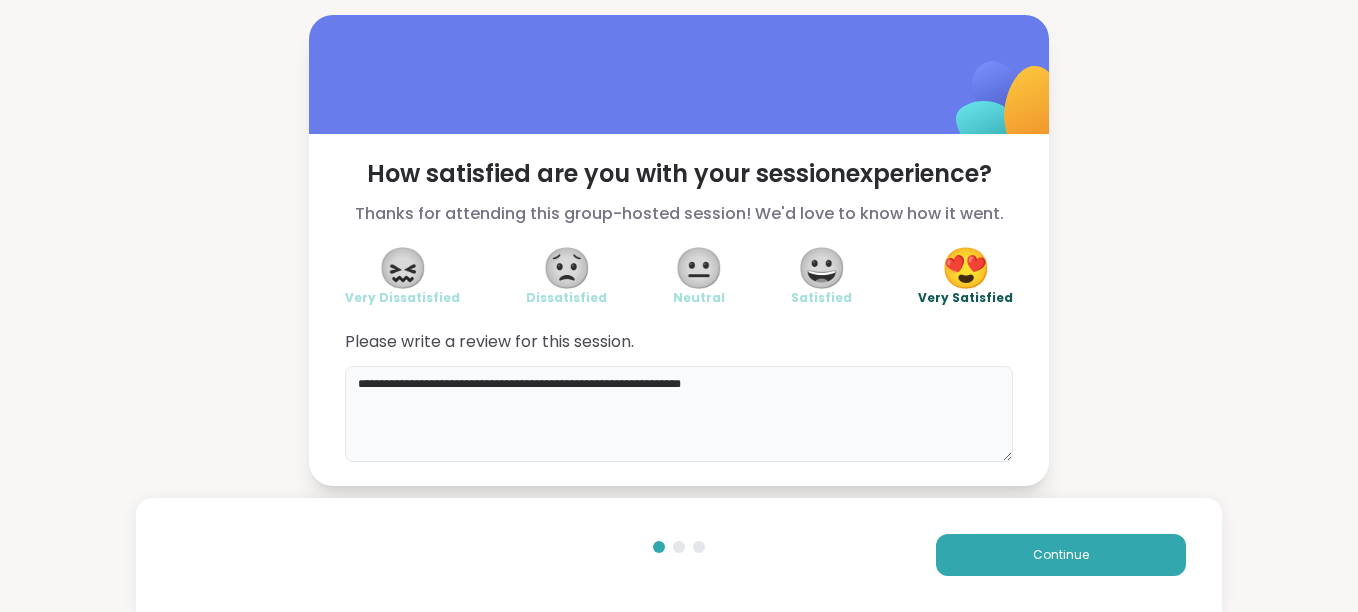 click on "**********" at bounding box center (679, 414) 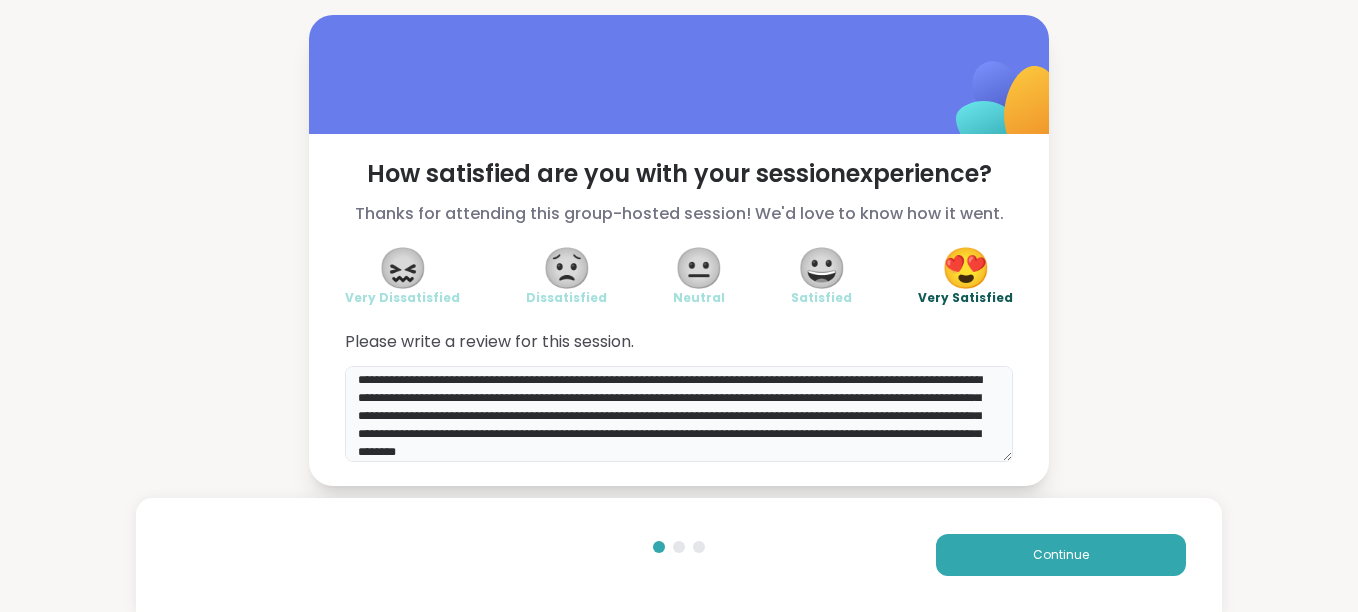 scroll, scrollTop: 22, scrollLeft: 0, axis: vertical 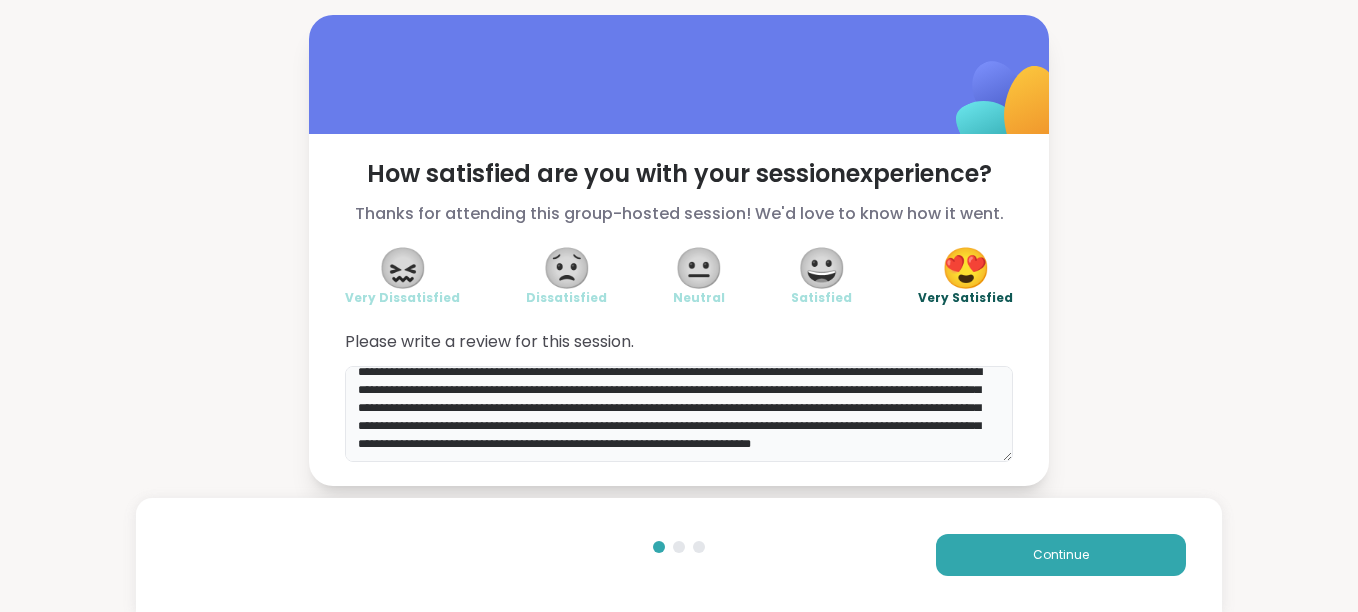 click on "**********" at bounding box center (679, 414) 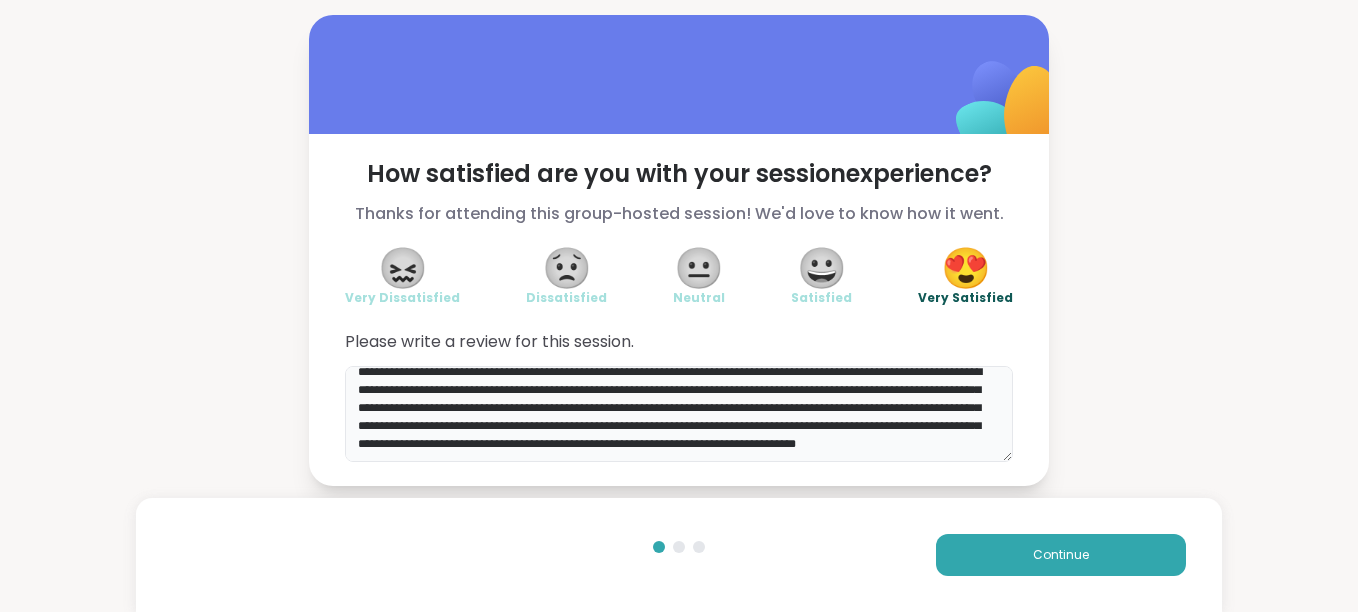 click on "**********" at bounding box center [679, 414] 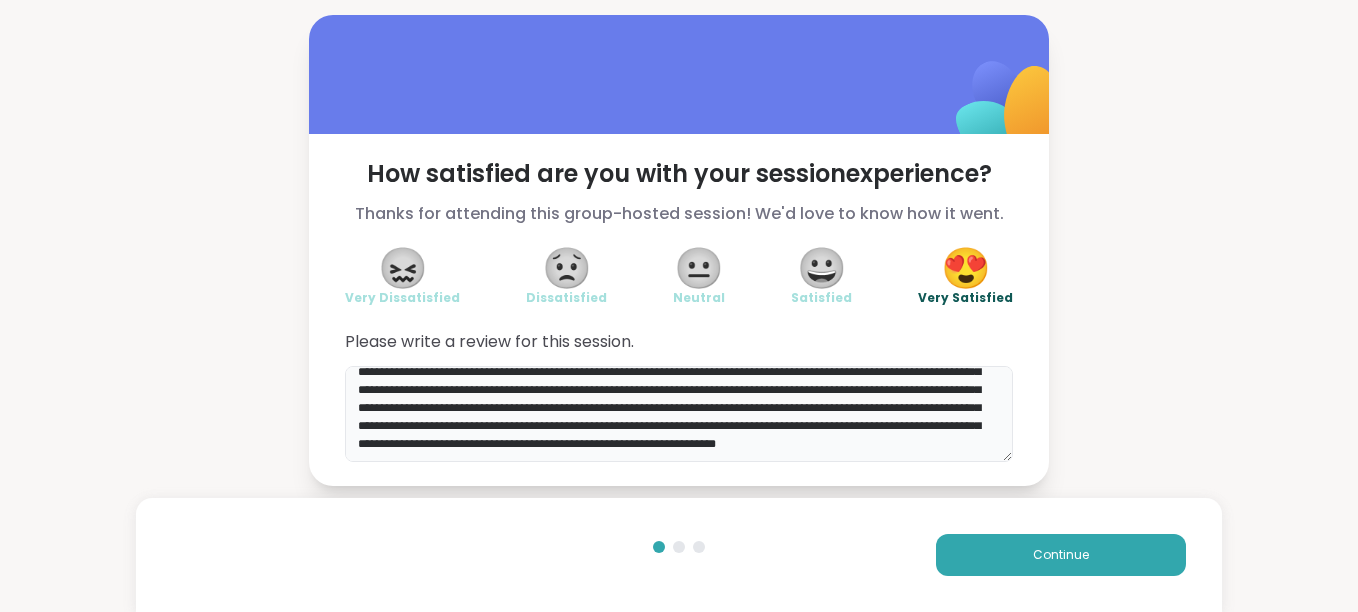 scroll, scrollTop: 76, scrollLeft: 0, axis: vertical 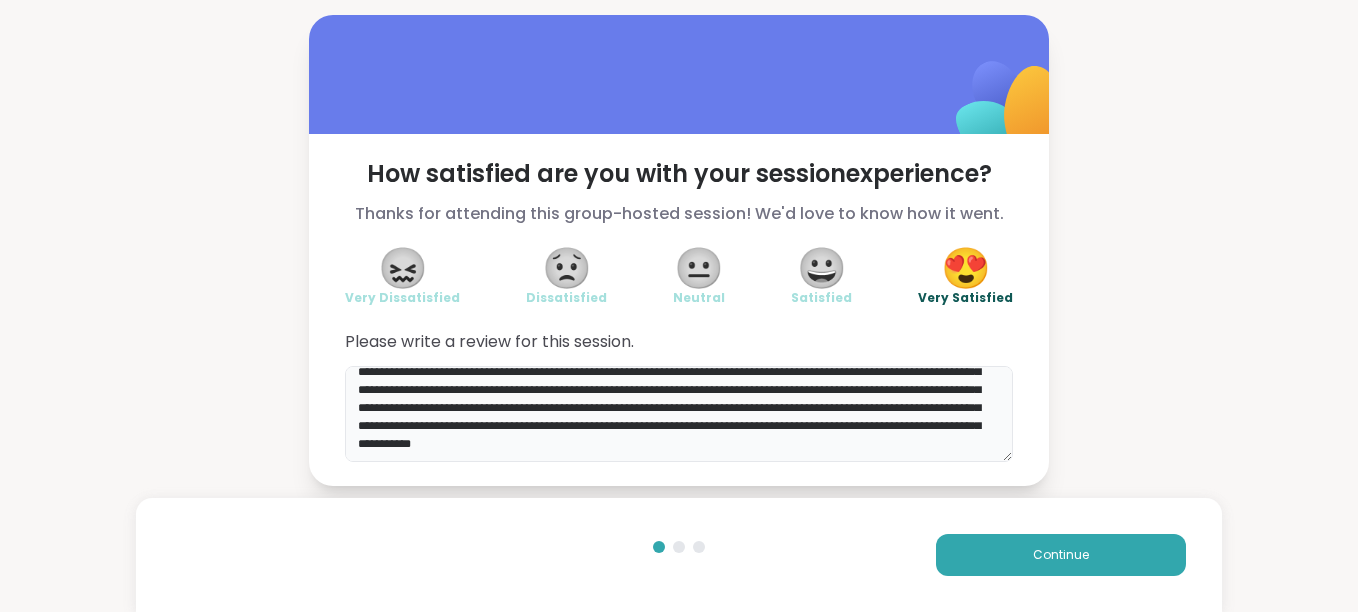 click on "**********" at bounding box center (679, 414) 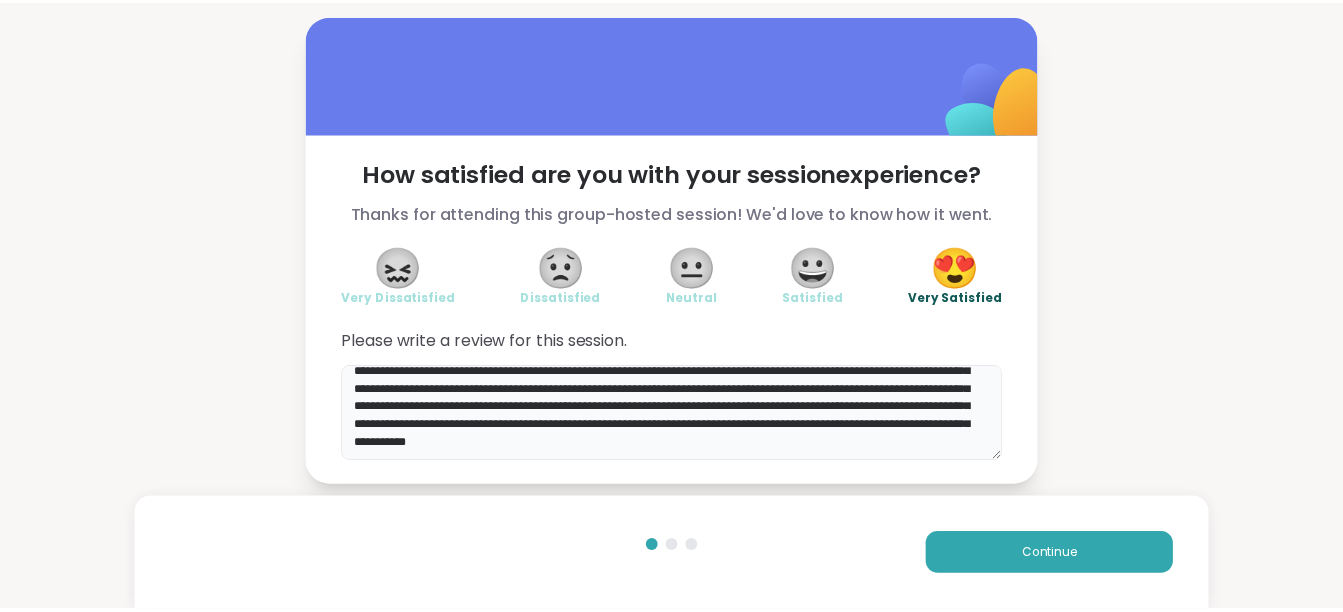 scroll, scrollTop: 130, scrollLeft: 0, axis: vertical 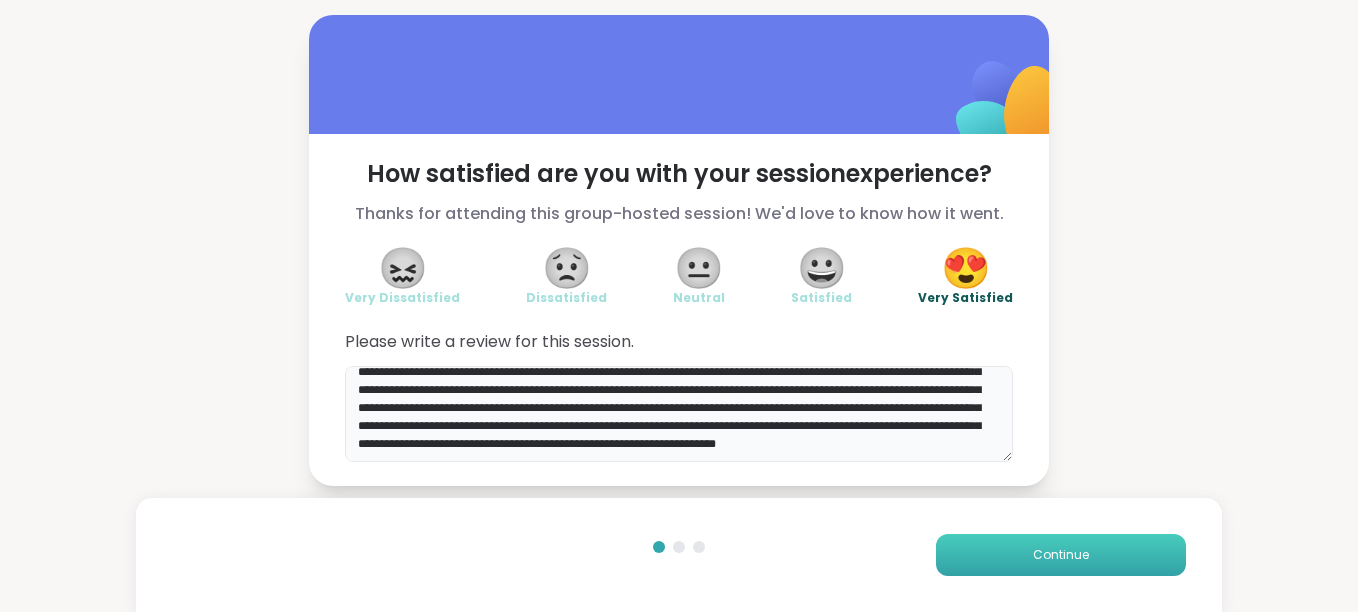 type on "**********" 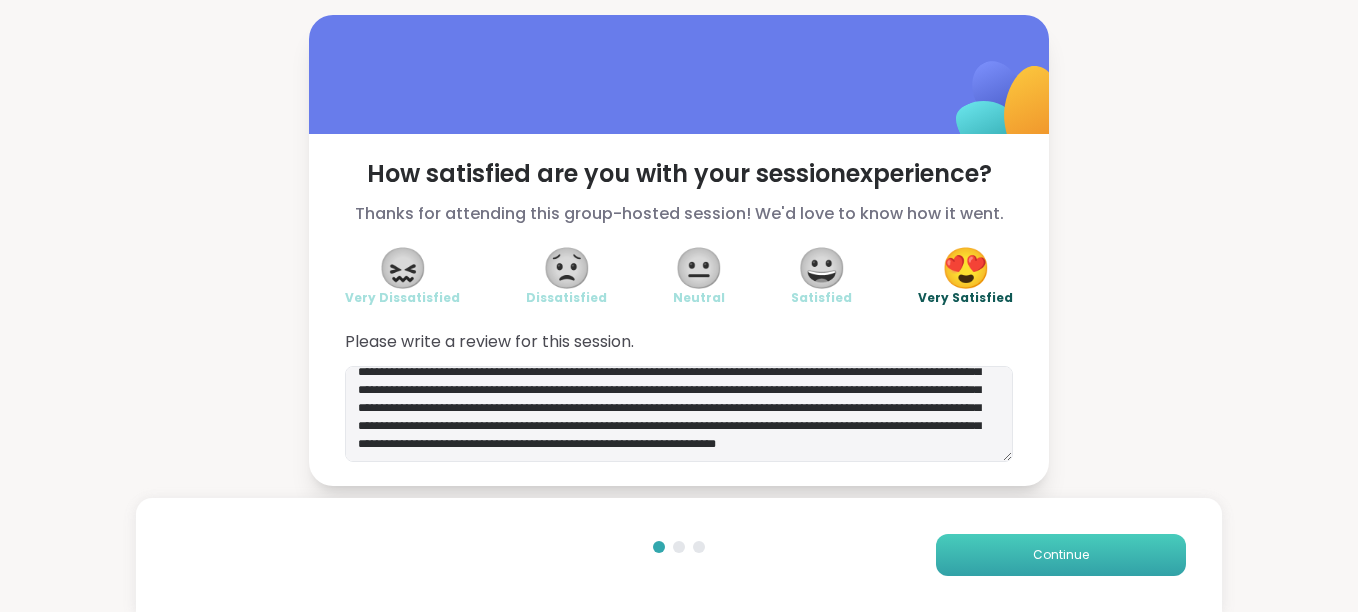 click on "Continue" at bounding box center (1061, 555) 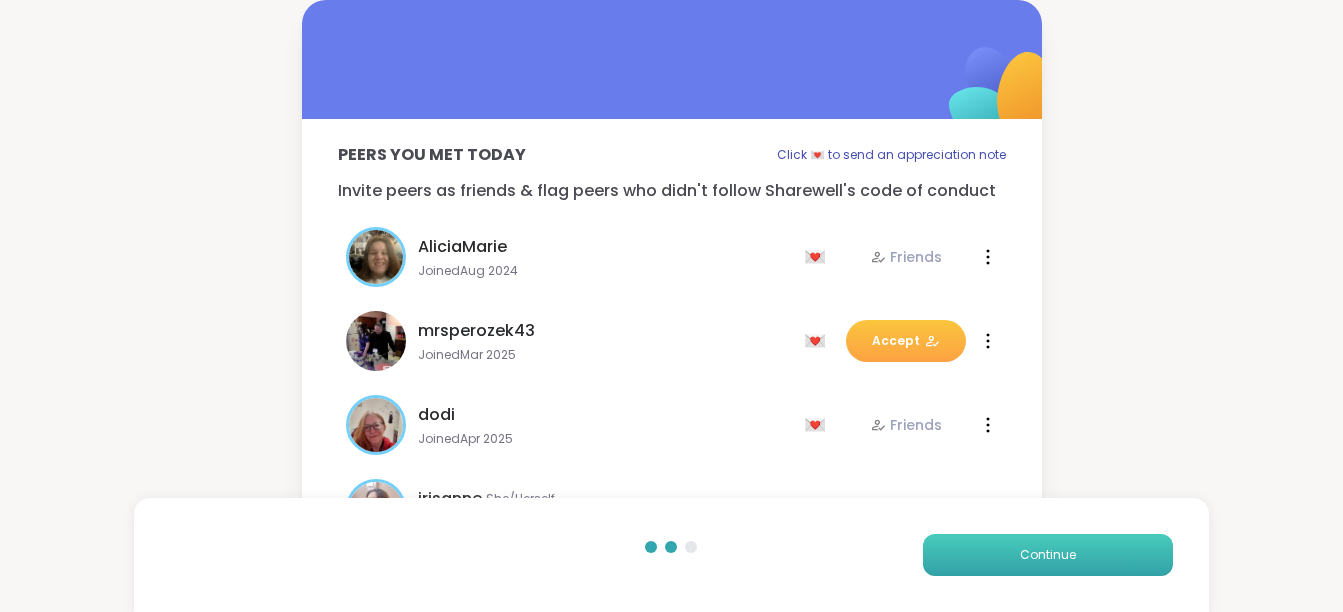 click on "Continue" at bounding box center (1048, 555) 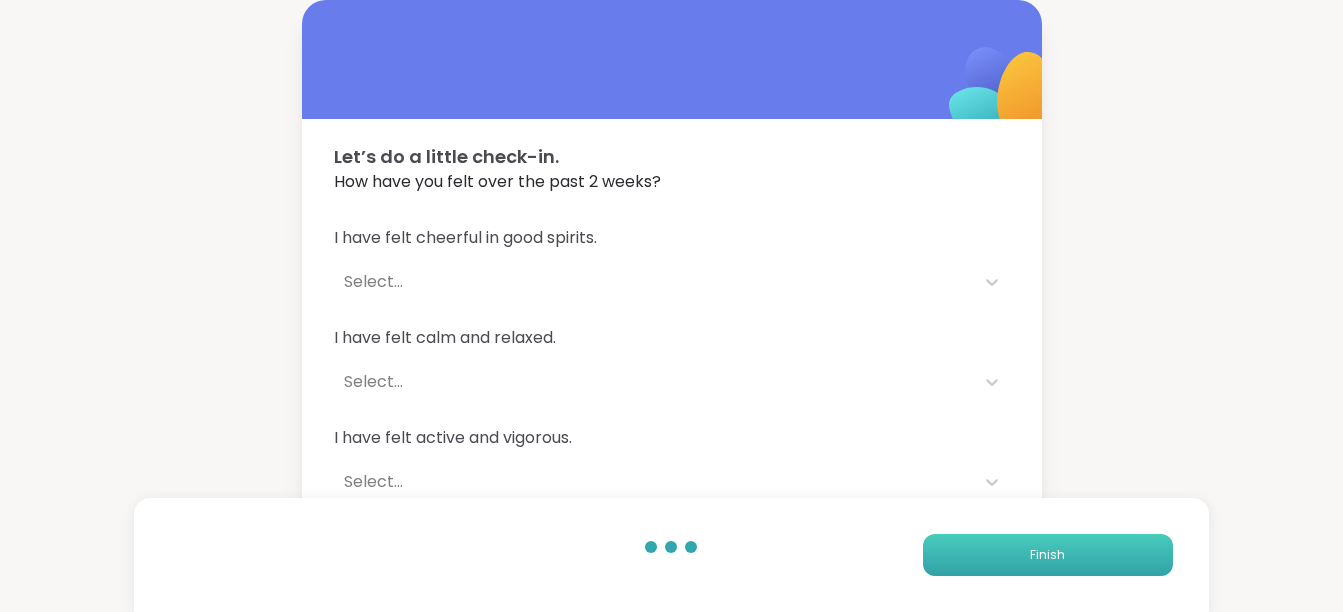 click on "Finish" at bounding box center (1047, 555) 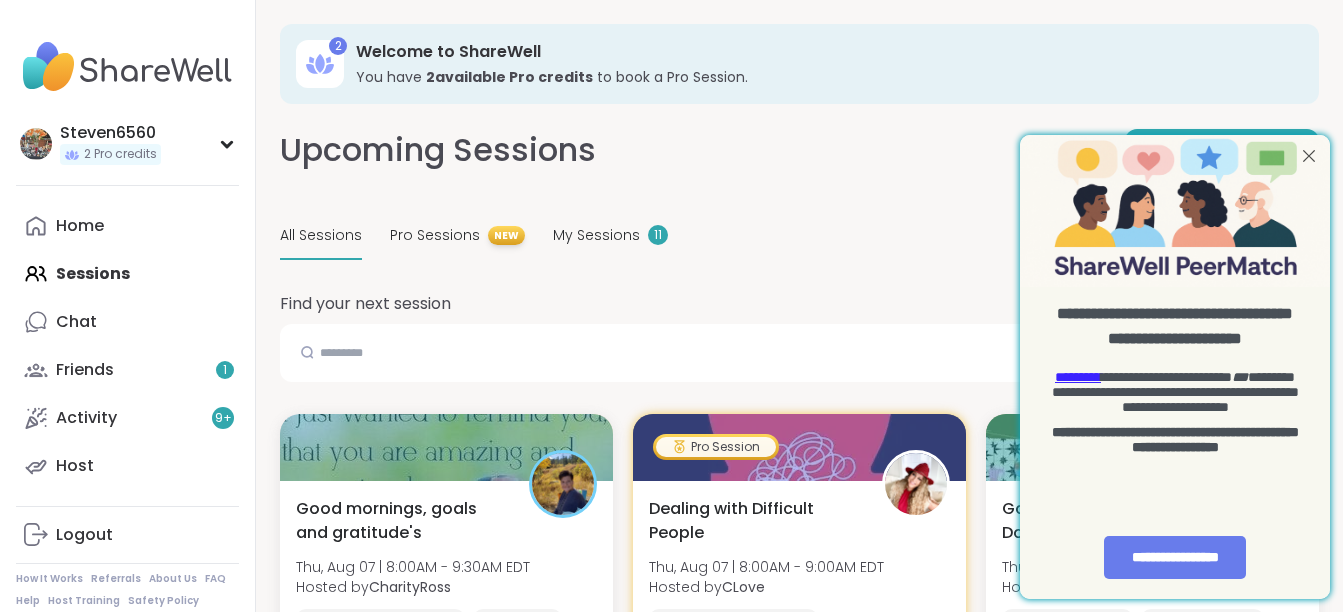 scroll, scrollTop: 0, scrollLeft: 0, axis: both 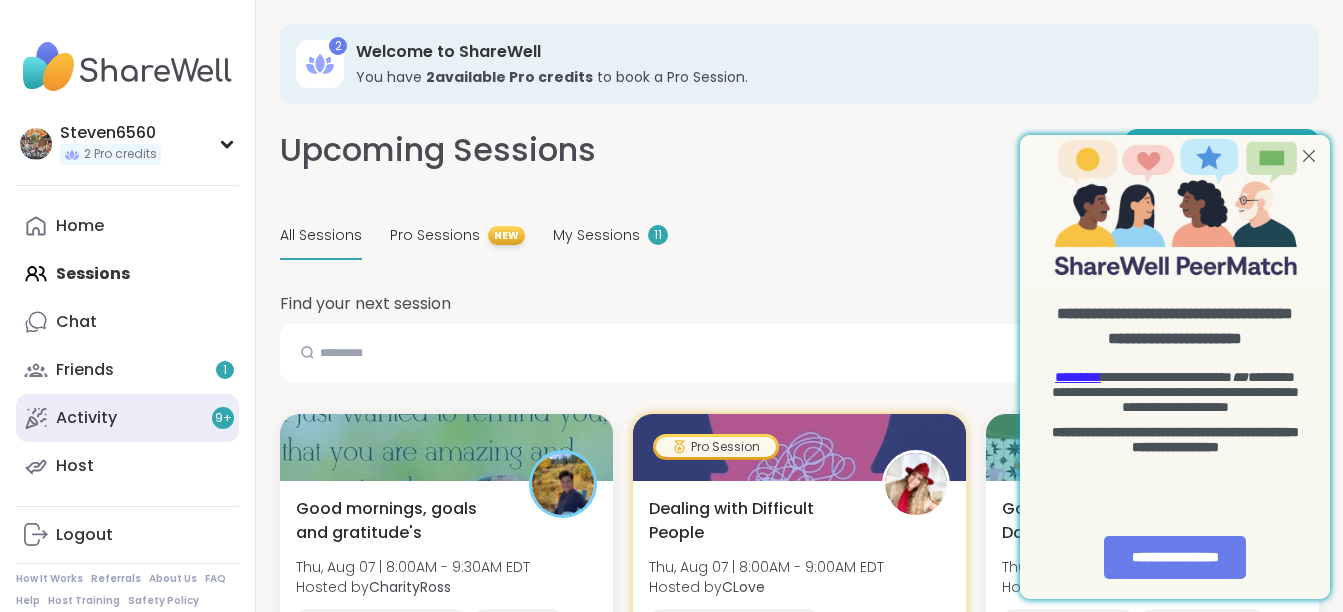 click on "Activity 9 +" at bounding box center (86, 418) 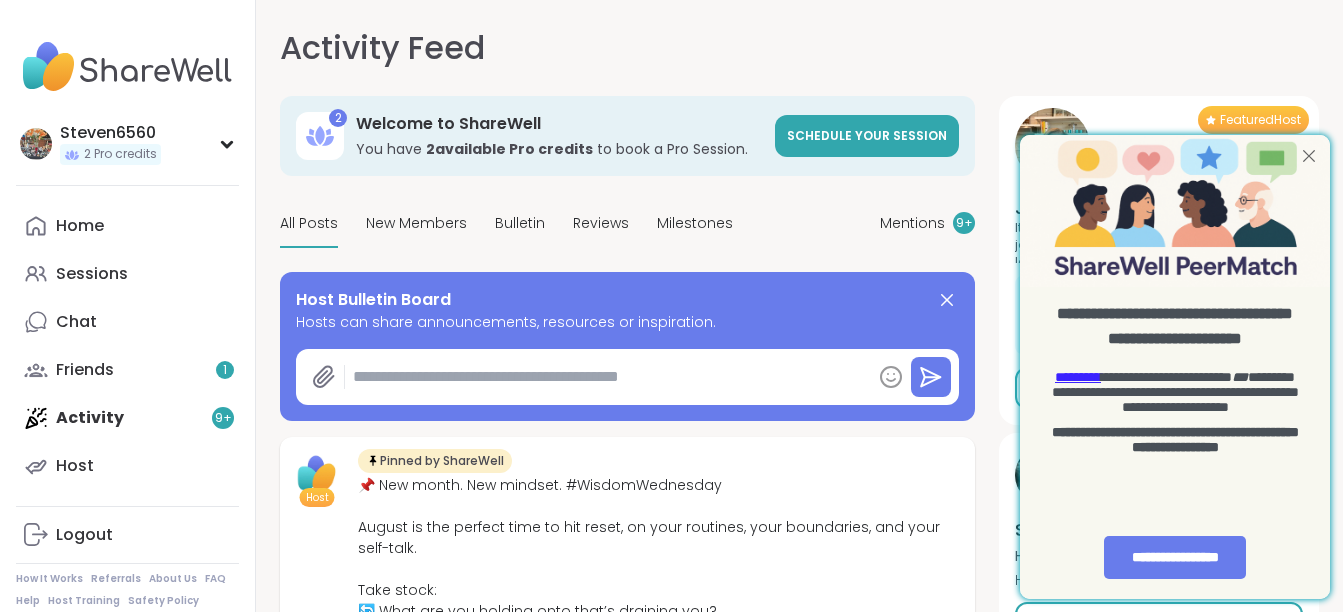 click at bounding box center [1309, 156] 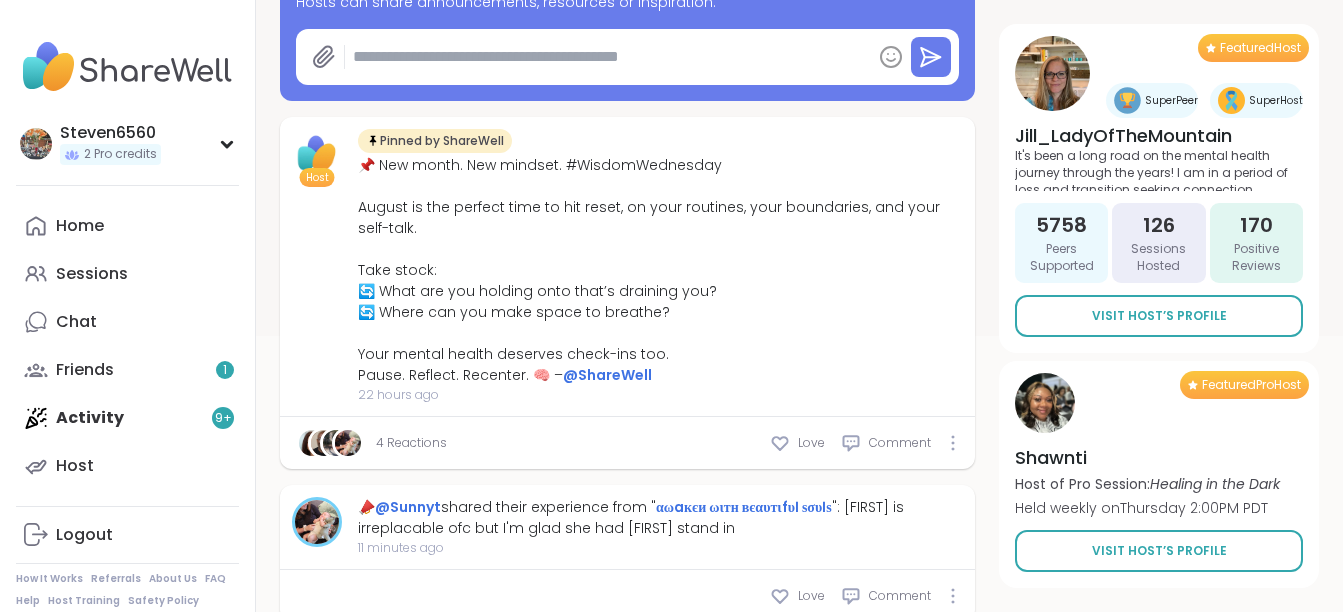 scroll, scrollTop: 226, scrollLeft: 0, axis: vertical 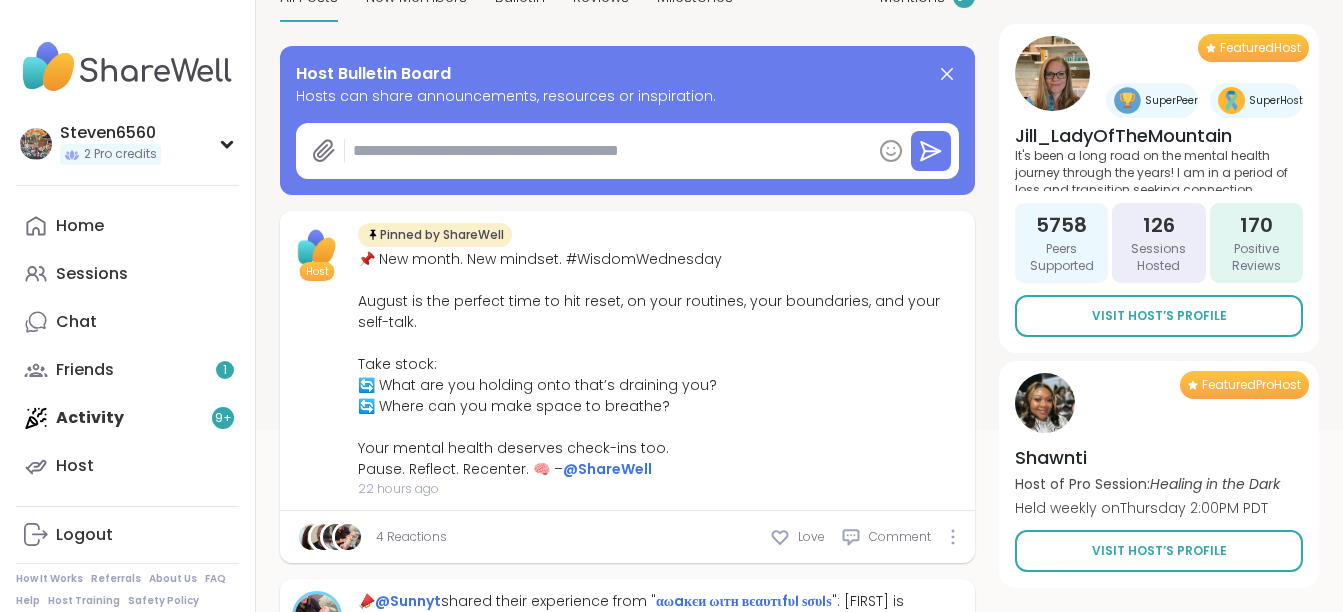 click at bounding box center [608, 151] 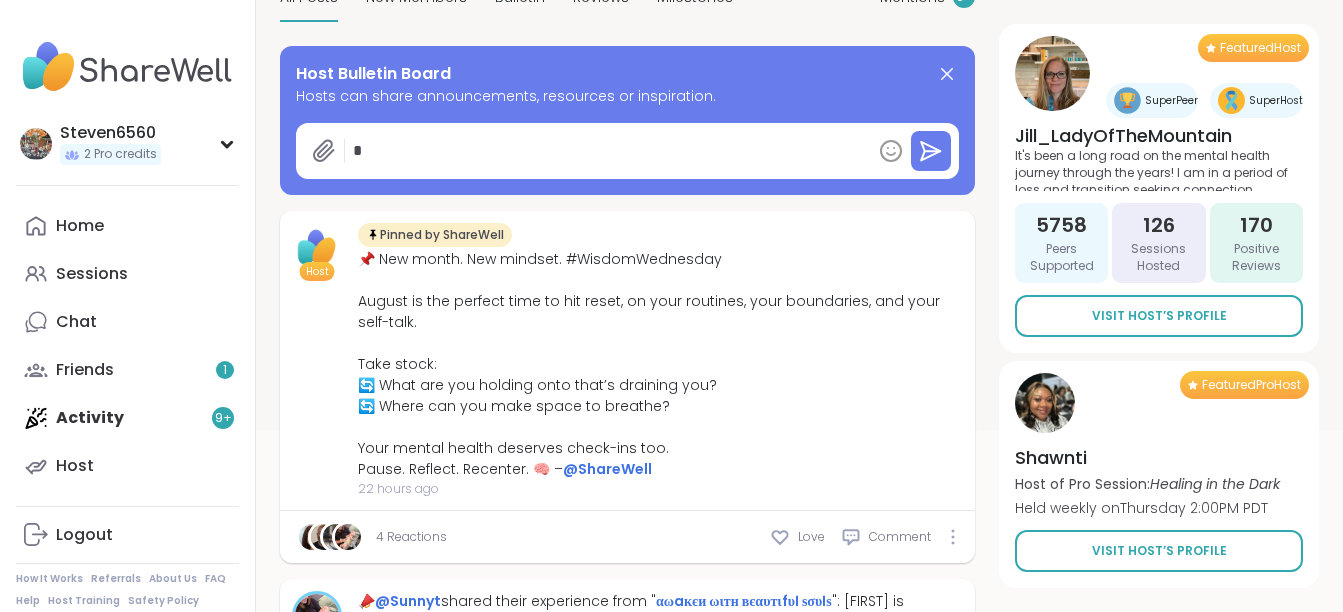 type on "*" 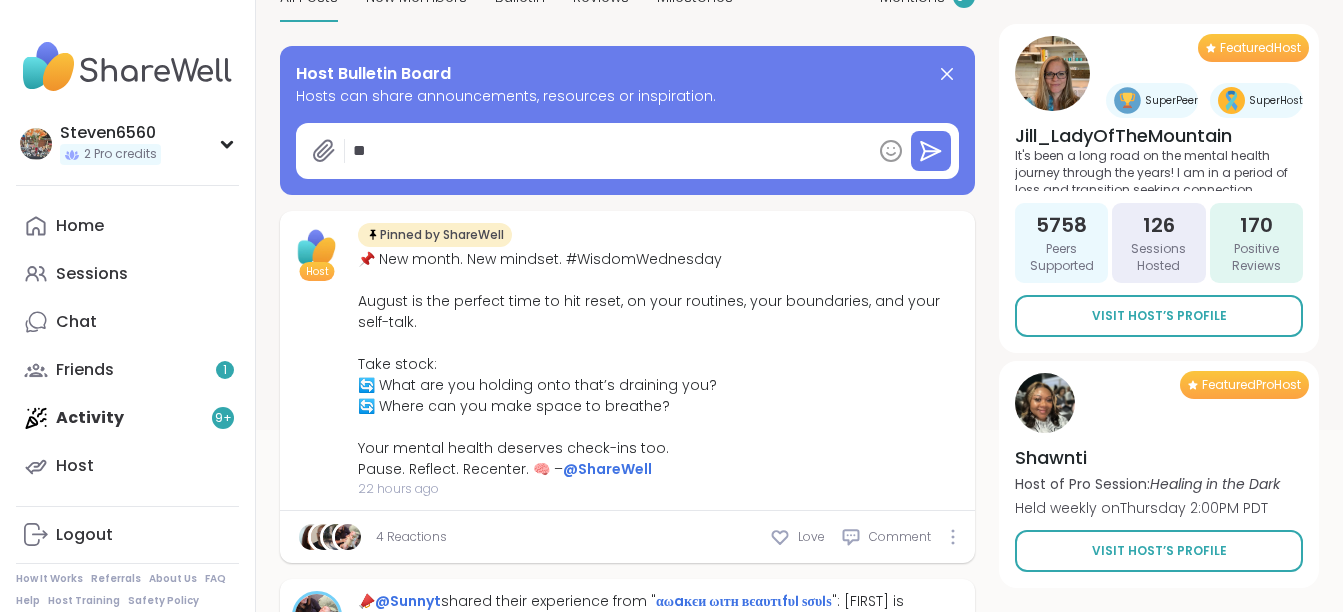 type on "*" 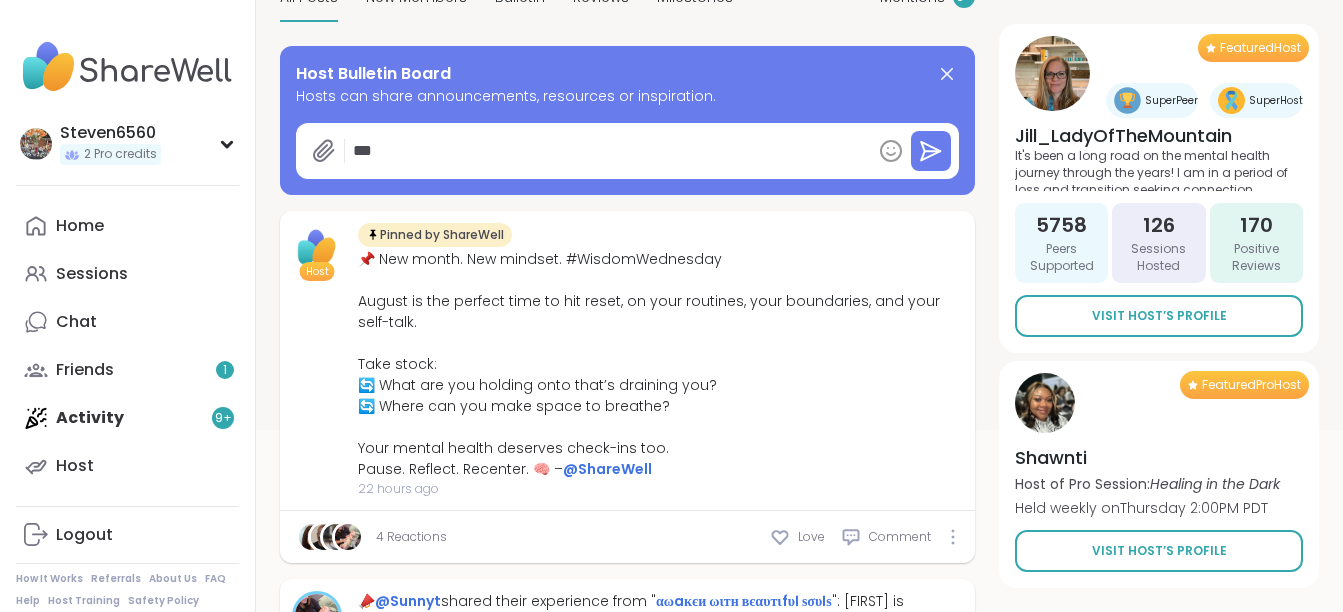 type on "*" 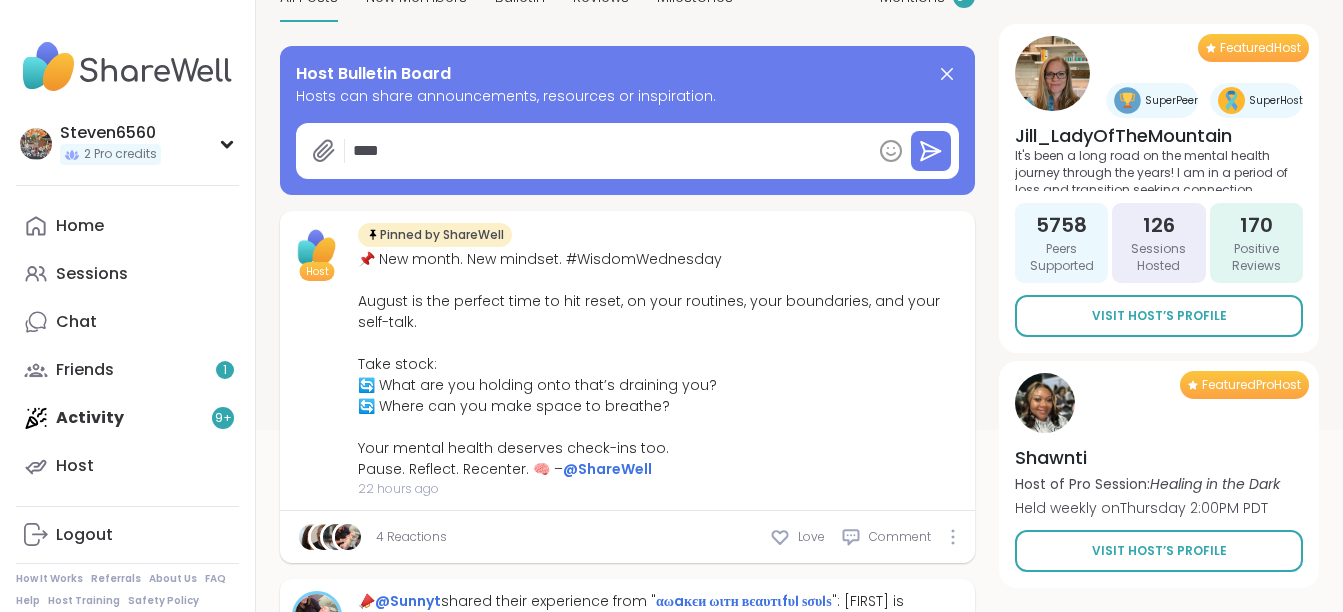 type on "*" 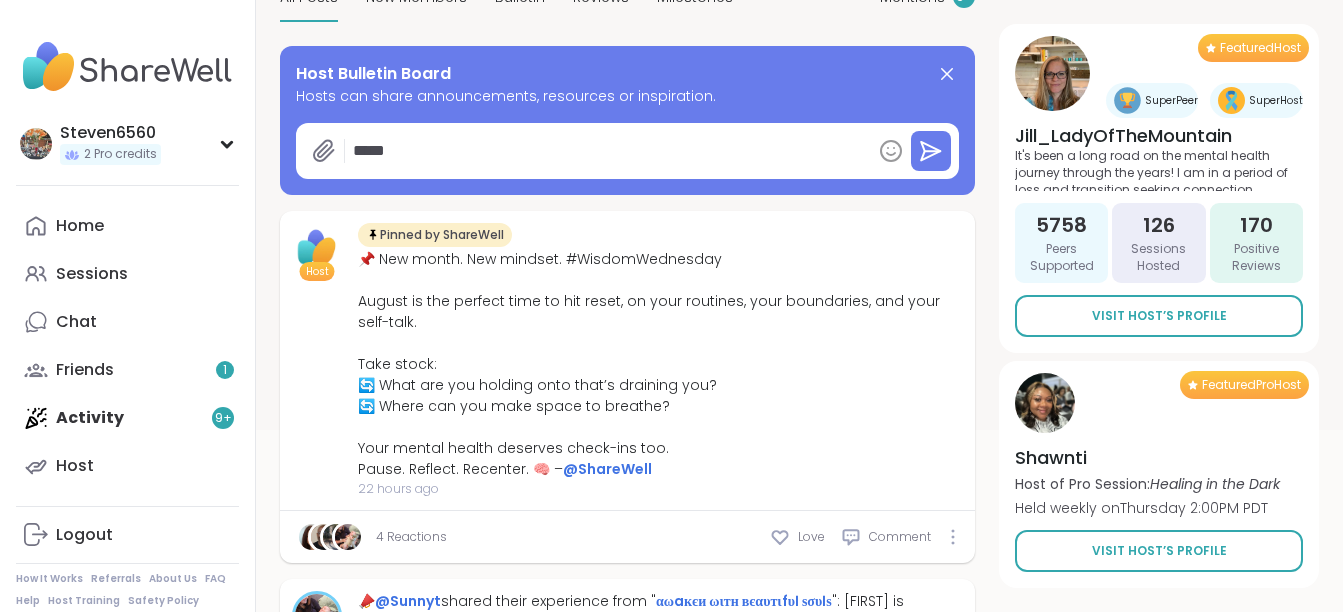 type on "*" 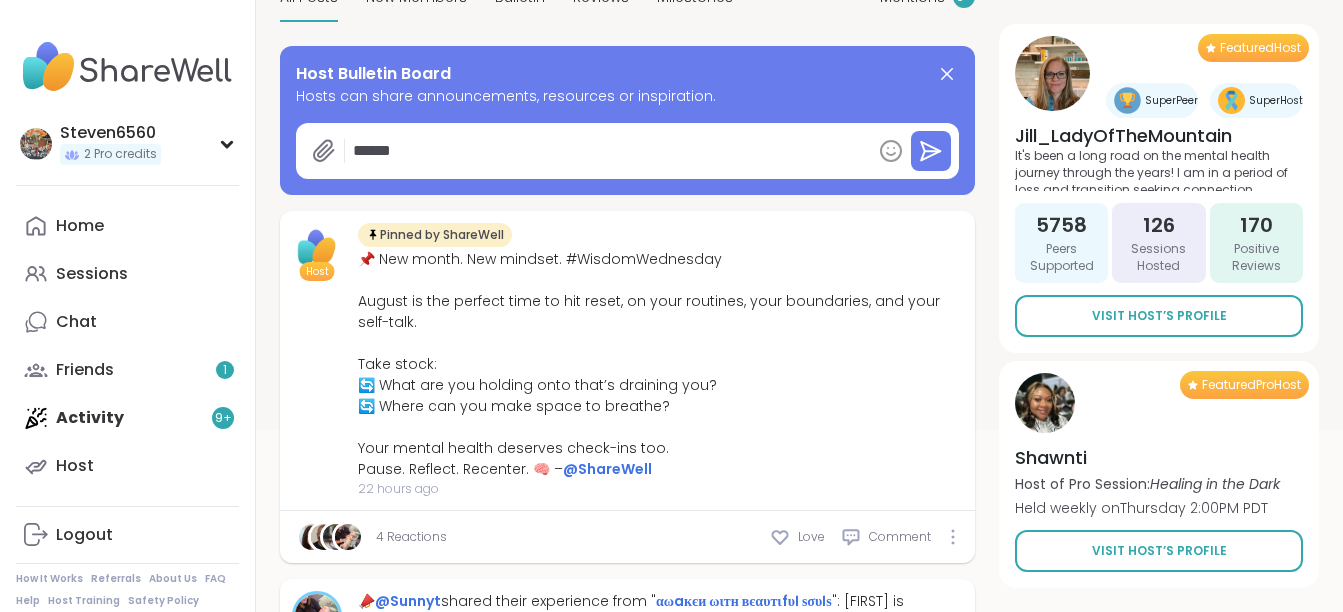 type on "*" 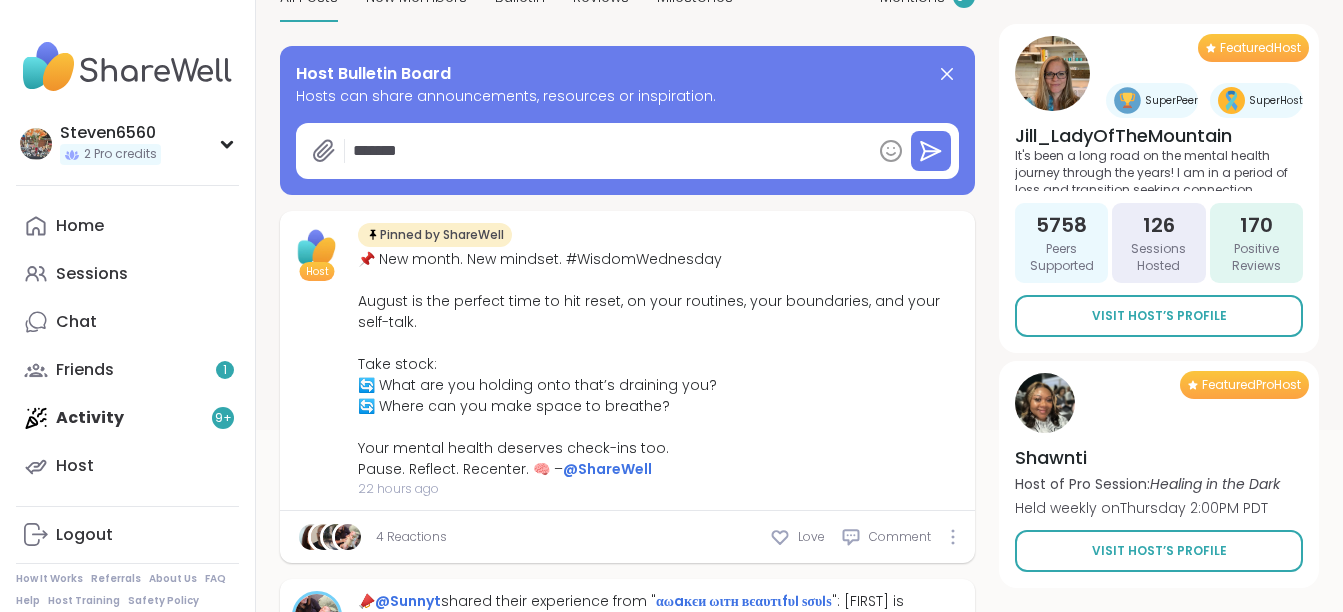 type on "*" 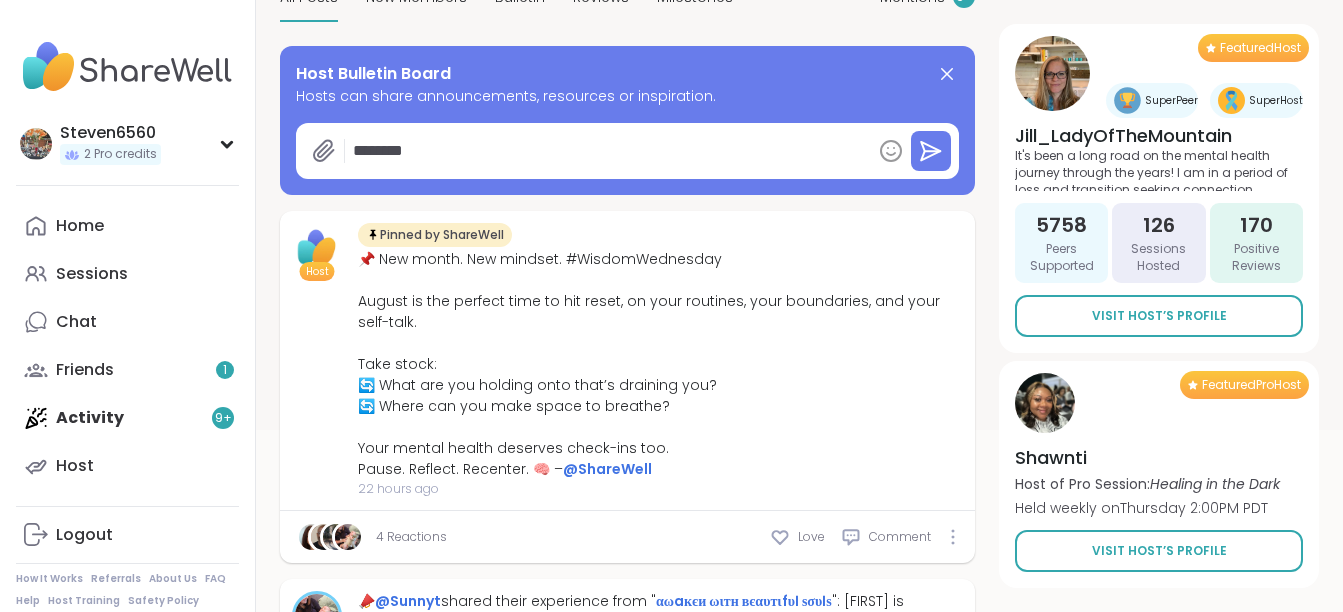 type on "*" 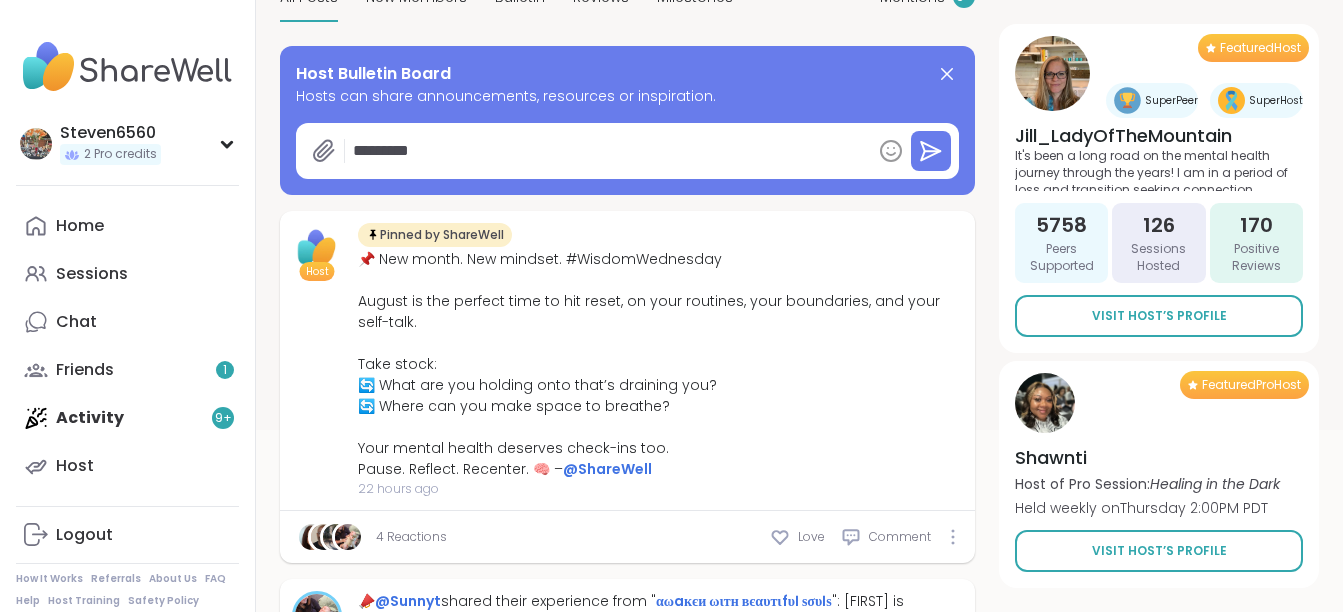 type on "*" 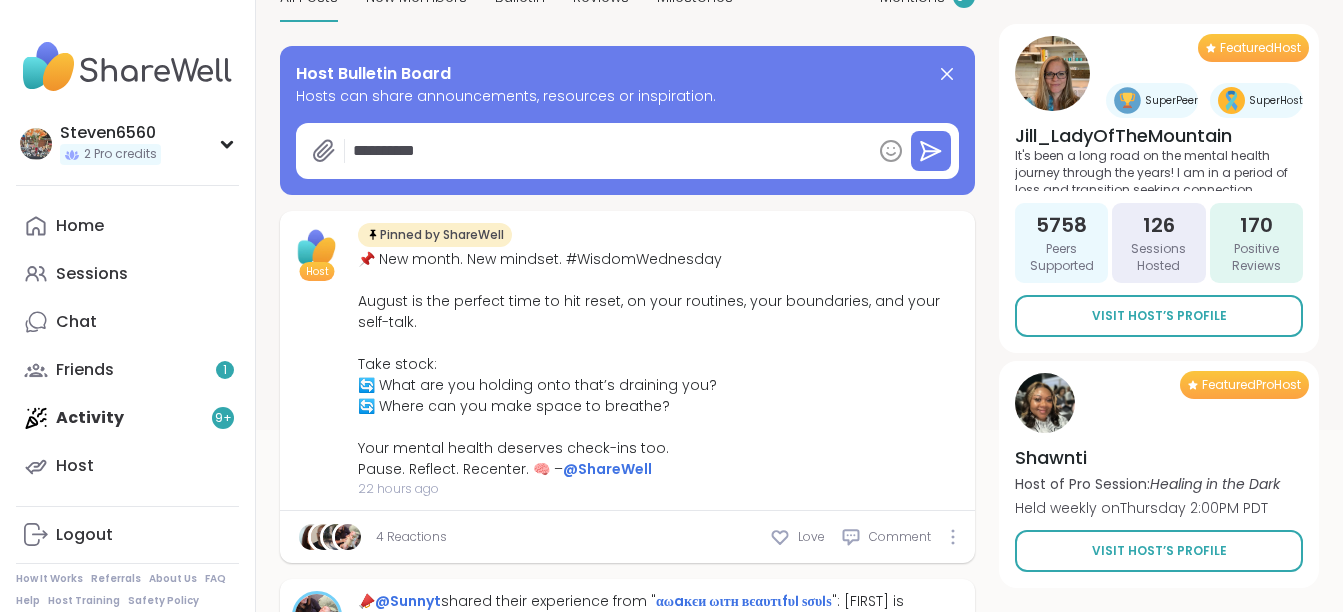type on "*" 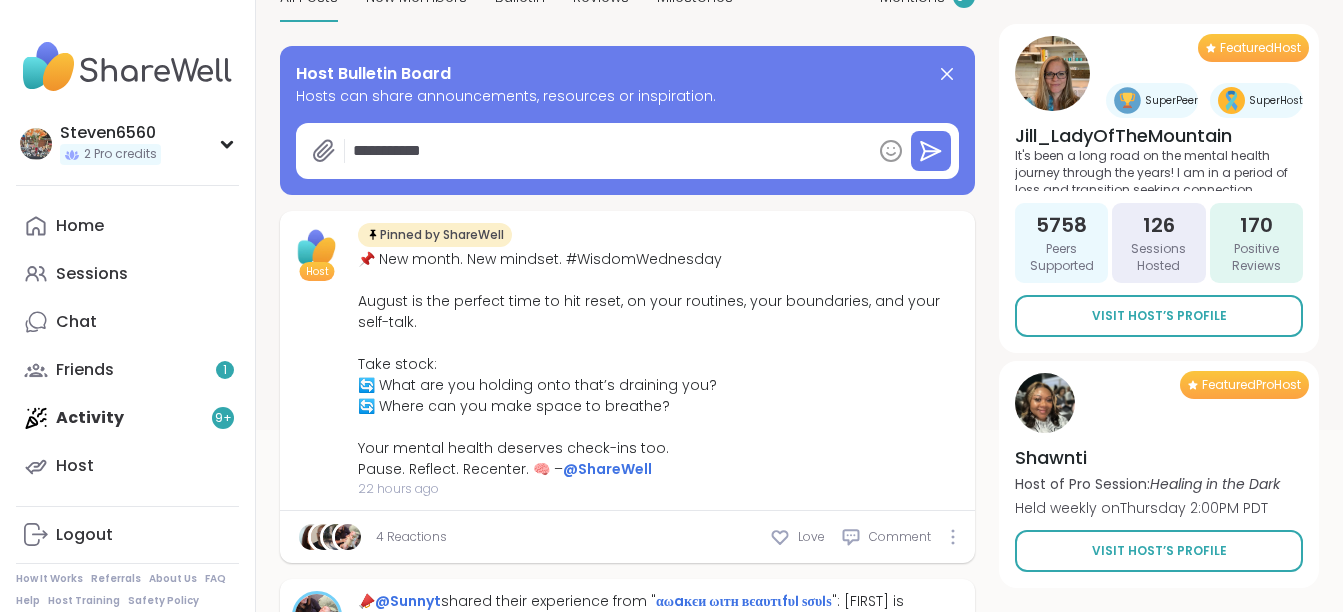 type on "*" 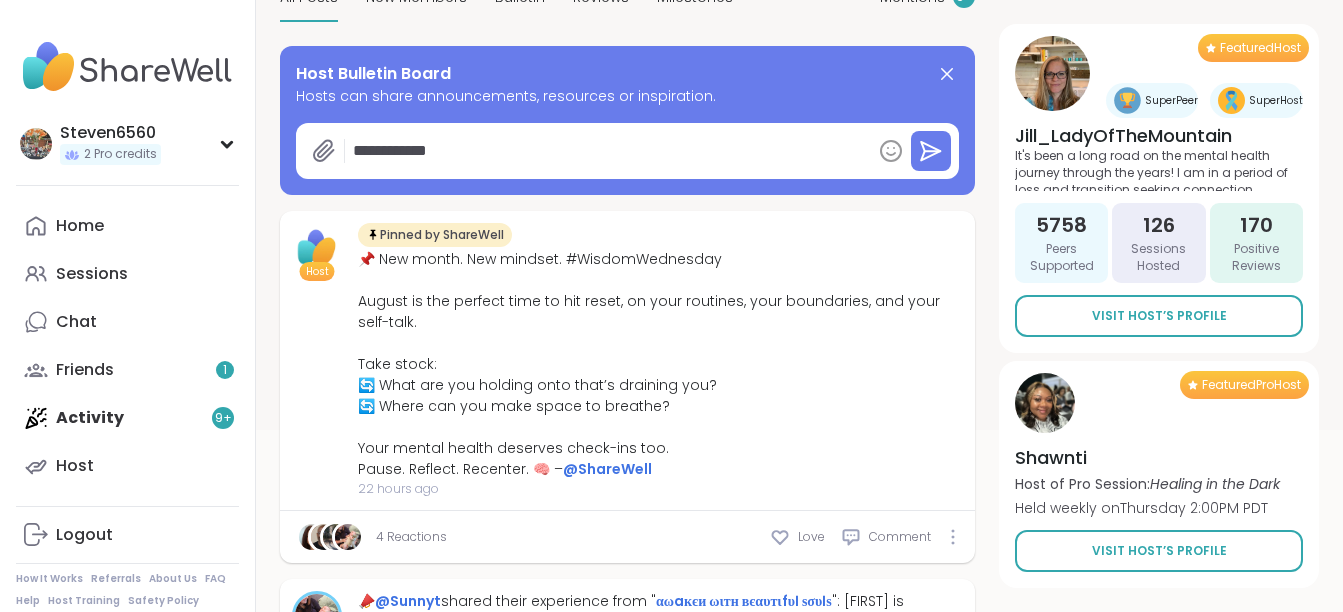 type on "*" 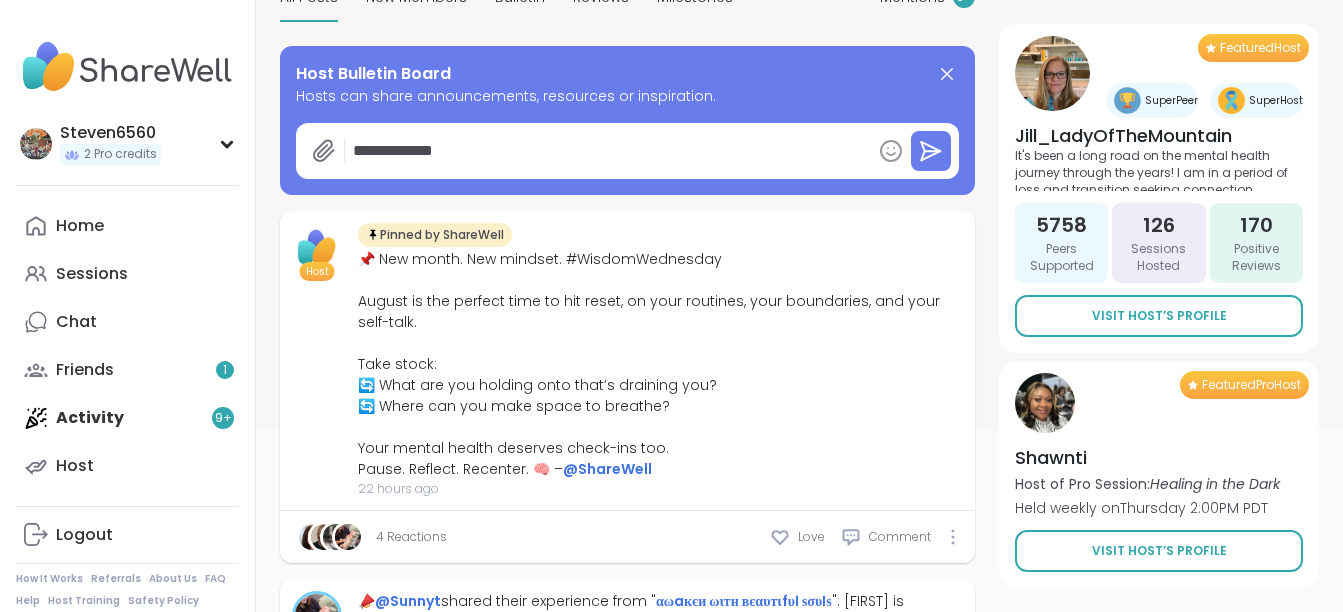 type on "*" 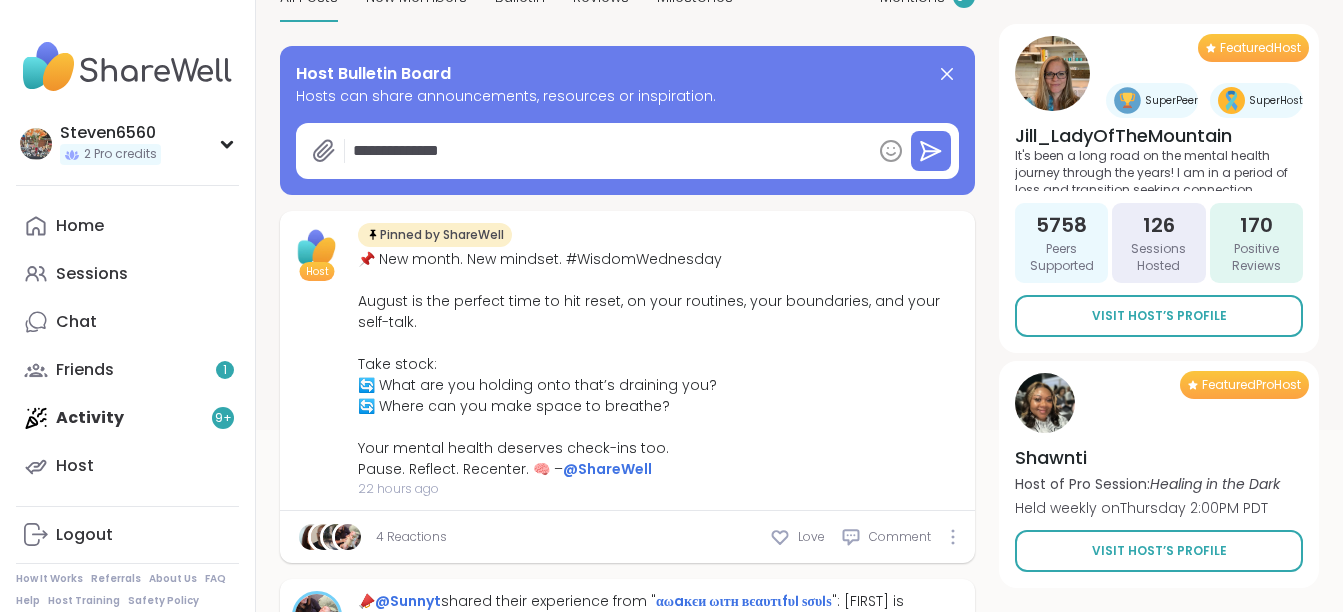 type on "*" 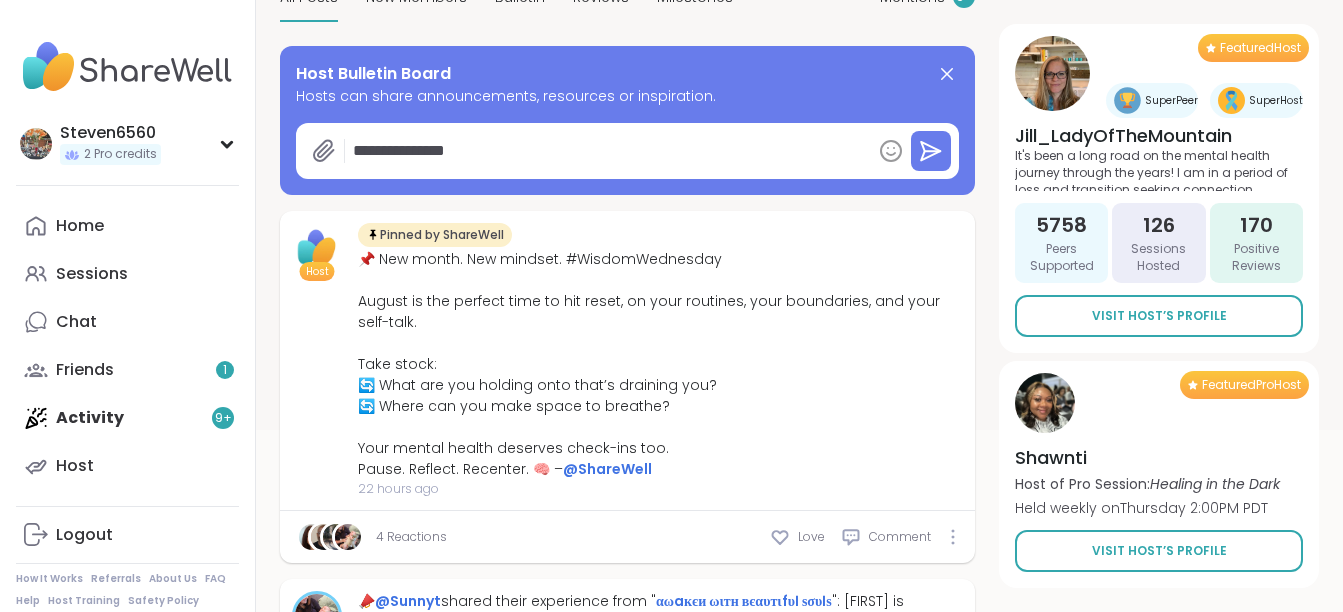 type on "*" 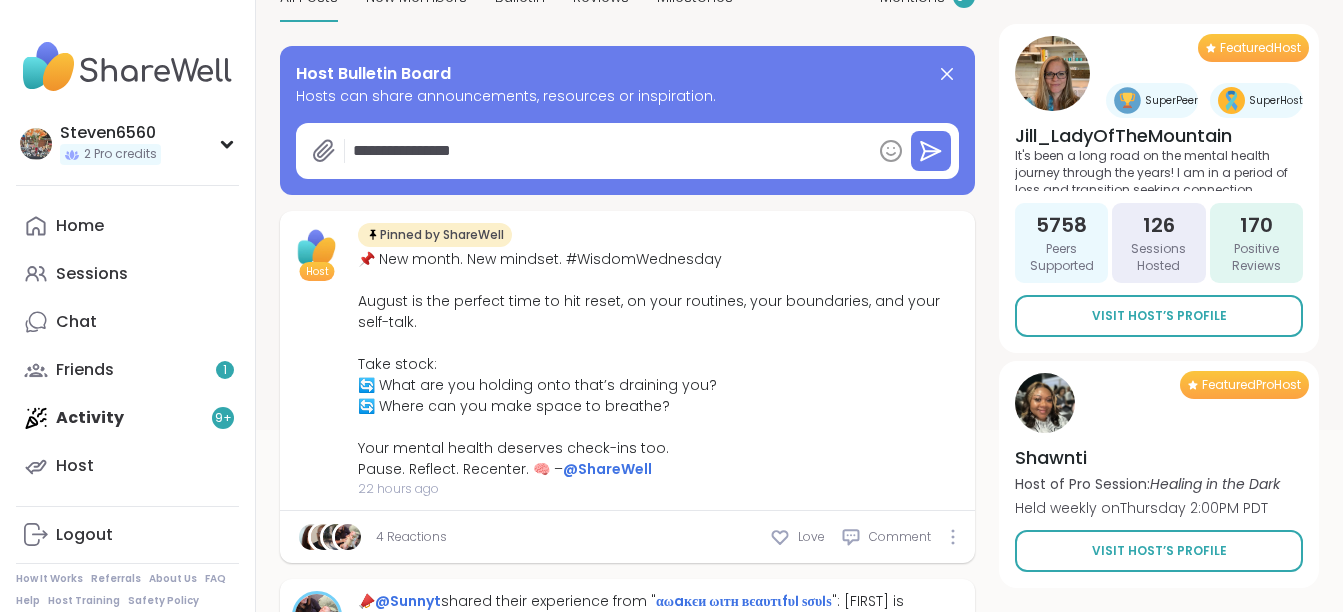 type on "*" 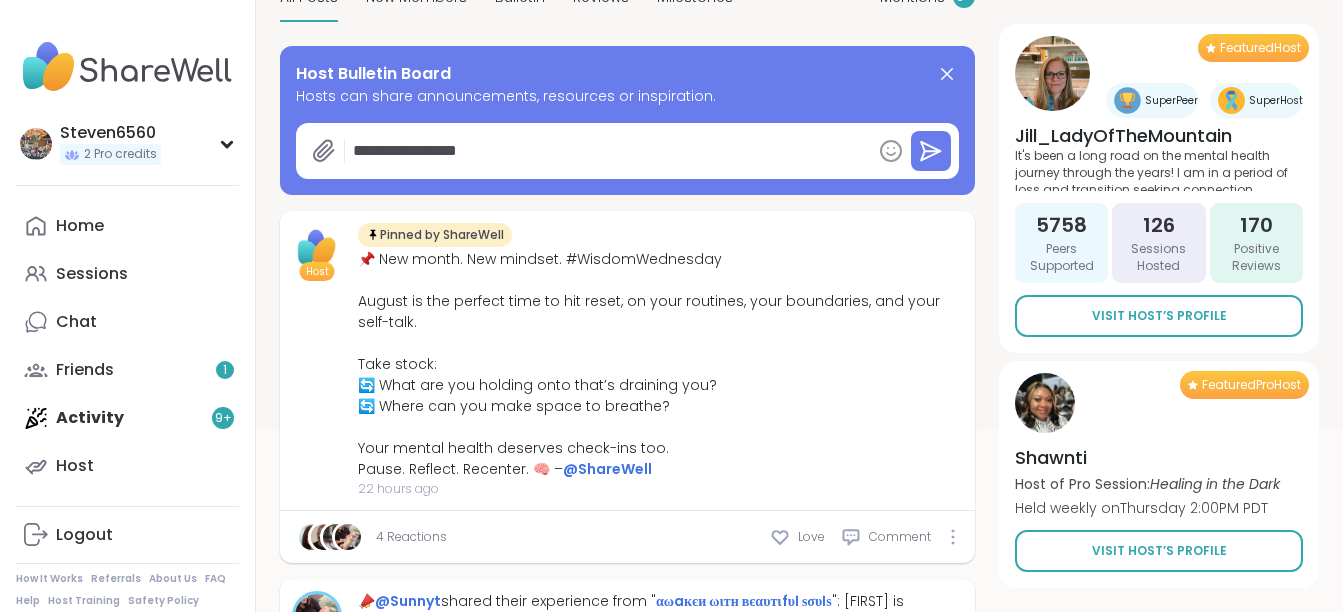 type on "*" 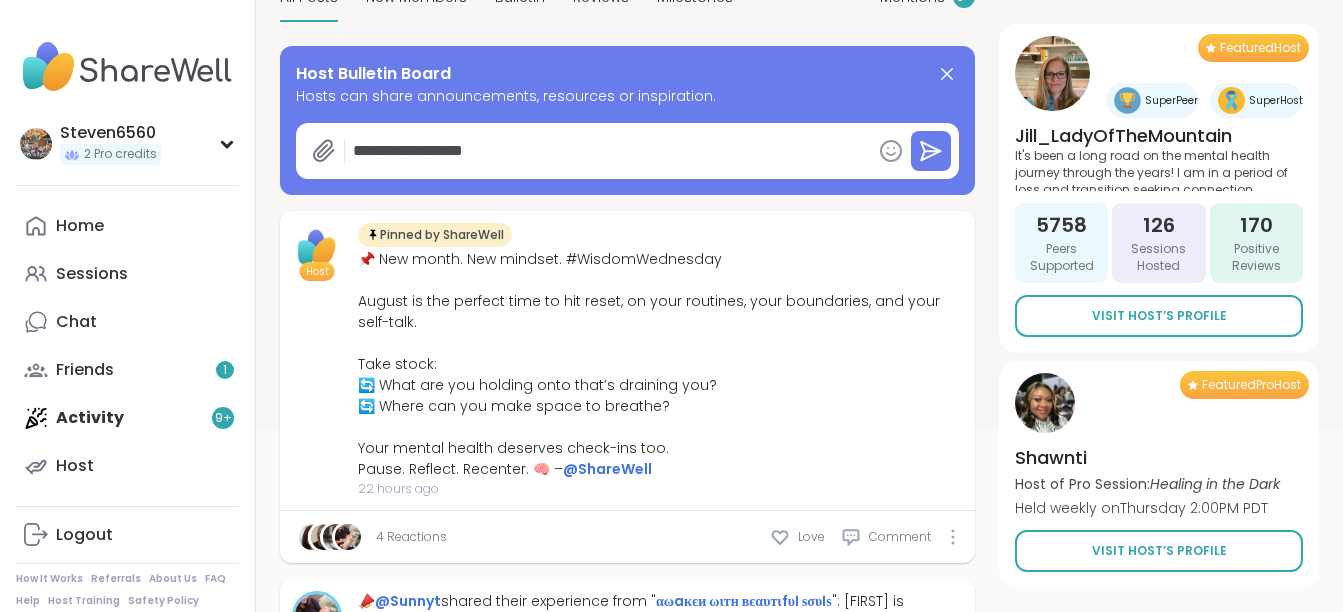 type on "*" 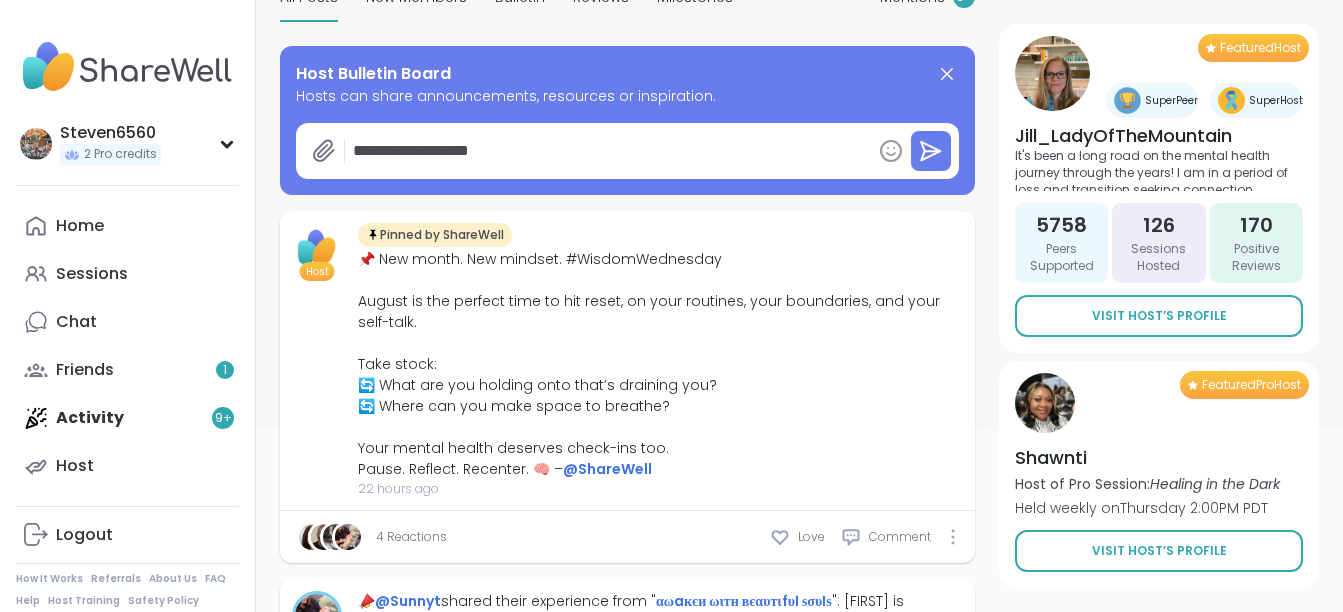 type on "*" 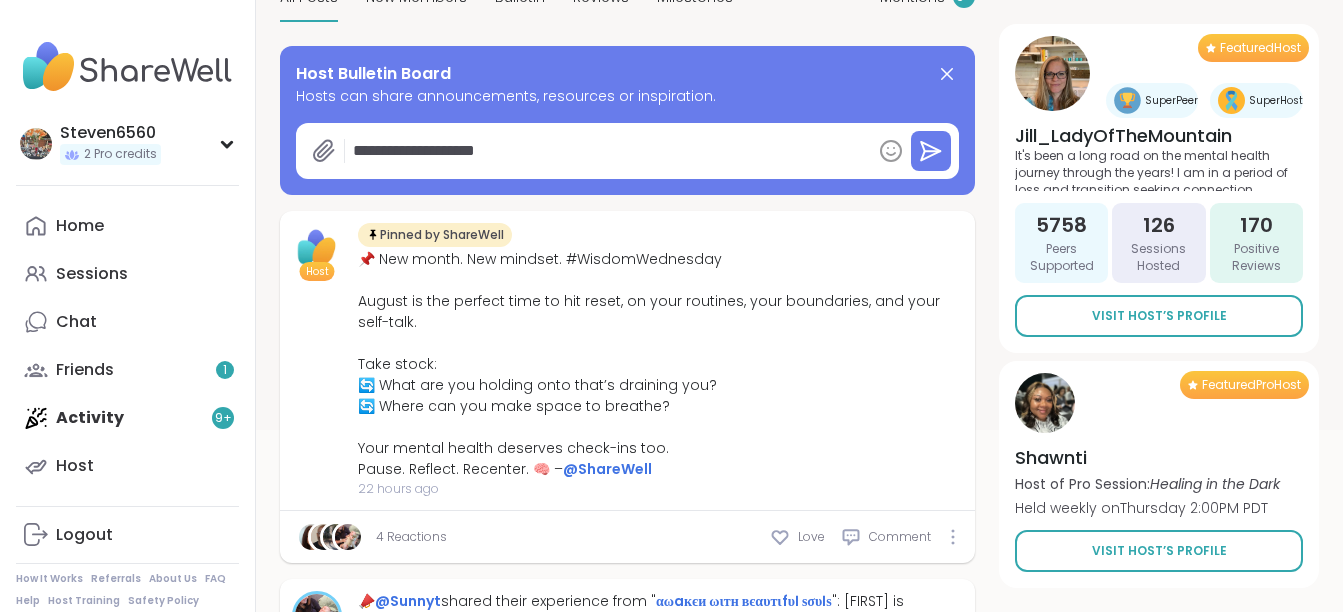 type on "*" 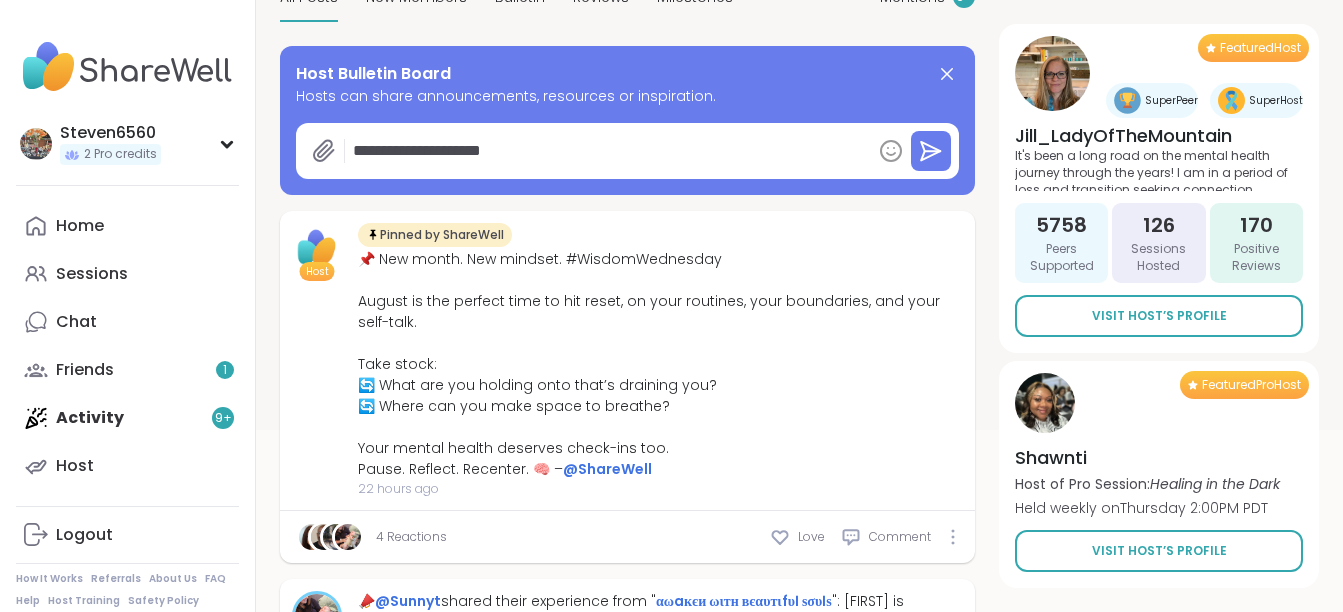 type on "*" 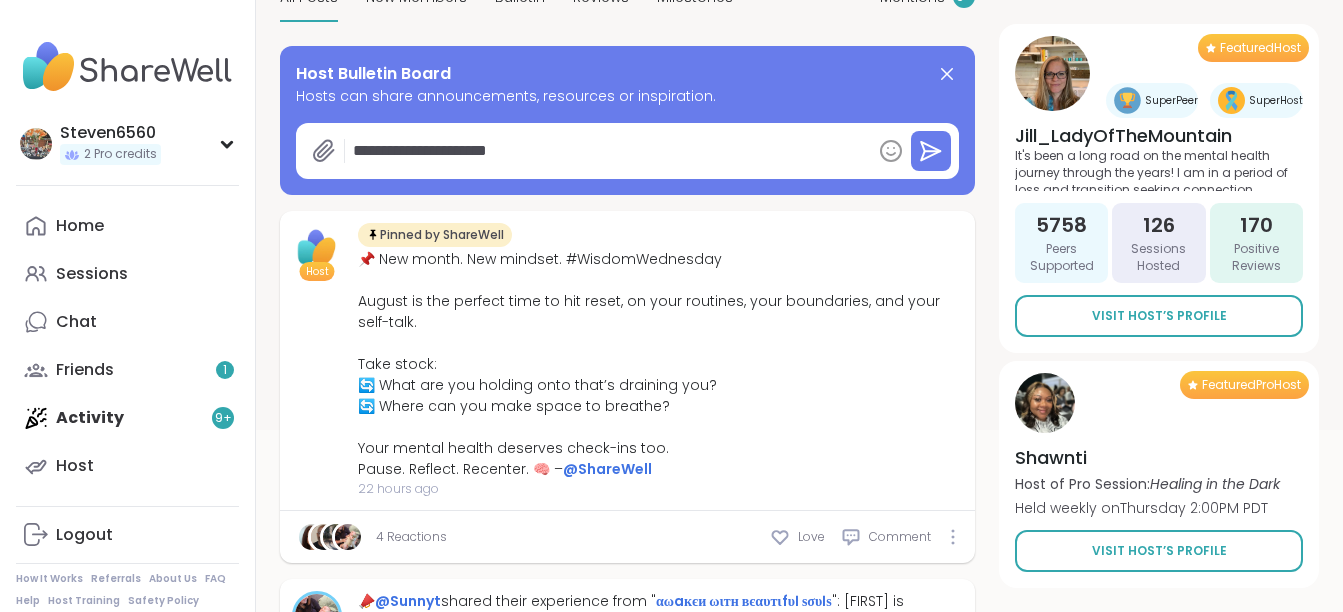 type on "*" 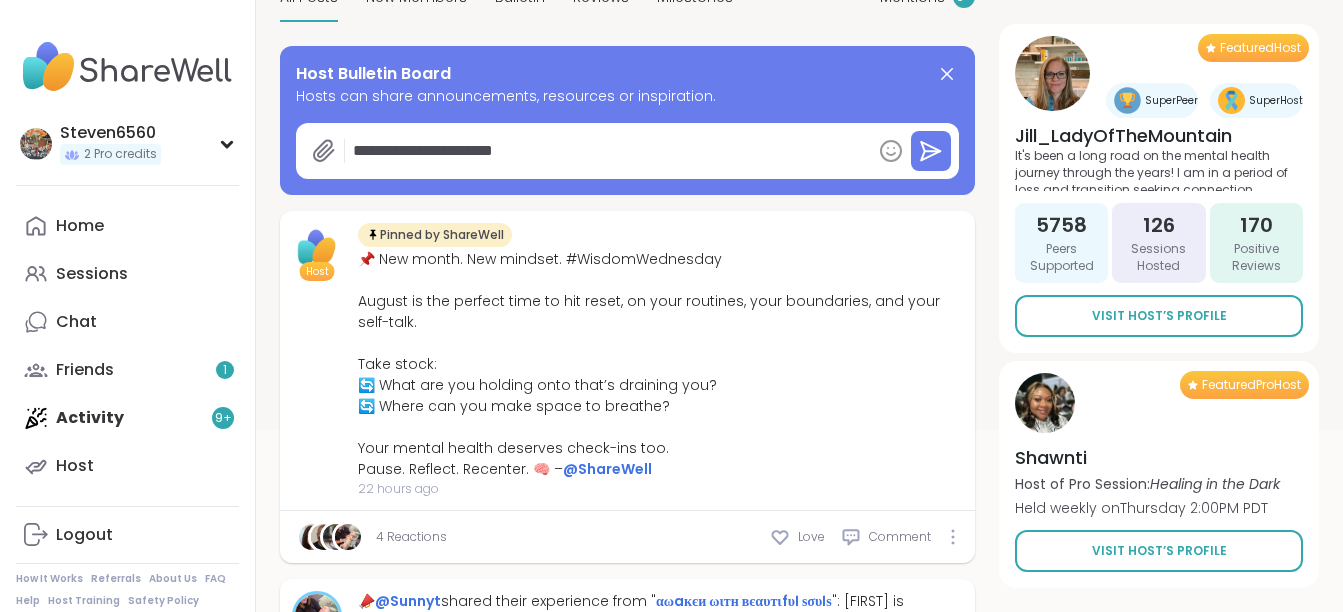 type on "*" 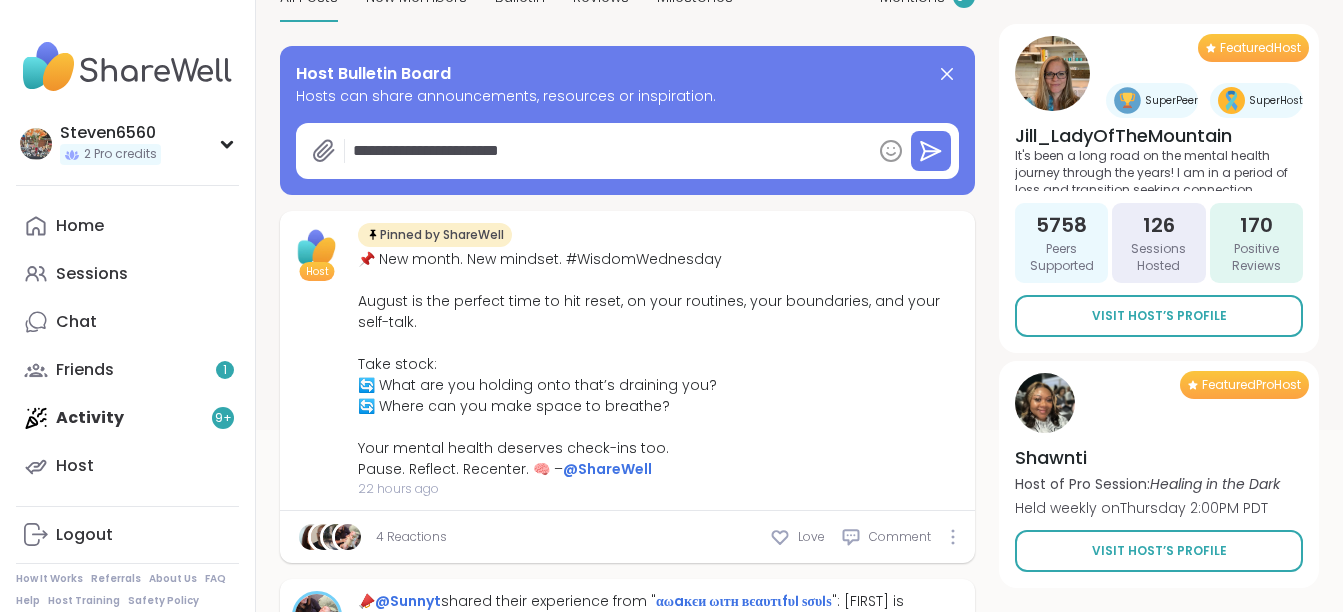 type on "*" 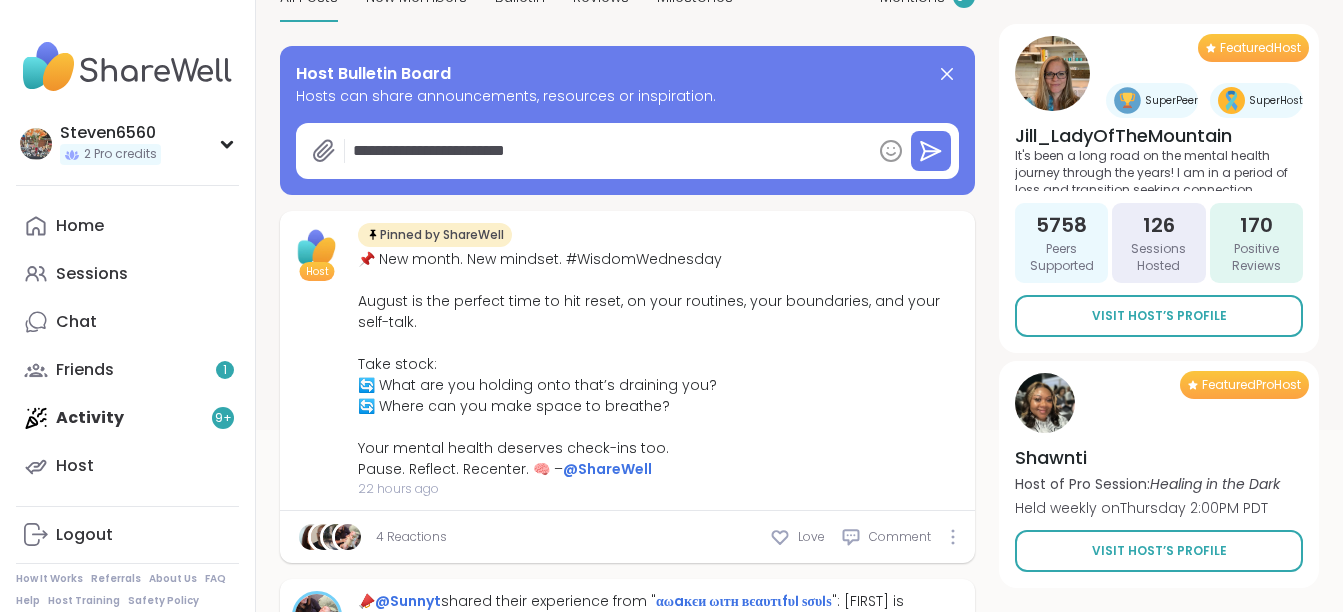 type on "*" 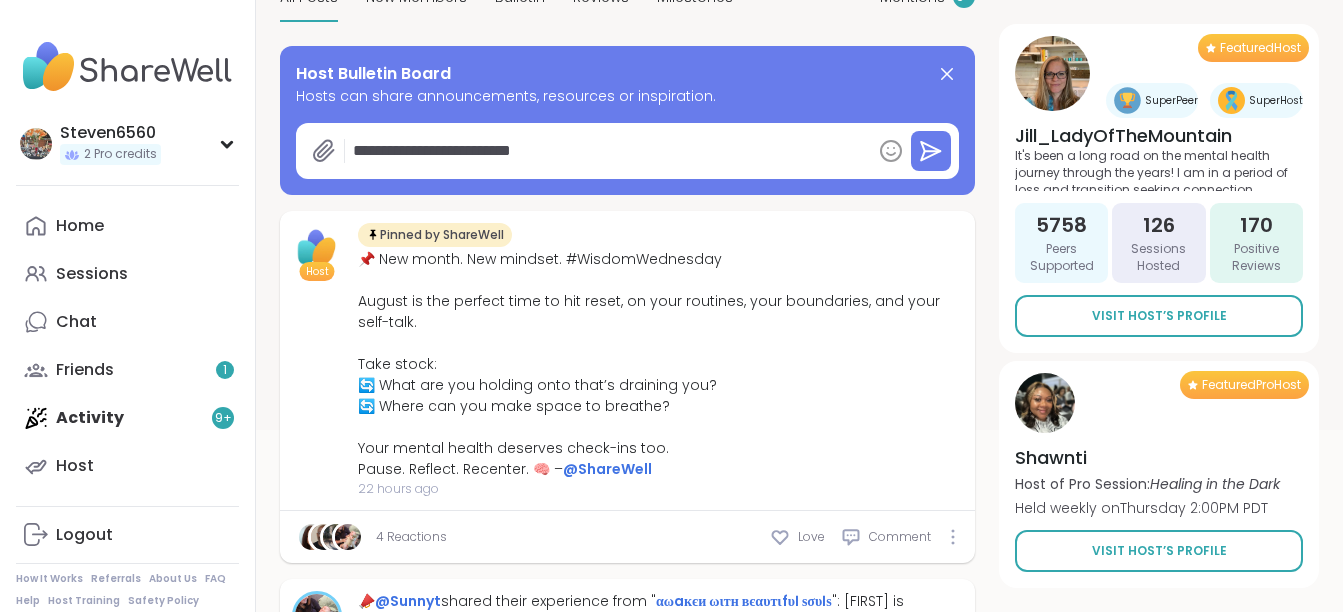 type on "*" 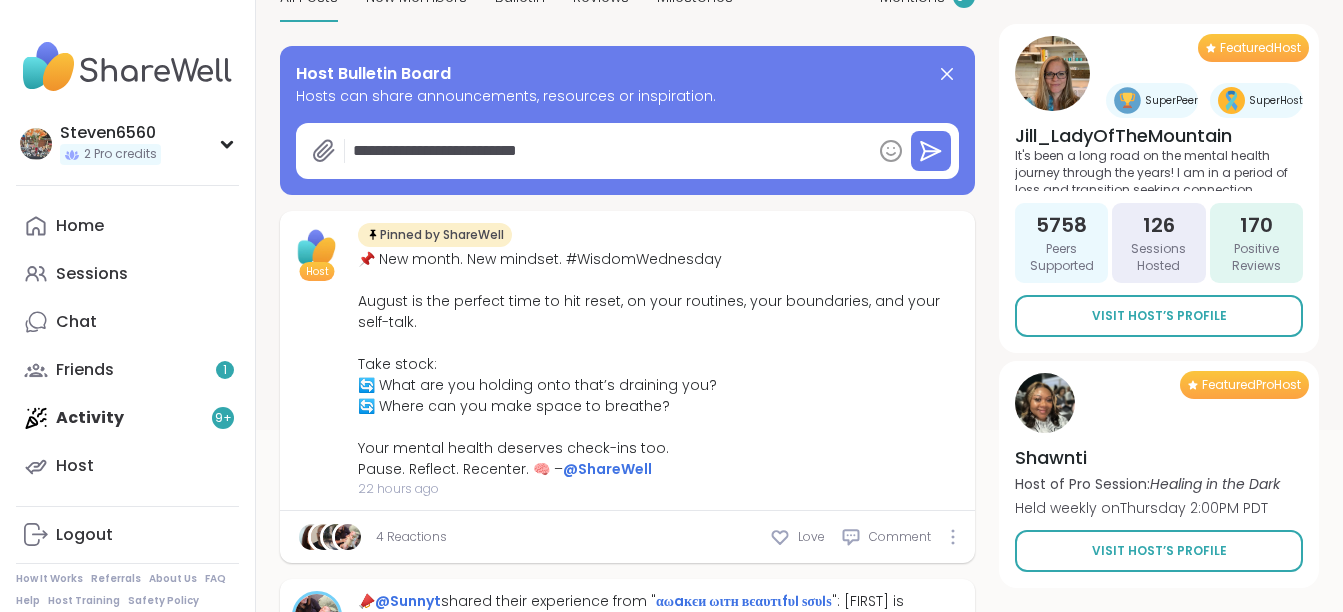 type on "*" 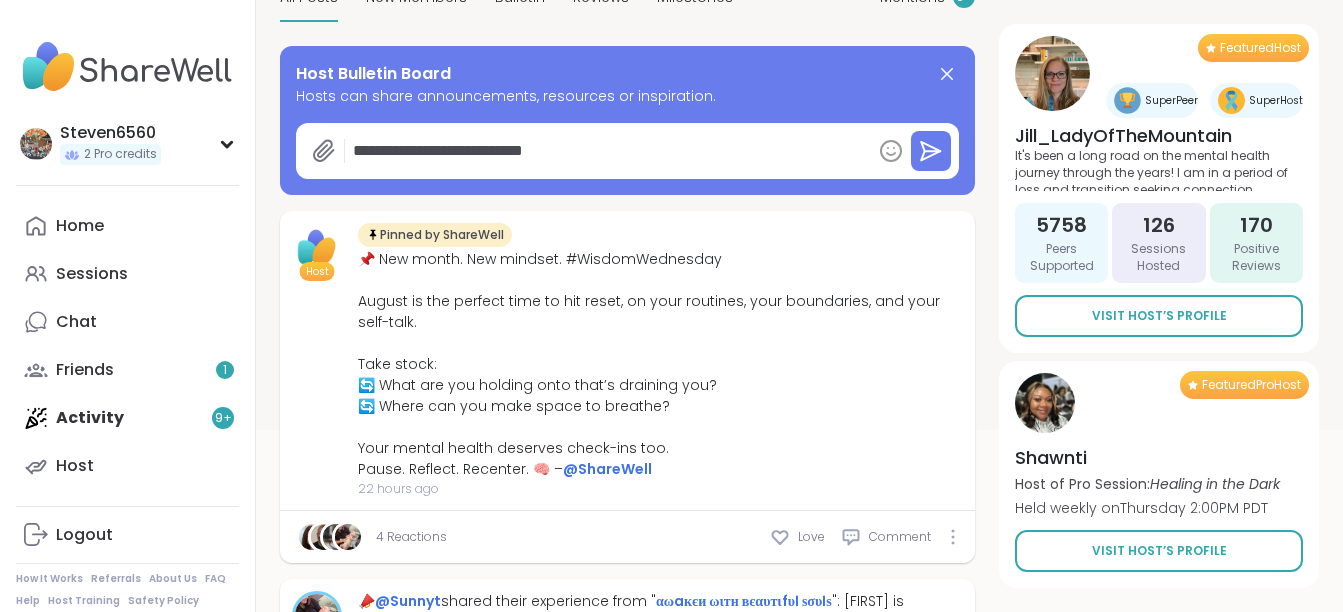 type on "*" 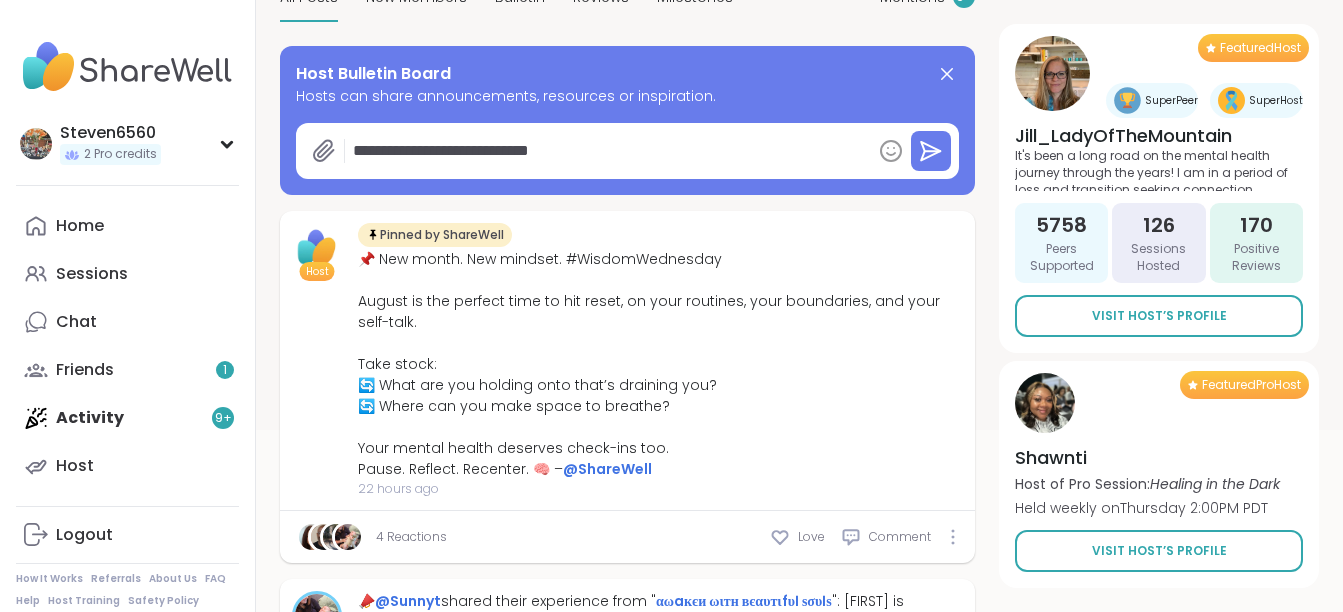 type on "*" 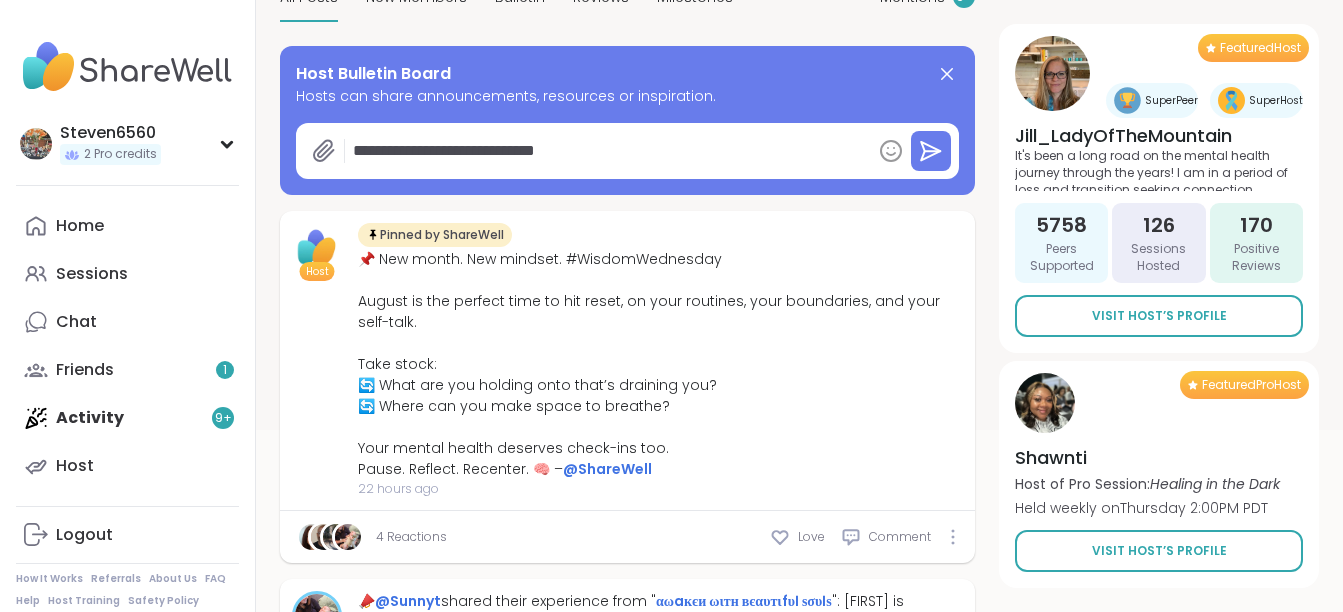 type on "*" 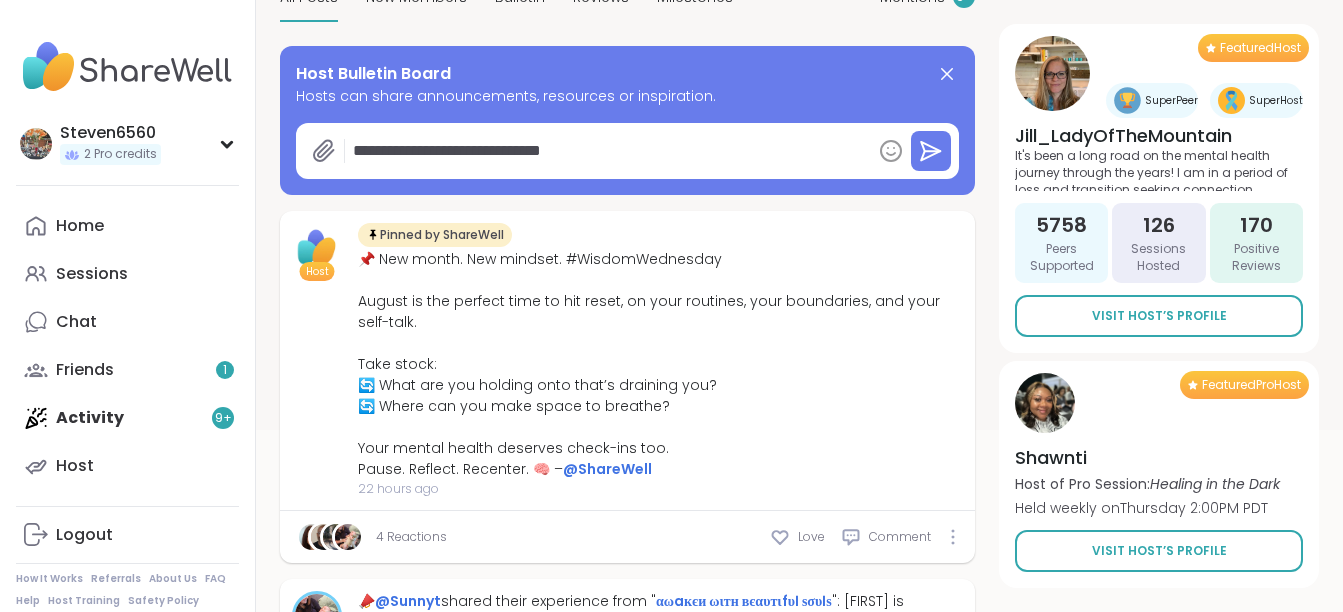 type on "*" 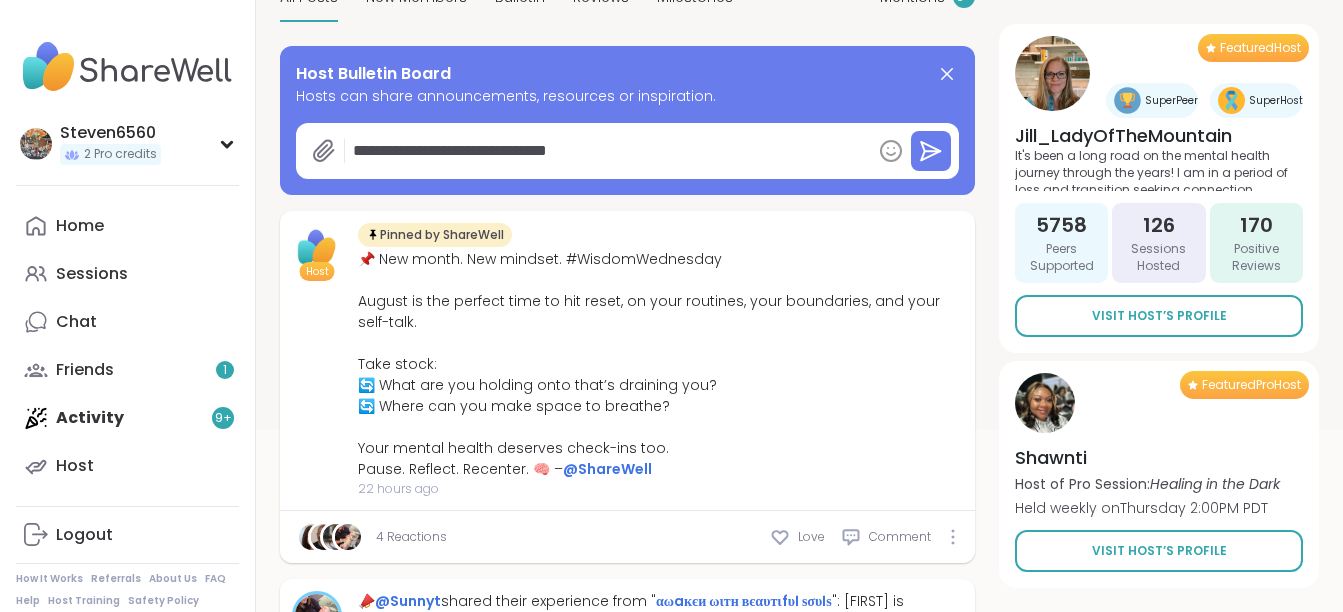 type on "*" 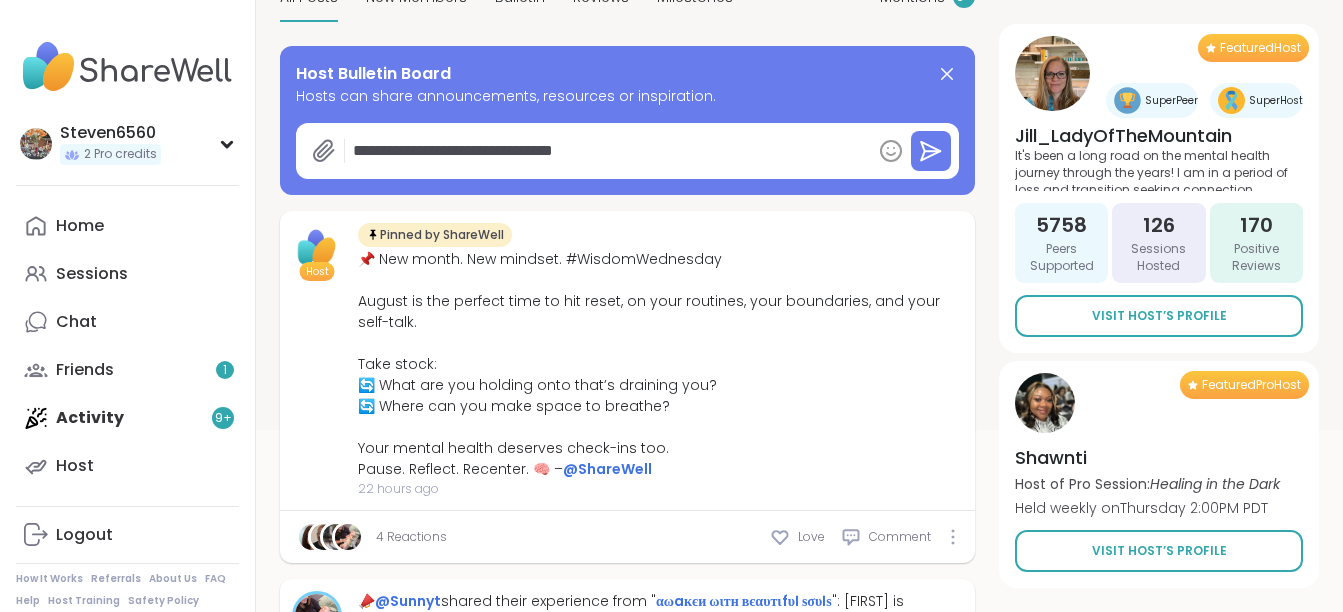 type on "*" 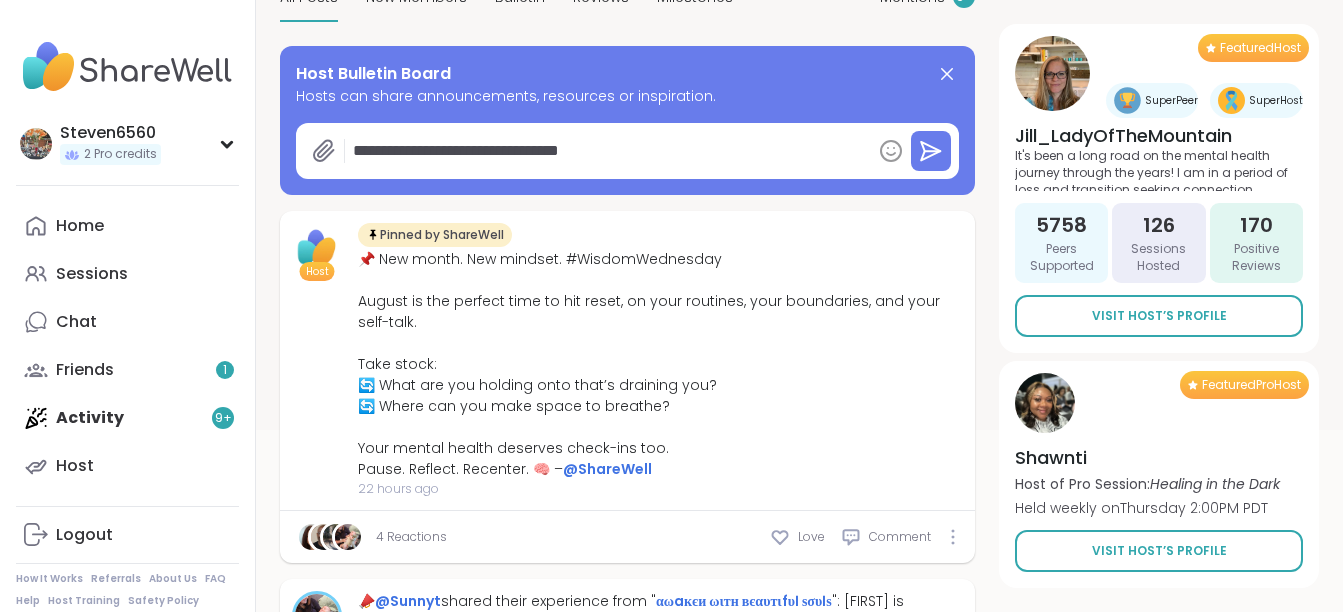 type on "*" 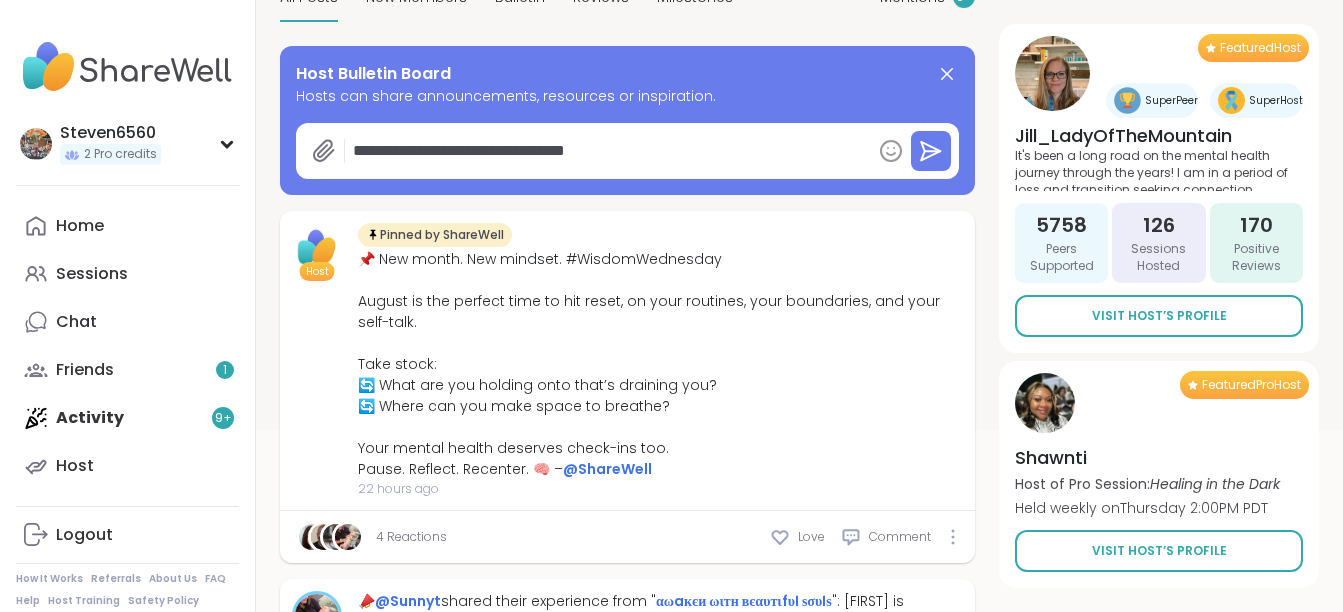 type on "*" 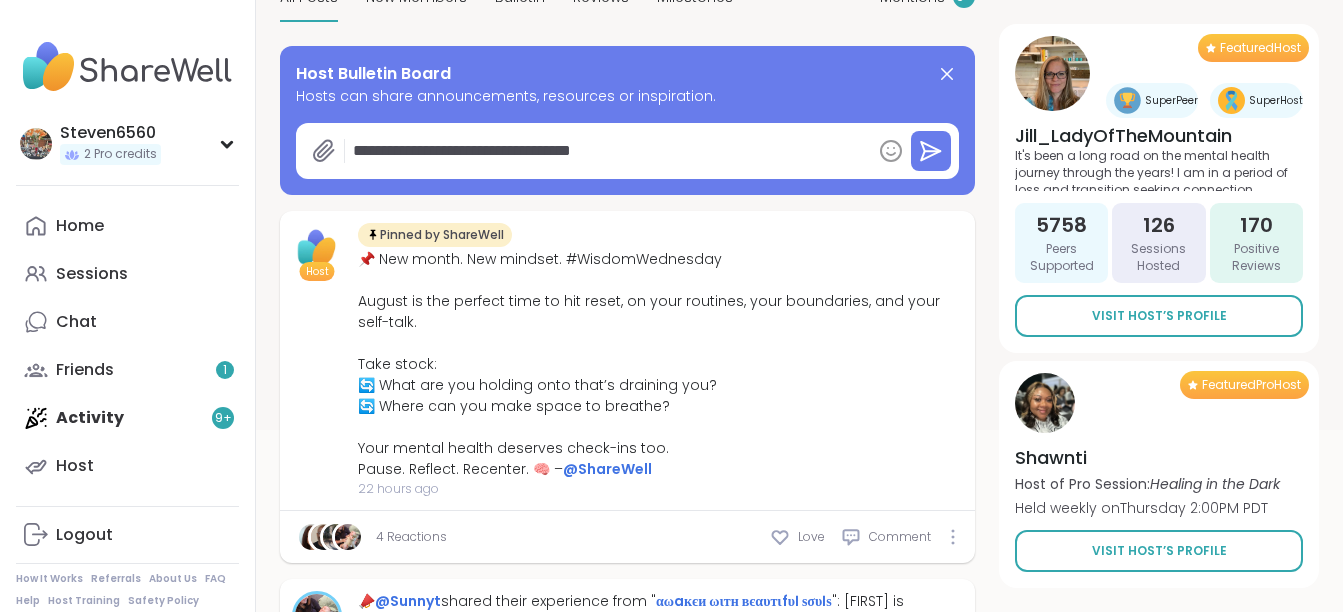 type on "*" 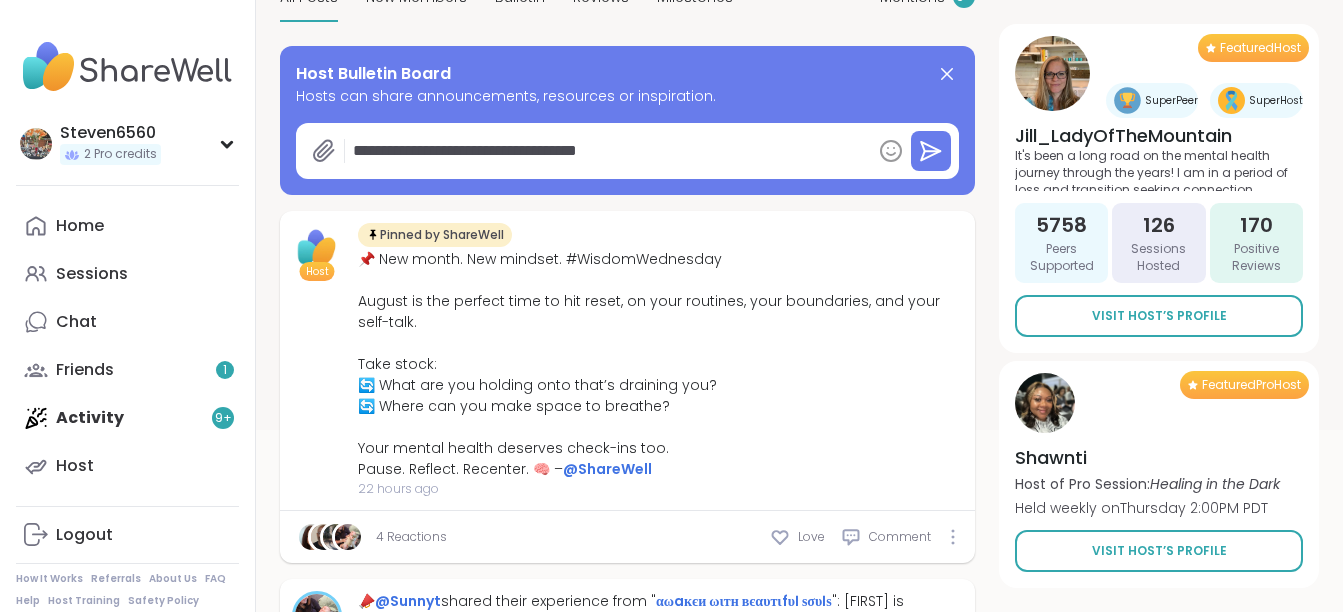 type on "*" 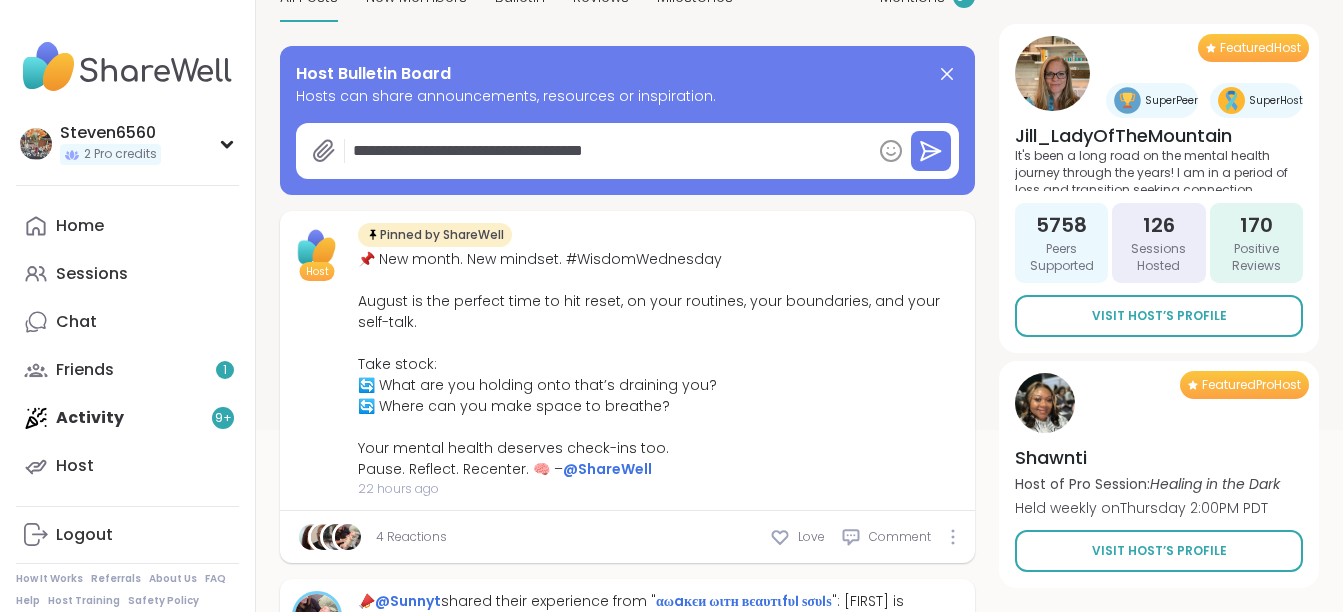 type on "*" 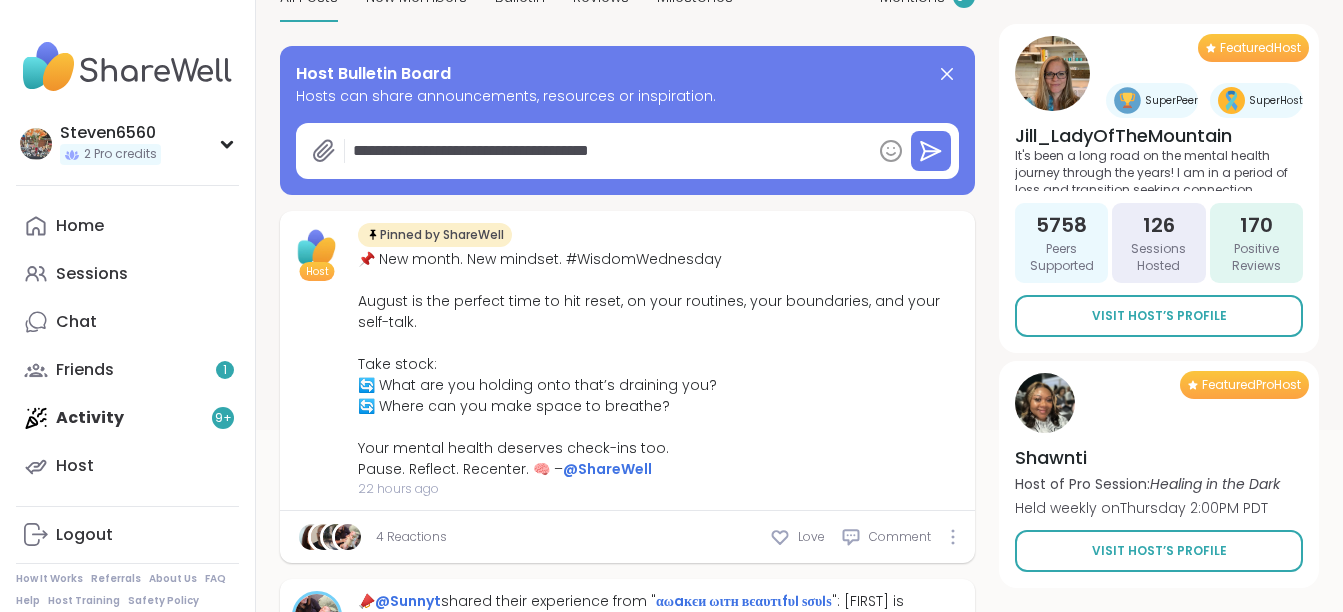 type on "*" 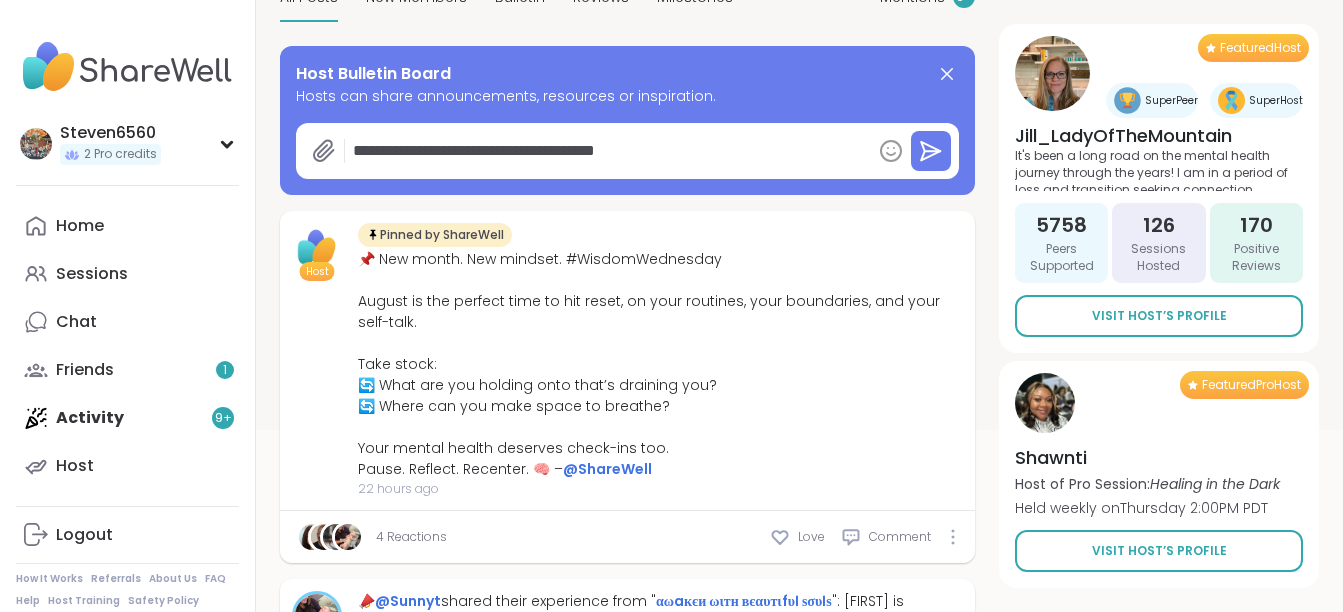 type on "*" 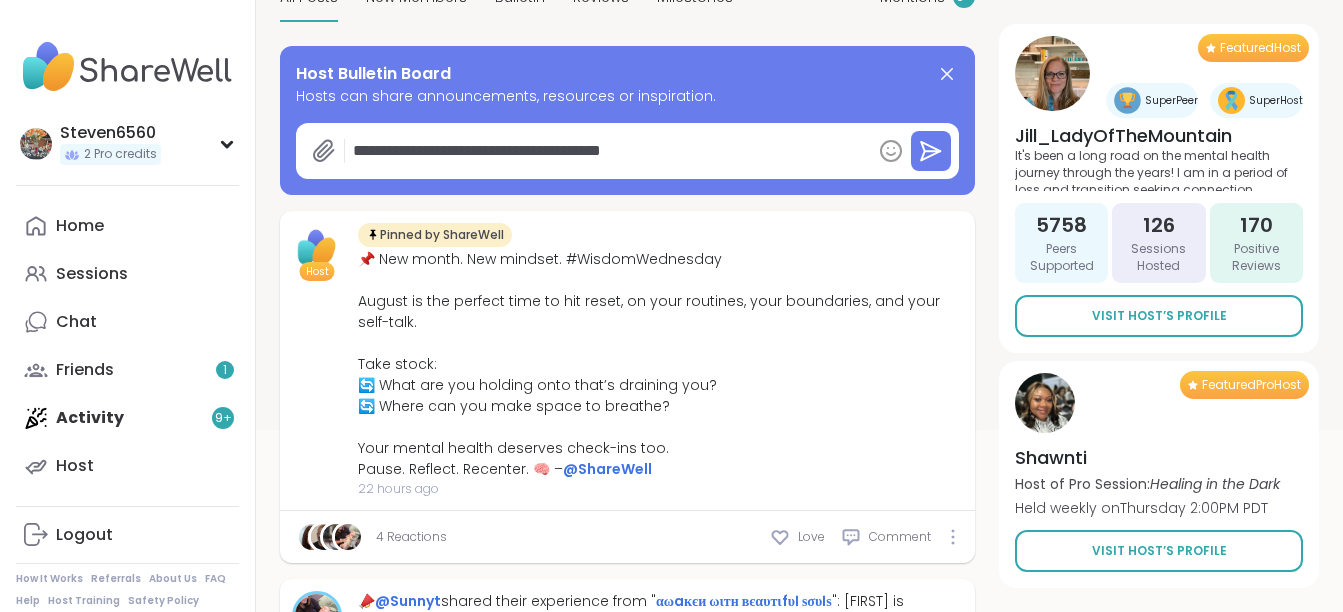 type on "*" 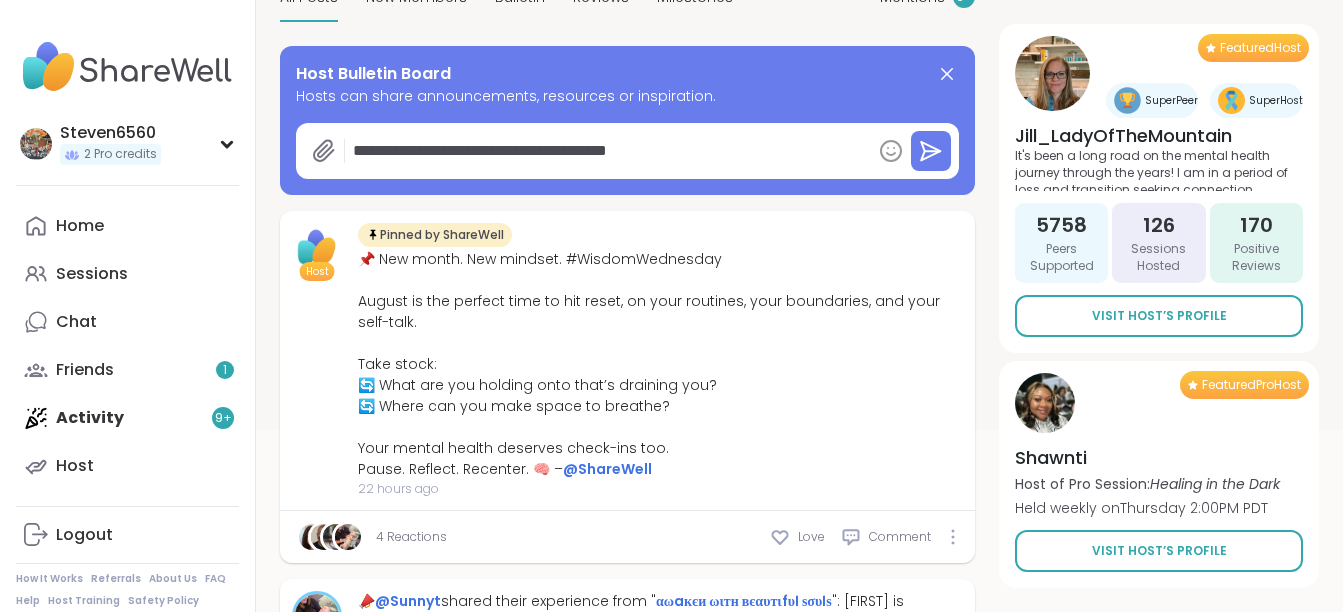 type on "*" 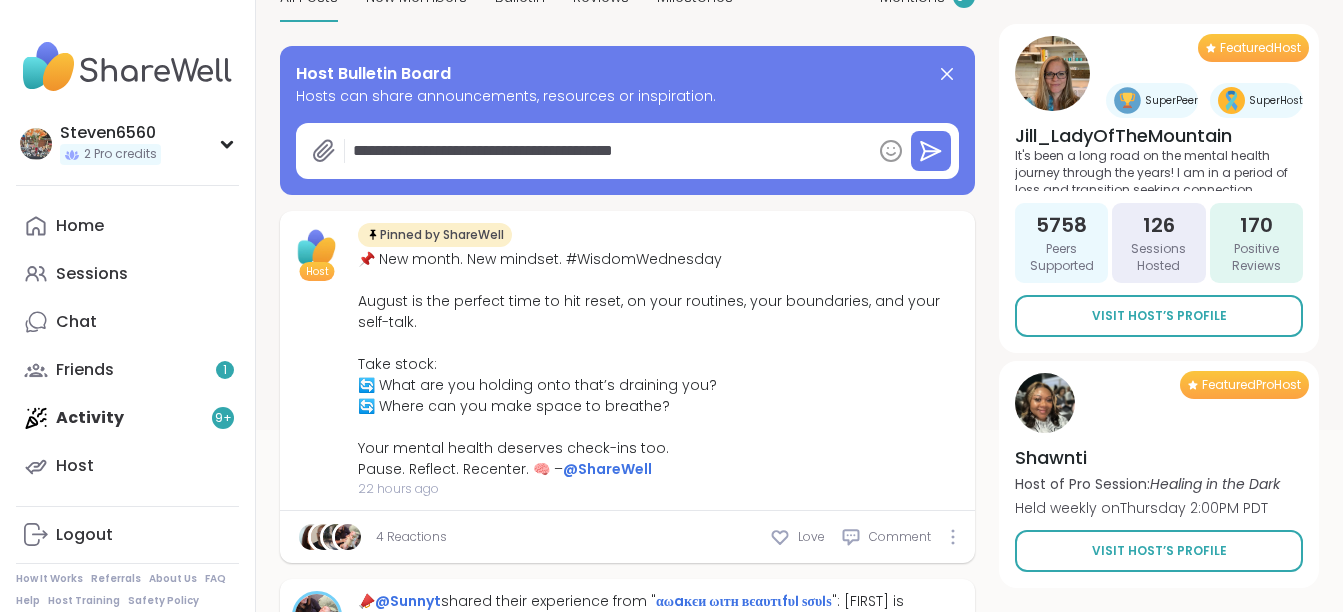 type on "*" 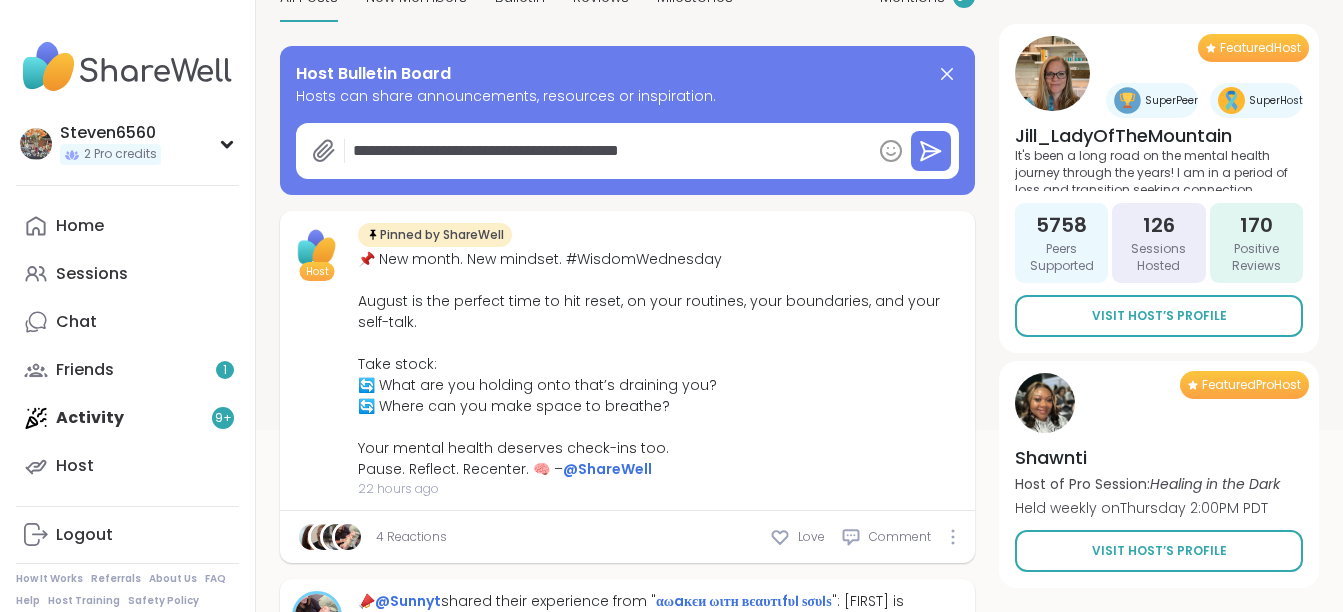type on "*" 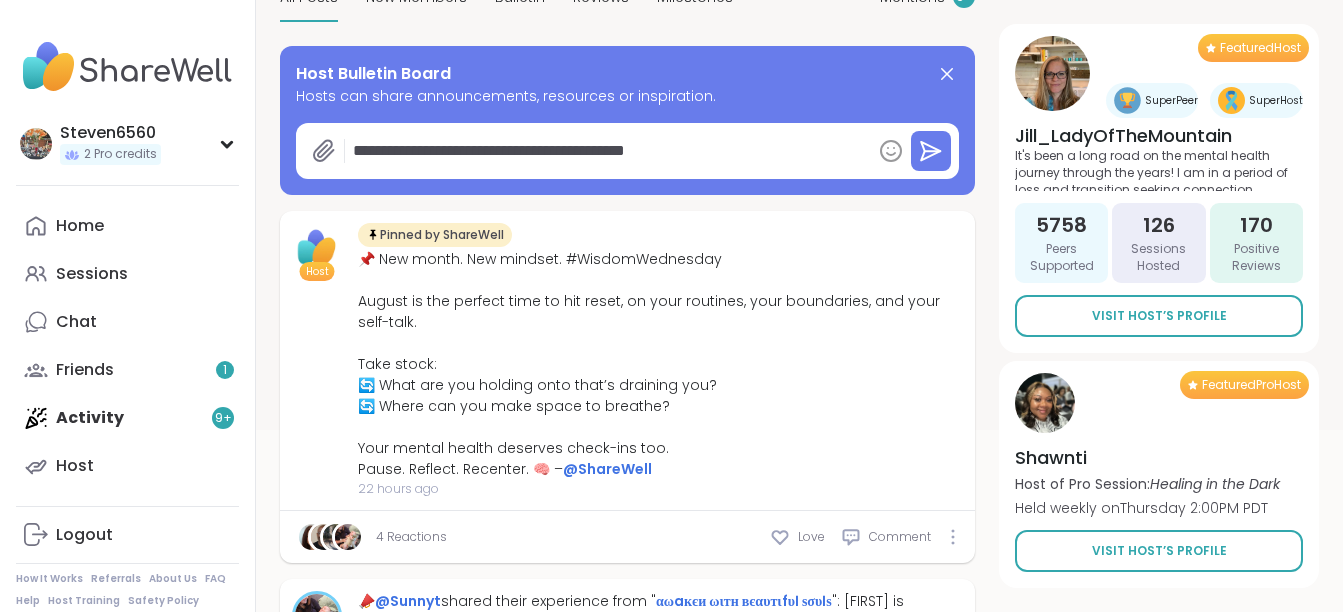 type on "*" 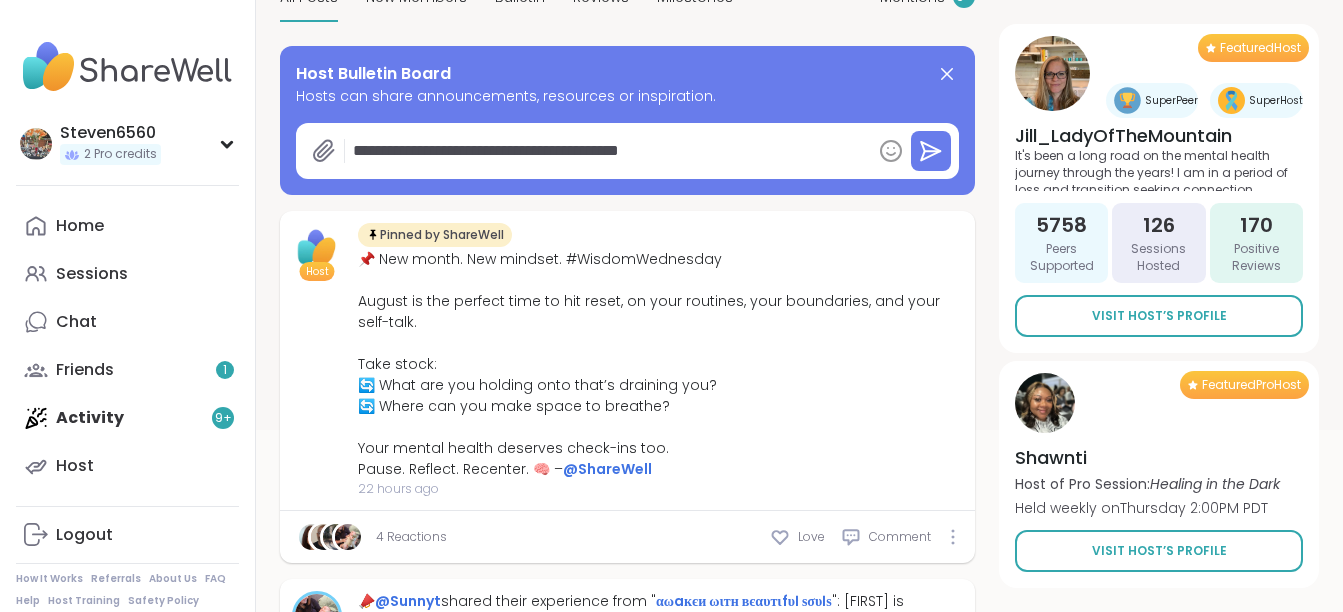 type on "*" 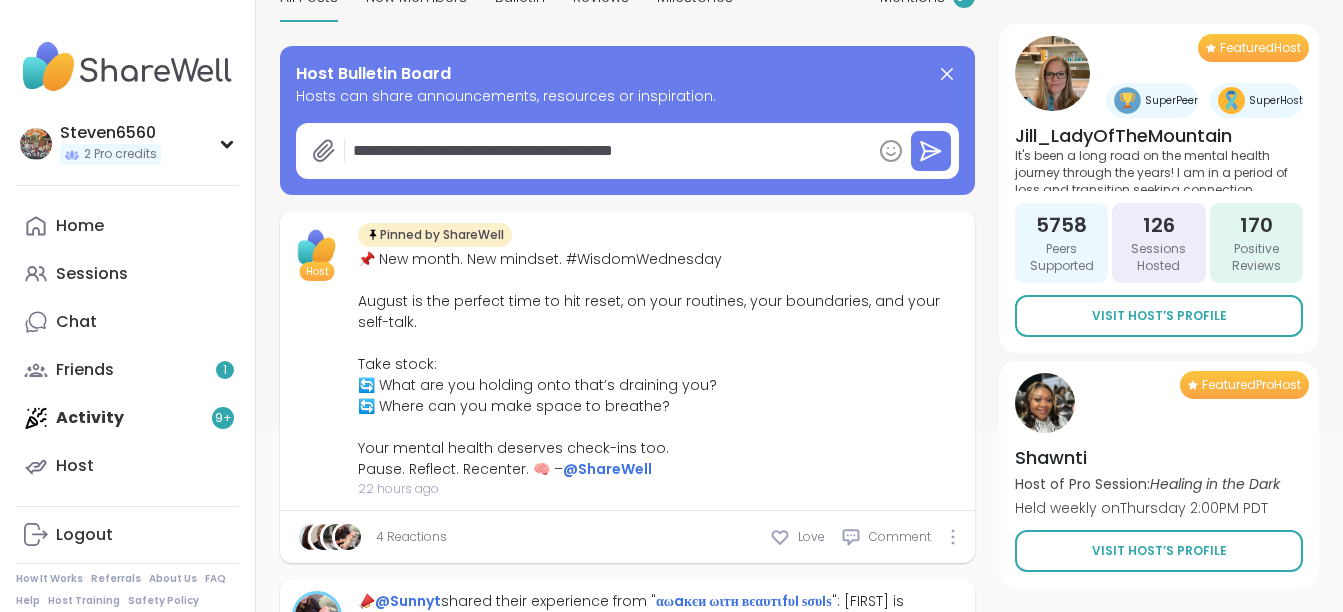 type on "*" 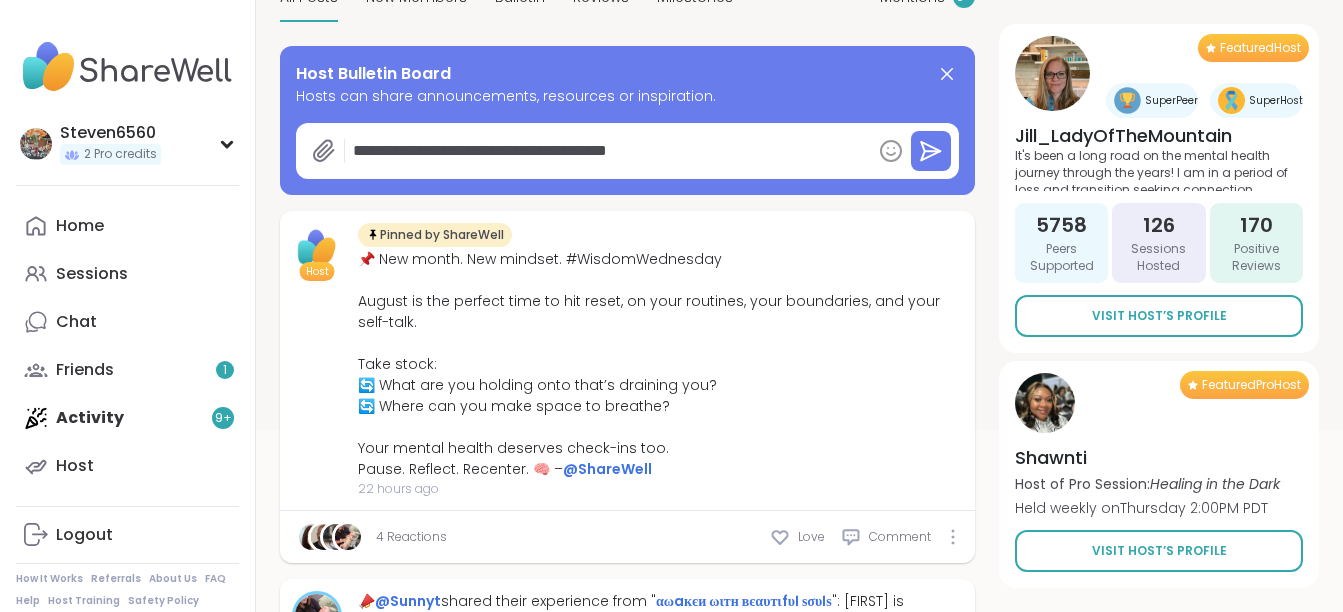 type on "*" 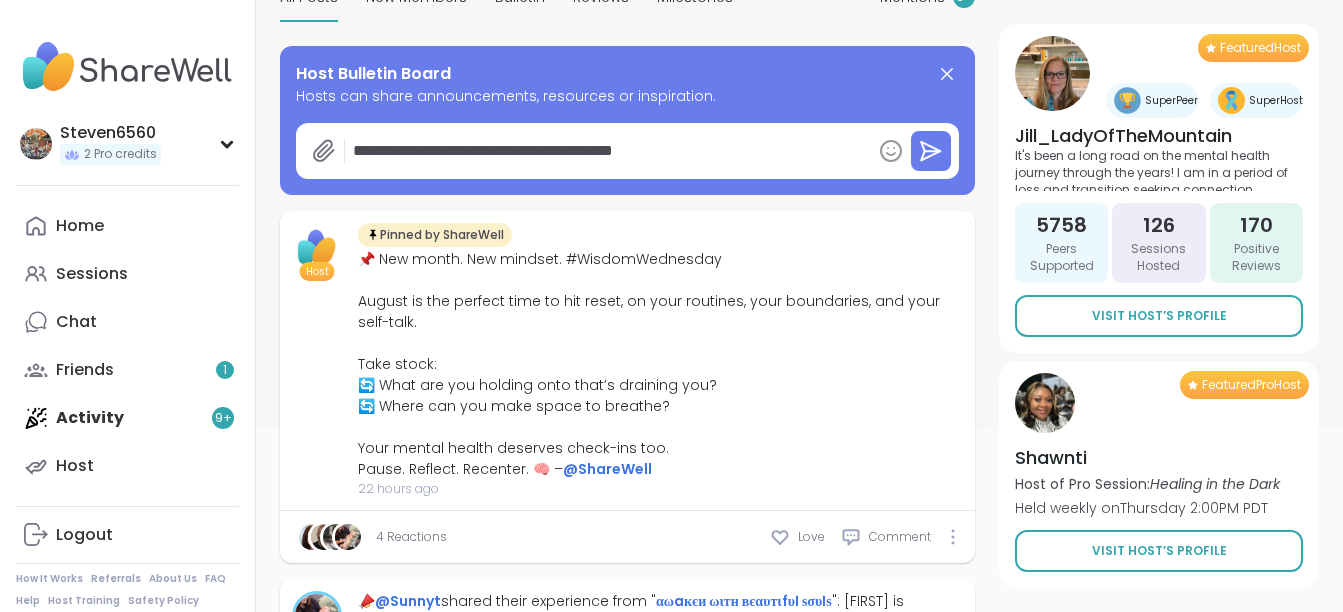 type on "*" 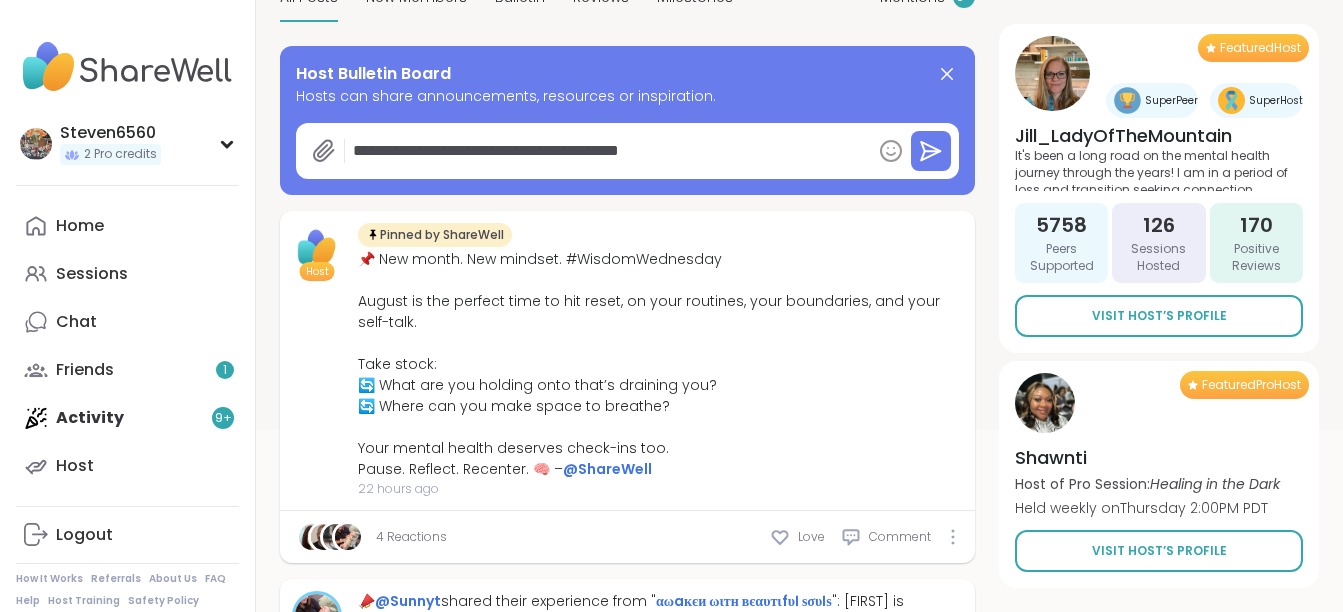 type on "*" 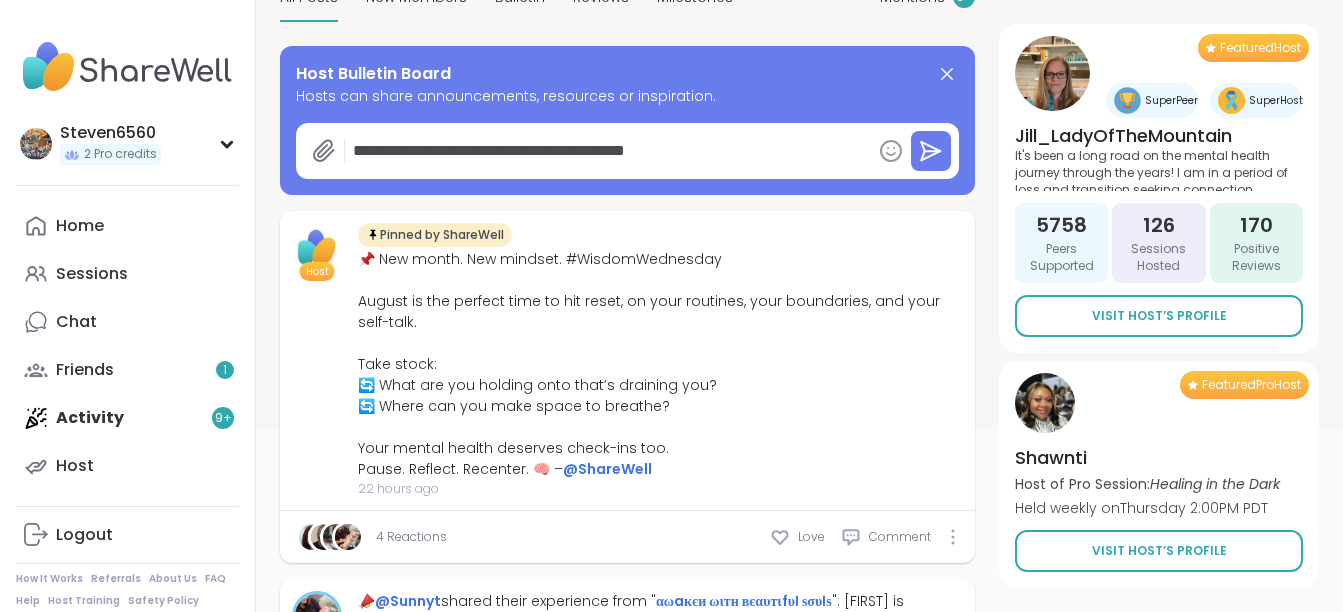 type on "*" 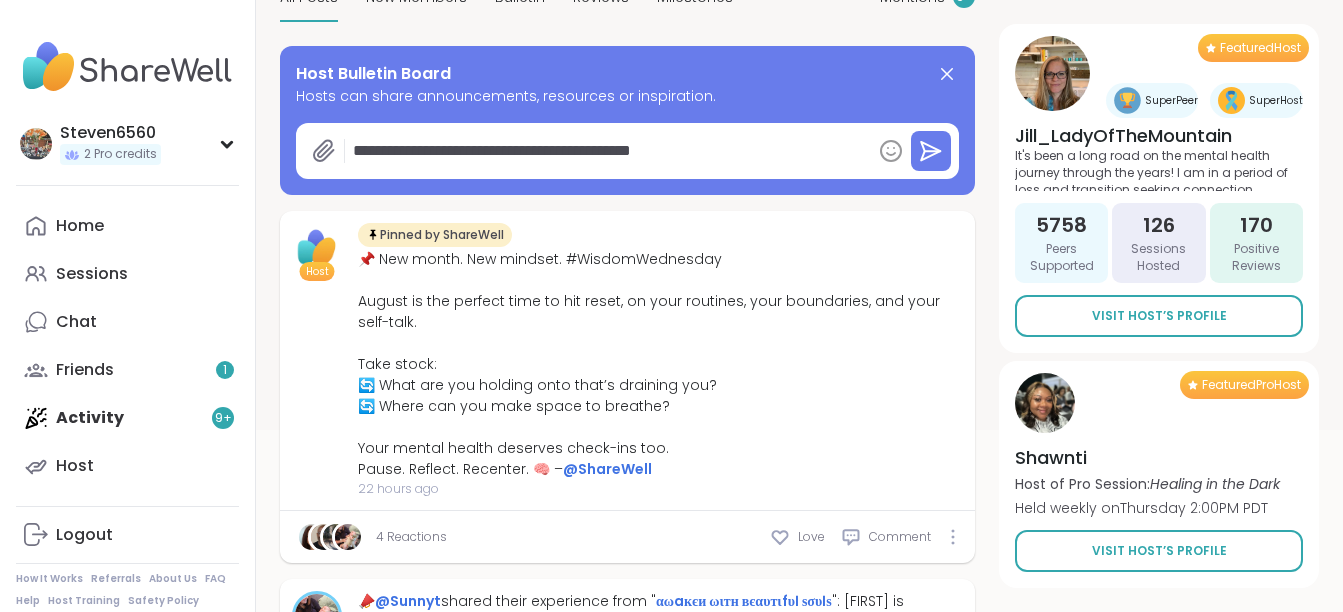 type on "*" 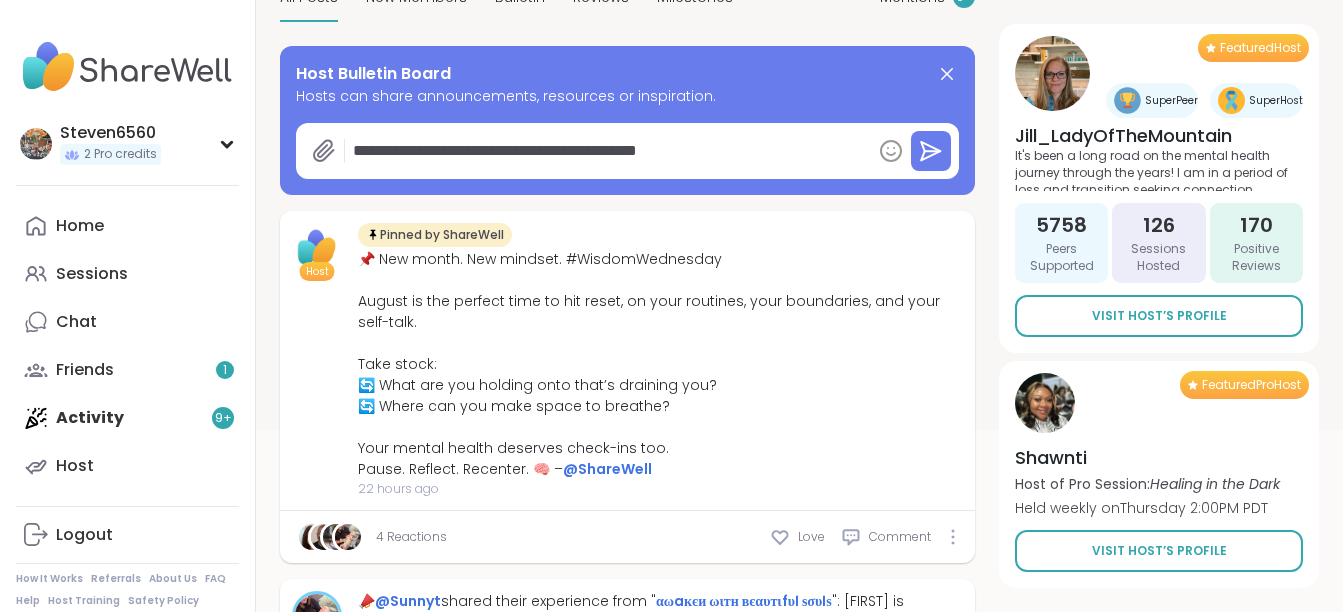 type on "*" 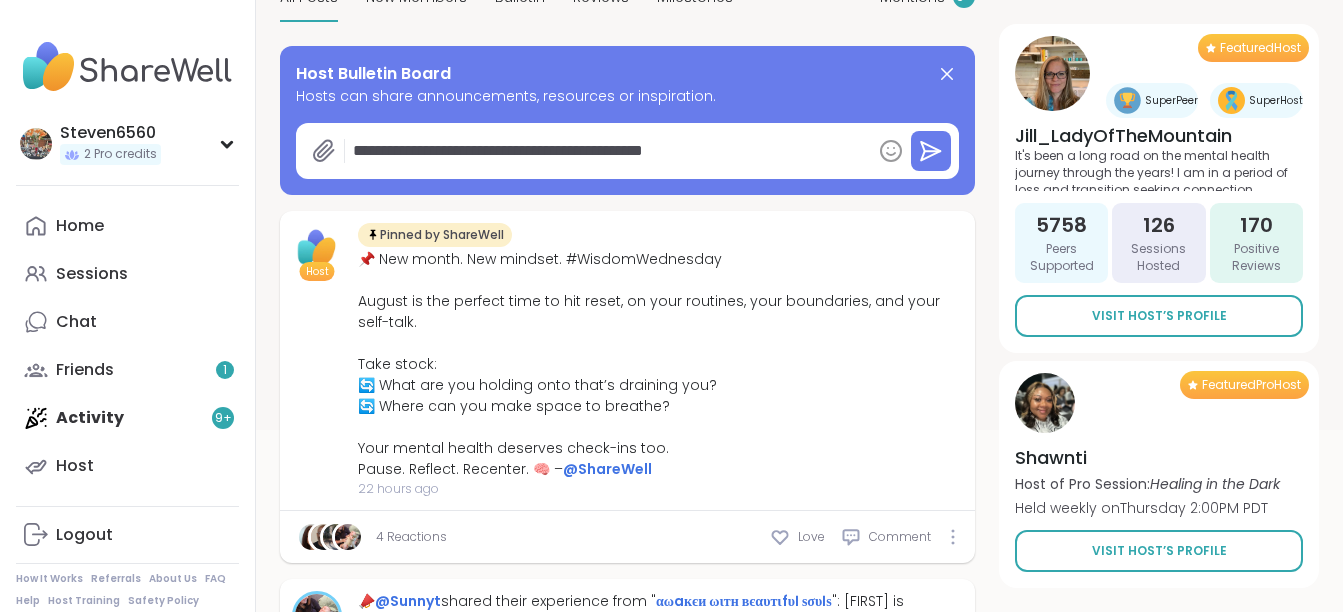 type on "*" 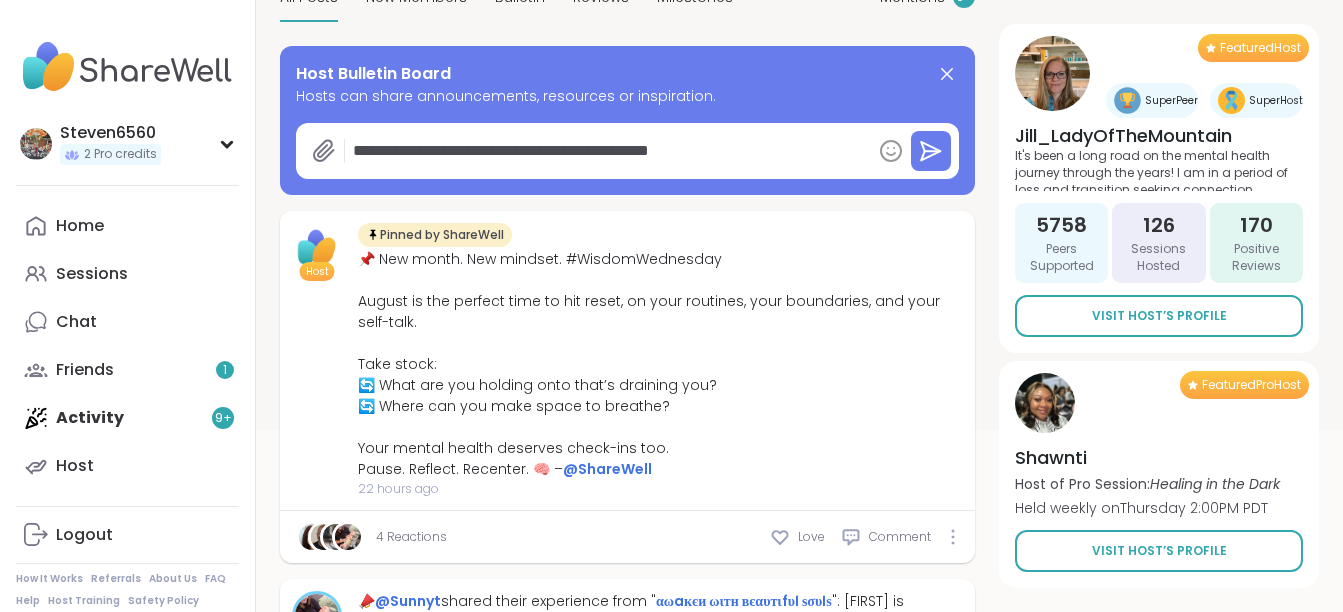 type on "*" 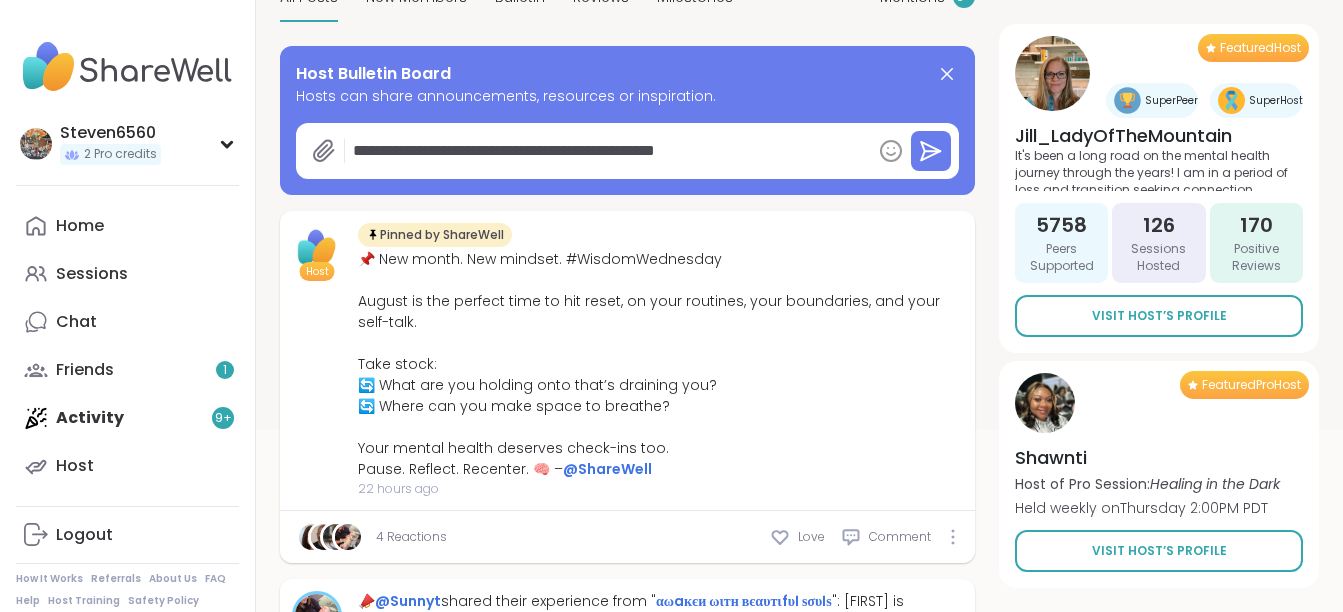 type on "*" 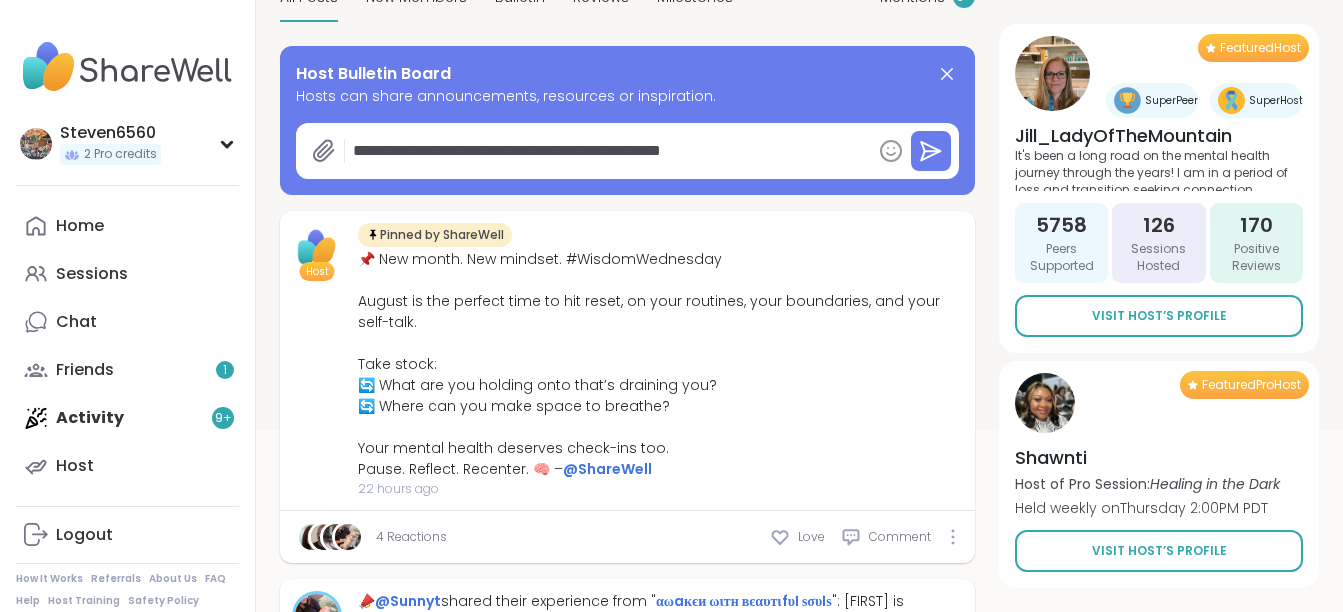 type on "*" 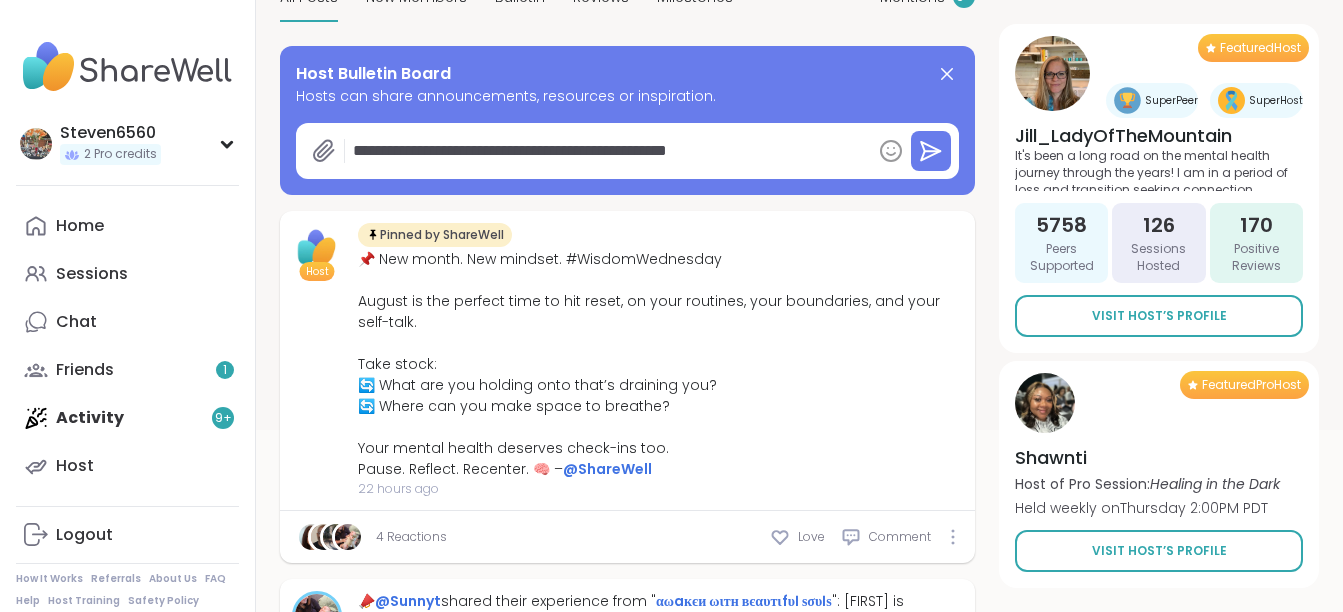 type on "*" 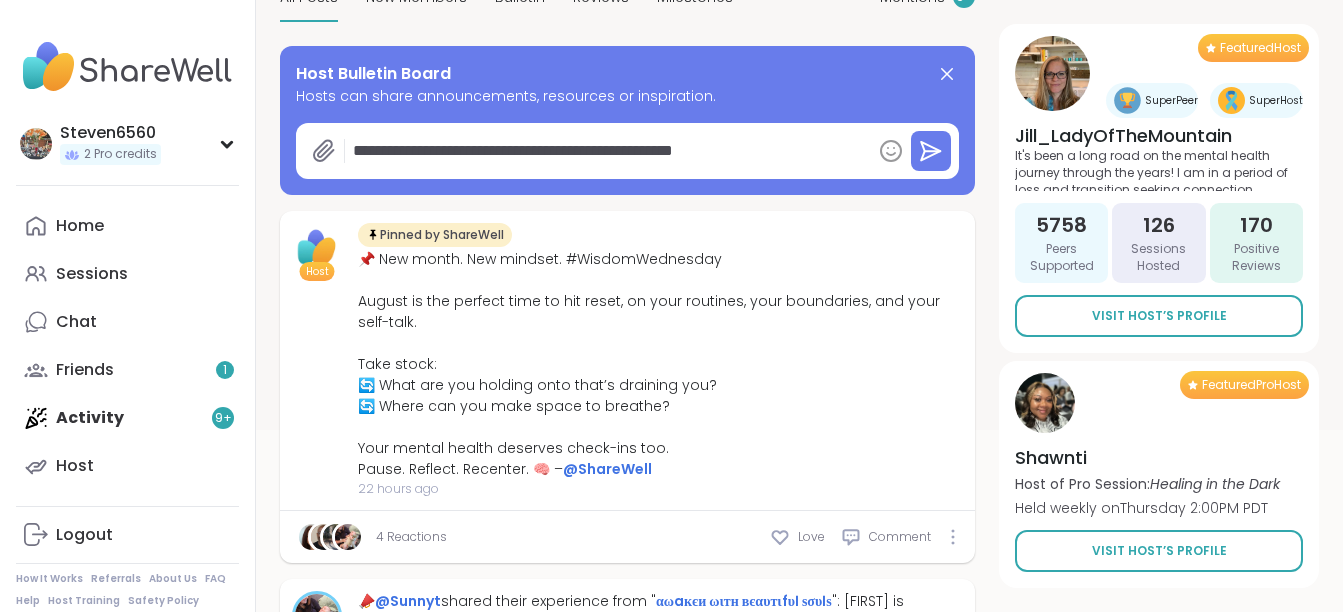 type on "*" 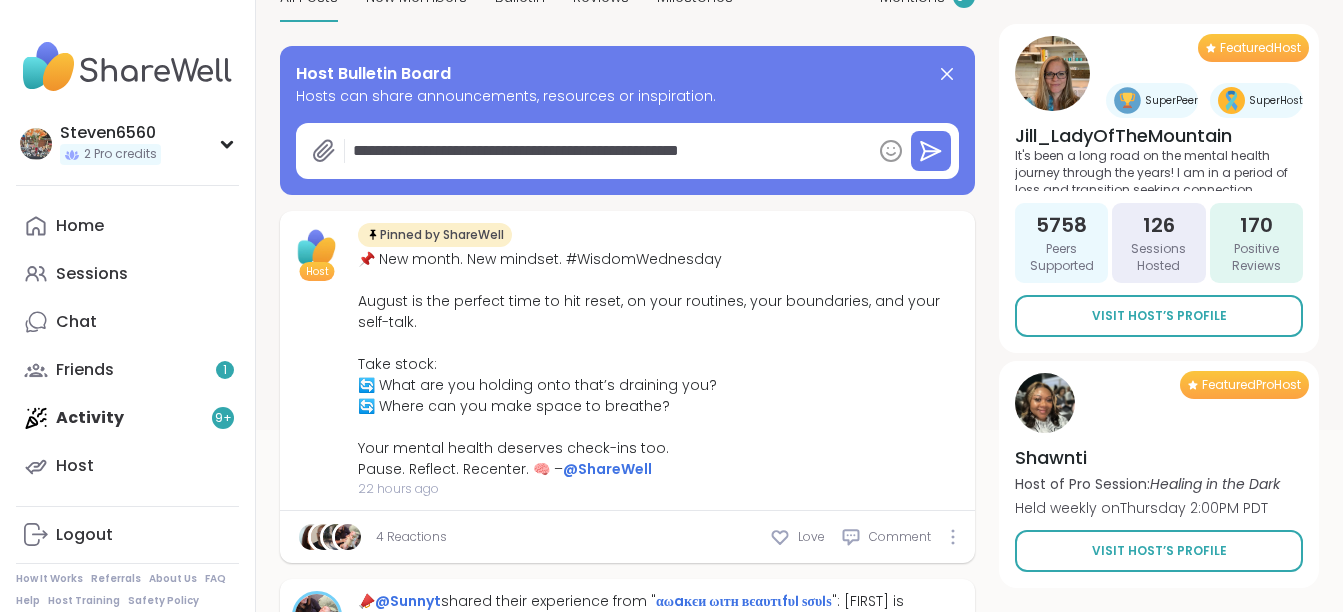 type on "*" 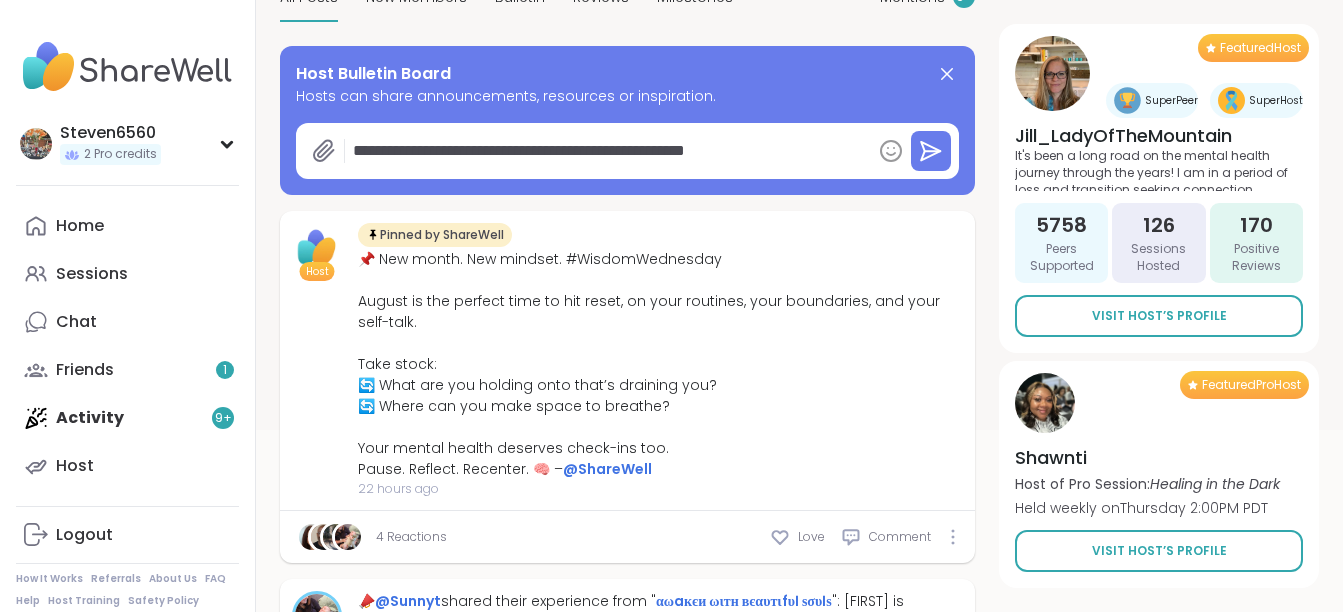 type on "*" 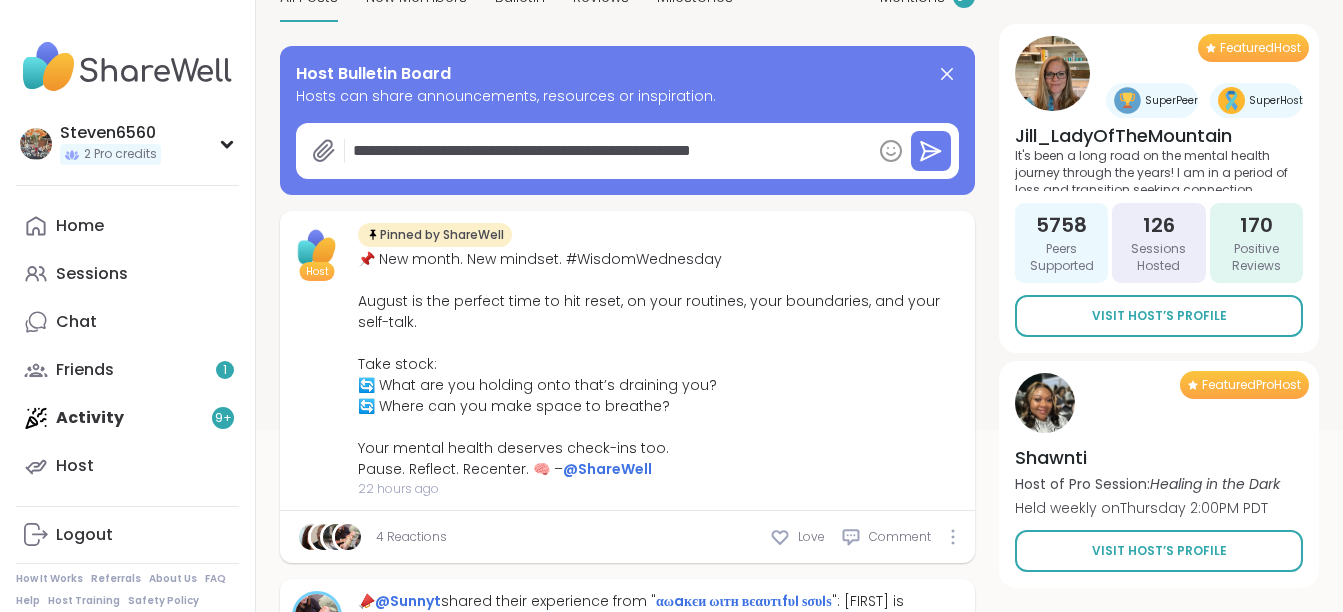 type on "*" 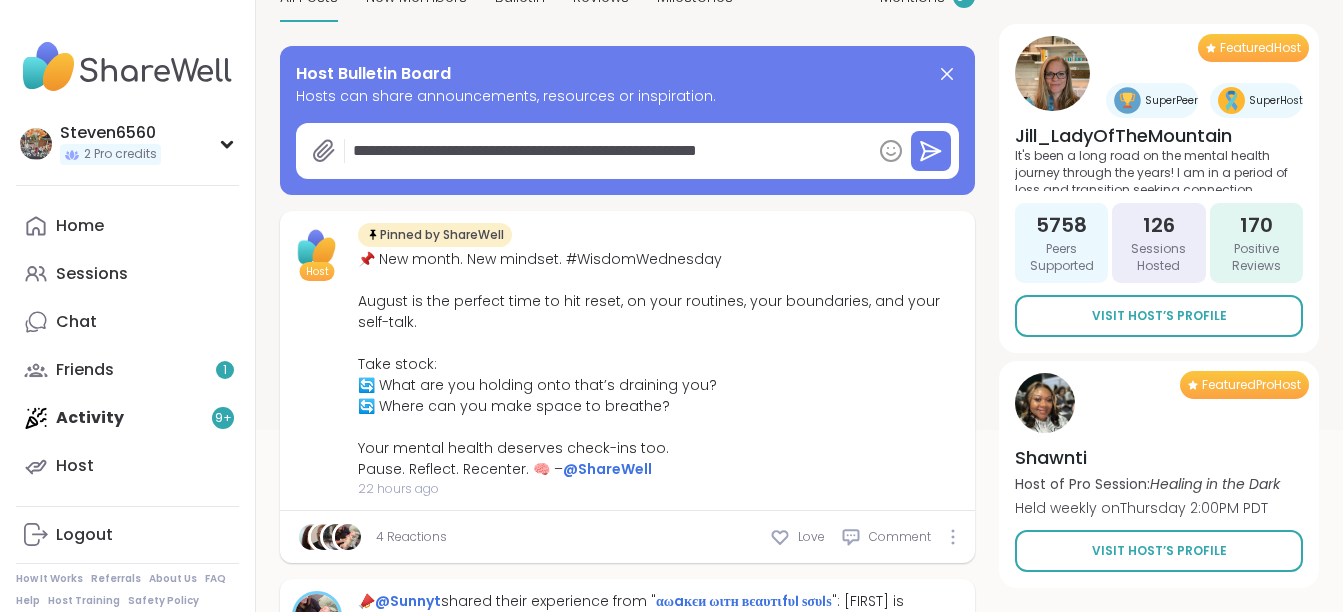 type on "*" 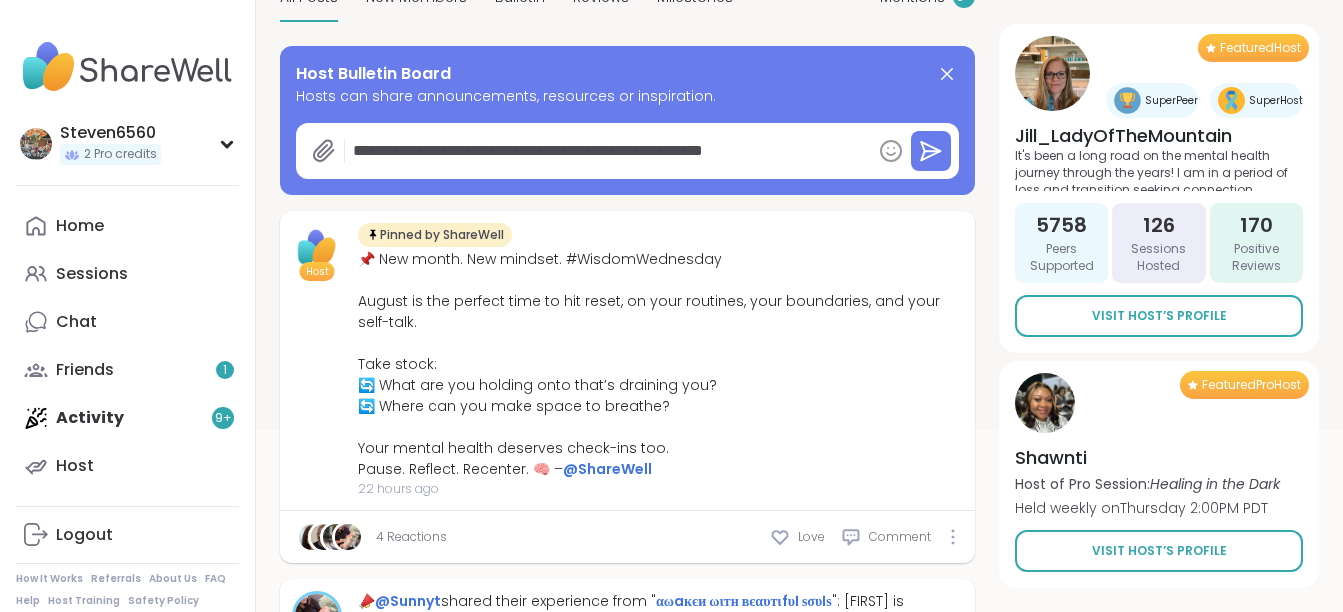 type on "*" 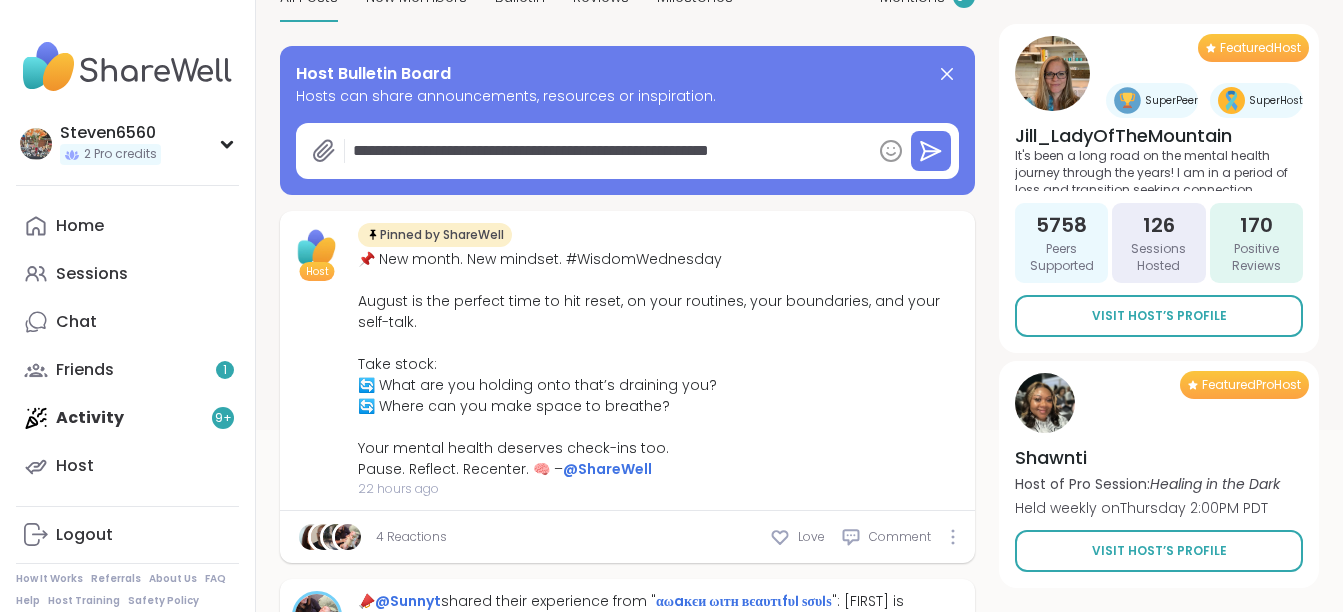 type on "*" 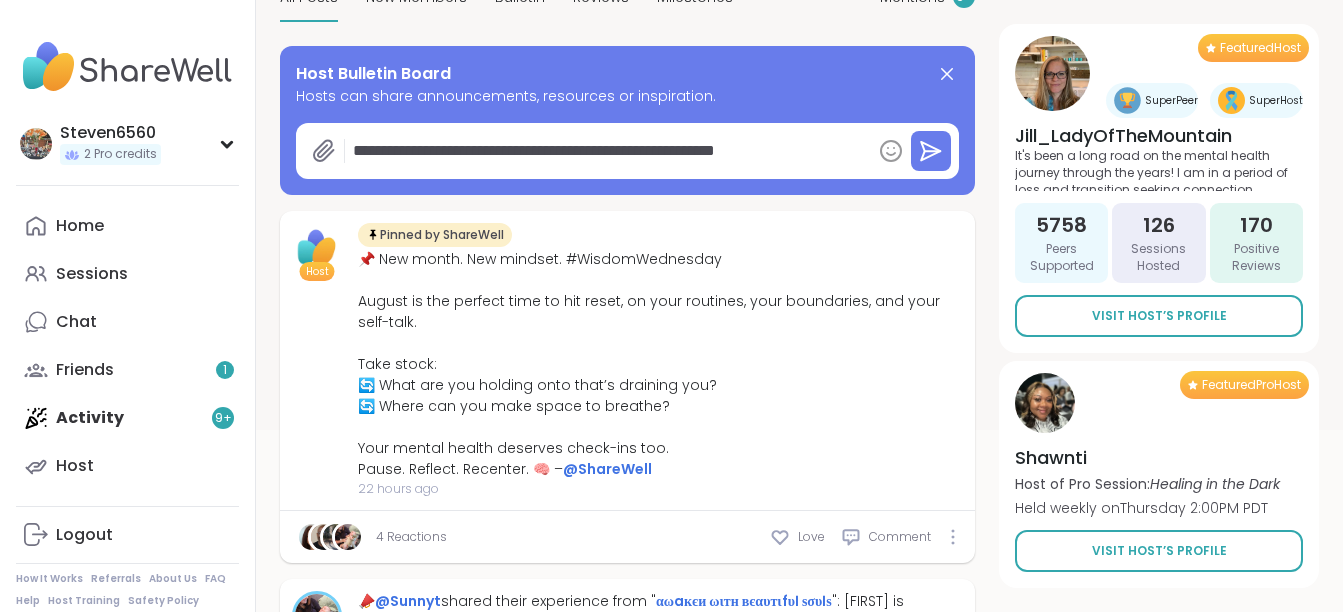 type on "*" 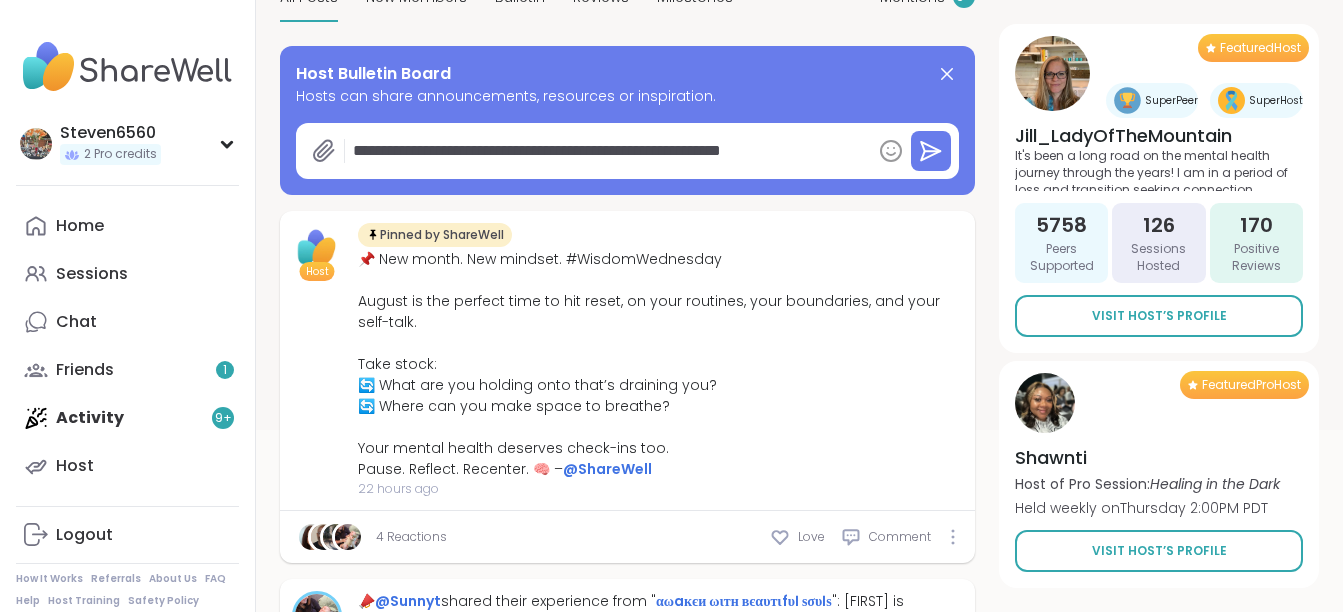 type on "*" 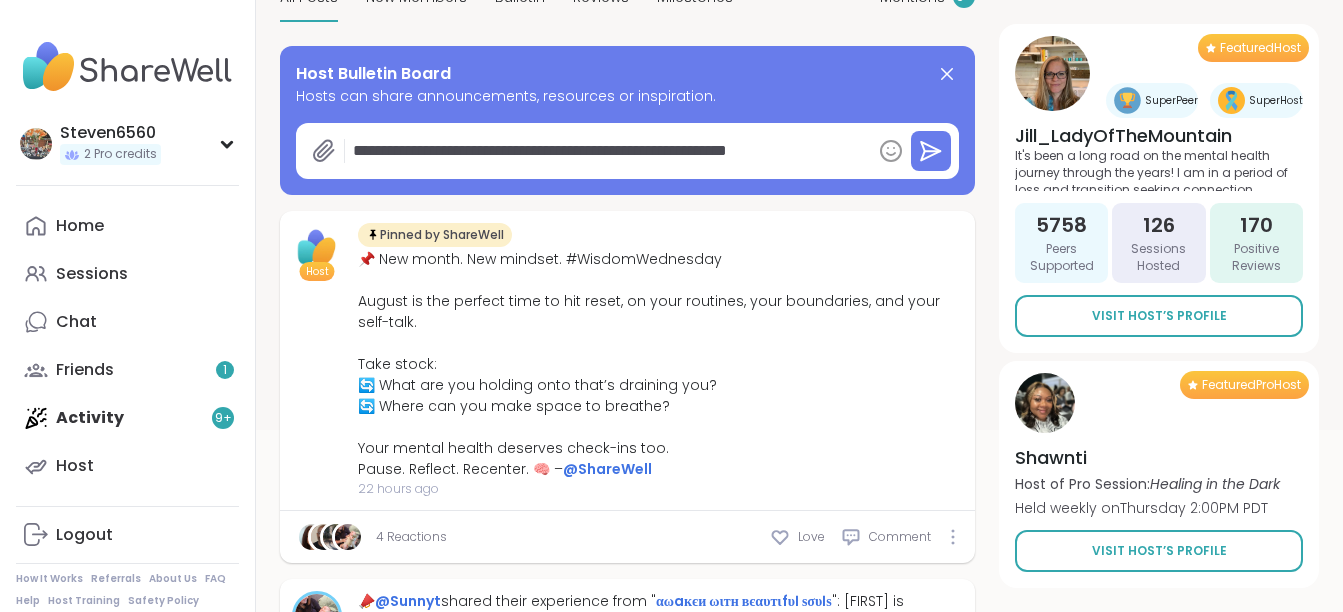 type on "*" 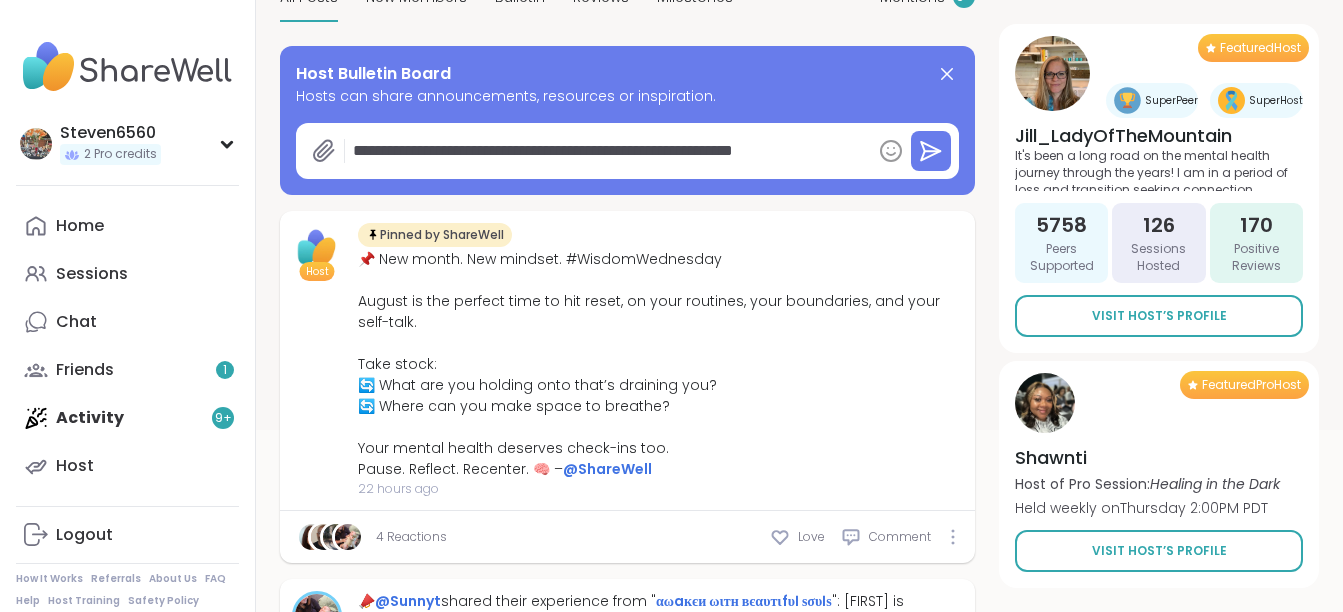 type on "*" 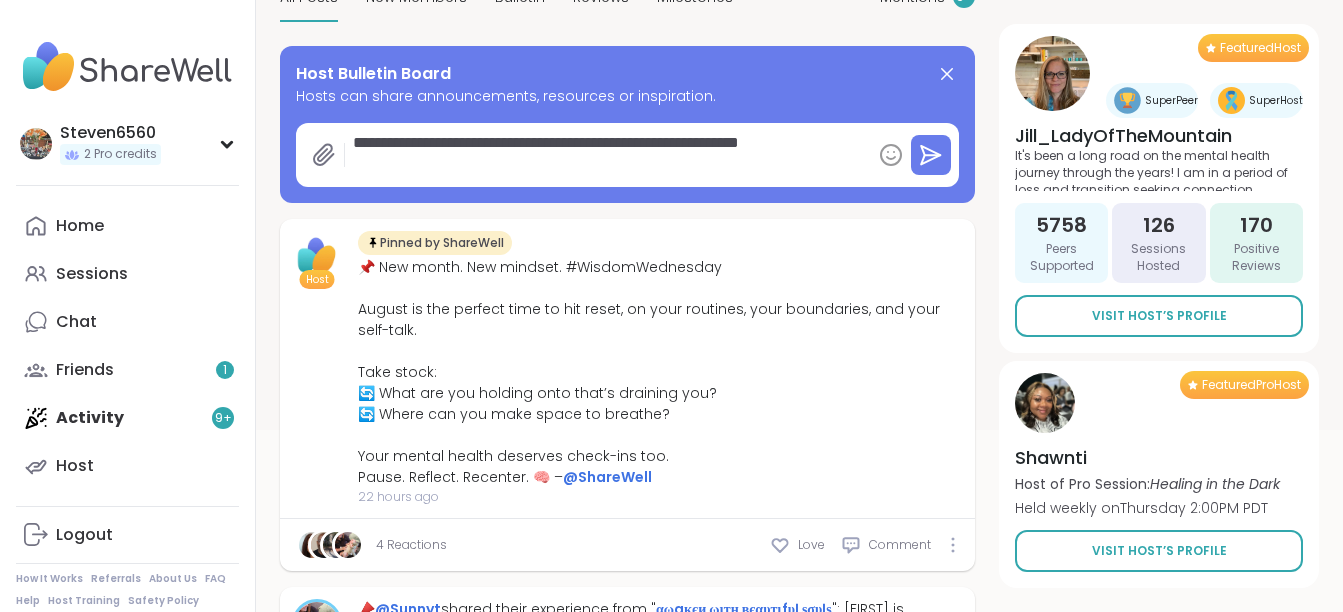 type on "*" 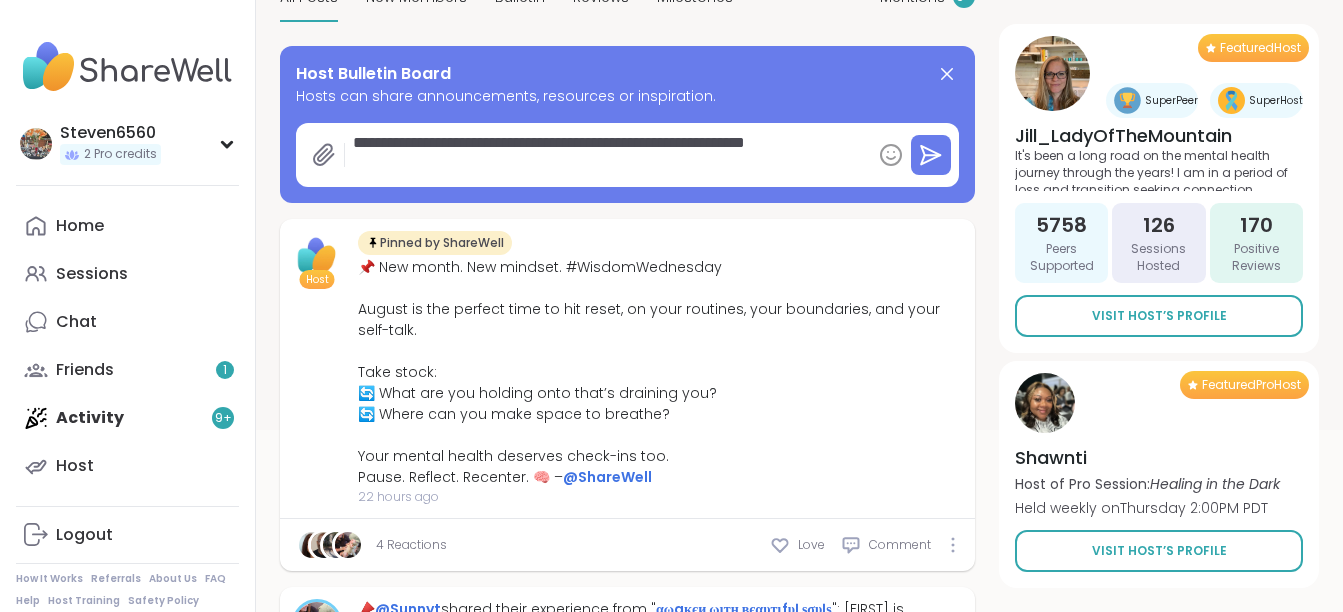 type on "*" 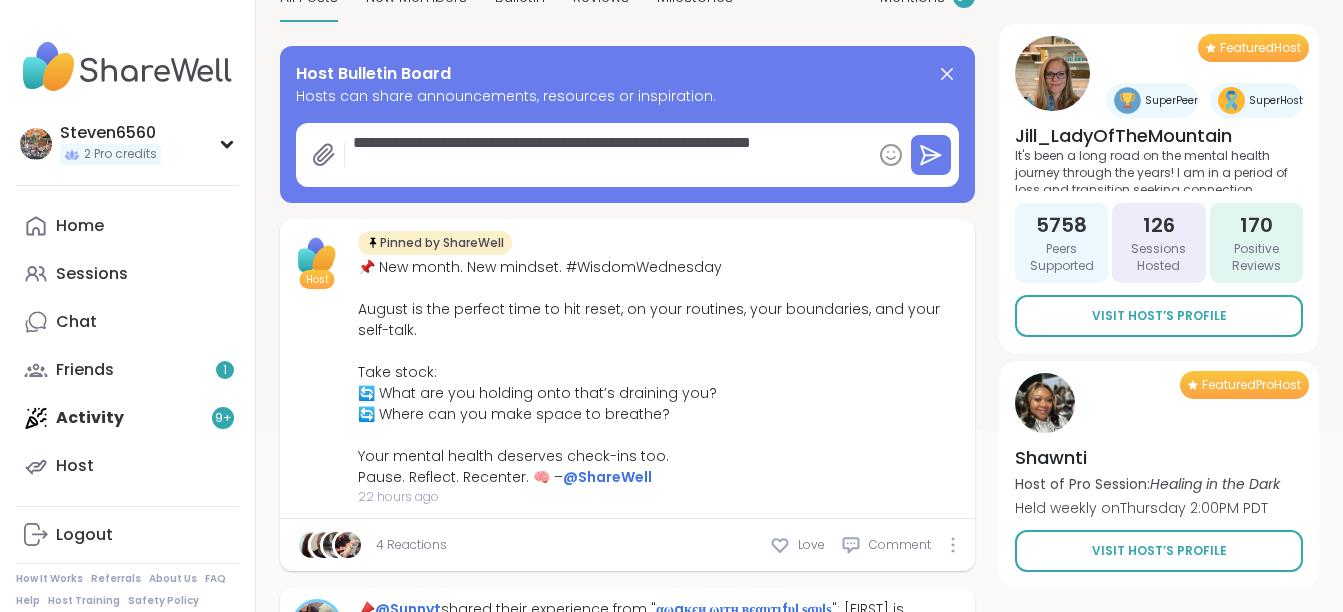 type on "*" 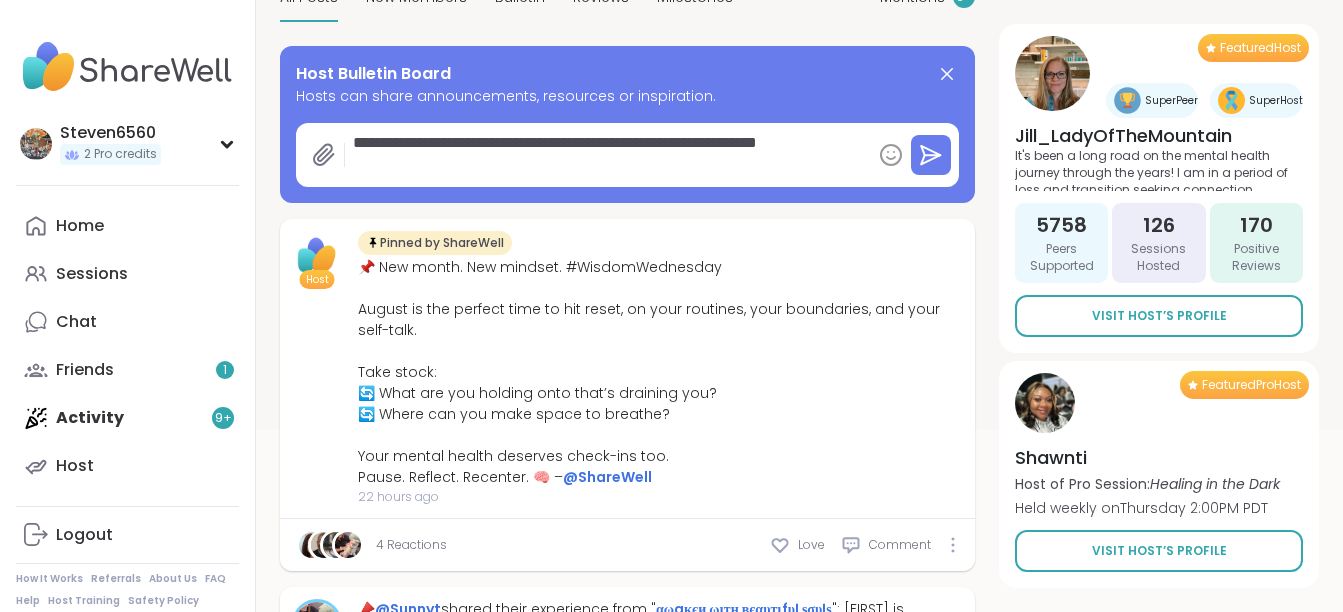type on "*" 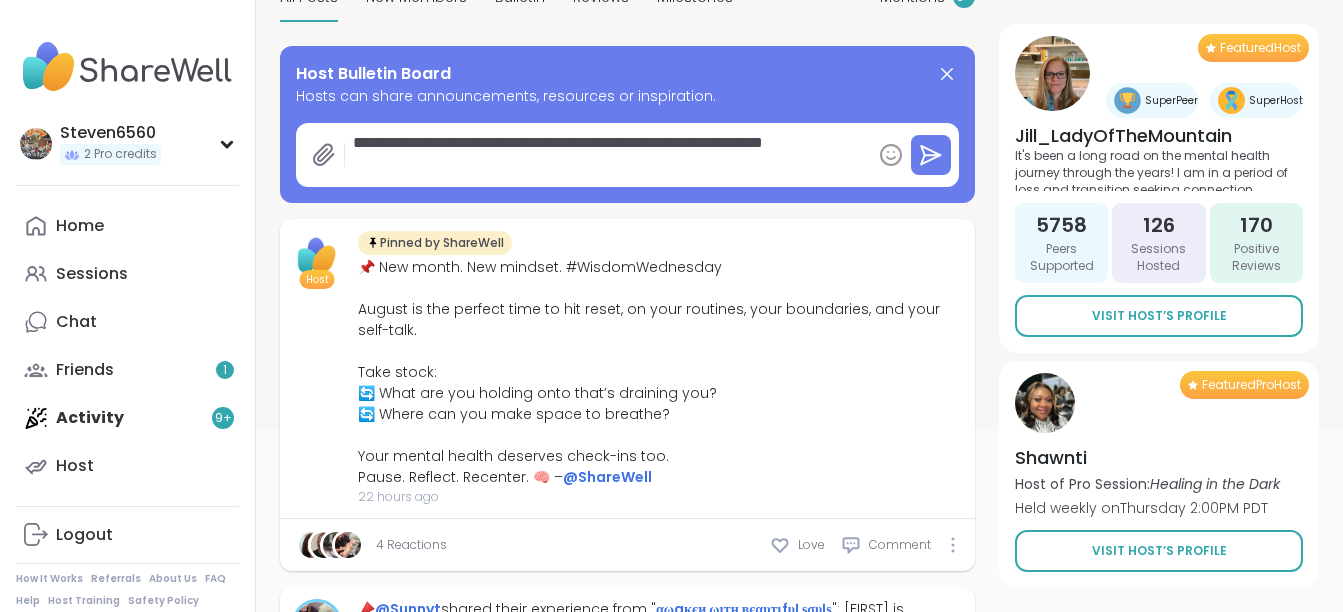 type on "*" 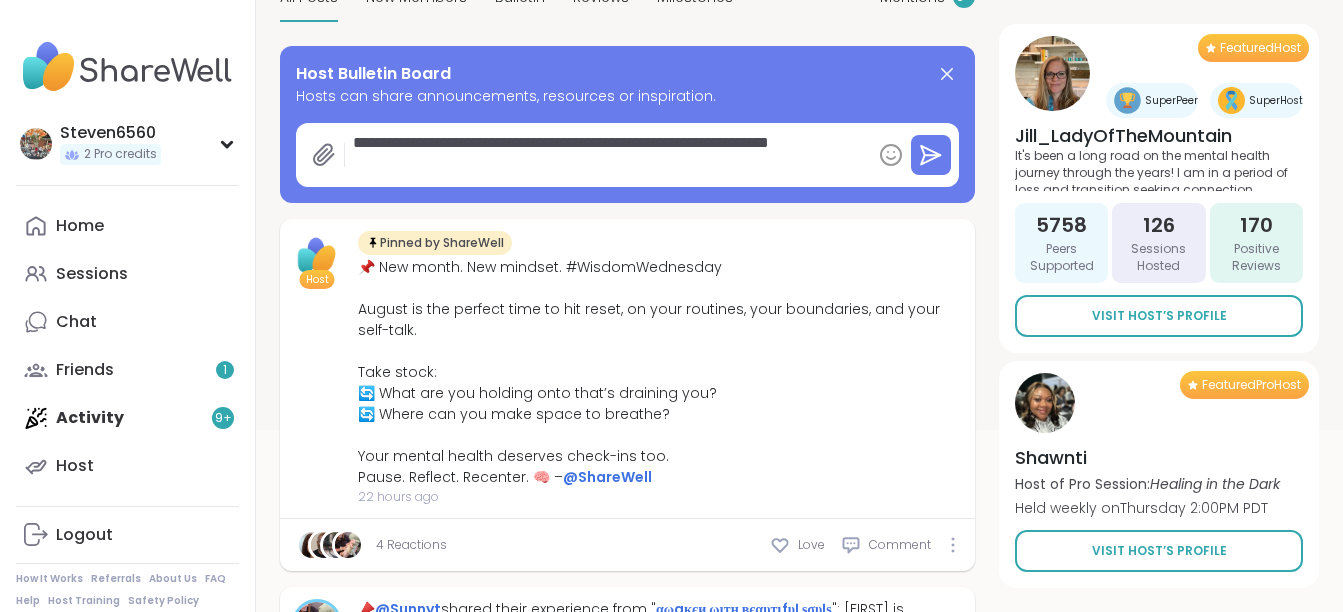 type on "*" 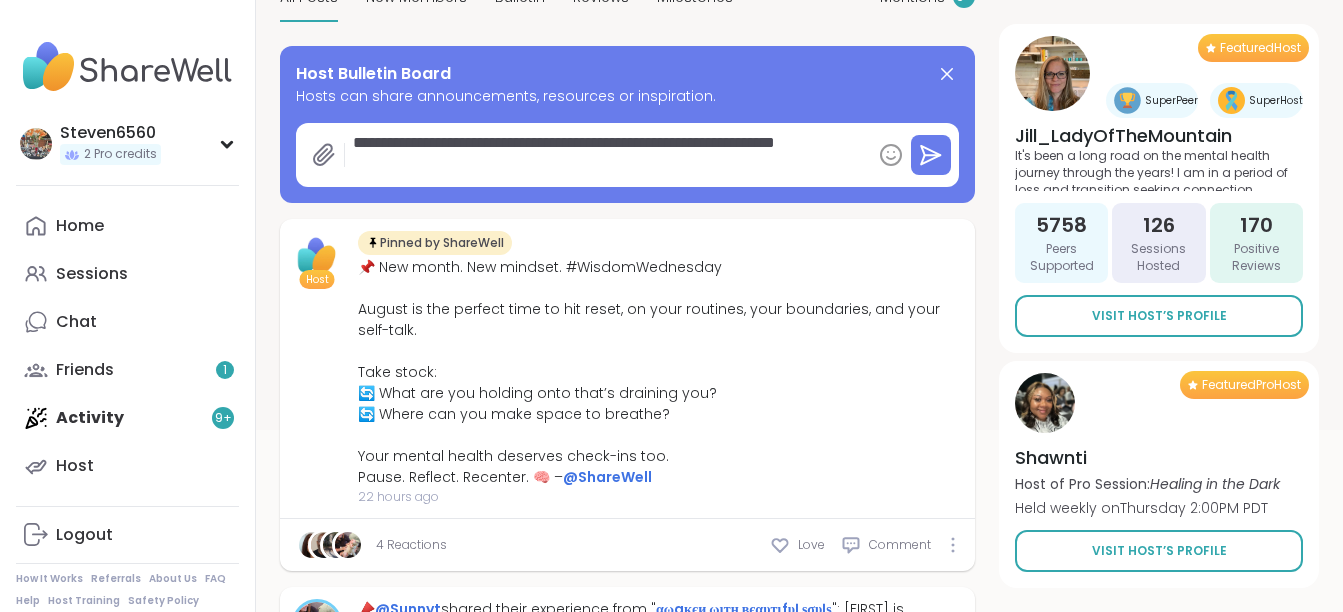 type on "*" 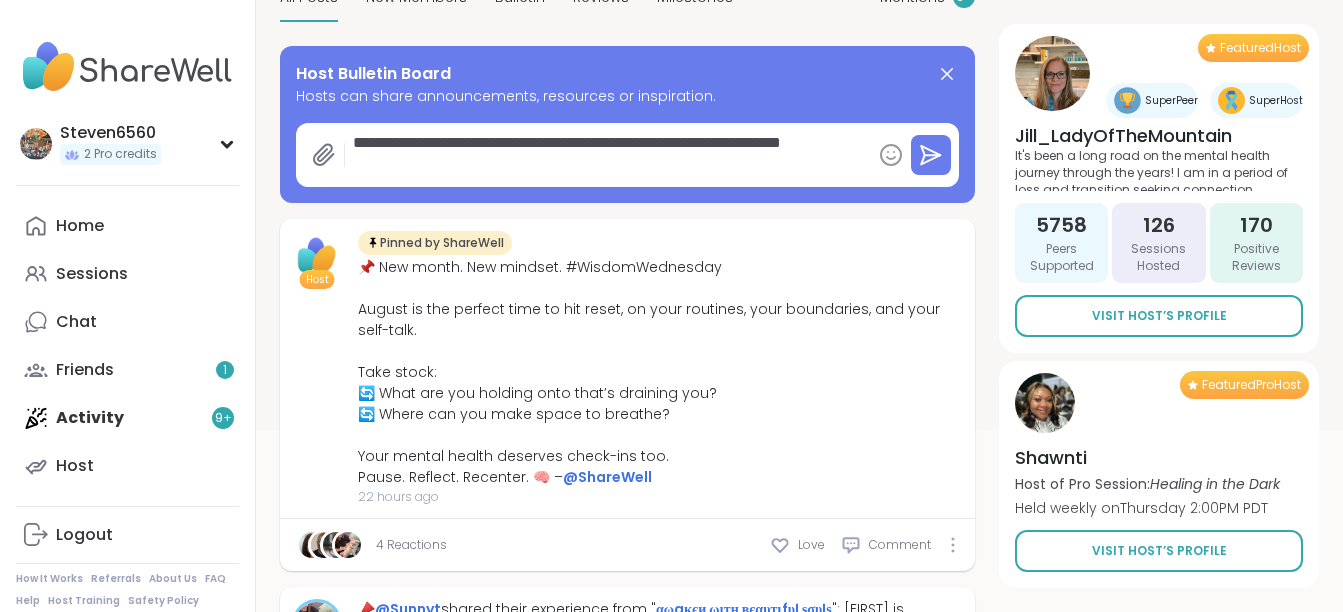 type on "*" 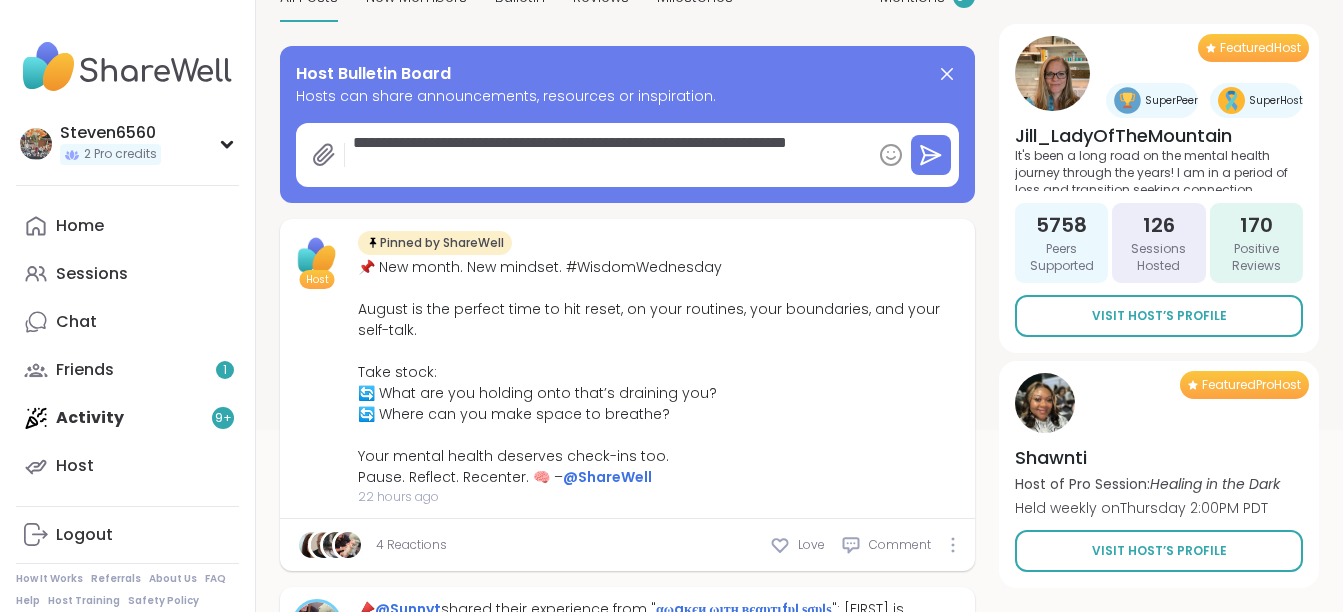 type on "*" 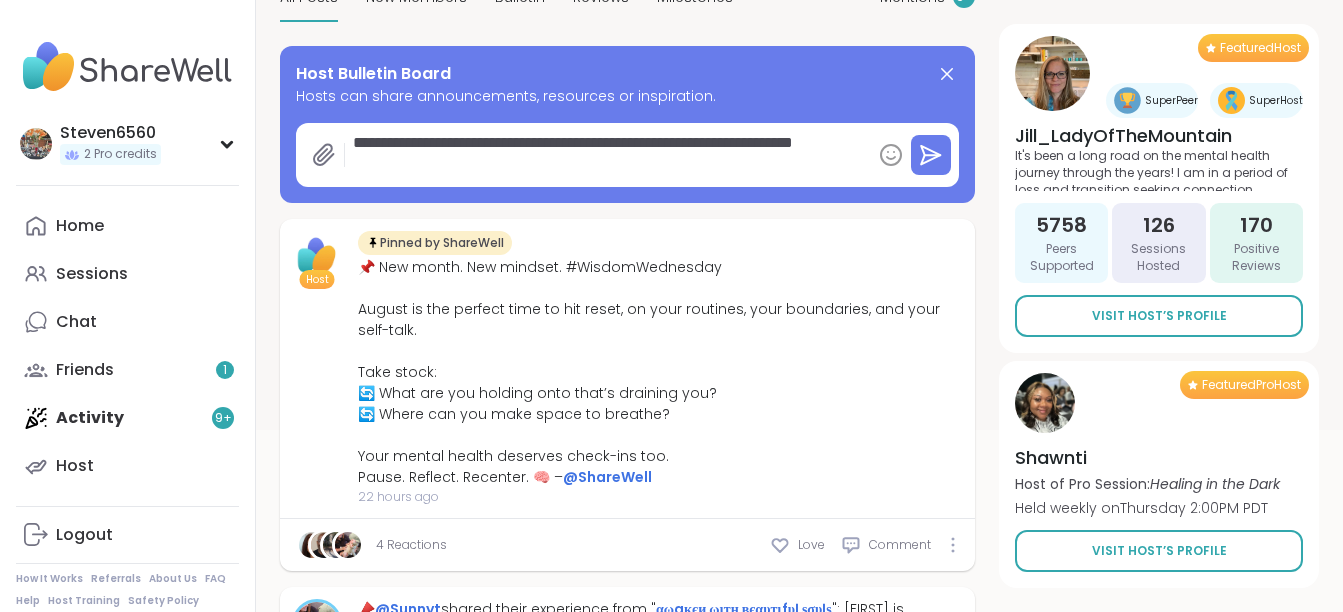 type on "*" 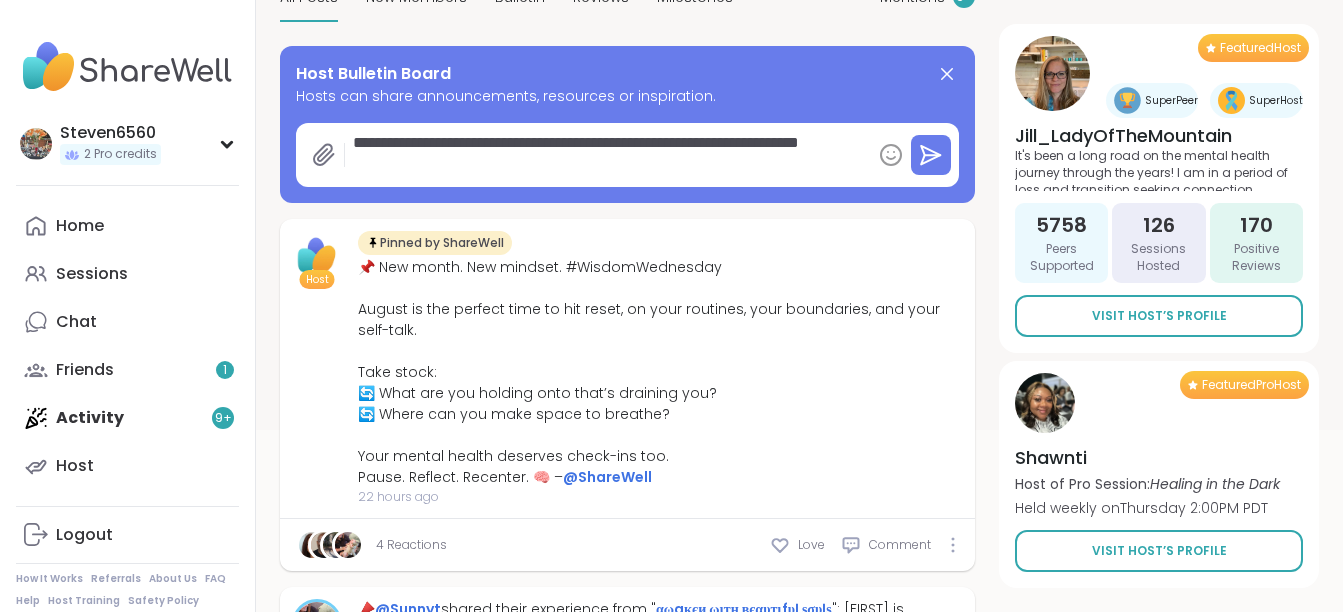 type on "*" 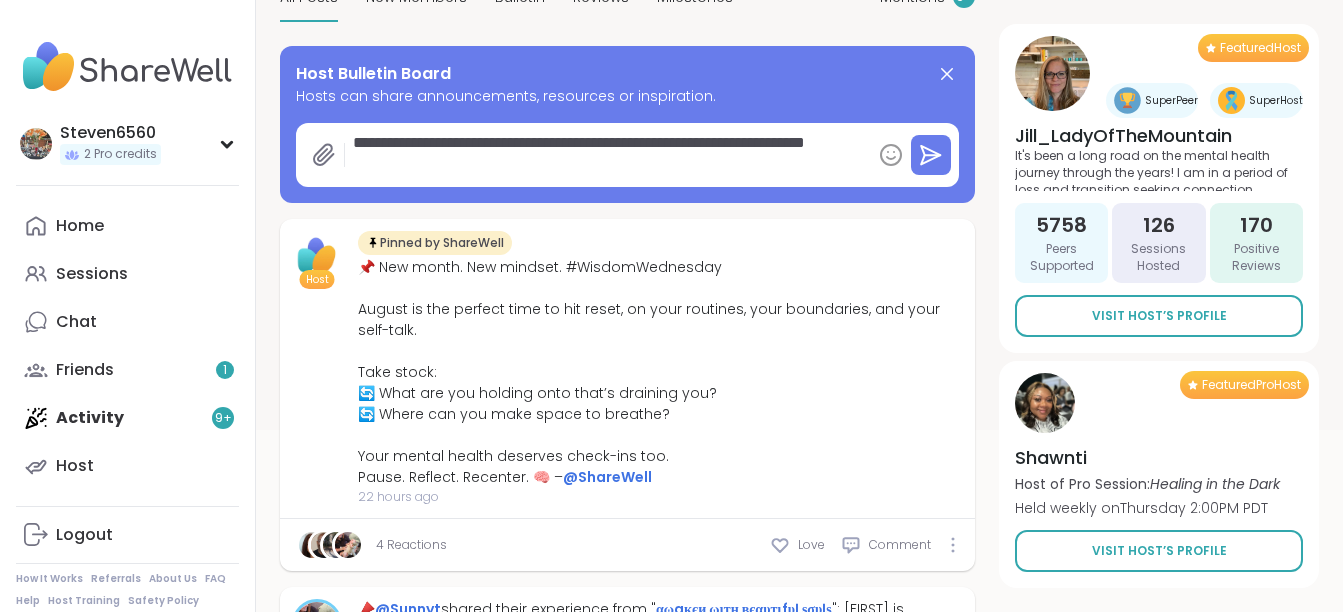type on "*" 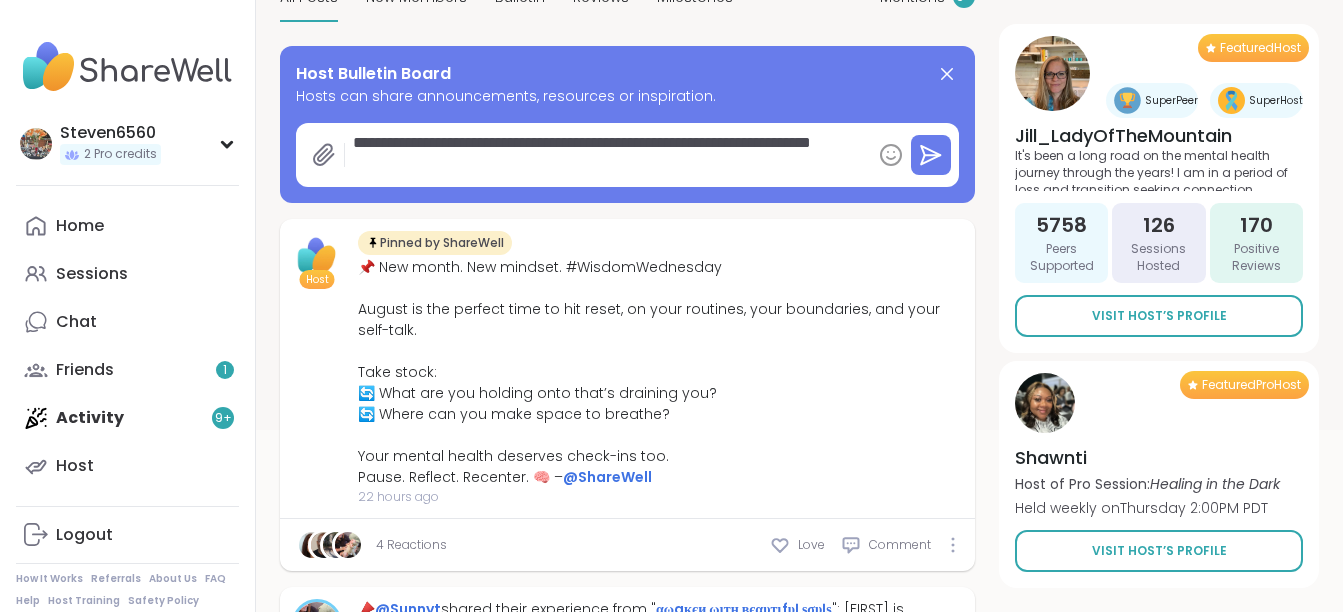 type on "*" 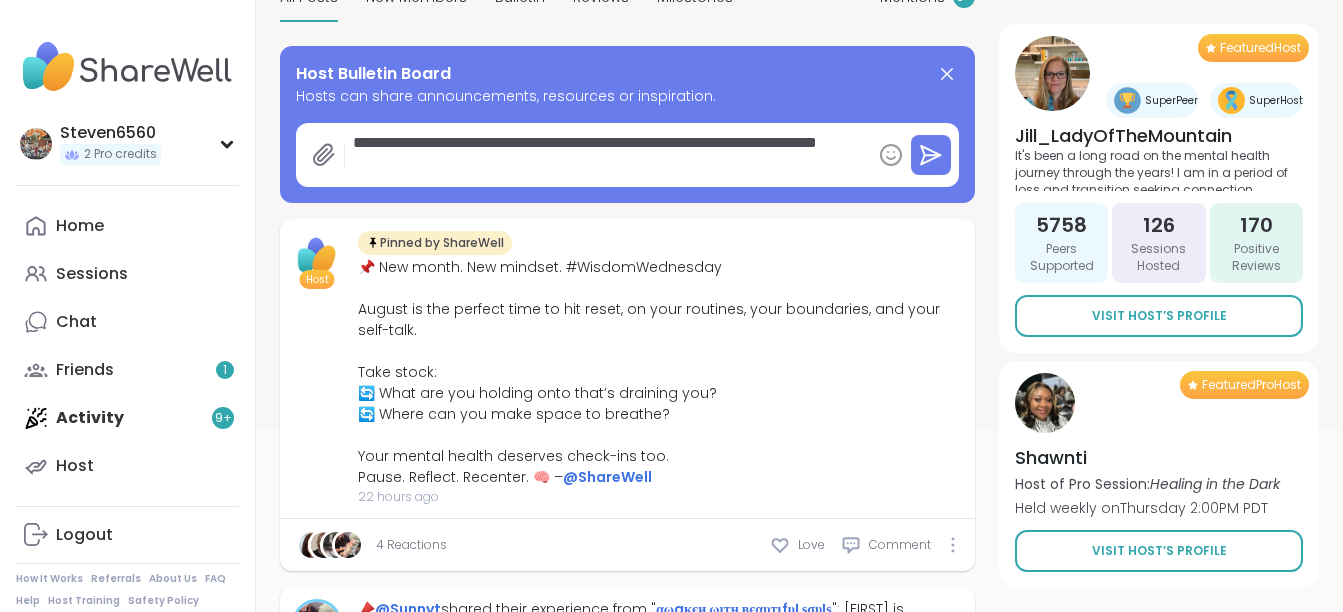 type on "*" 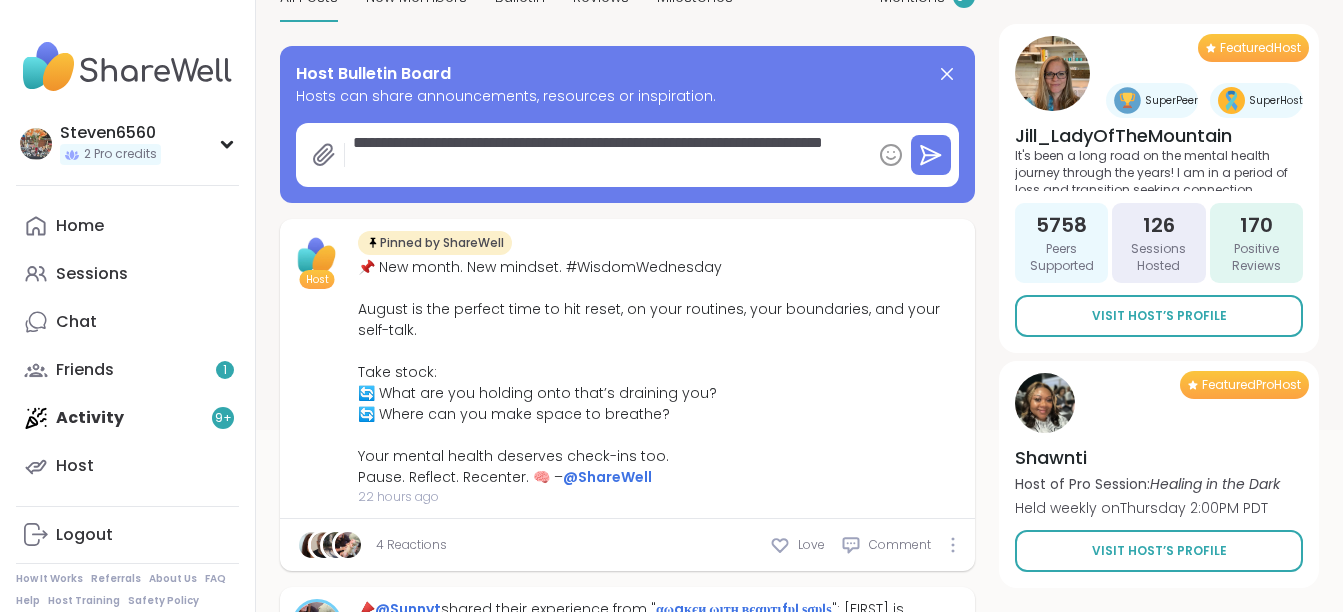 type on "*" 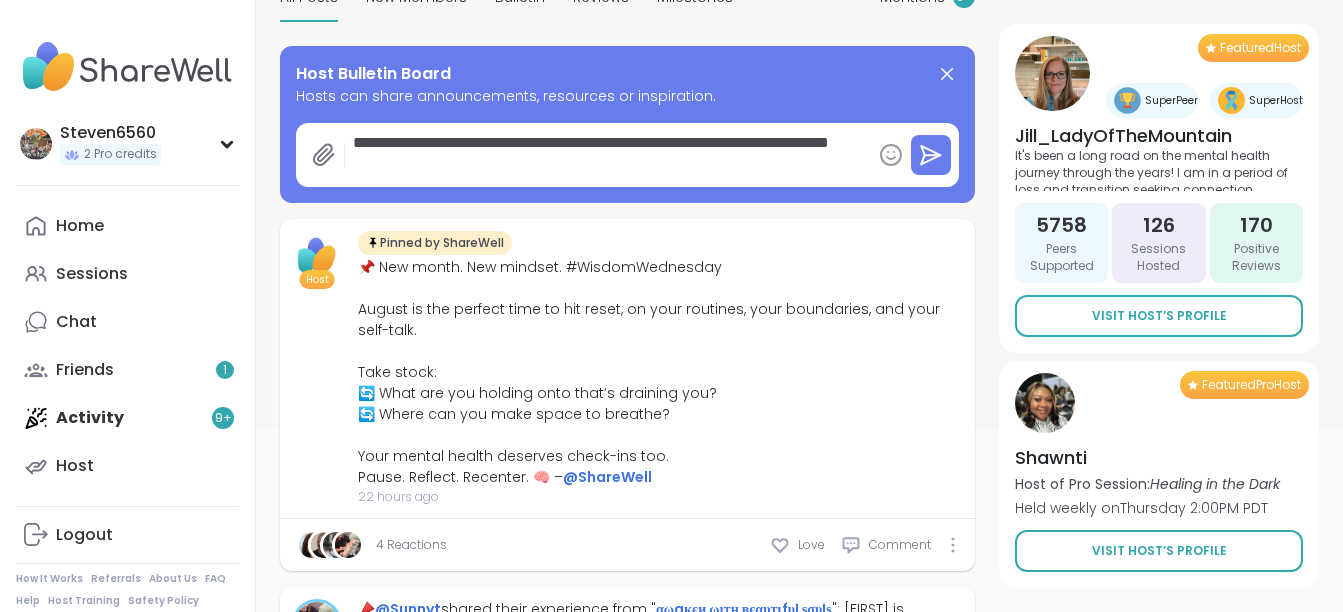 type on "*" 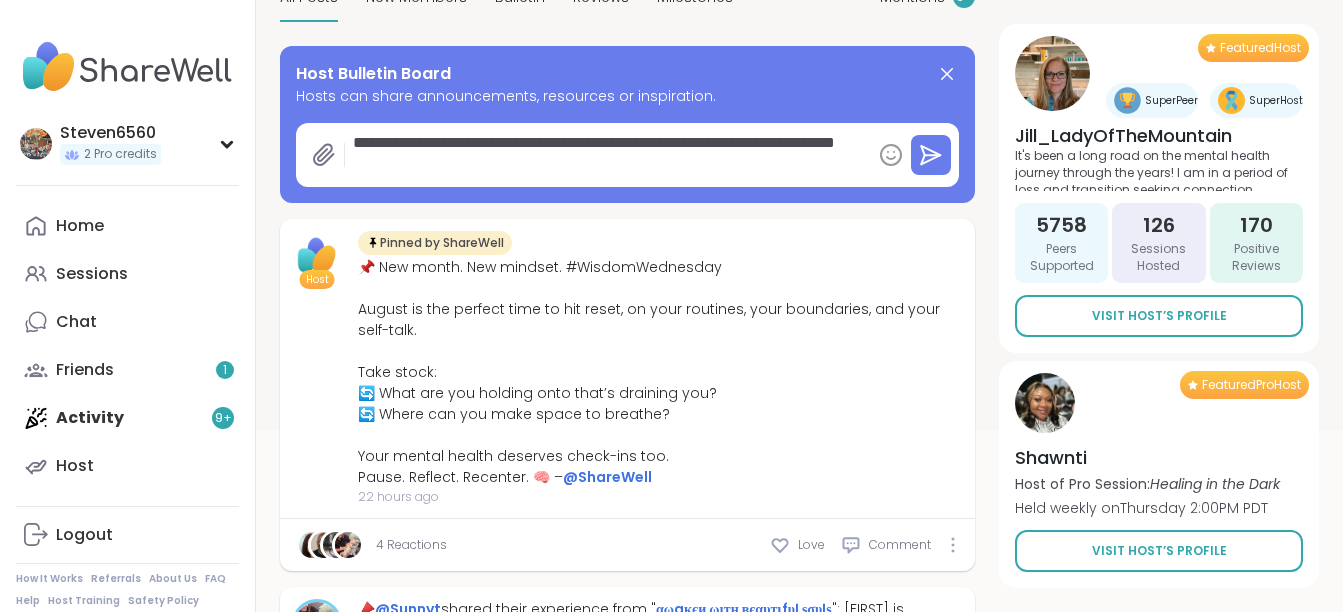 type on "*" 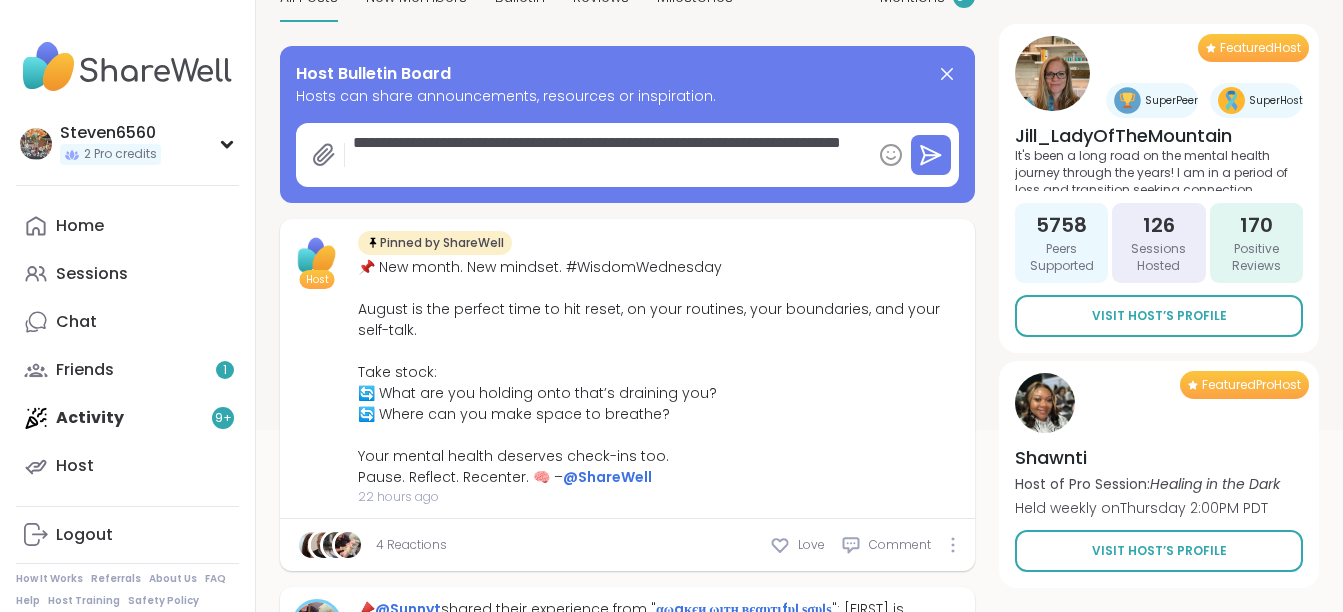 type on "*" 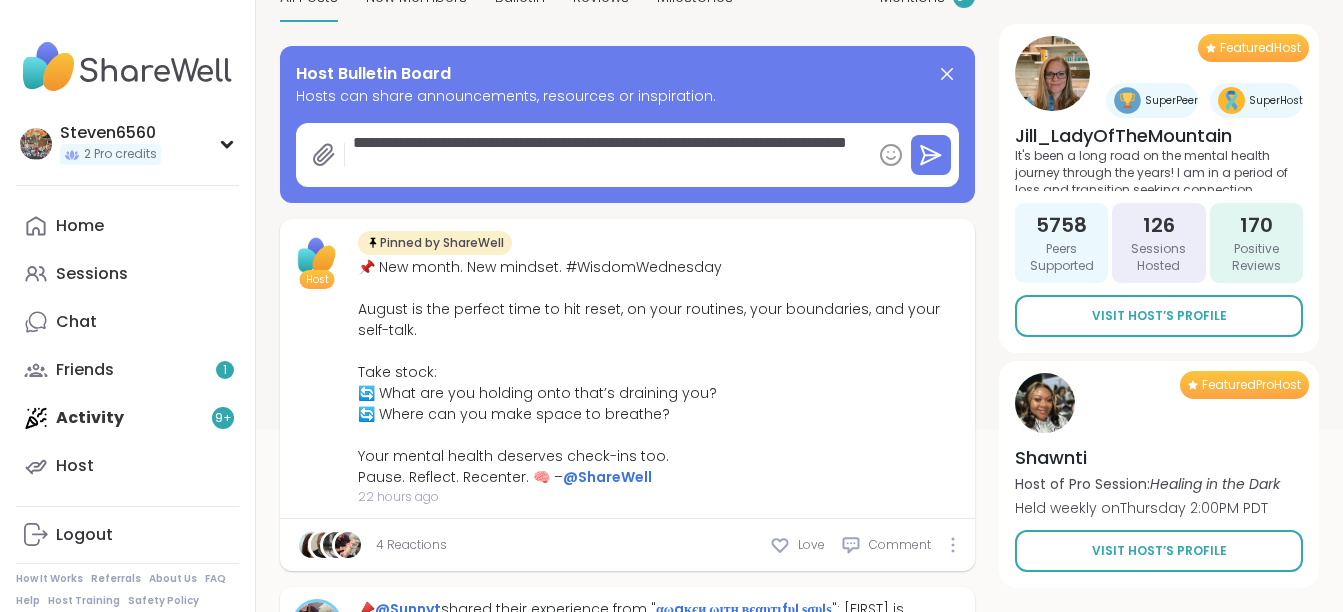 type on "*" 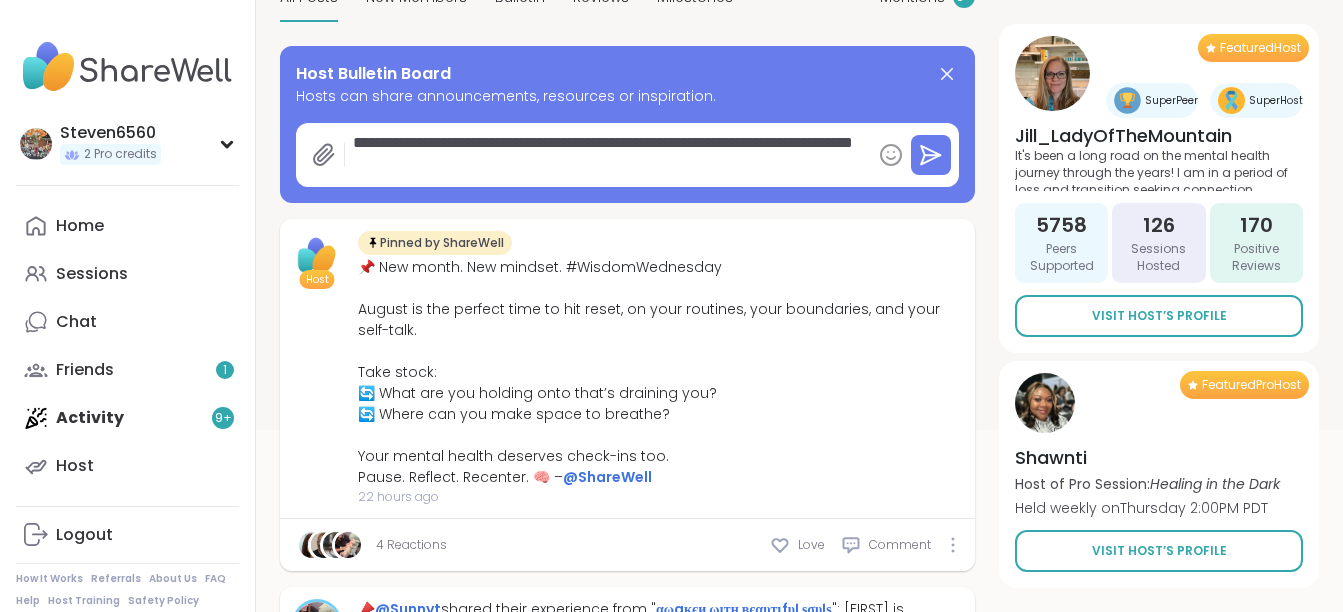 type on "*" 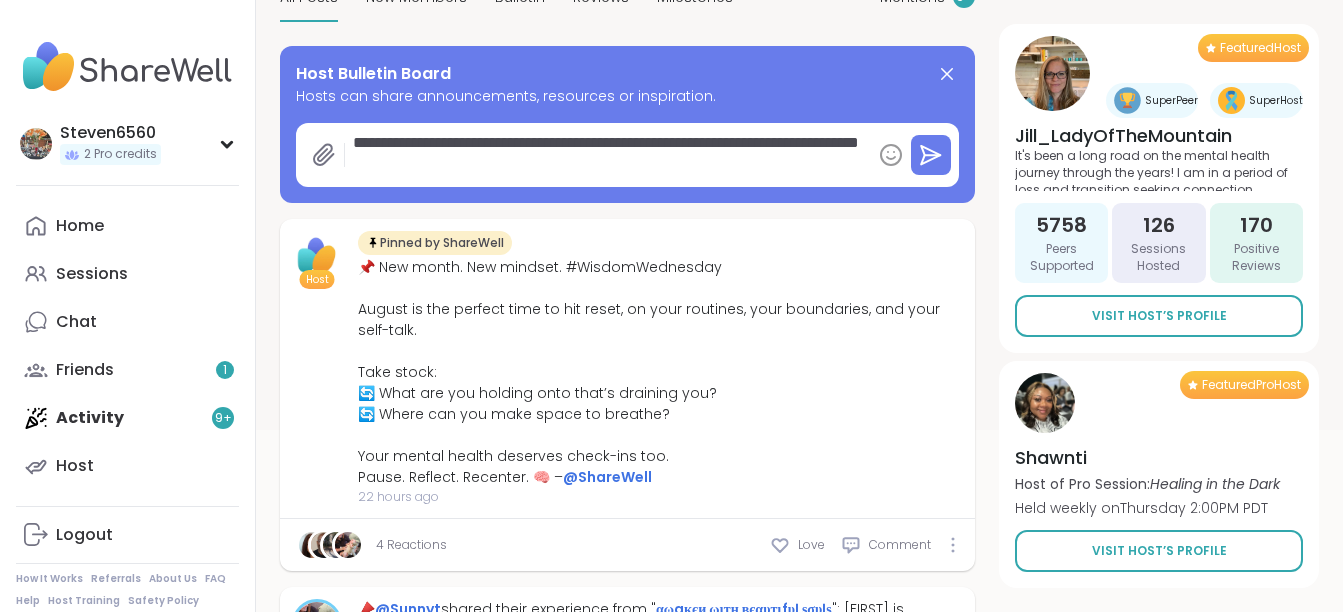 type on "*" 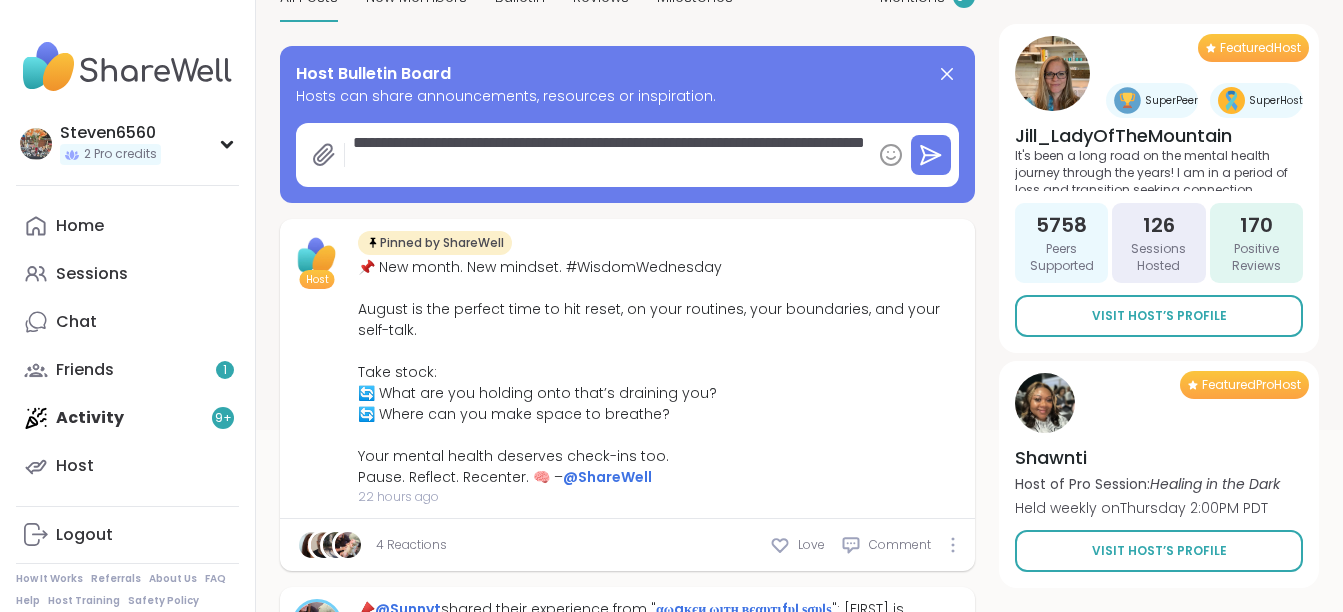 type on "*" 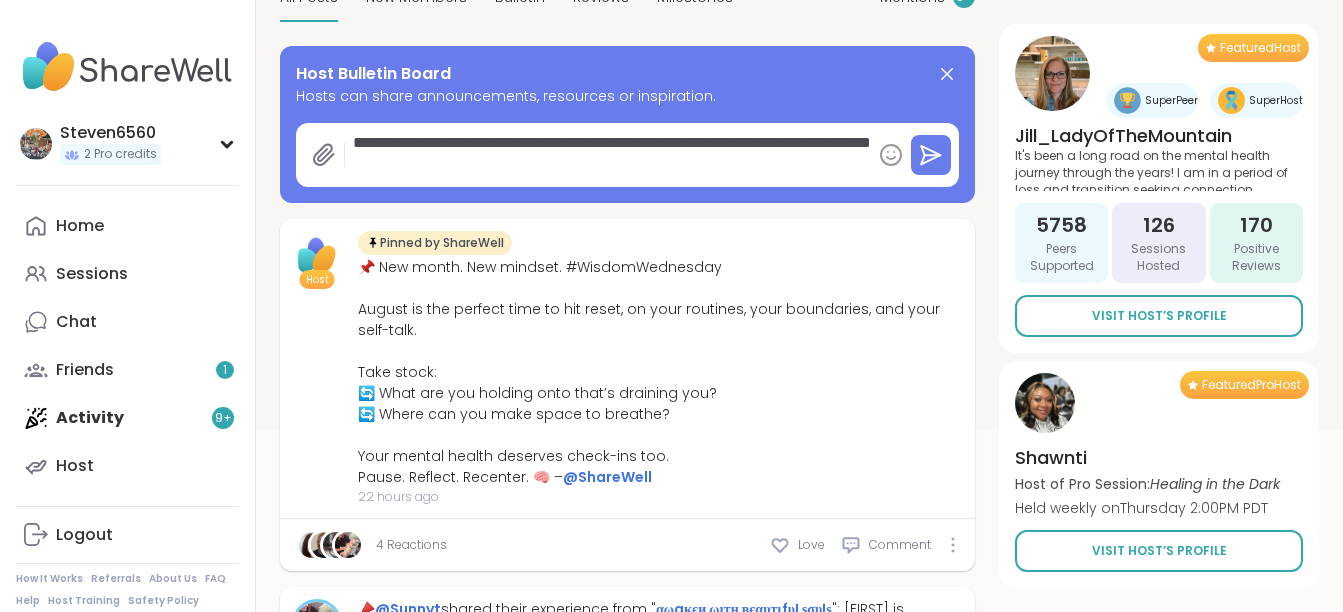 type on "*" 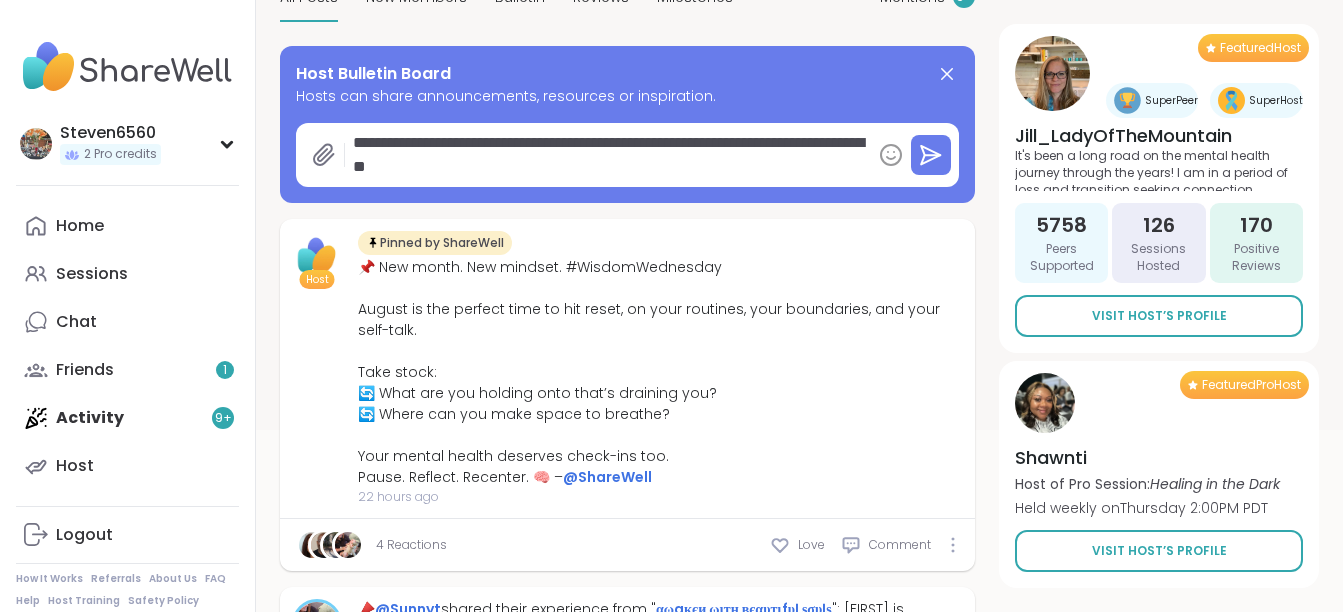 type on "*" 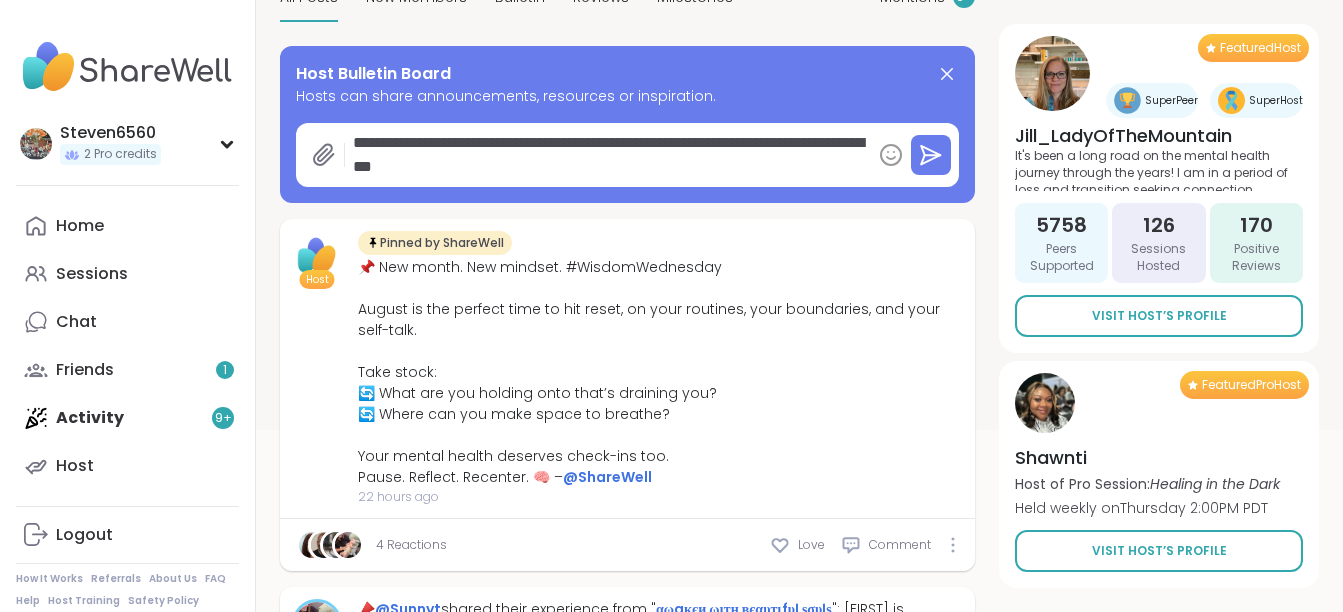 type on "*" 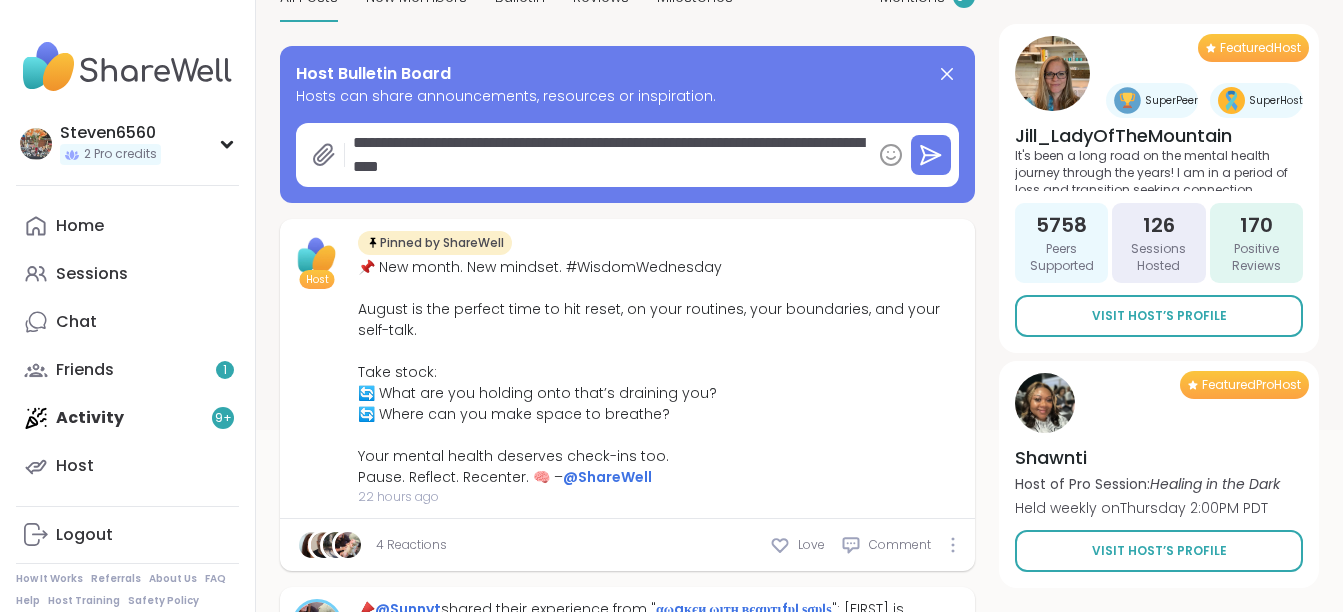 type on "*" 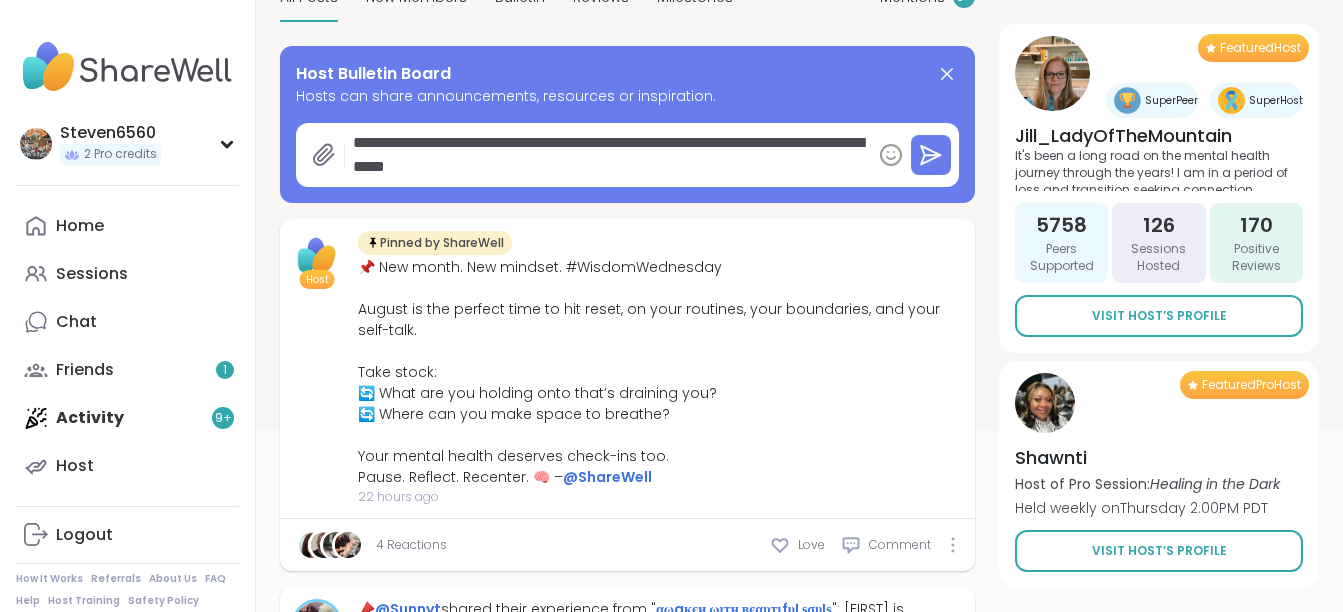 type on "*" 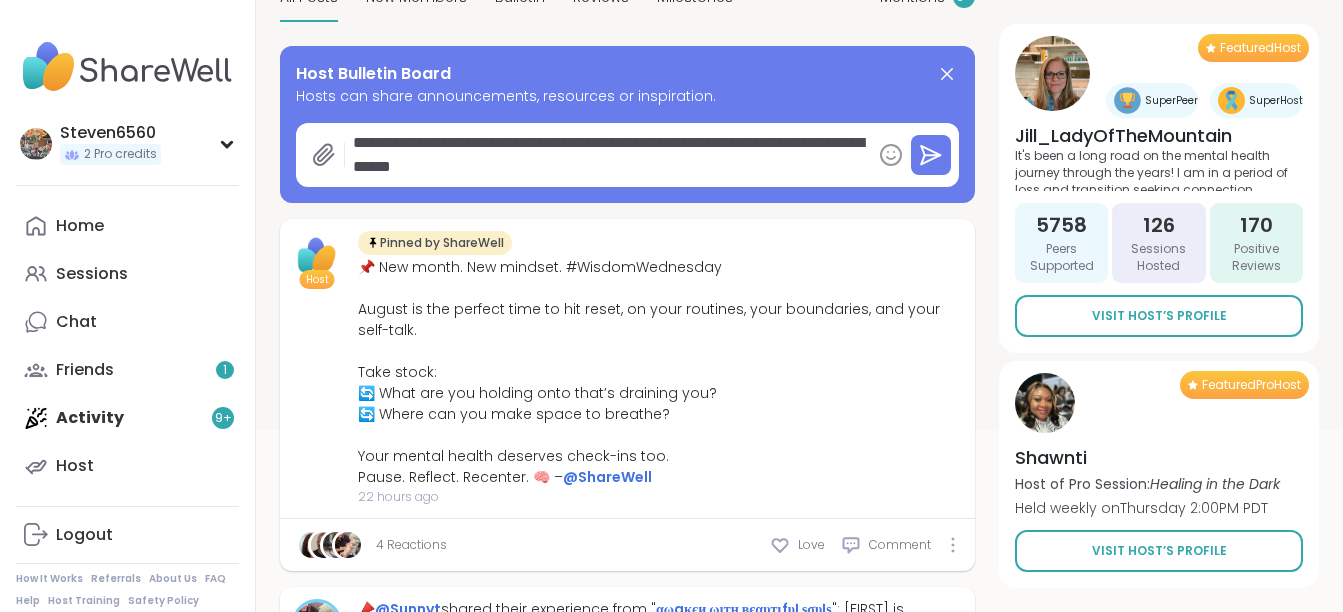 type on "*" 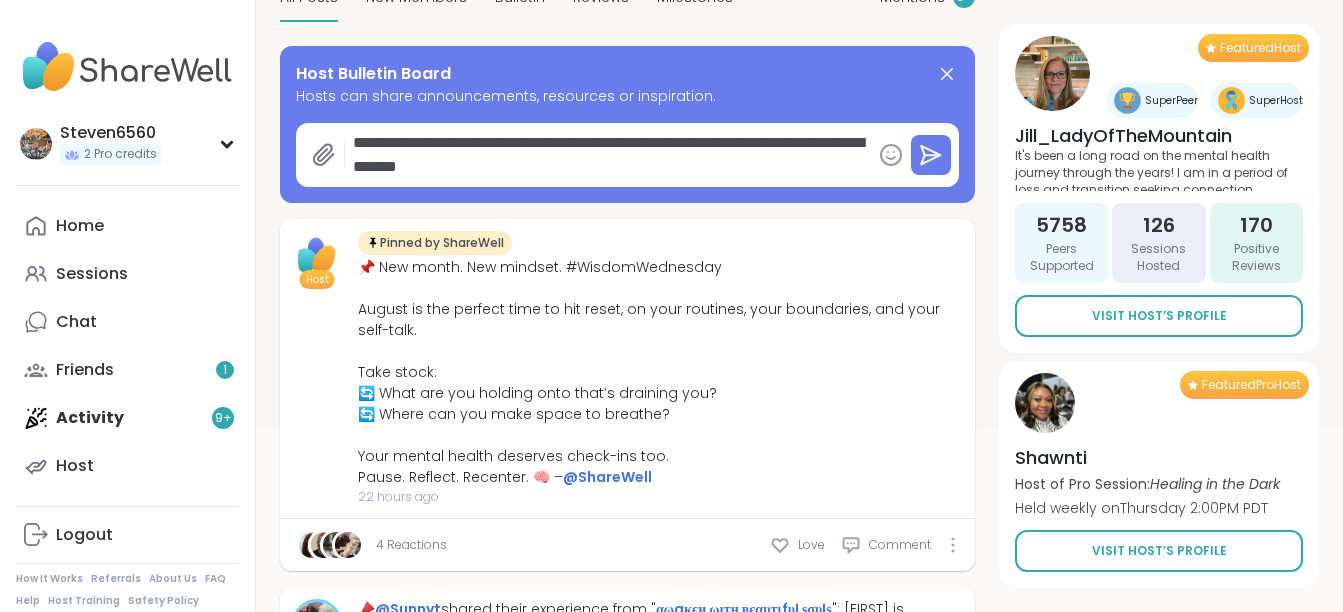 type on "*" 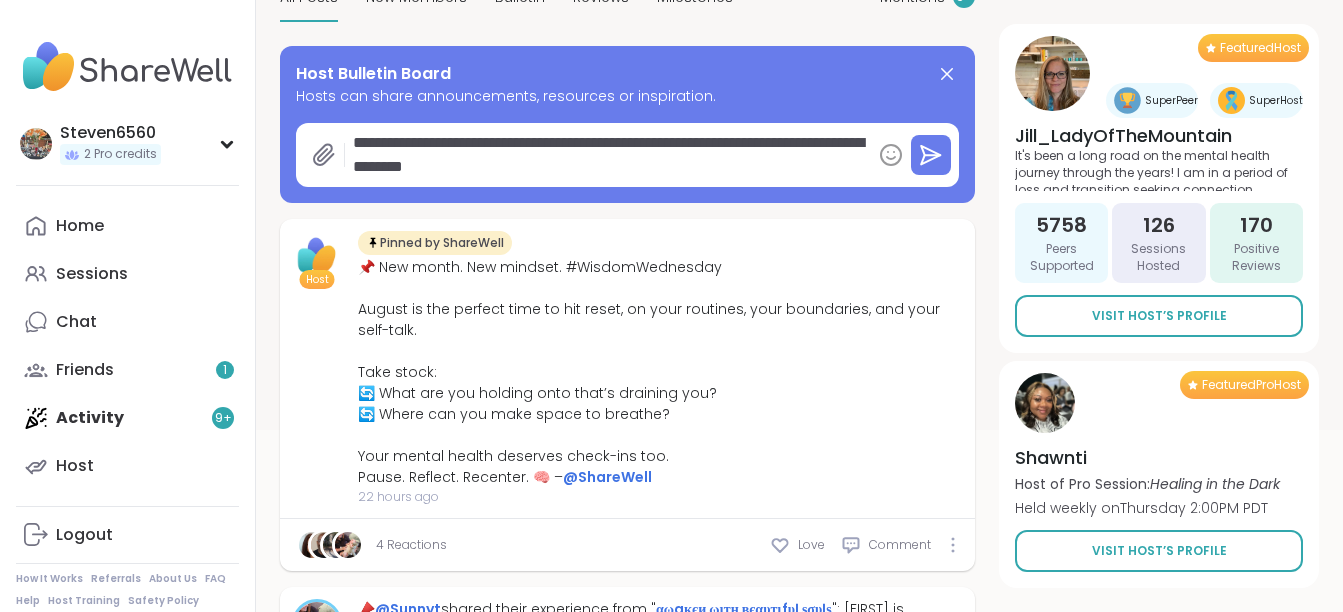 type on "*" 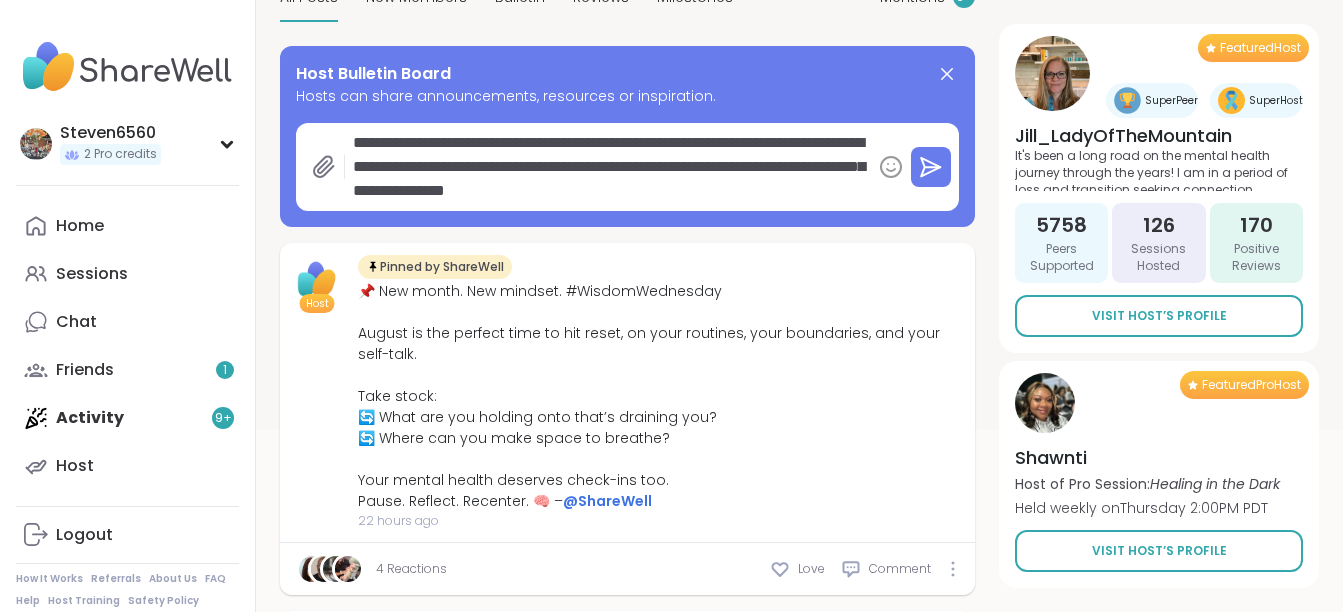 scroll, scrollTop: 0, scrollLeft: 0, axis: both 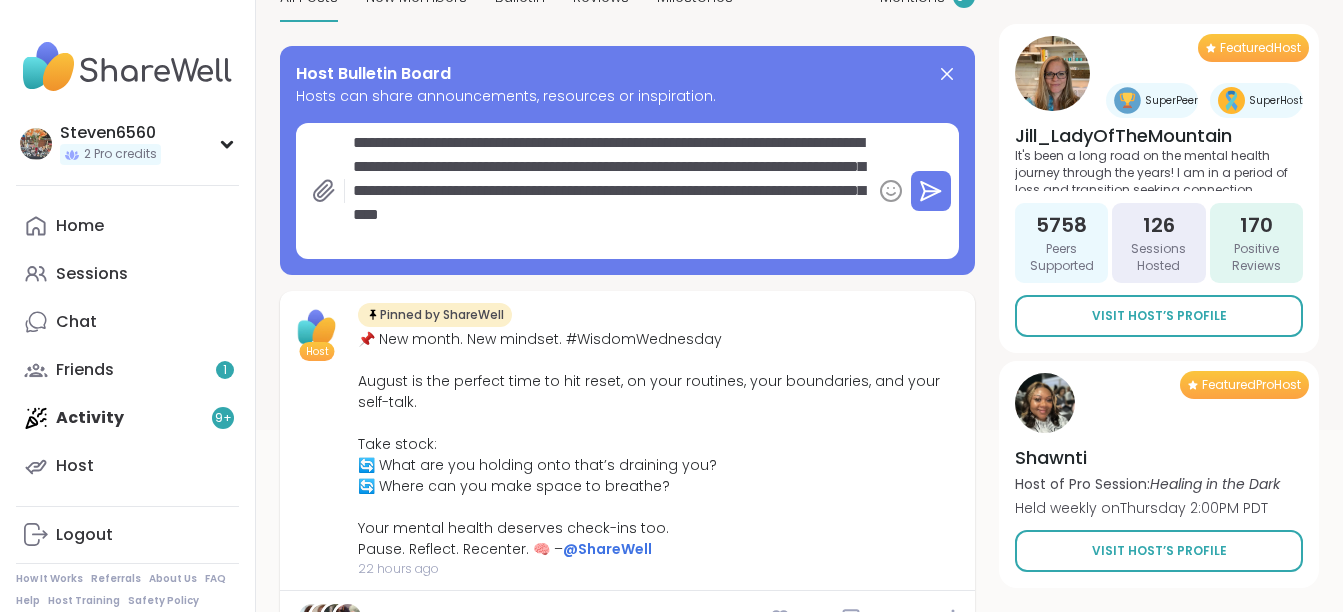 click on "**********" at bounding box center (608, 191) 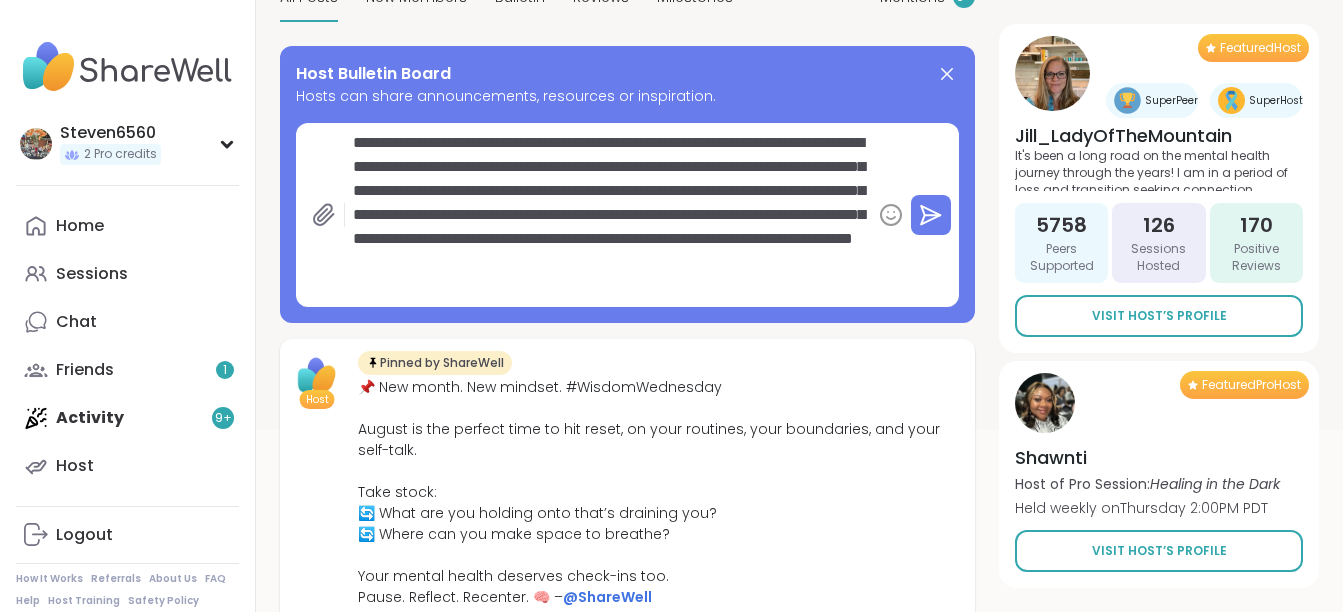 click on "**********" at bounding box center [608, 215] 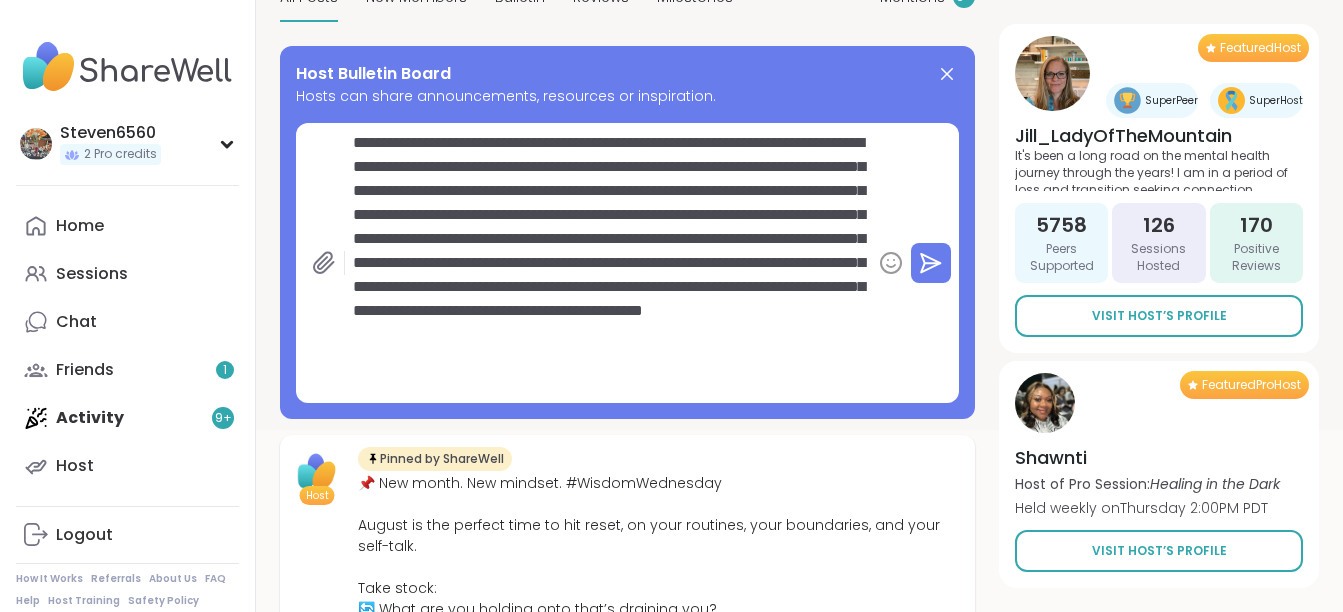 click on "**********" at bounding box center [608, 263] 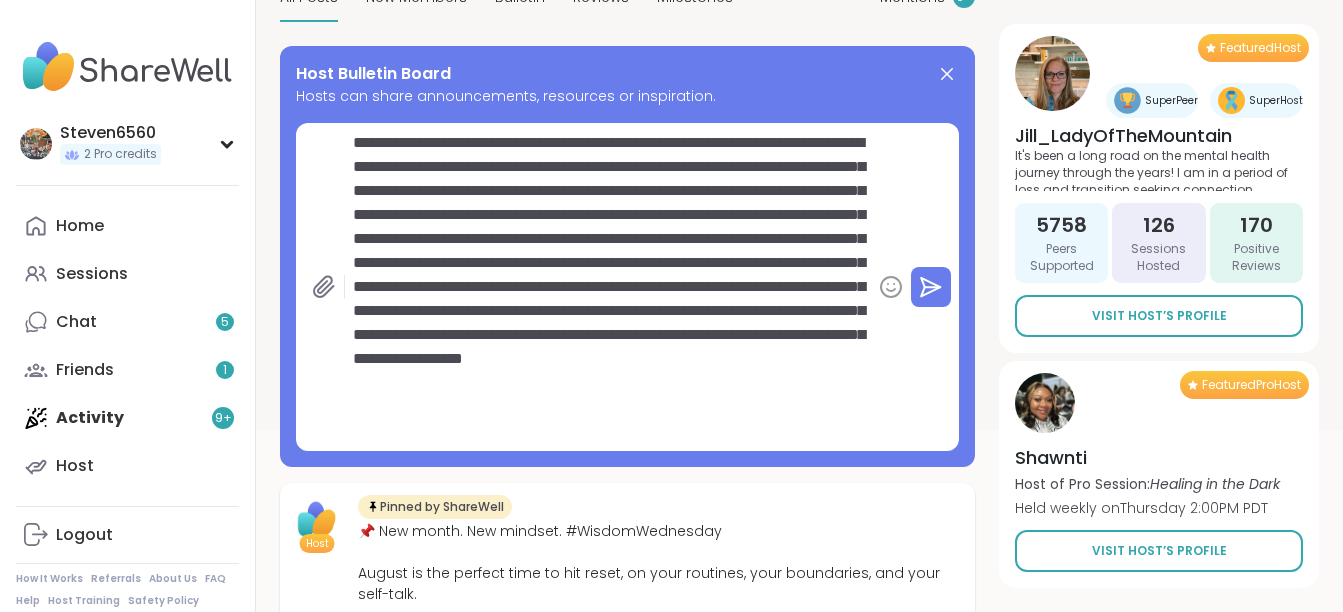 click on "**********" at bounding box center [608, 287] 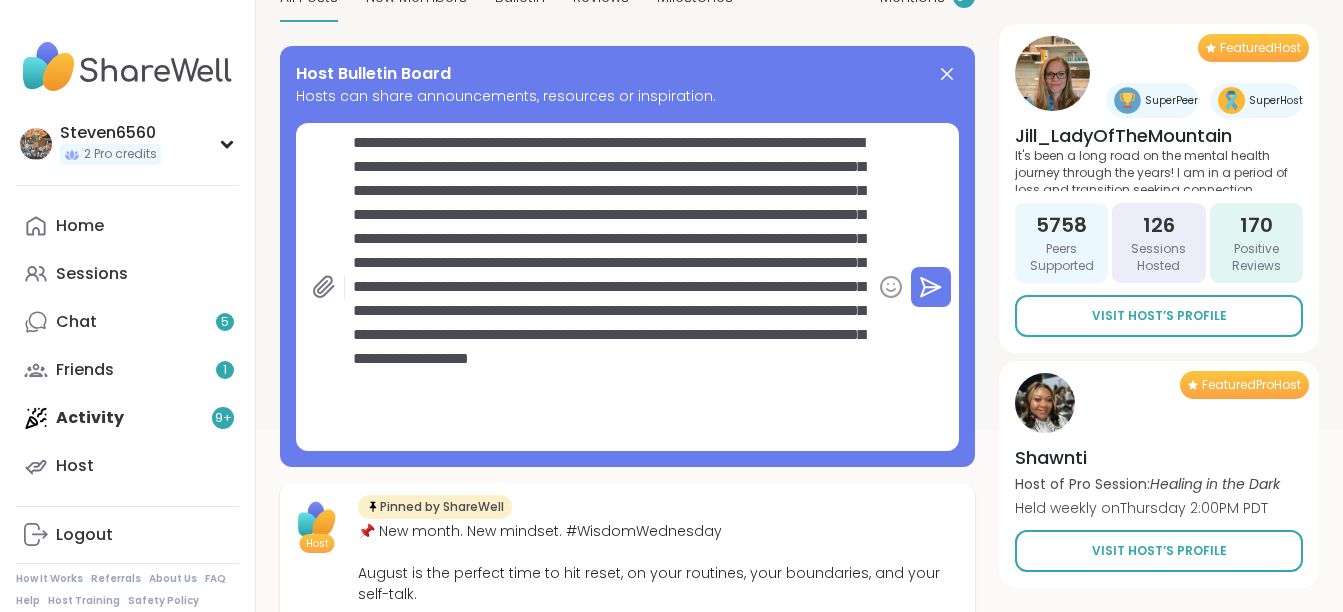 click on "**********" at bounding box center (608, 287) 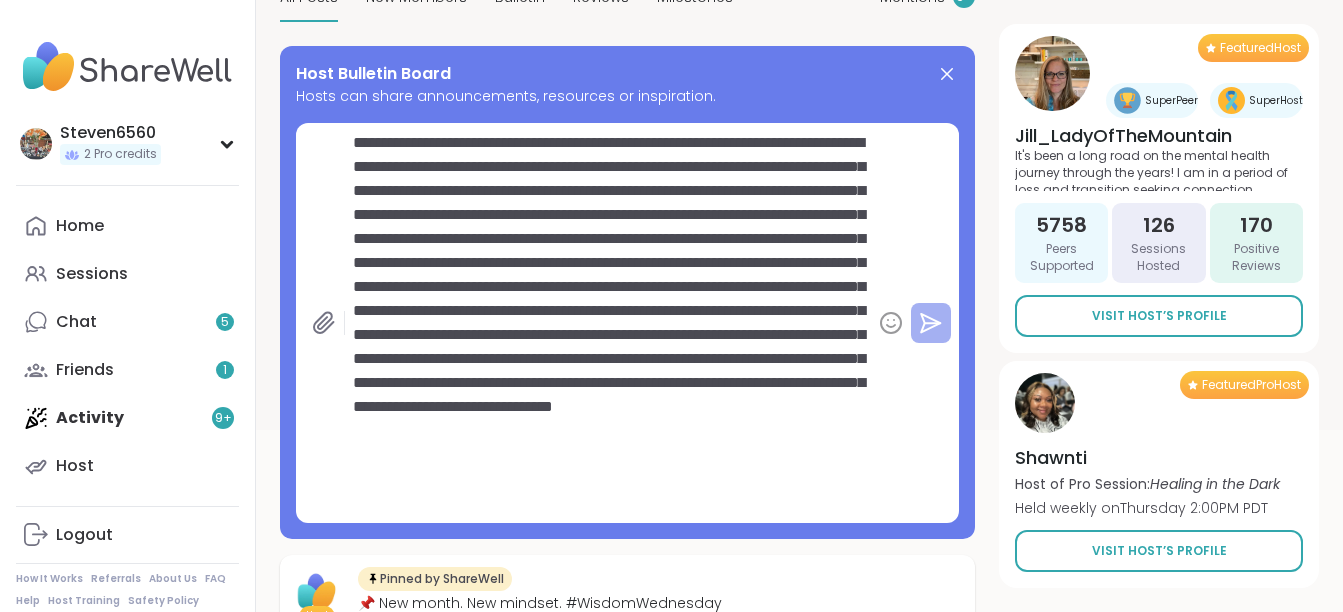 click at bounding box center (931, 323) 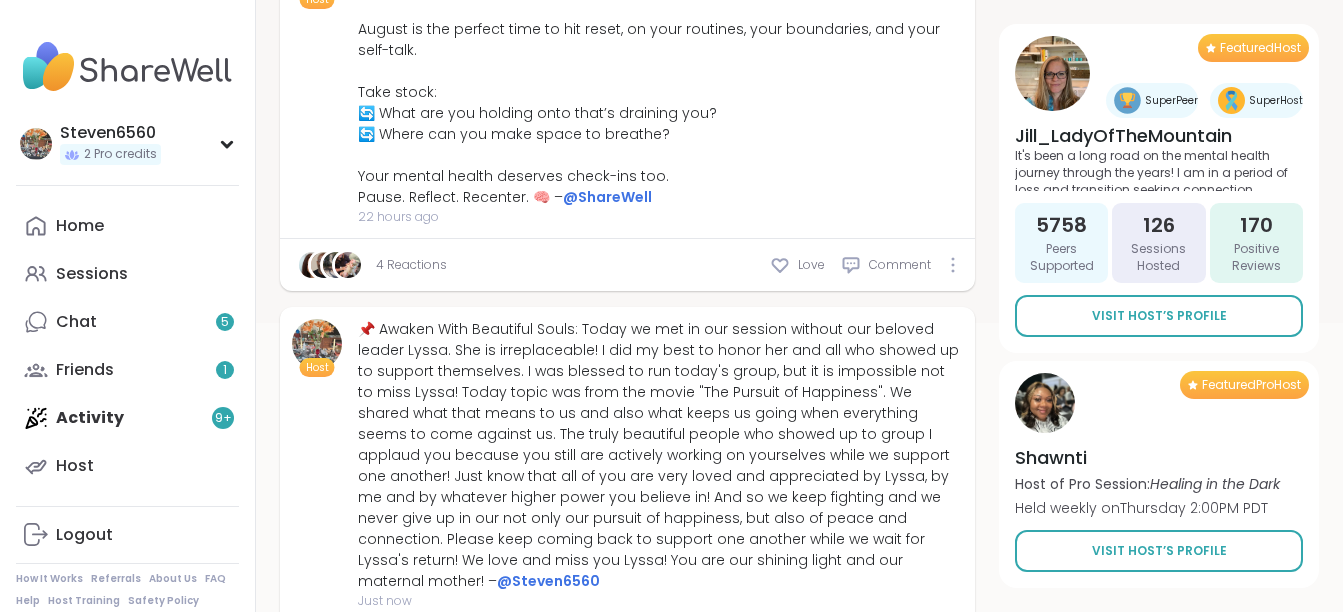 scroll, scrollTop: 373, scrollLeft: 0, axis: vertical 